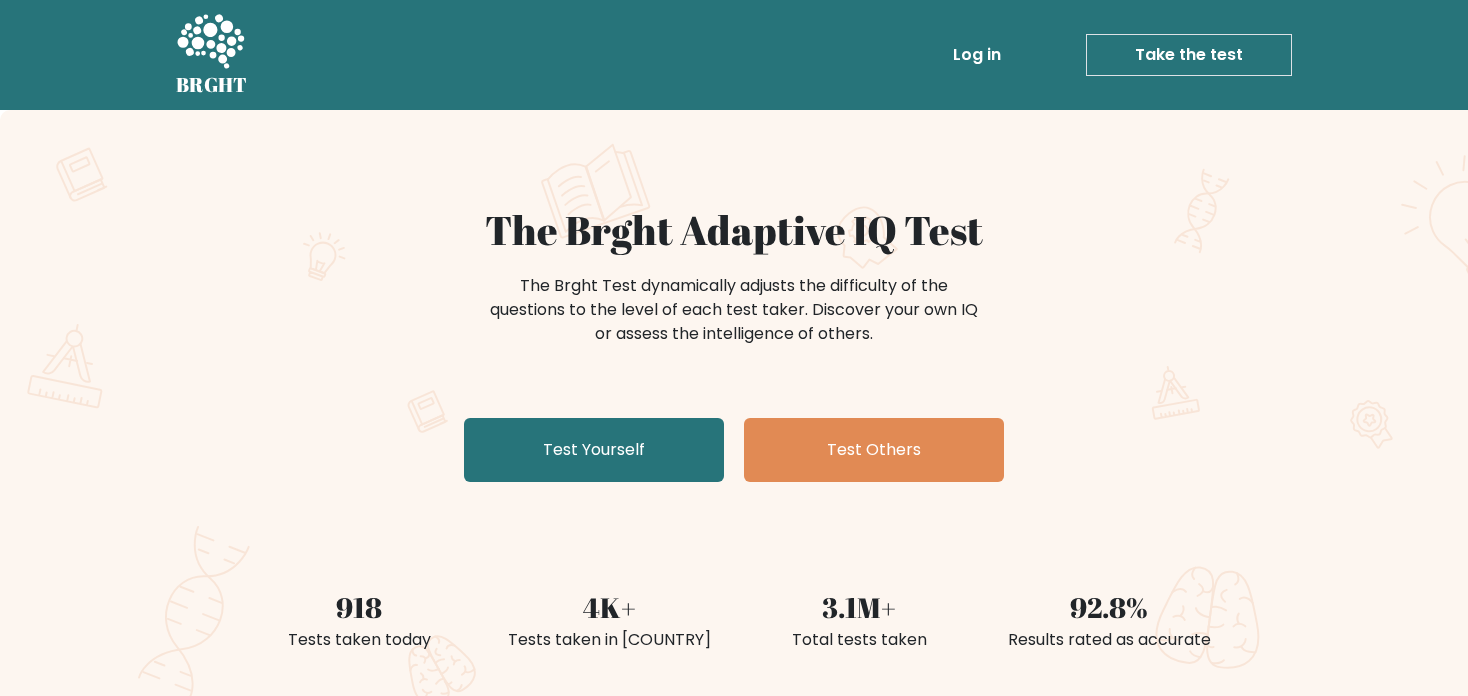 scroll, scrollTop: 0, scrollLeft: 0, axis: both 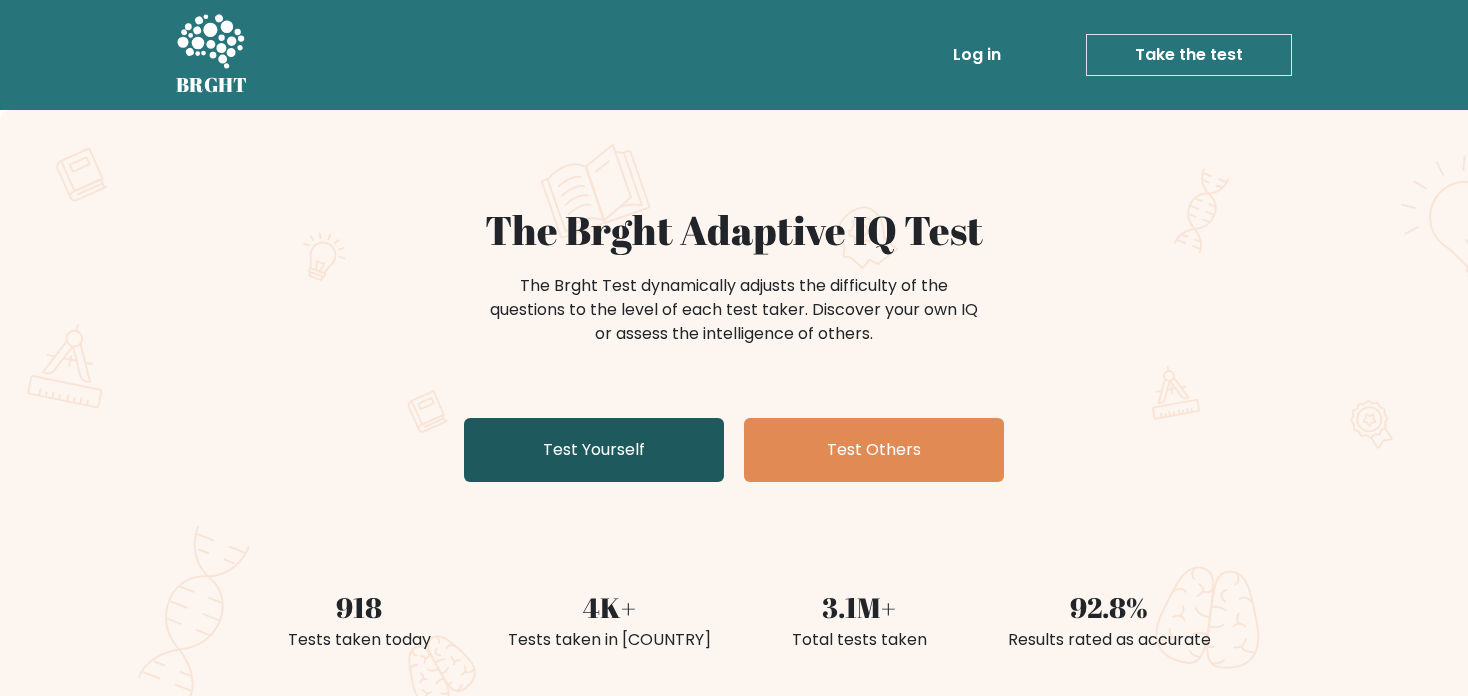 click on "Test Yourself" at bounding box center [594, 450] 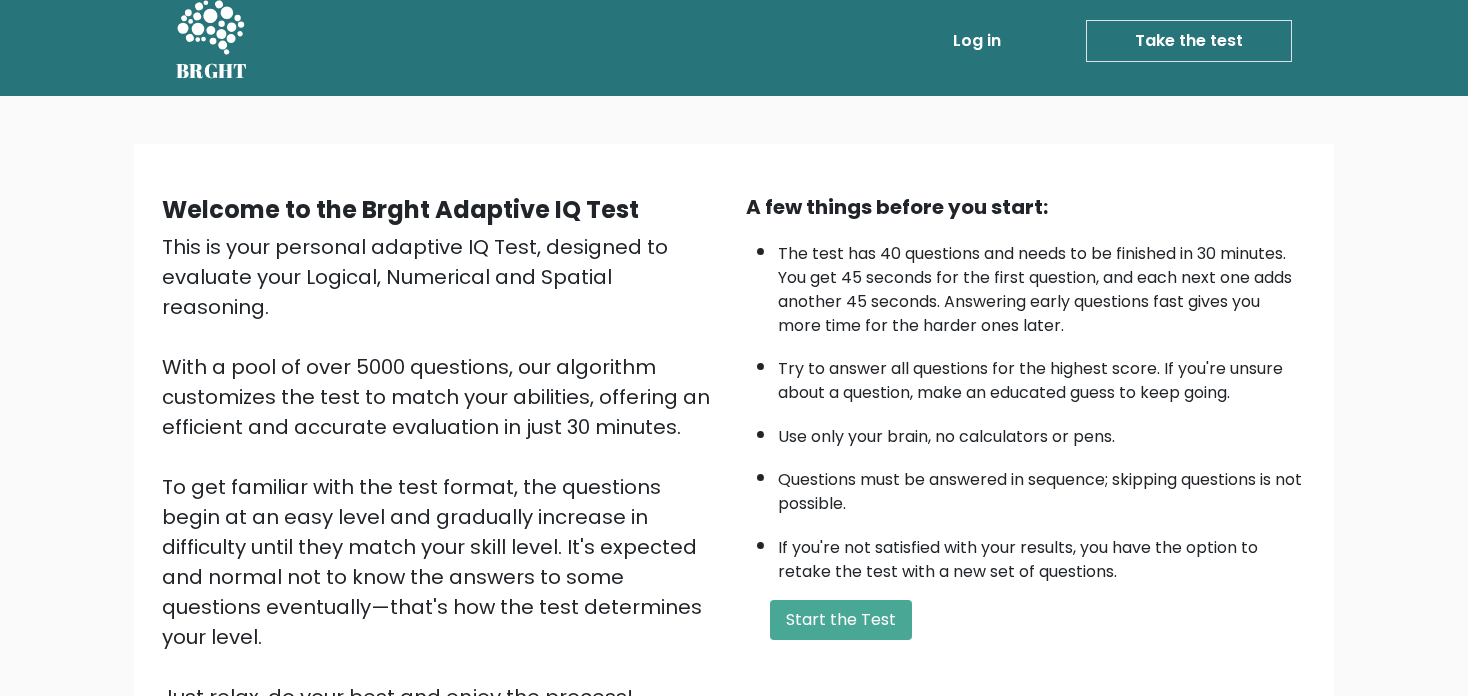 scroll, scrollTop: 0, scrollLeft: 0, axis: both 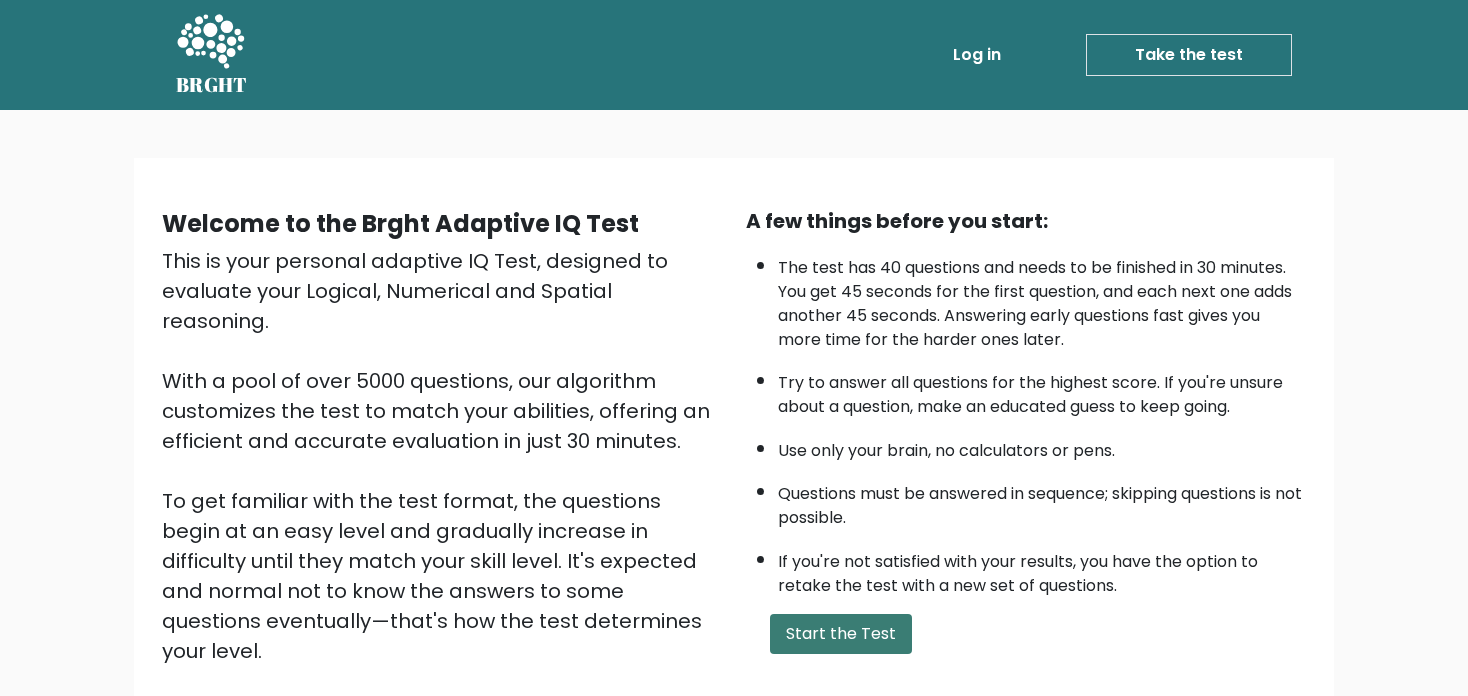click on "Start the Test" at bounding box center [841, 634] 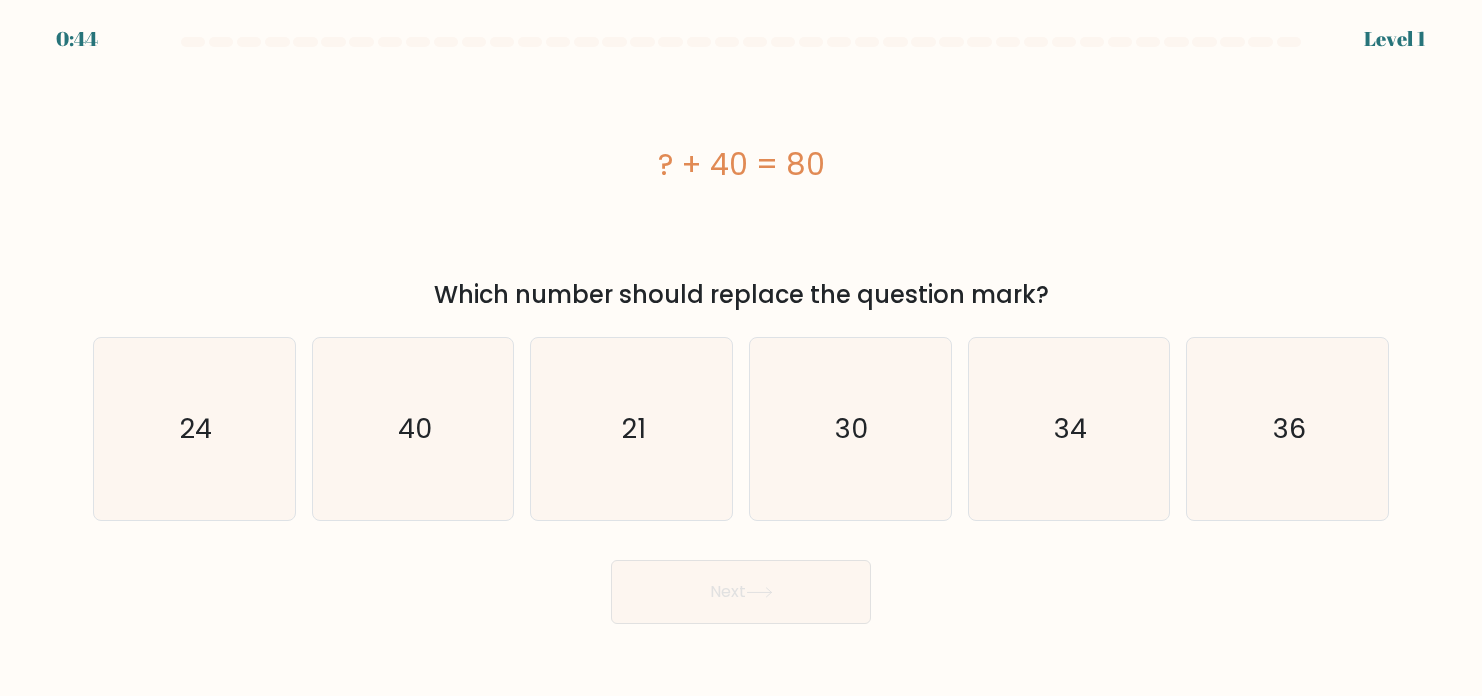 scroll, scrollTop: 0, scrollLeft: 0, axis: both 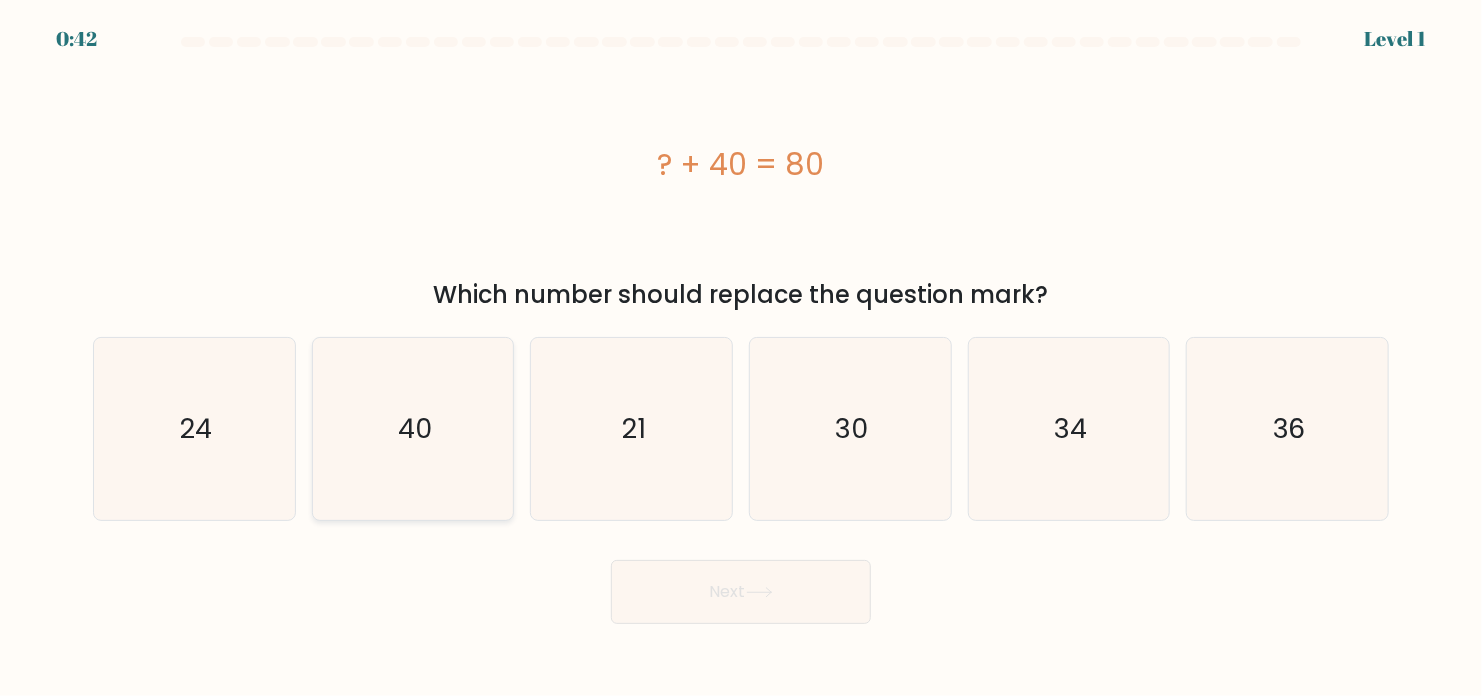 click on "40" 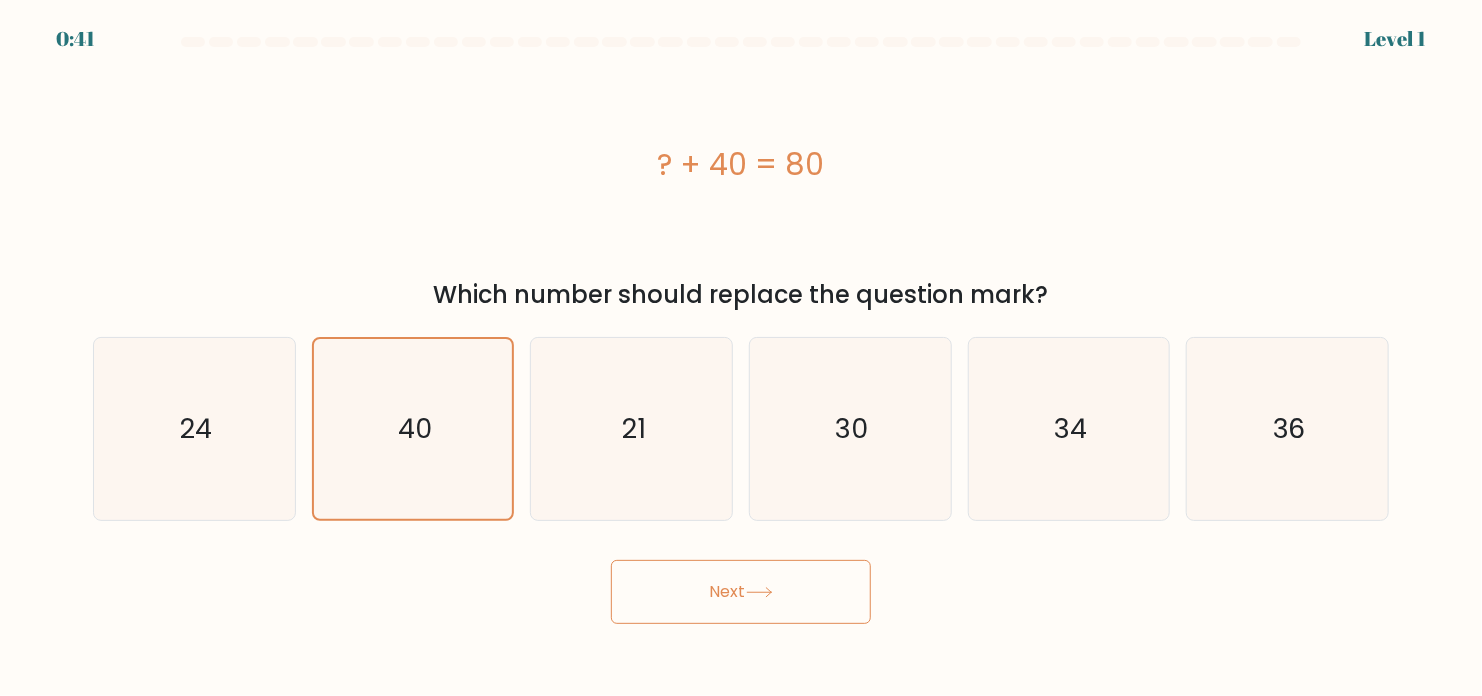 click on "Next" at bounding box center (741, 592) 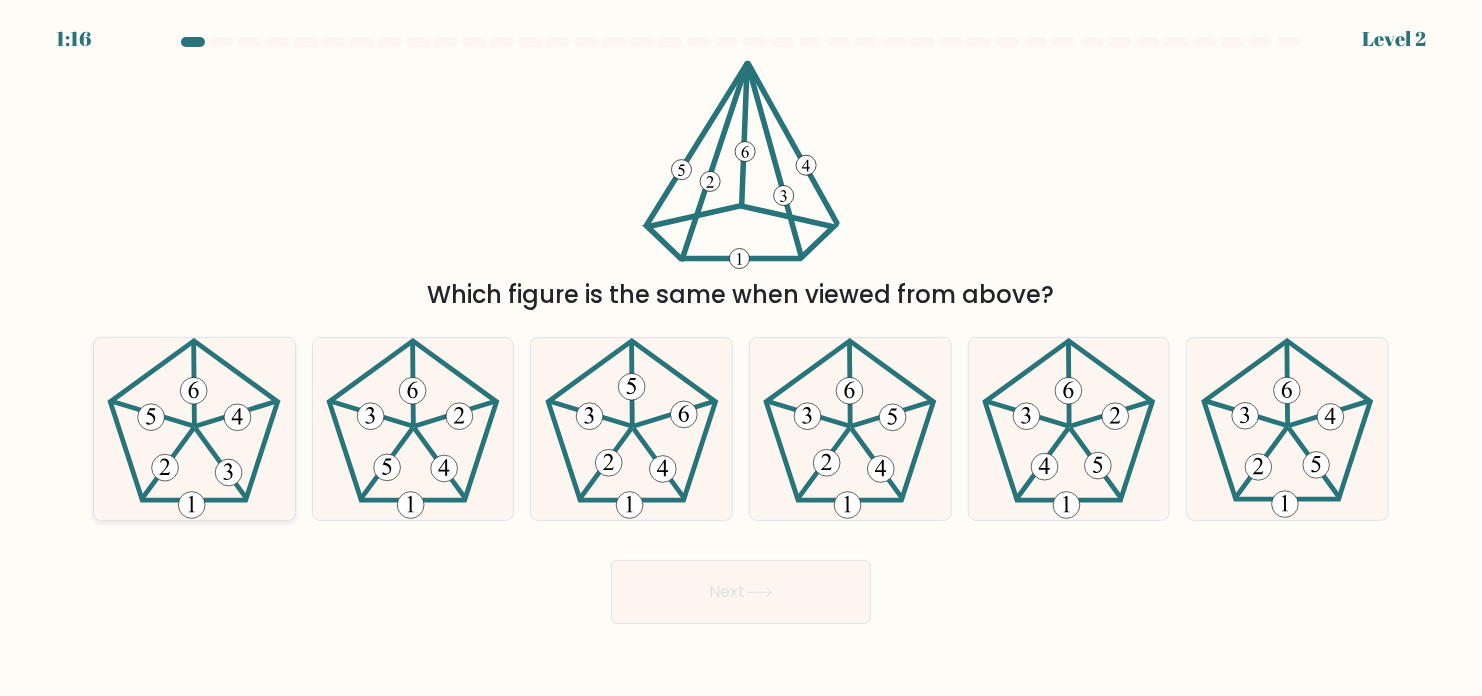 click 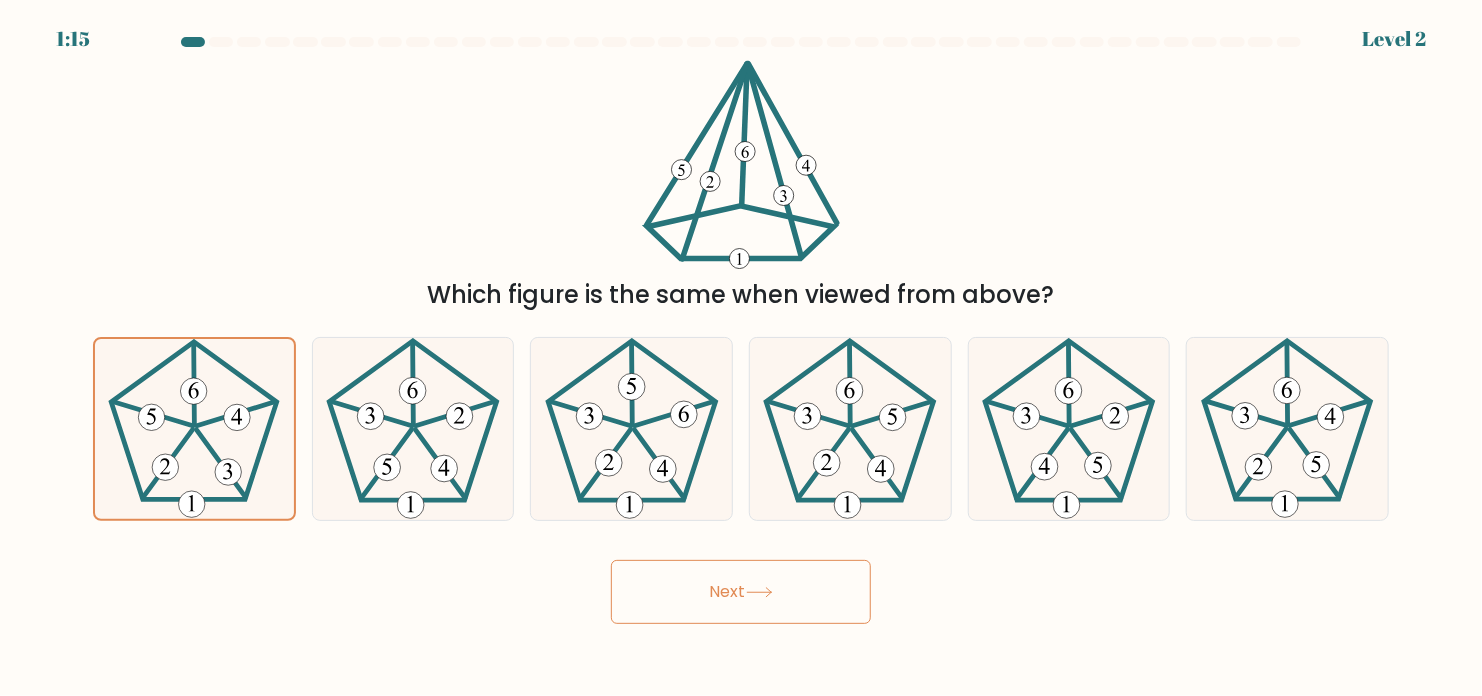click on "Next" at bounding box center (741, 592) 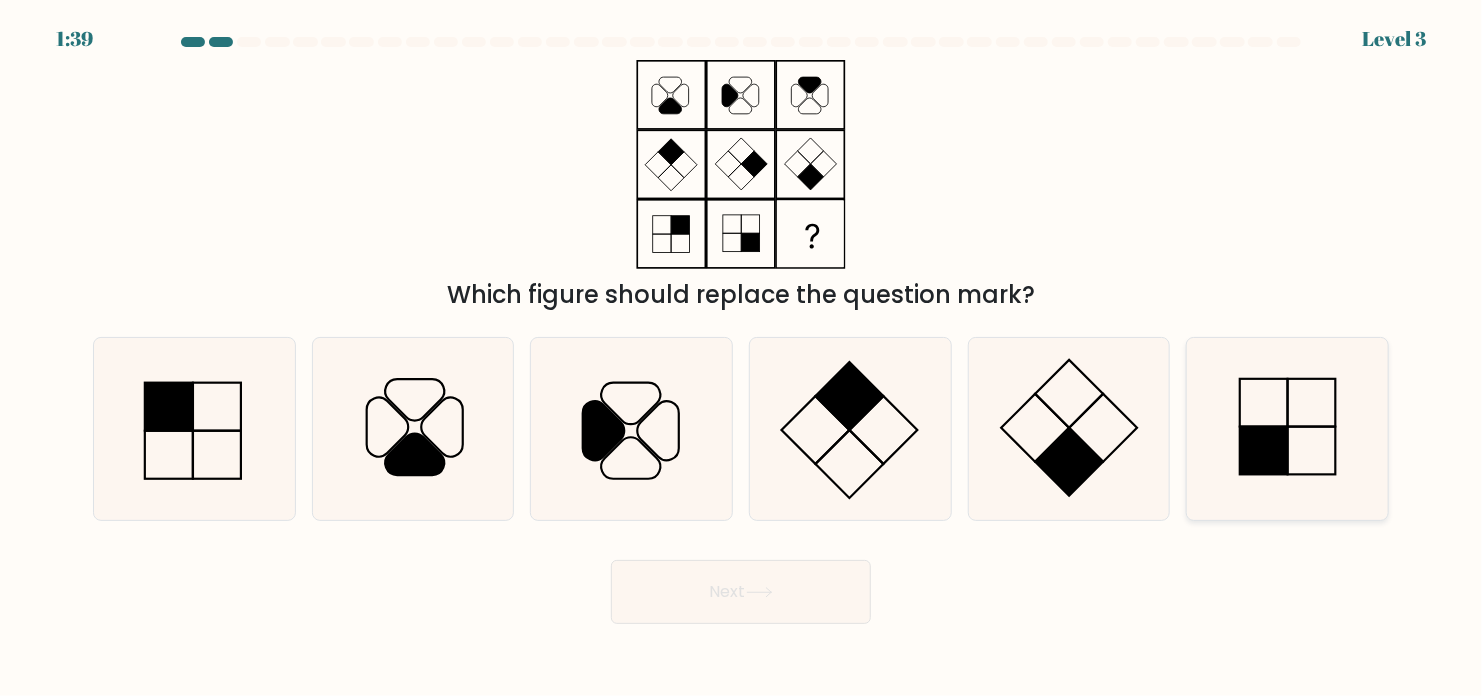 click 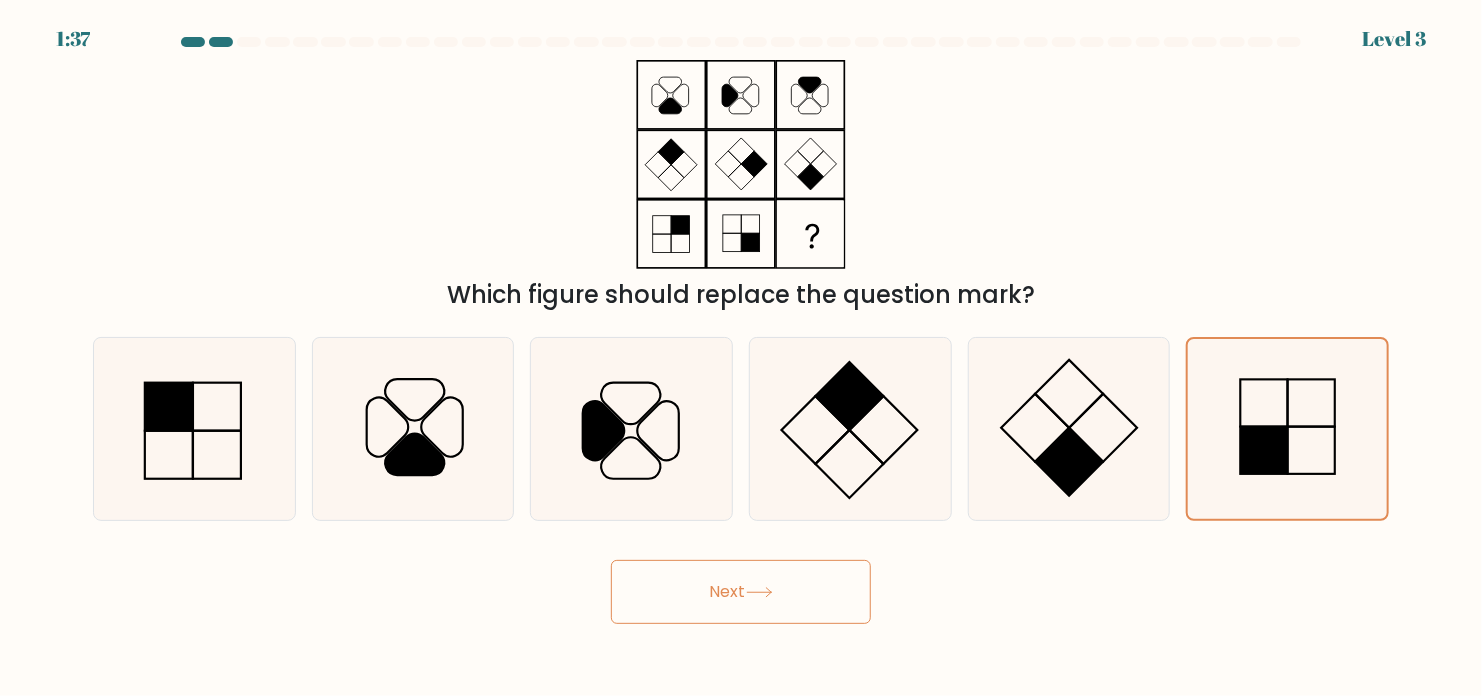 click on "Next" at bounding box center (741, 592) 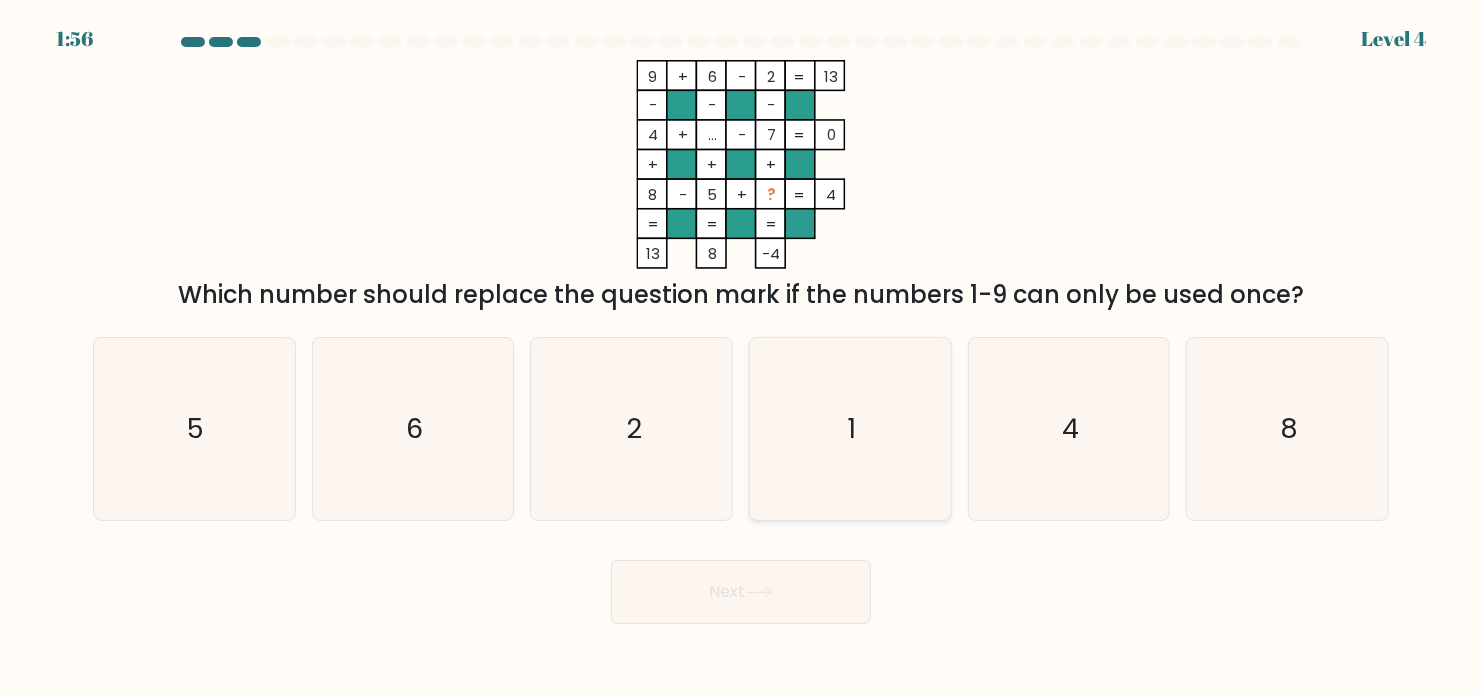 click on "1" 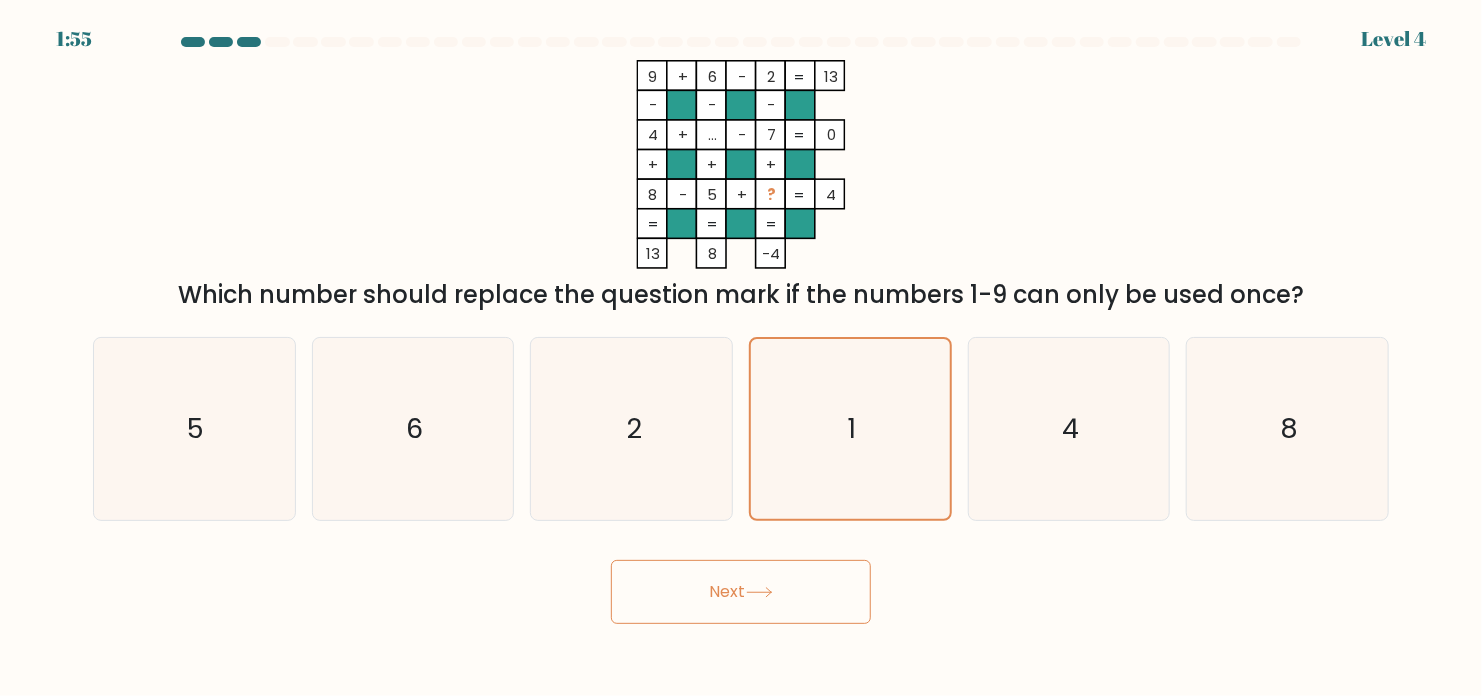 click on "Next" at bounding box center (741, 592) 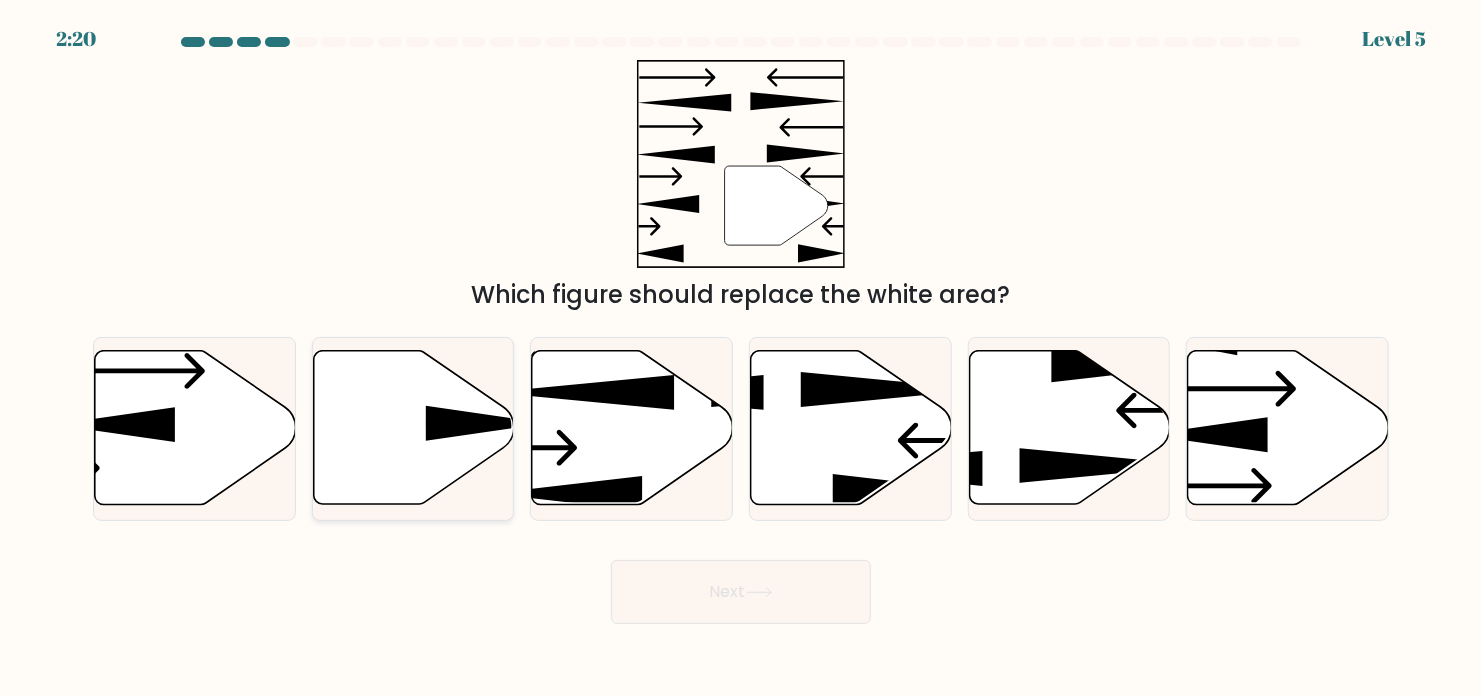 click 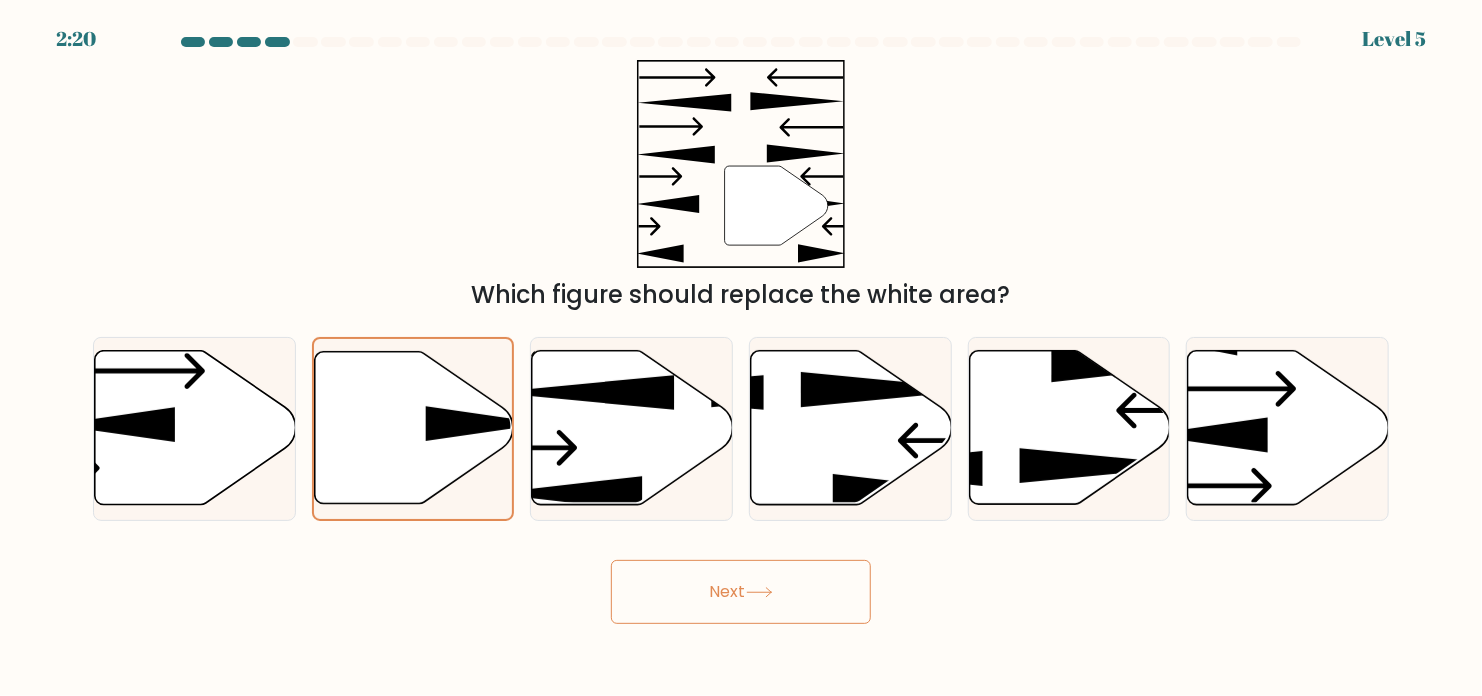 click on "Next" at bounding box center (741, 592) 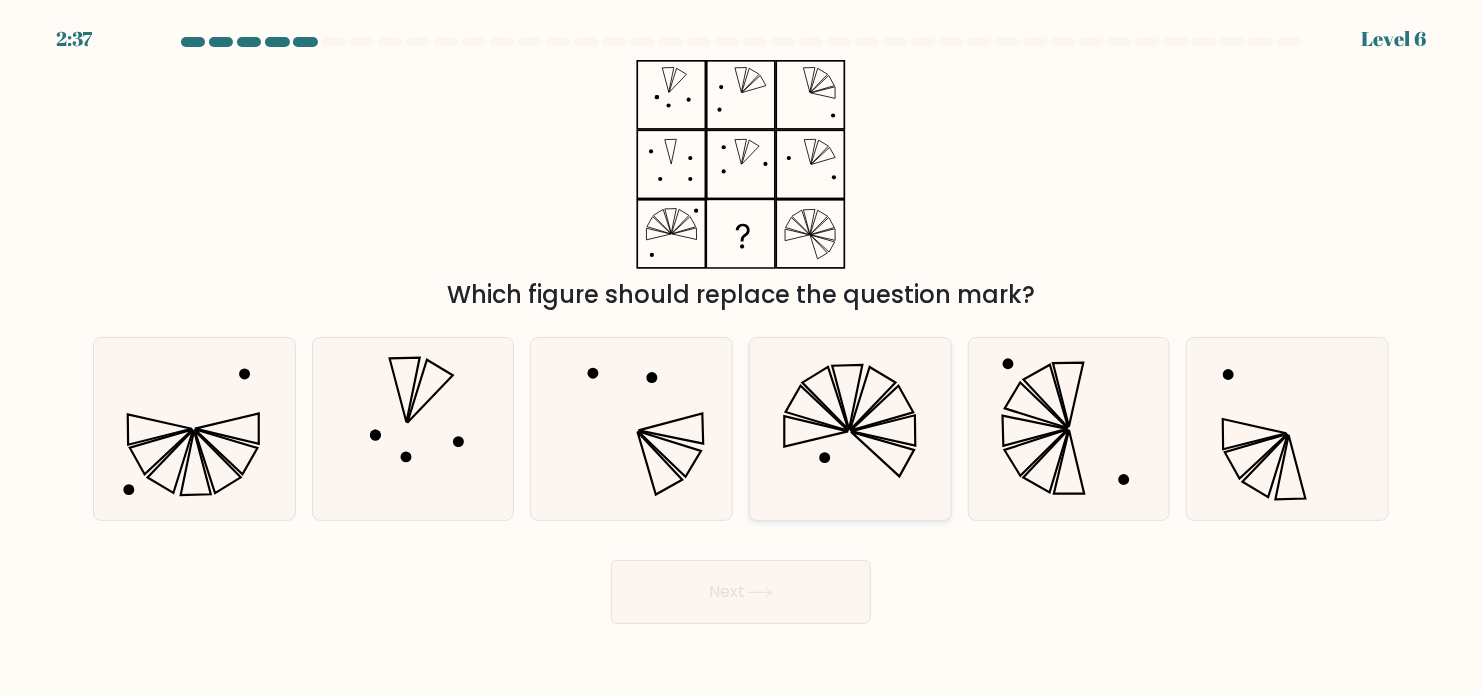 click 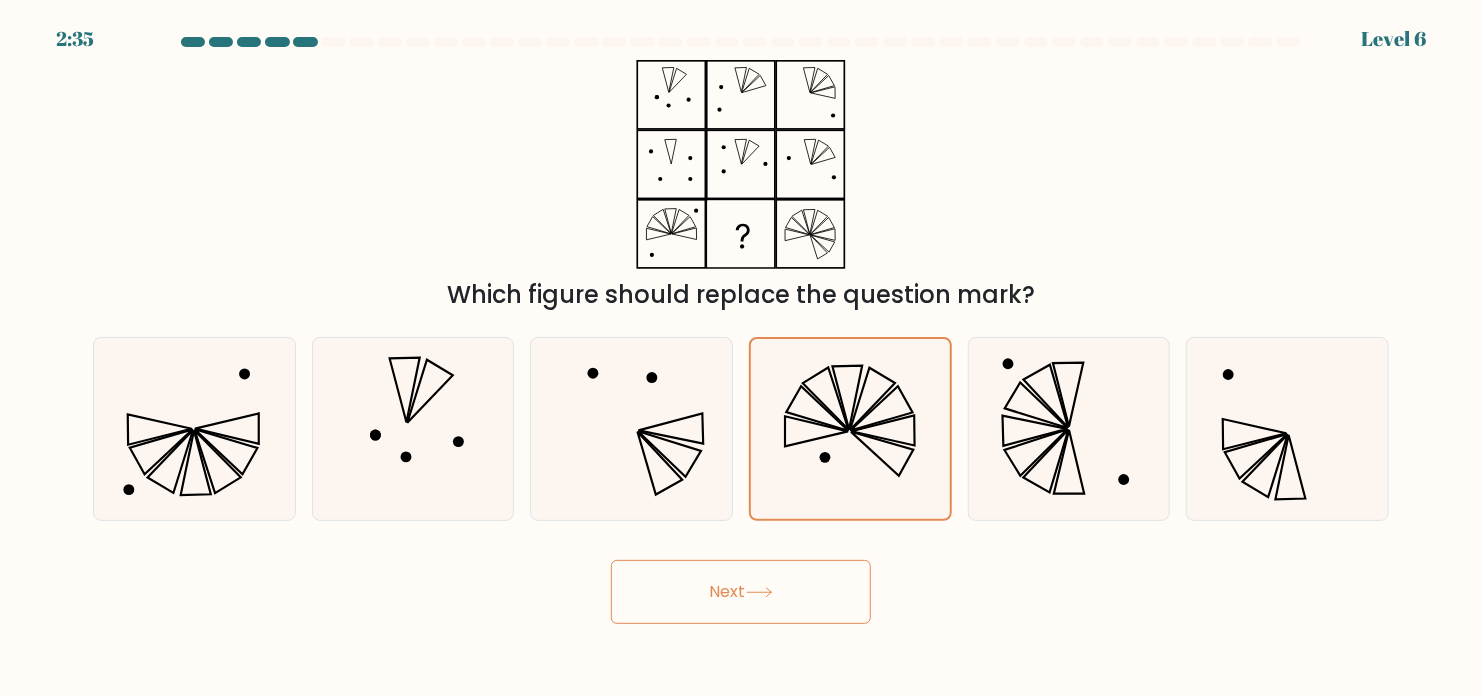 click on "Next" at bounding box center [741, 592] 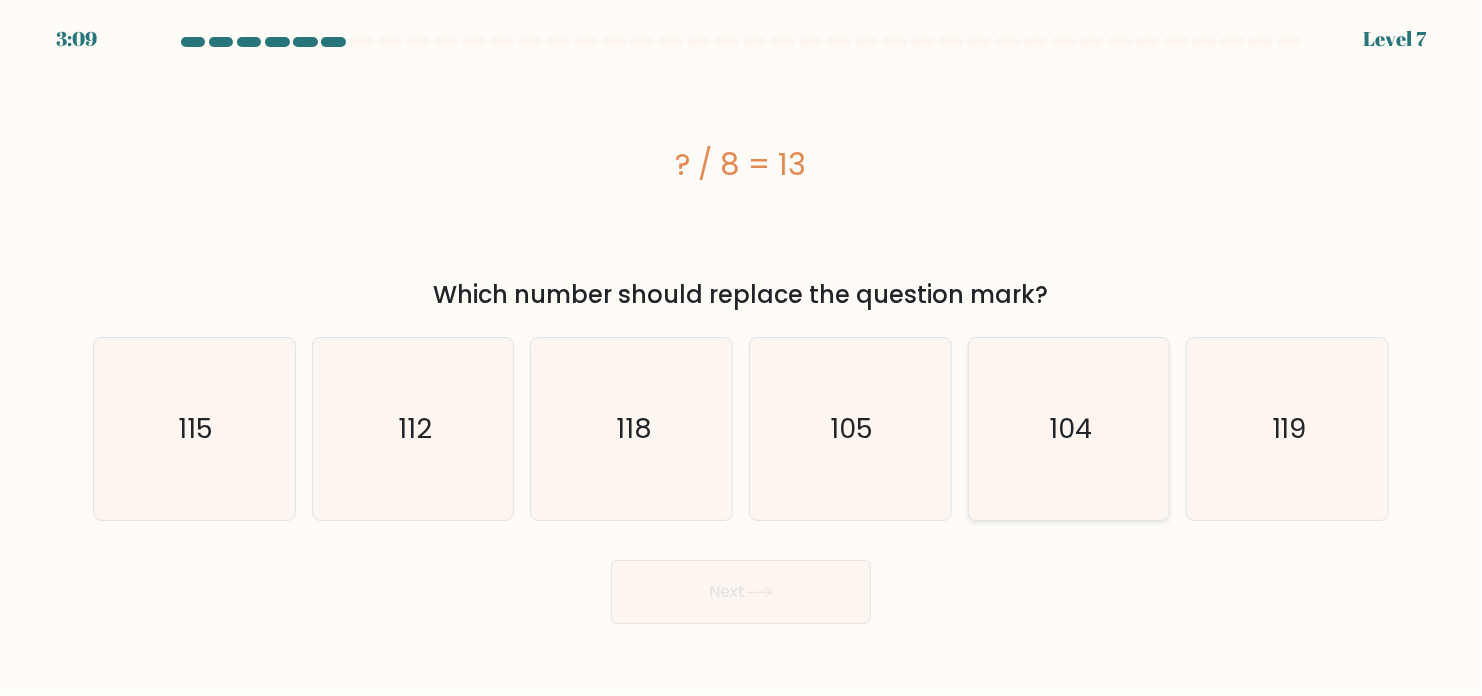 click on "104" 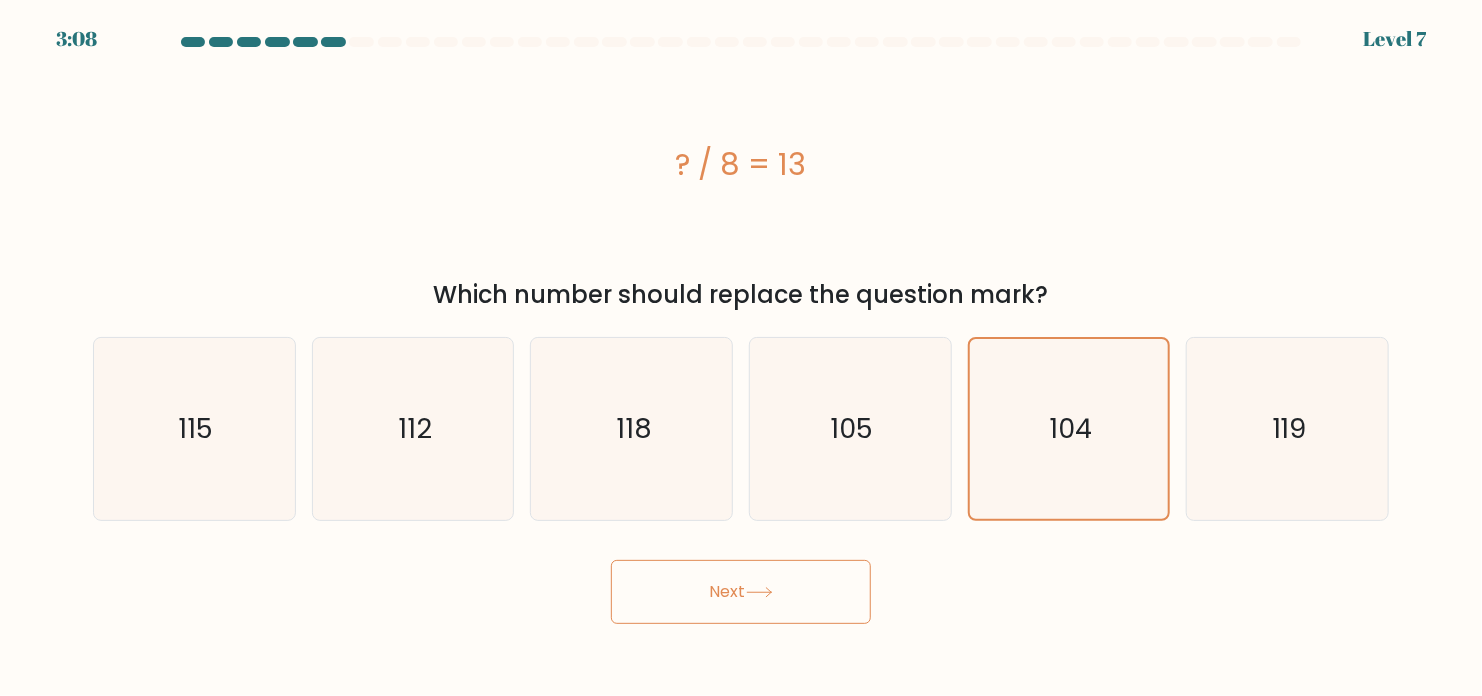 click on "Next" at bounding box center [741, 592] 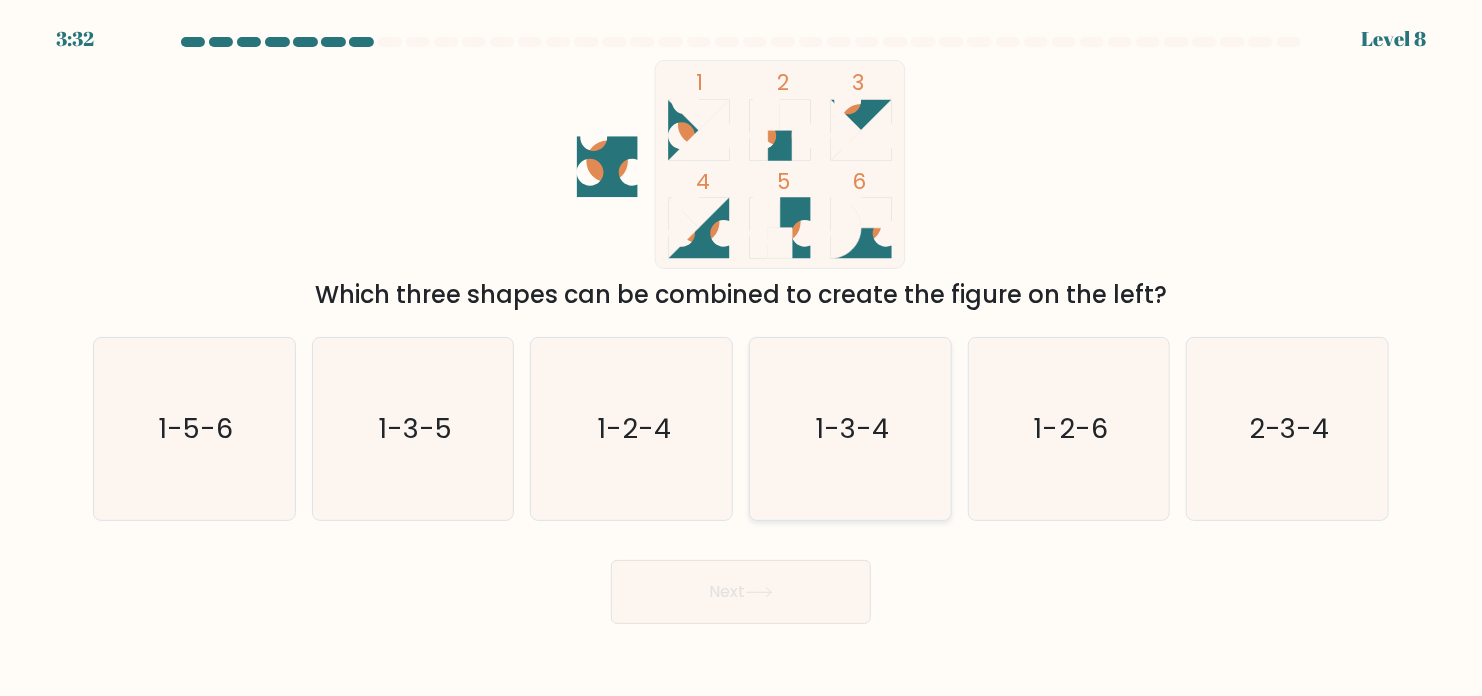 click on "1-3-4" 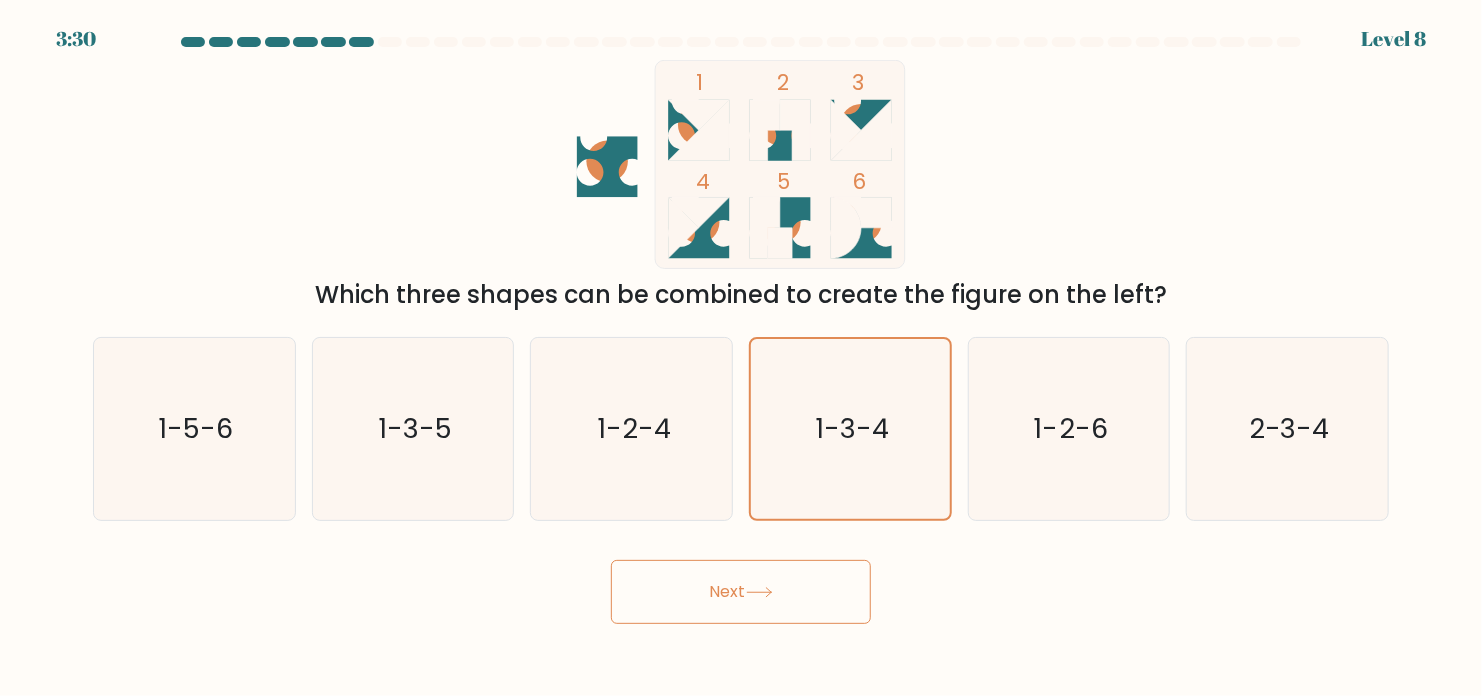 click on "Next" at bounding box center [741, 592] 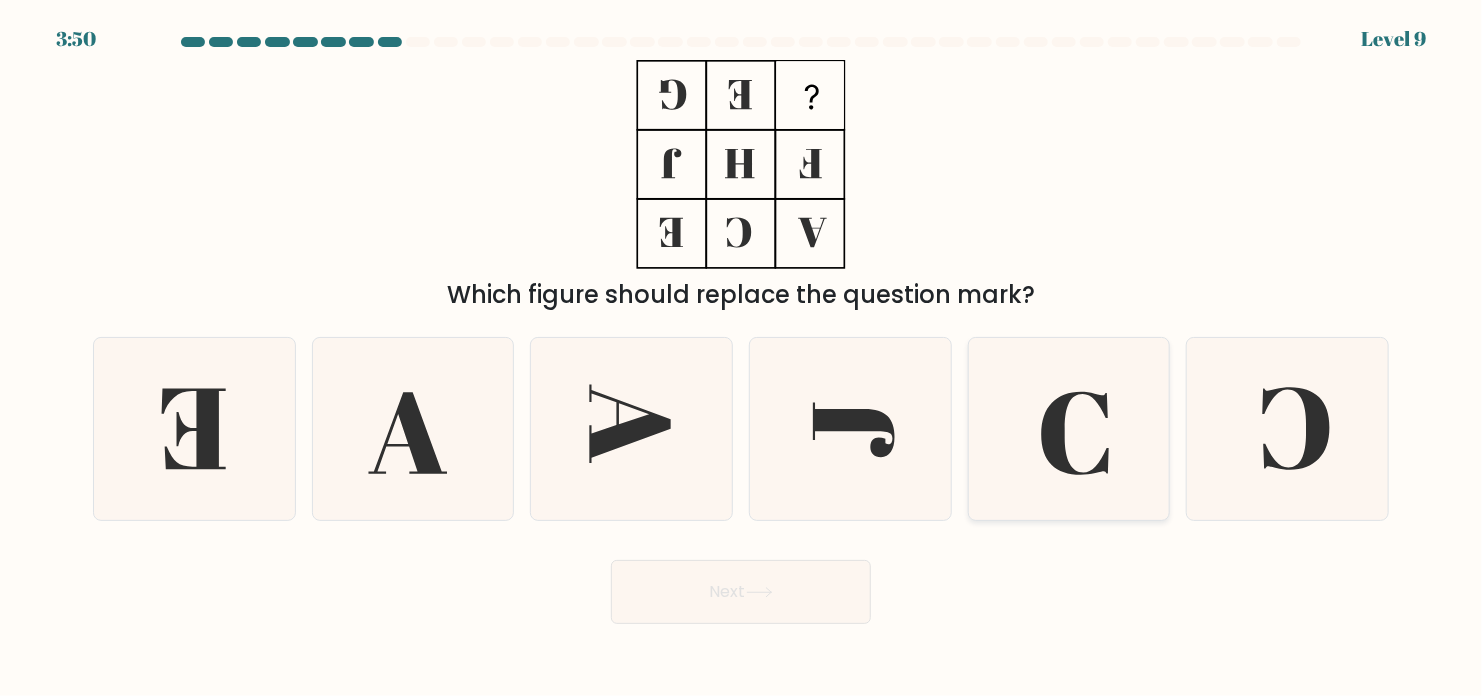 click 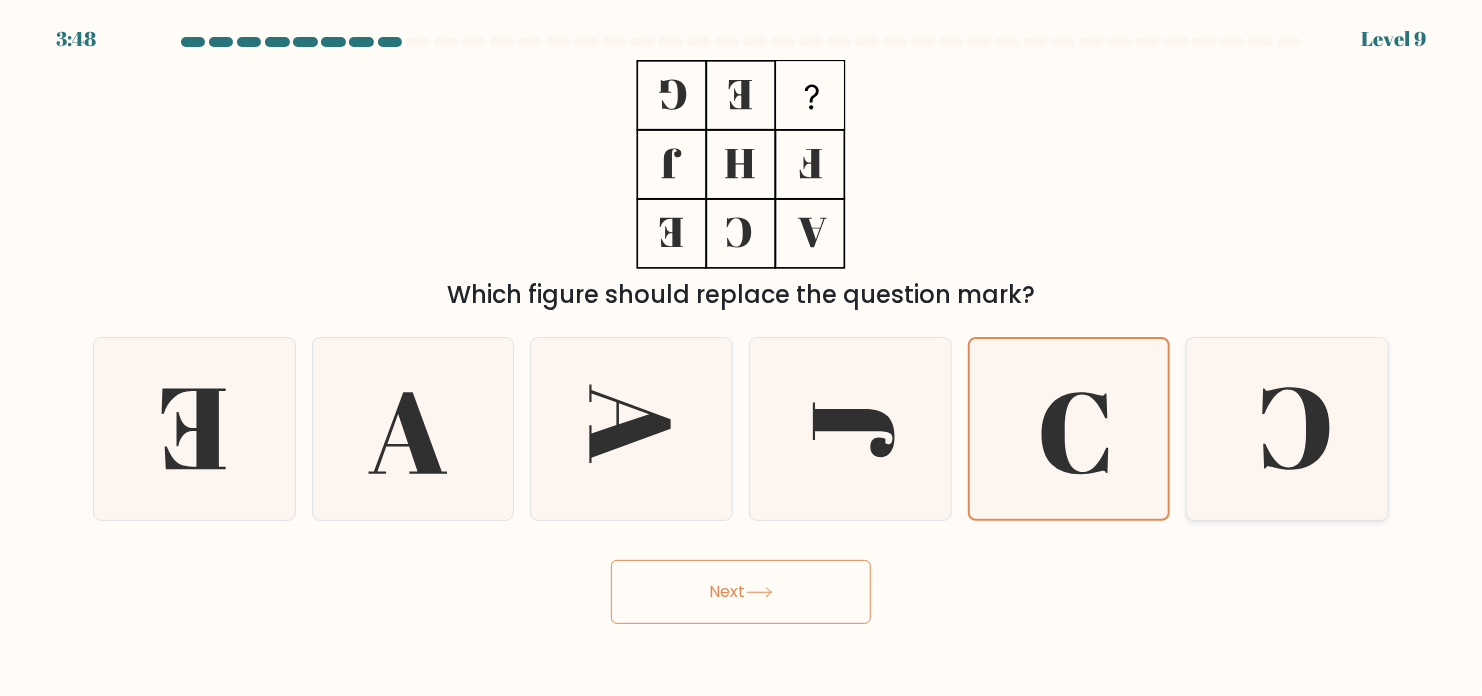 click 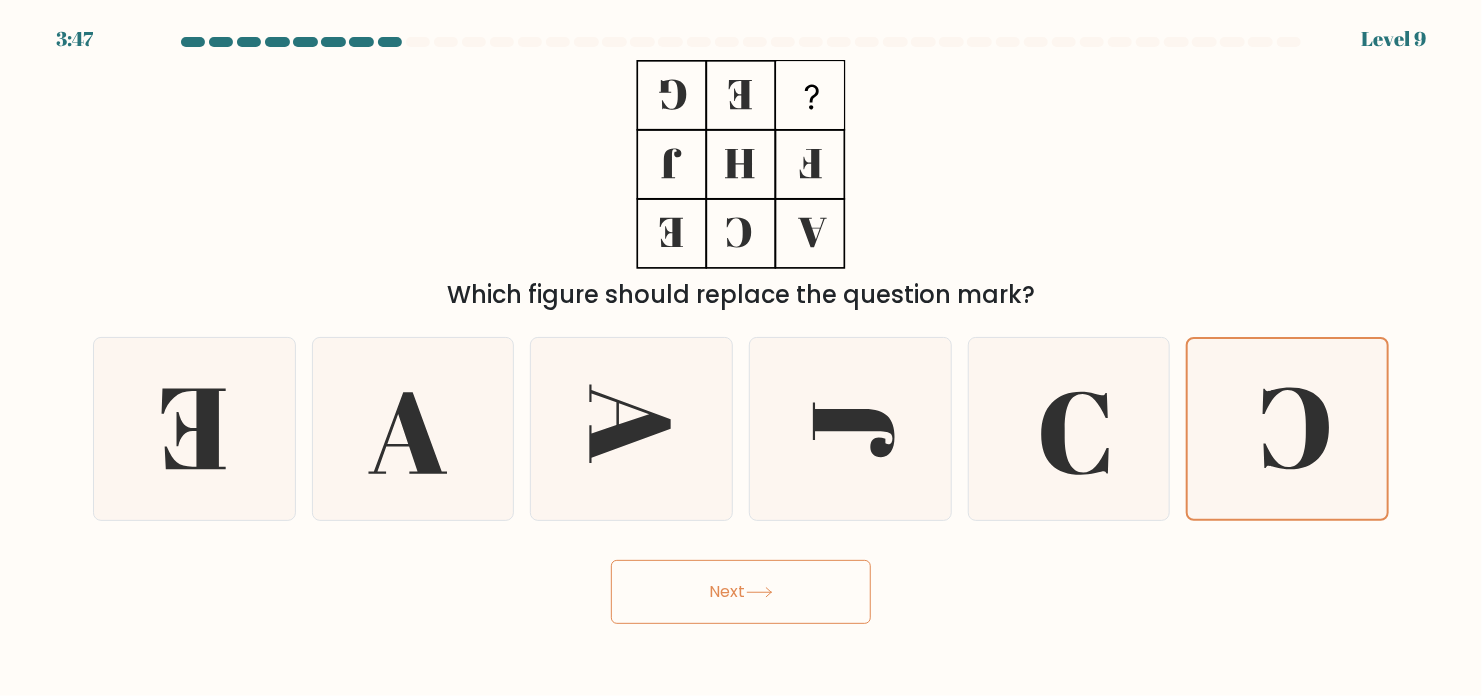 click on "Next" at bounding box center (741, 592) 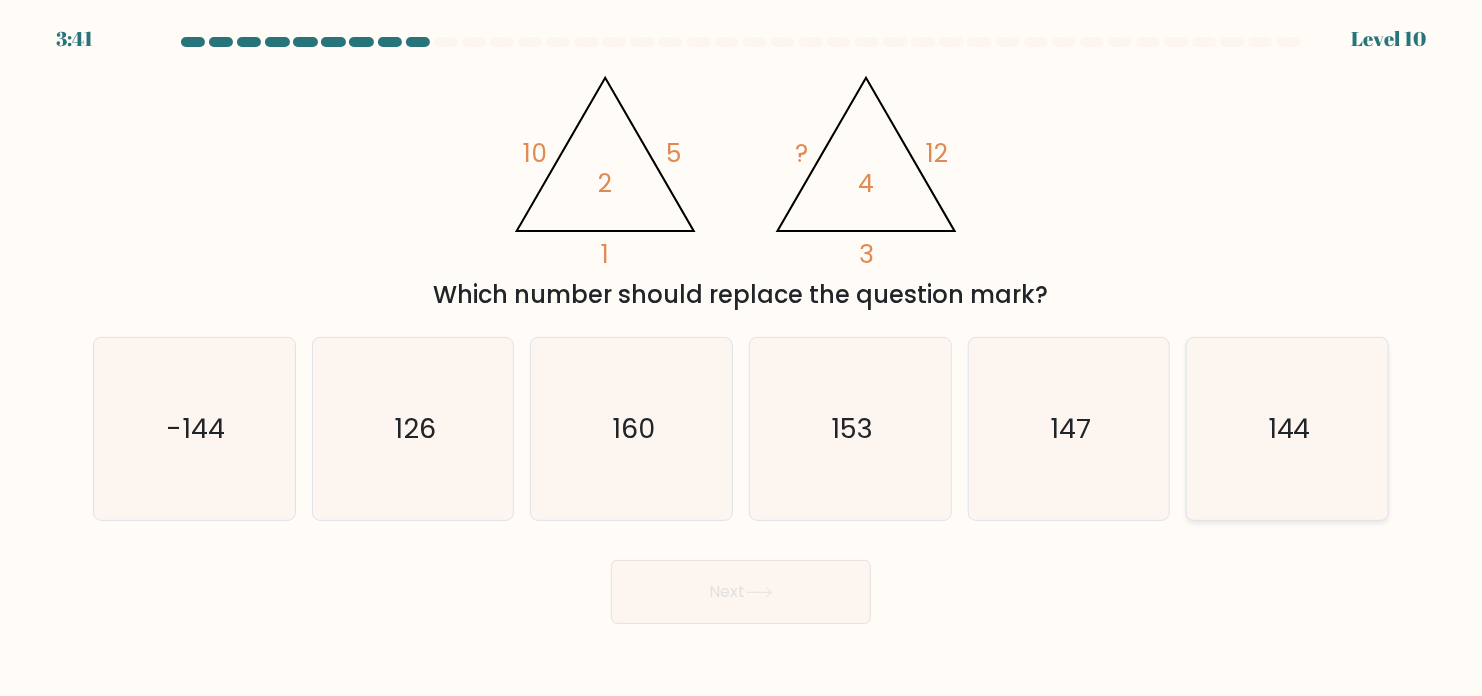 click on "144" 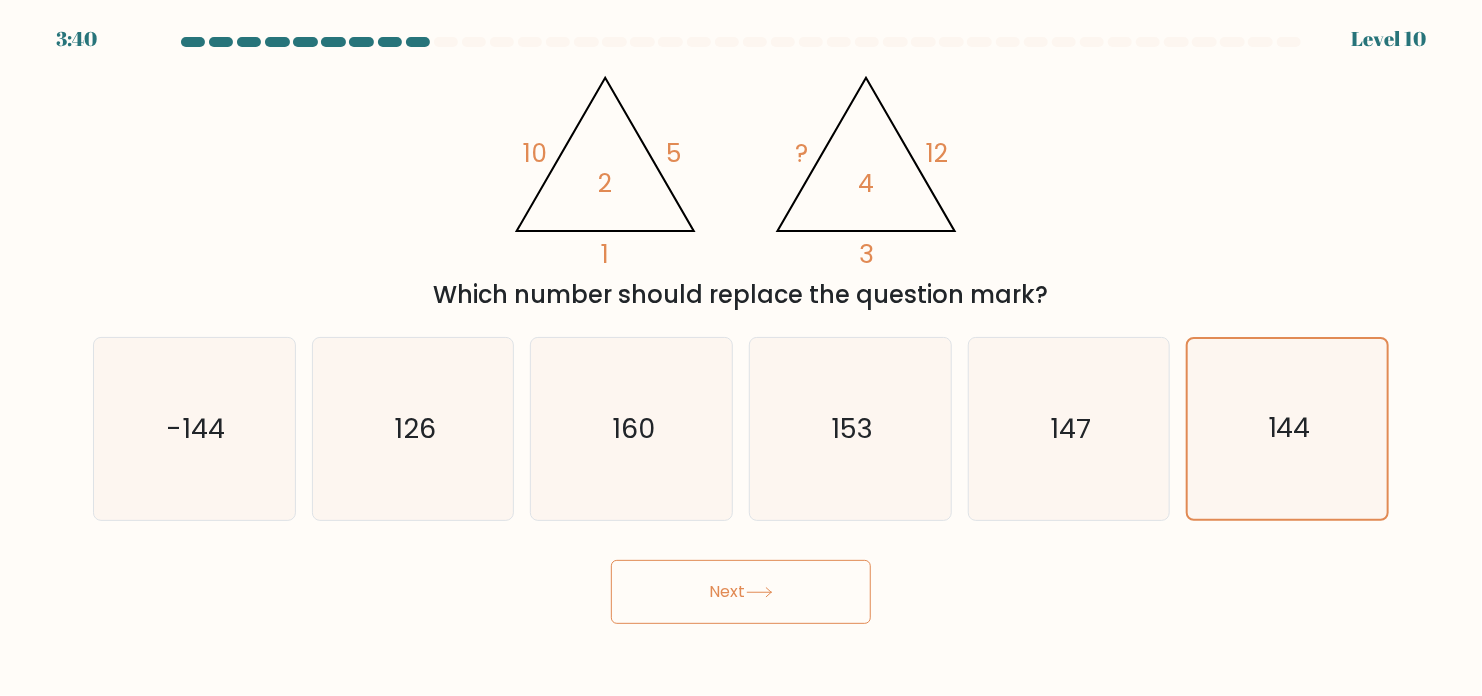 click on "Next" at bounding box center [741, 592] 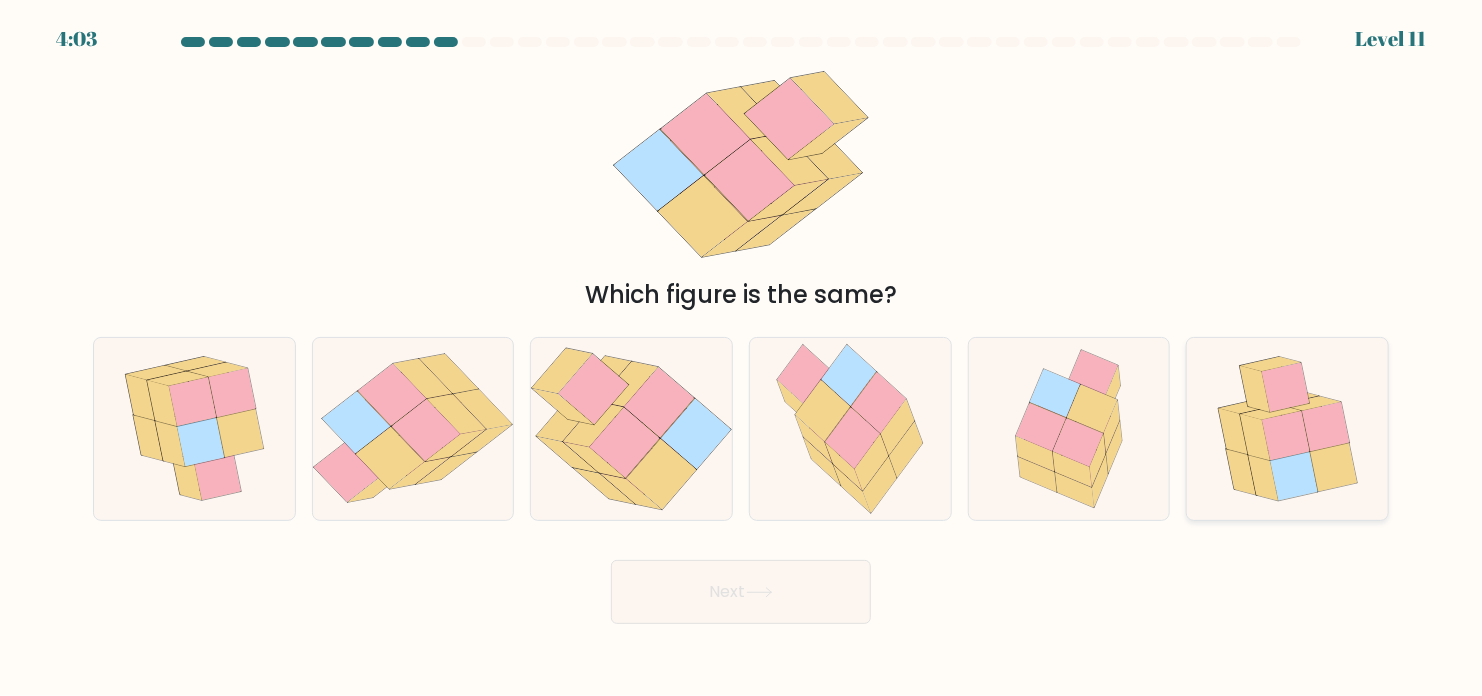 click 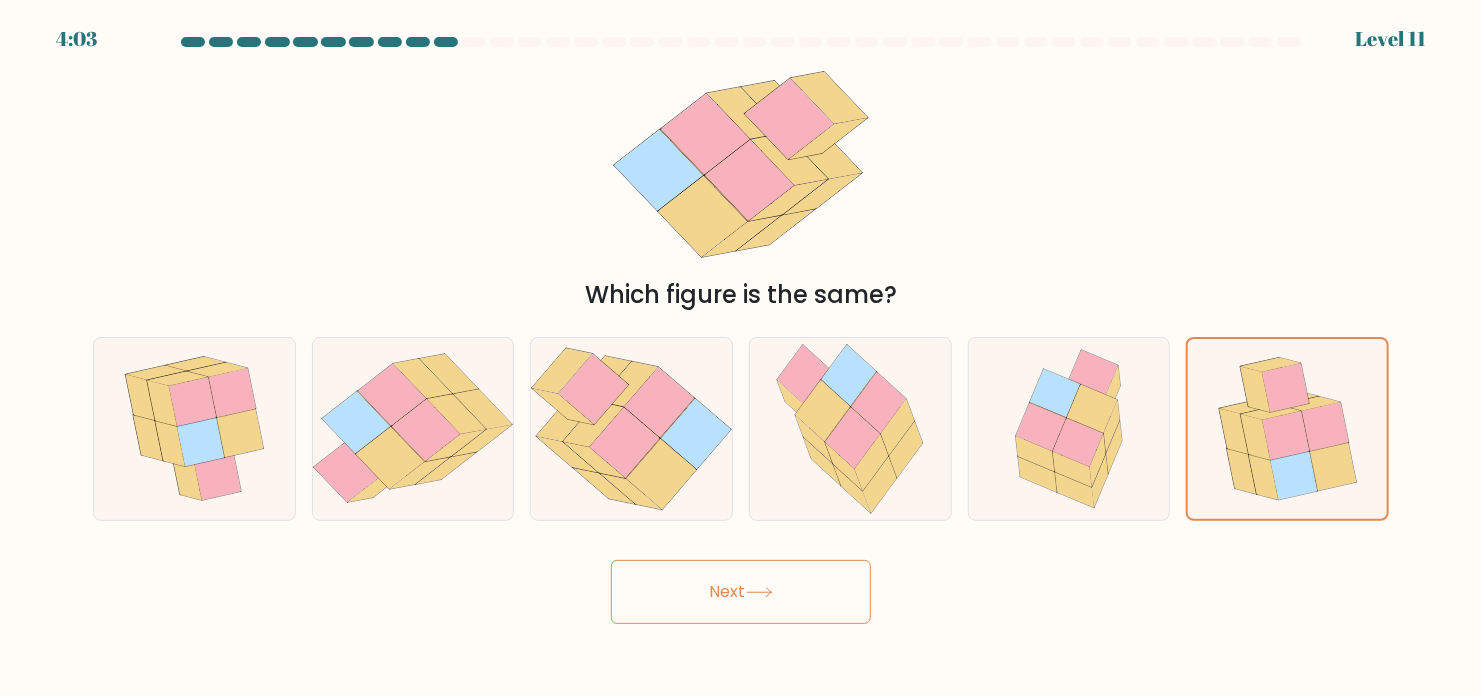 click on "Next" at bounding box center [741, 592] 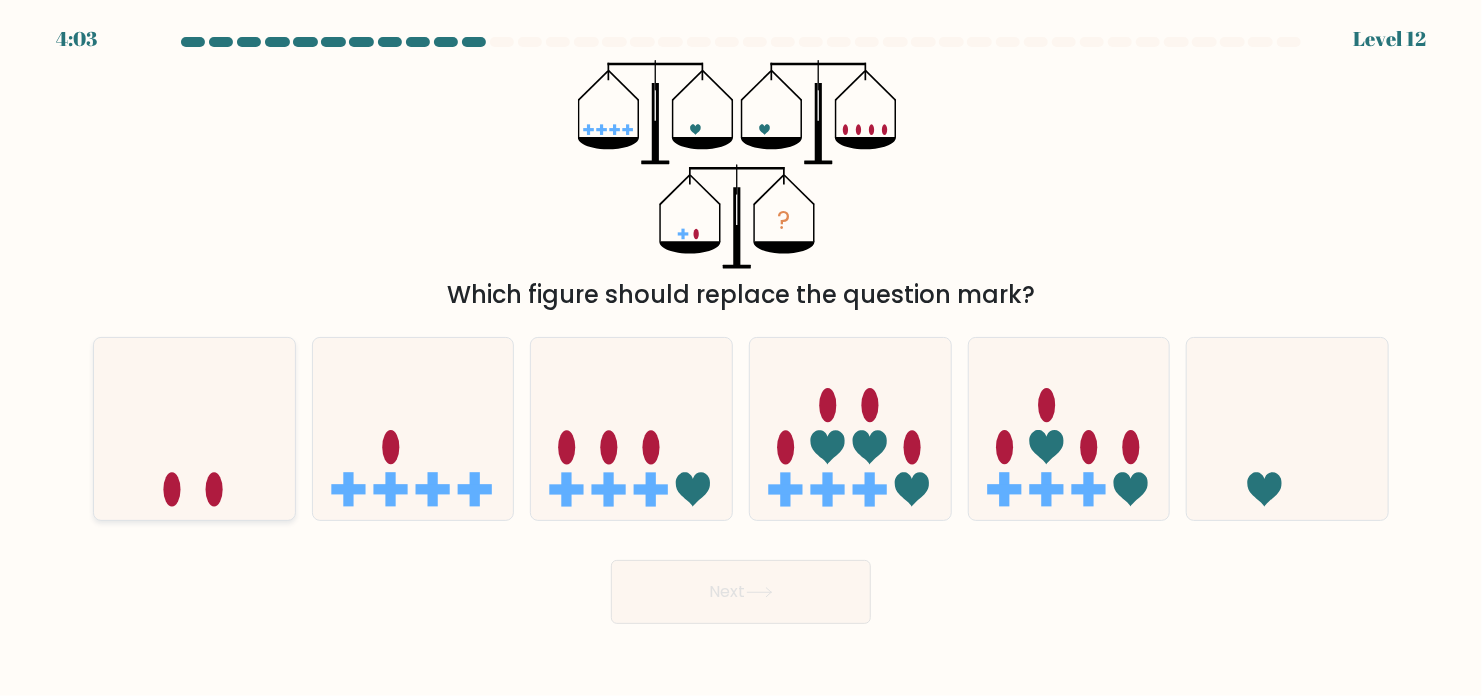 click 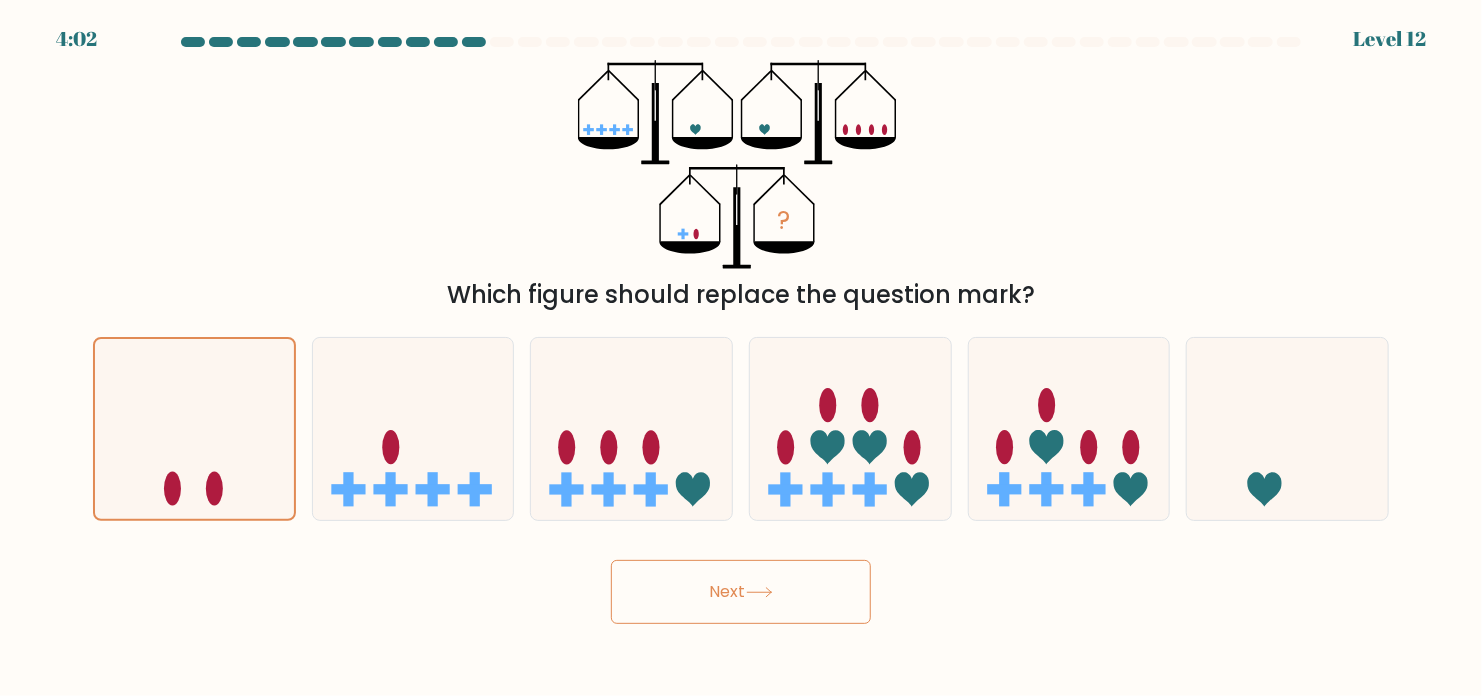click on "Next" at bounding box center (741, 592) 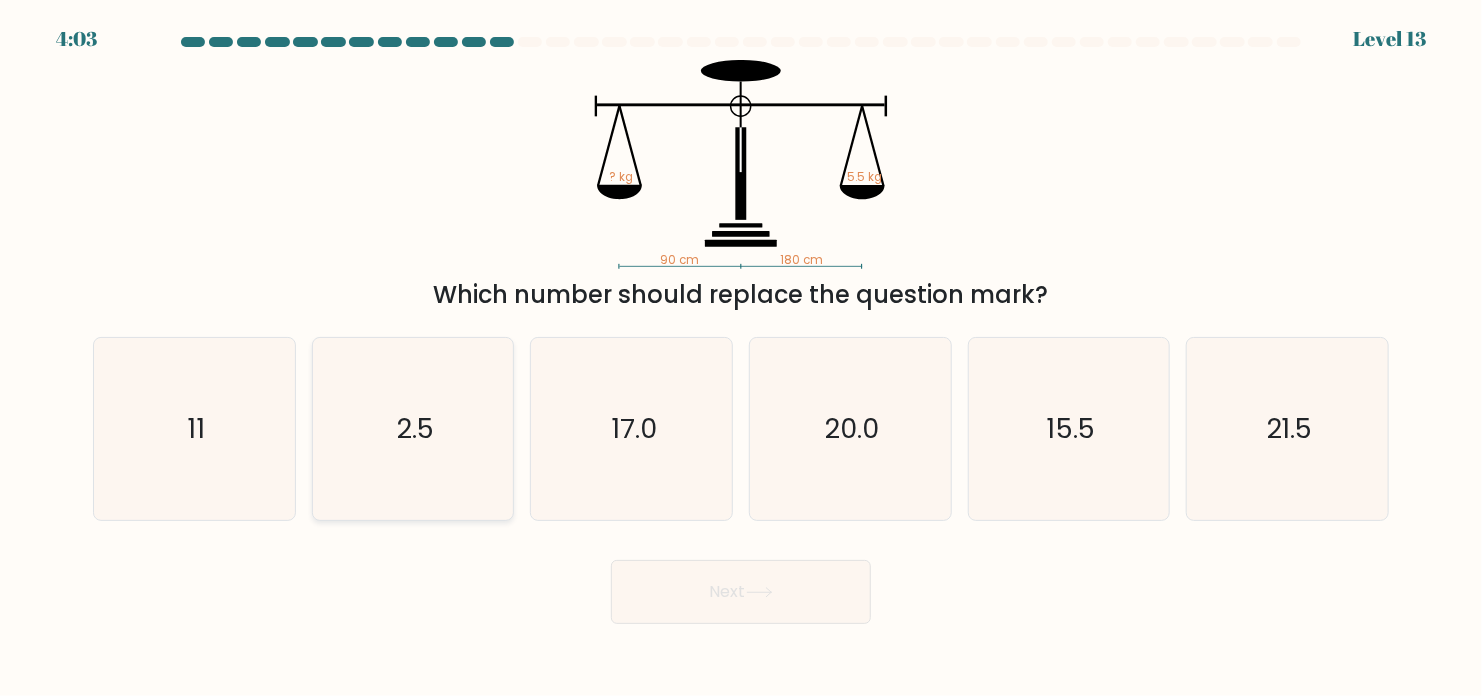 click on "2.5" 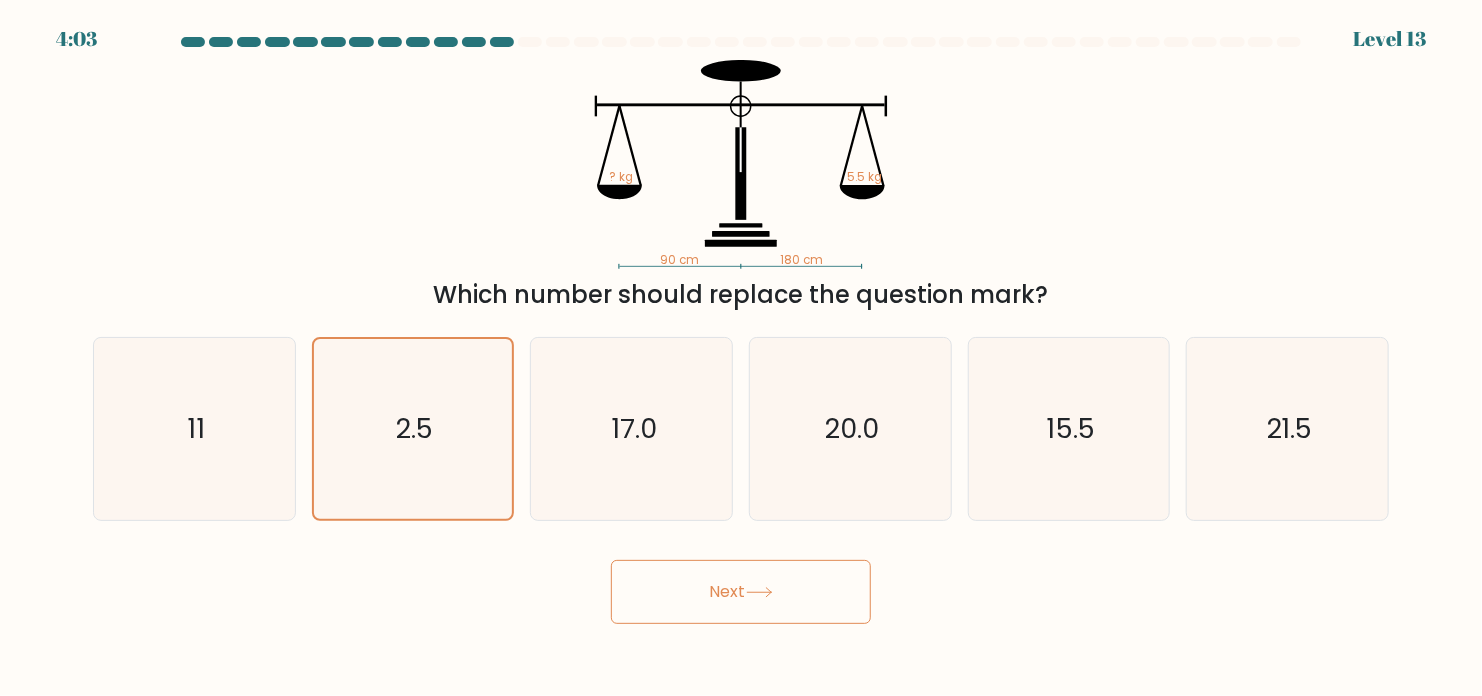 click on "Next" at bounding box center (741, 592) 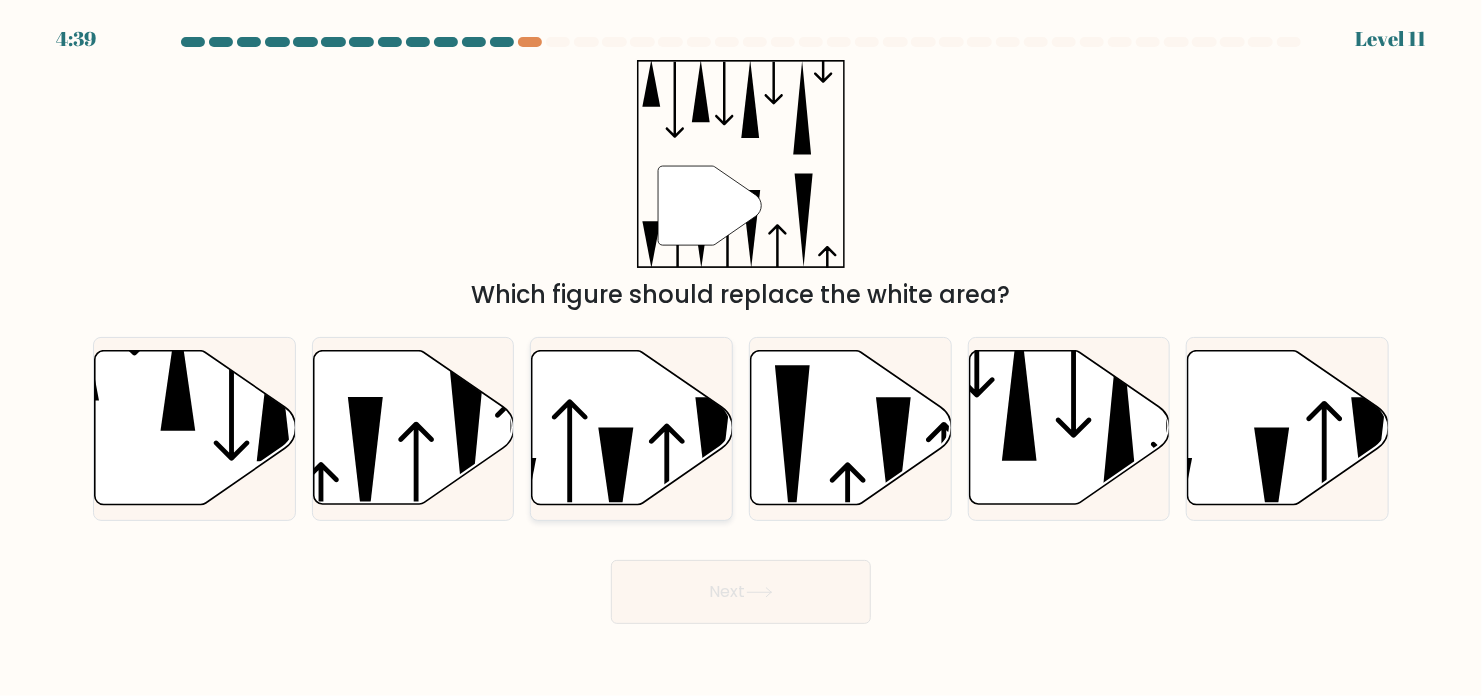click 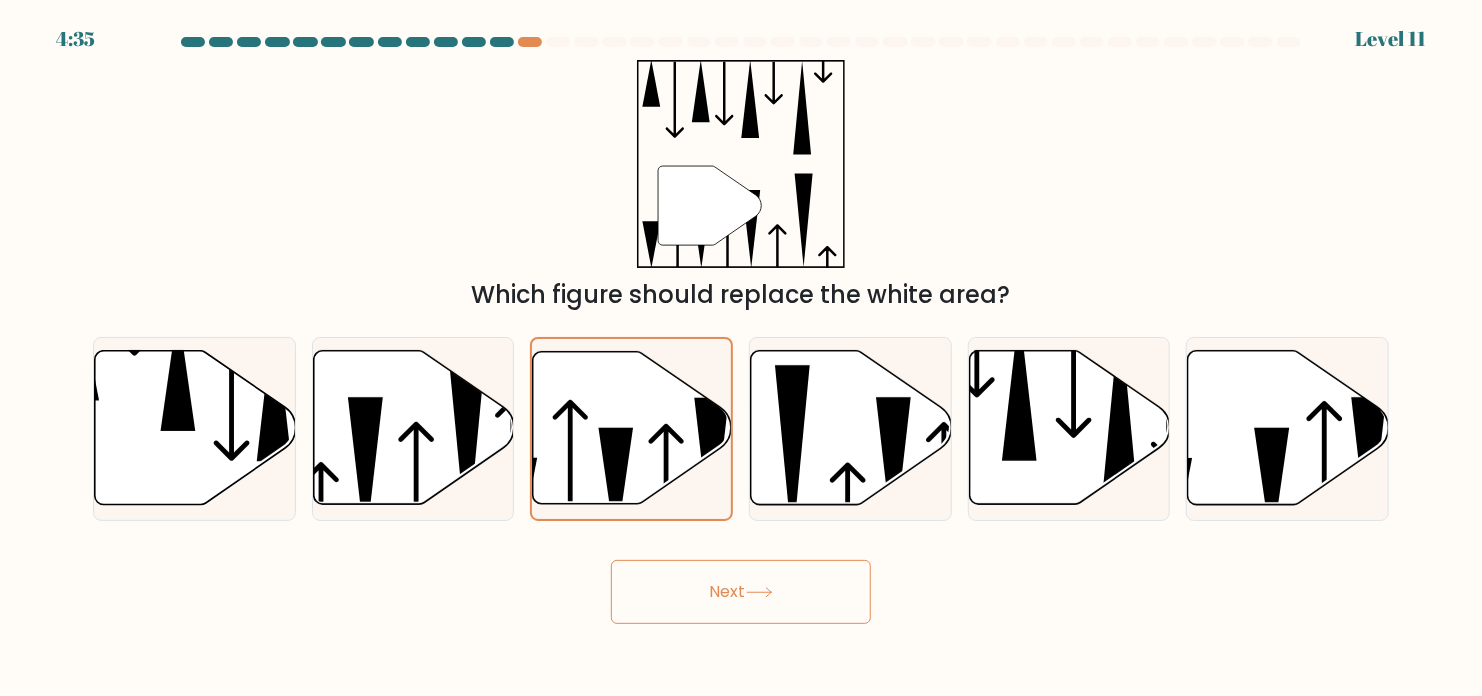 click 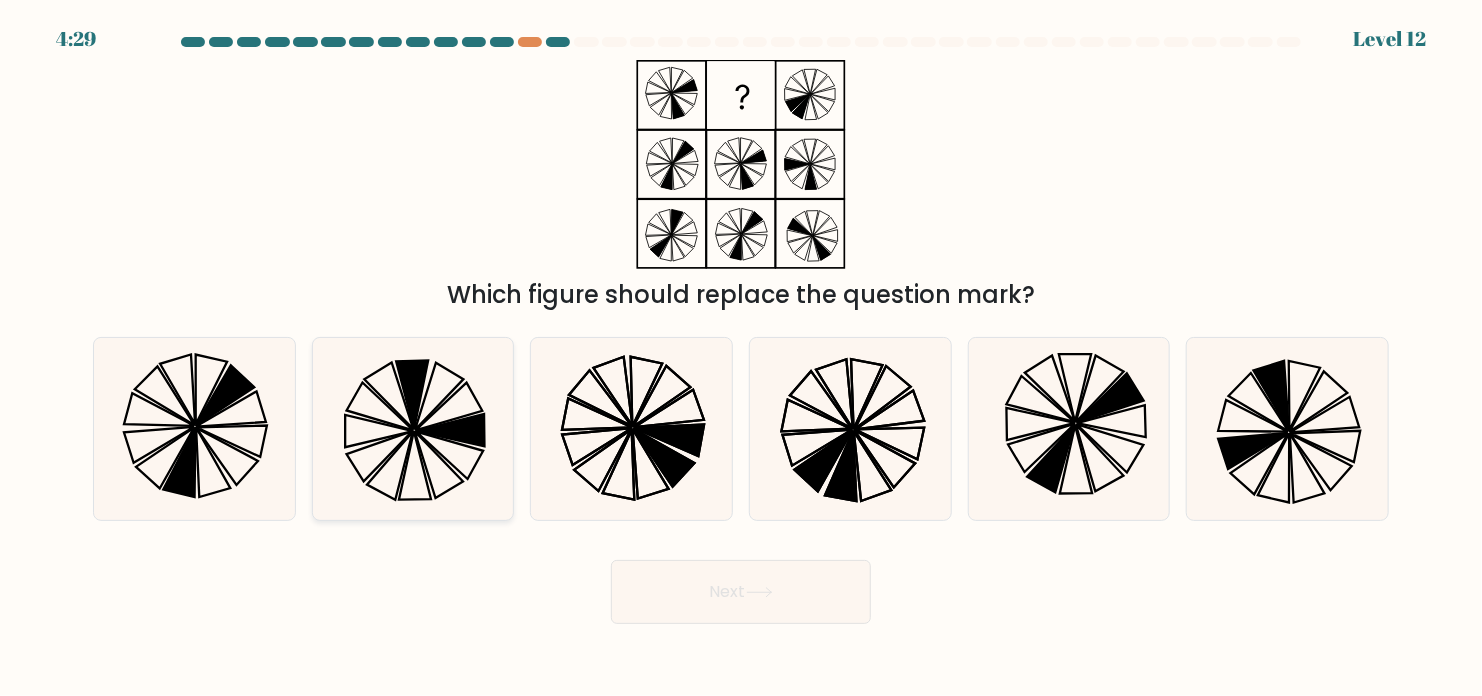click 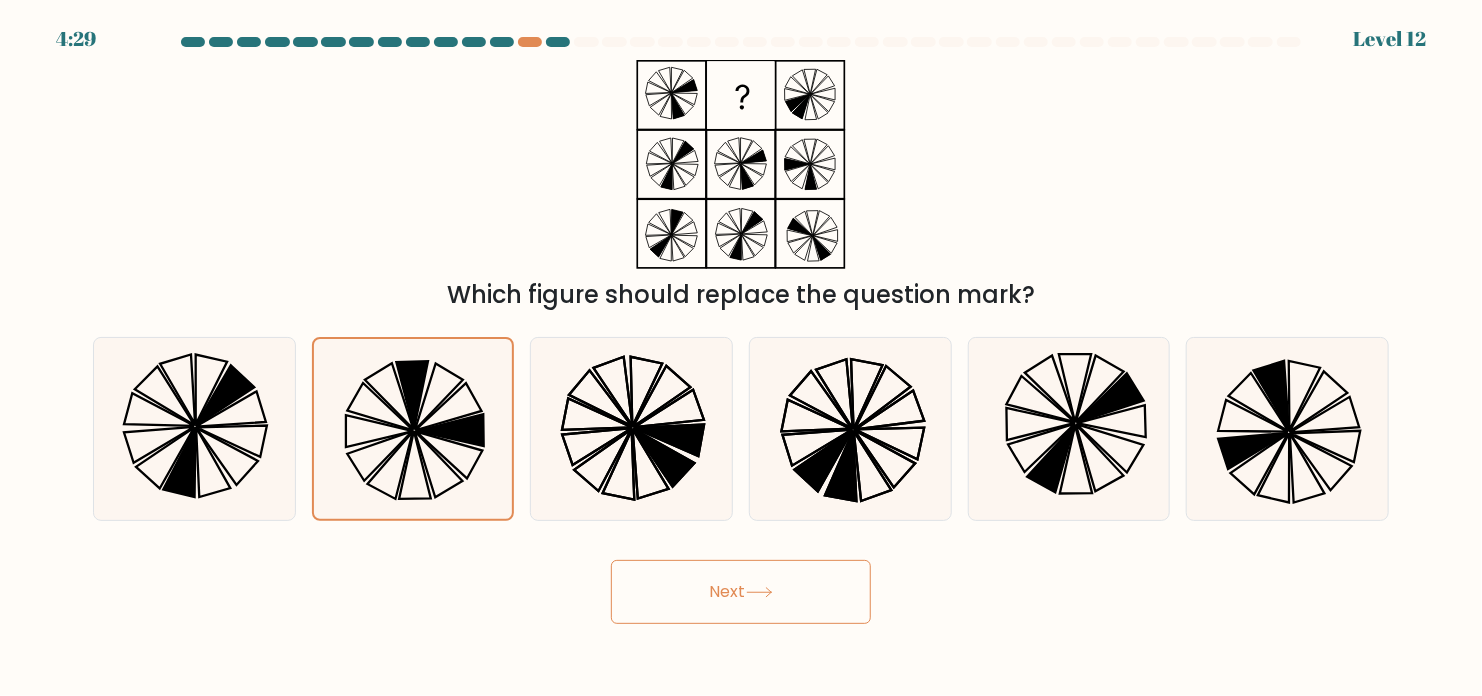 click on "Next" at bounding box center (741, 592) 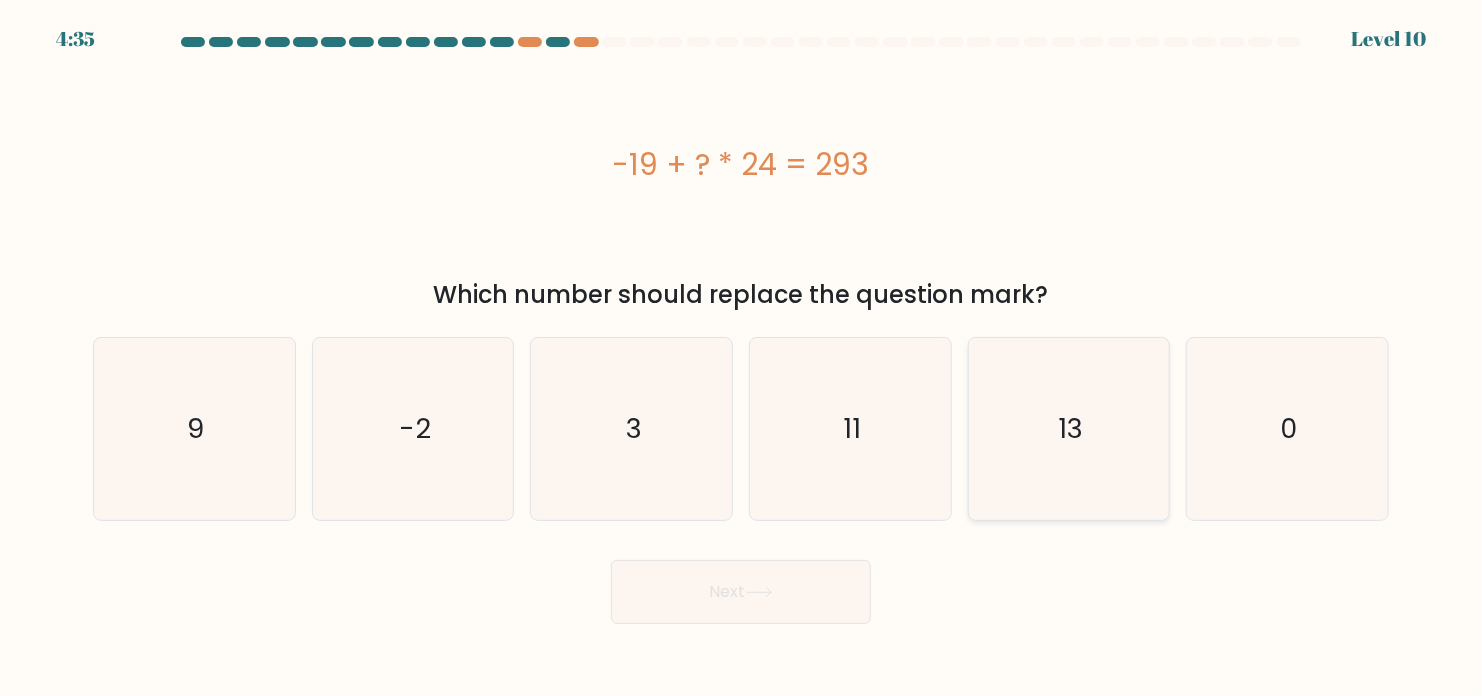 click on "13" 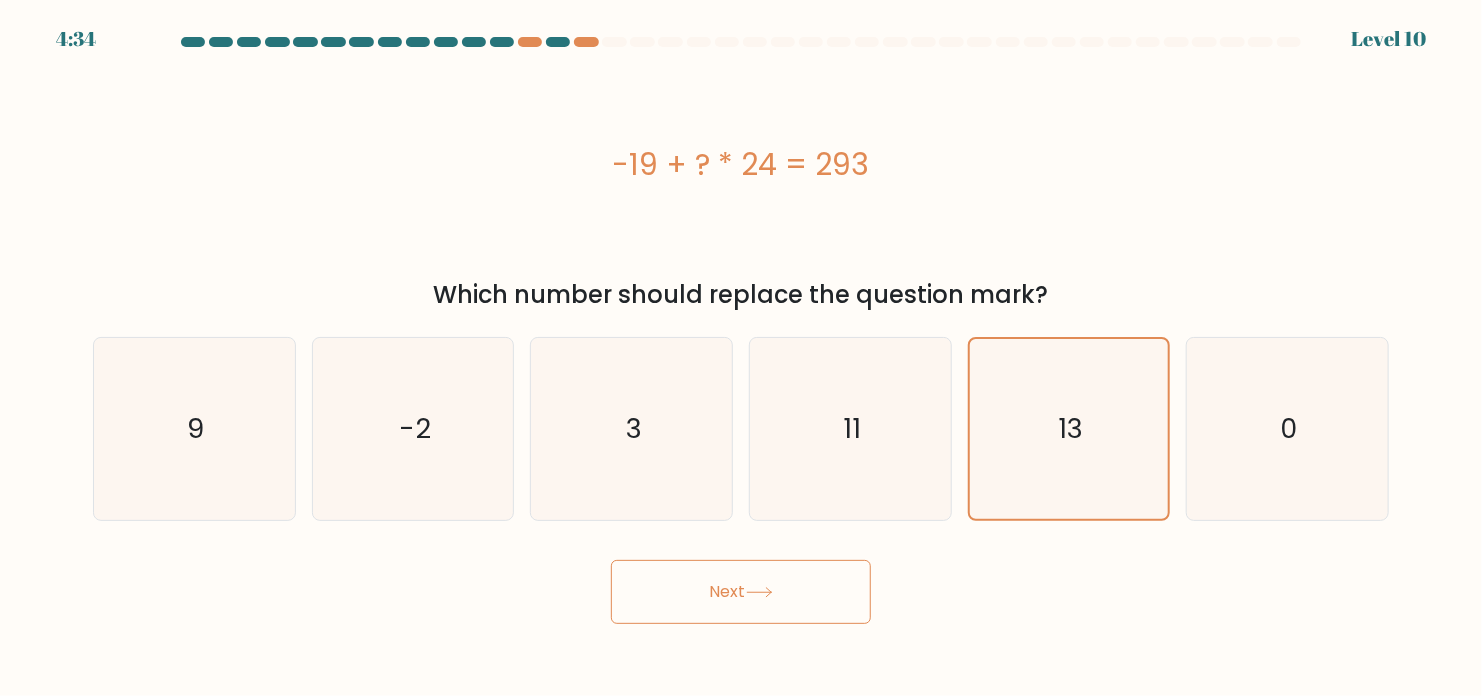 click on "Next" at bounding box center [741, 592] 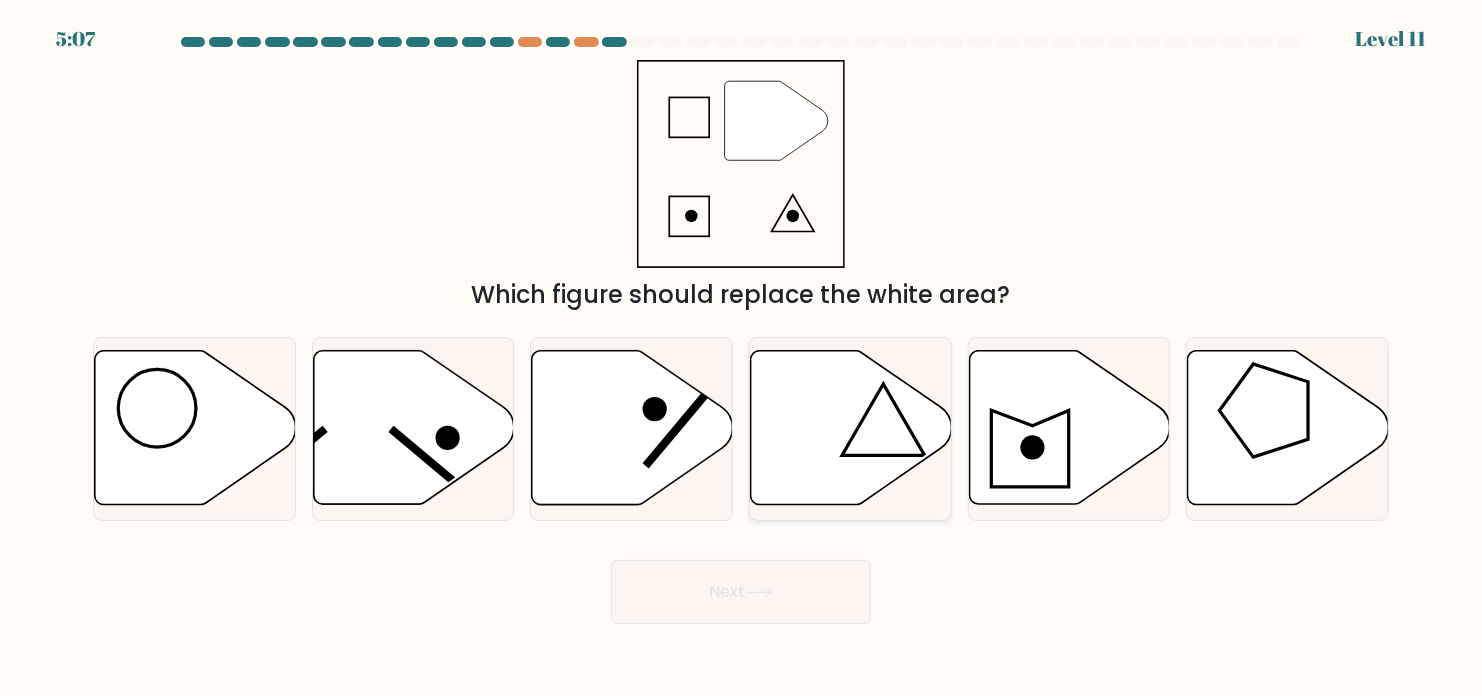 click 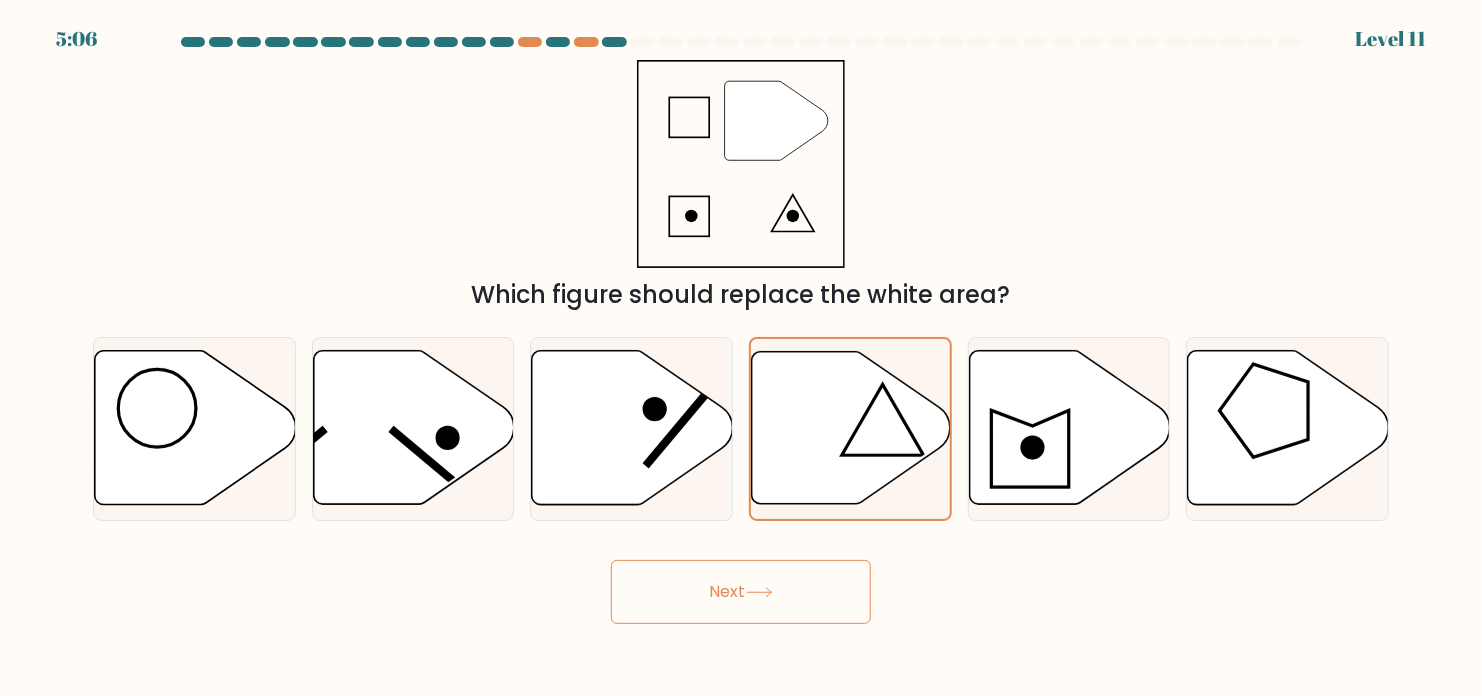 click on "Next" at bounding box center [741, 592] 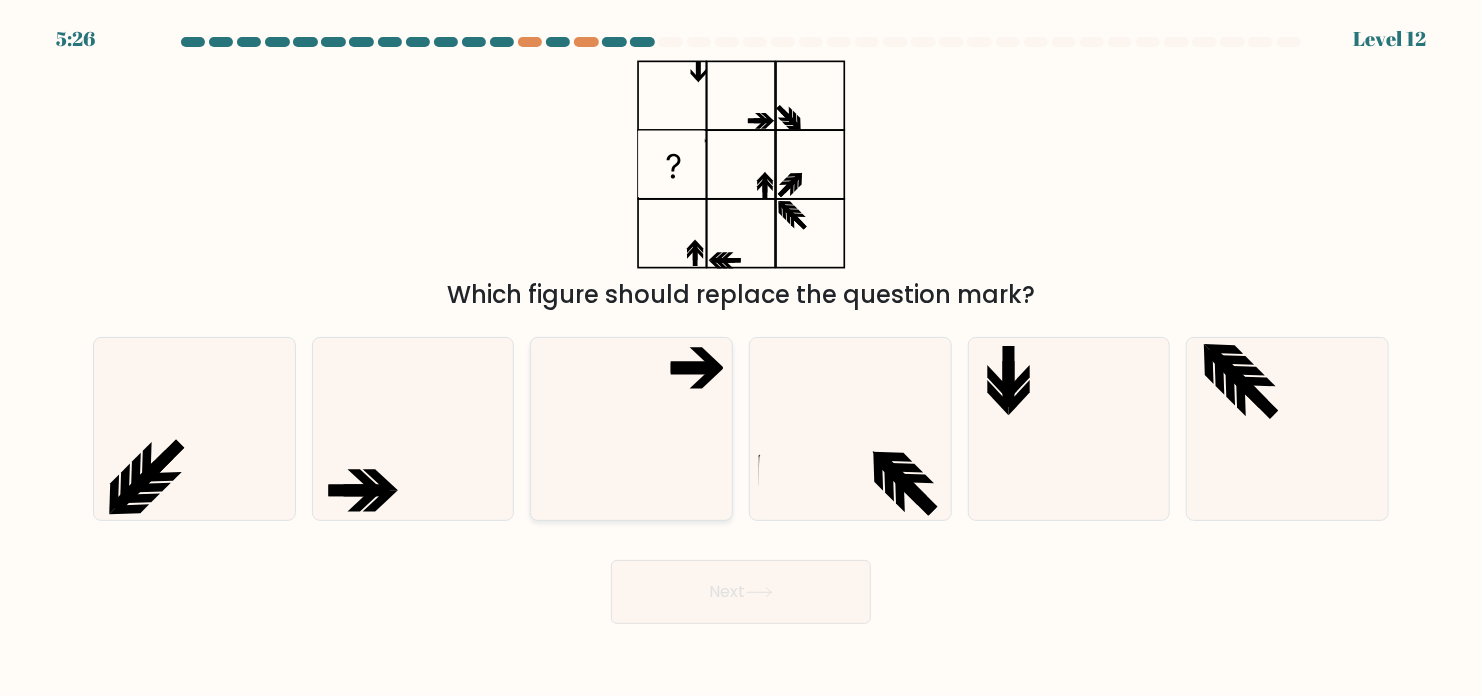 click 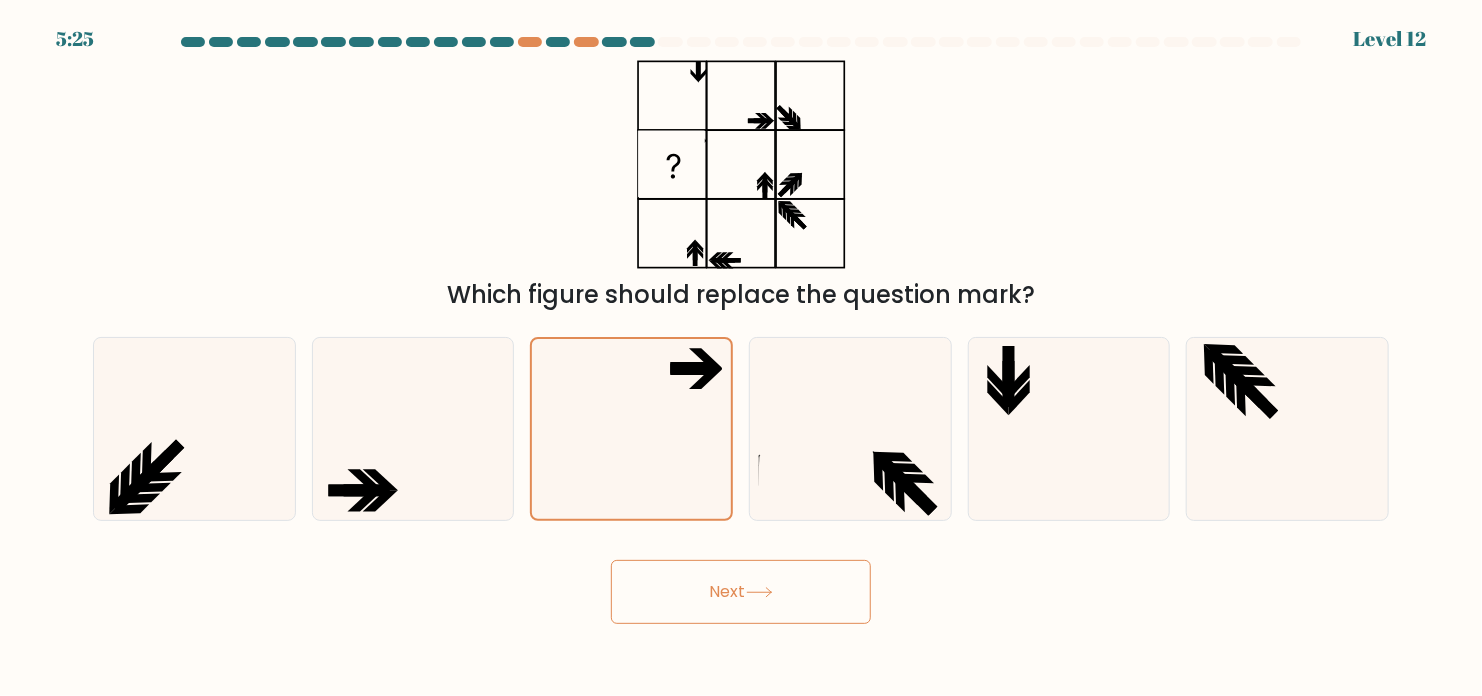 click on "Next" at bounding box center [741, 592] 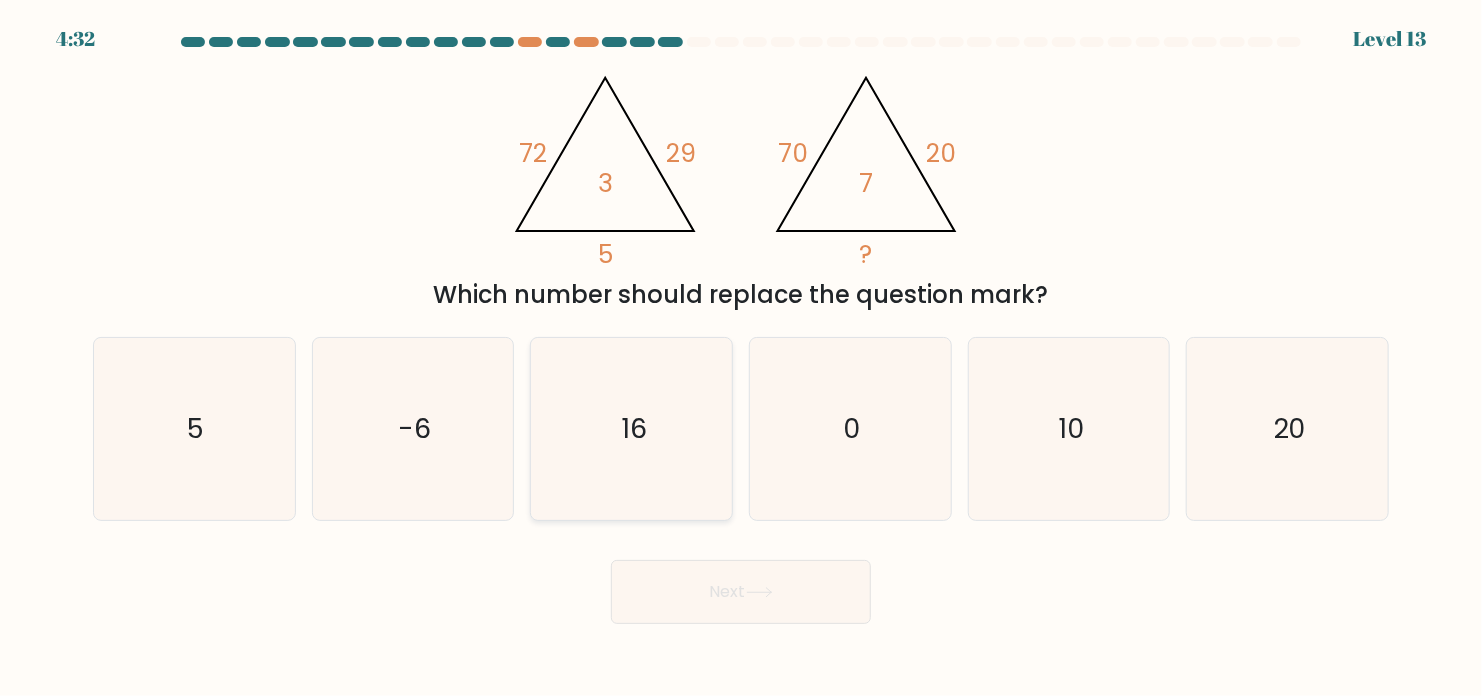 click on "16" 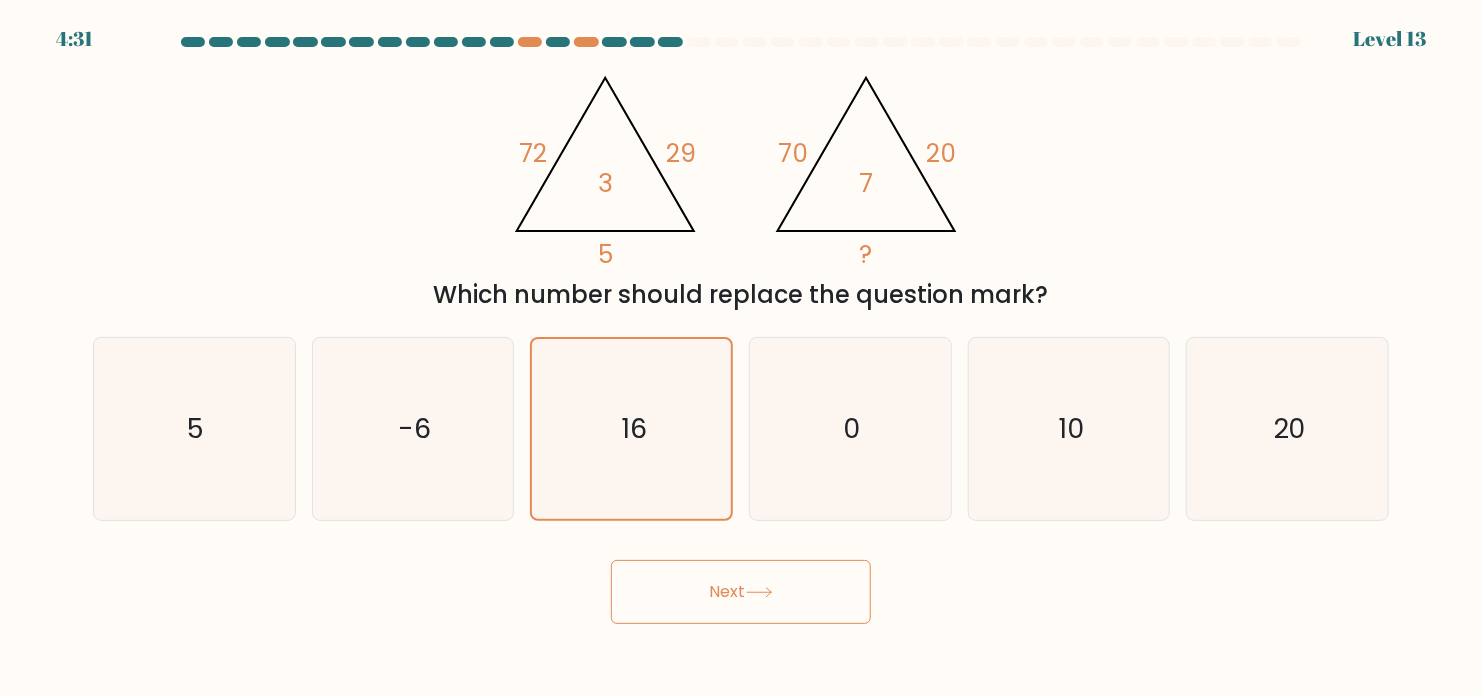 click on "Next" at bounding box center (741, 592) 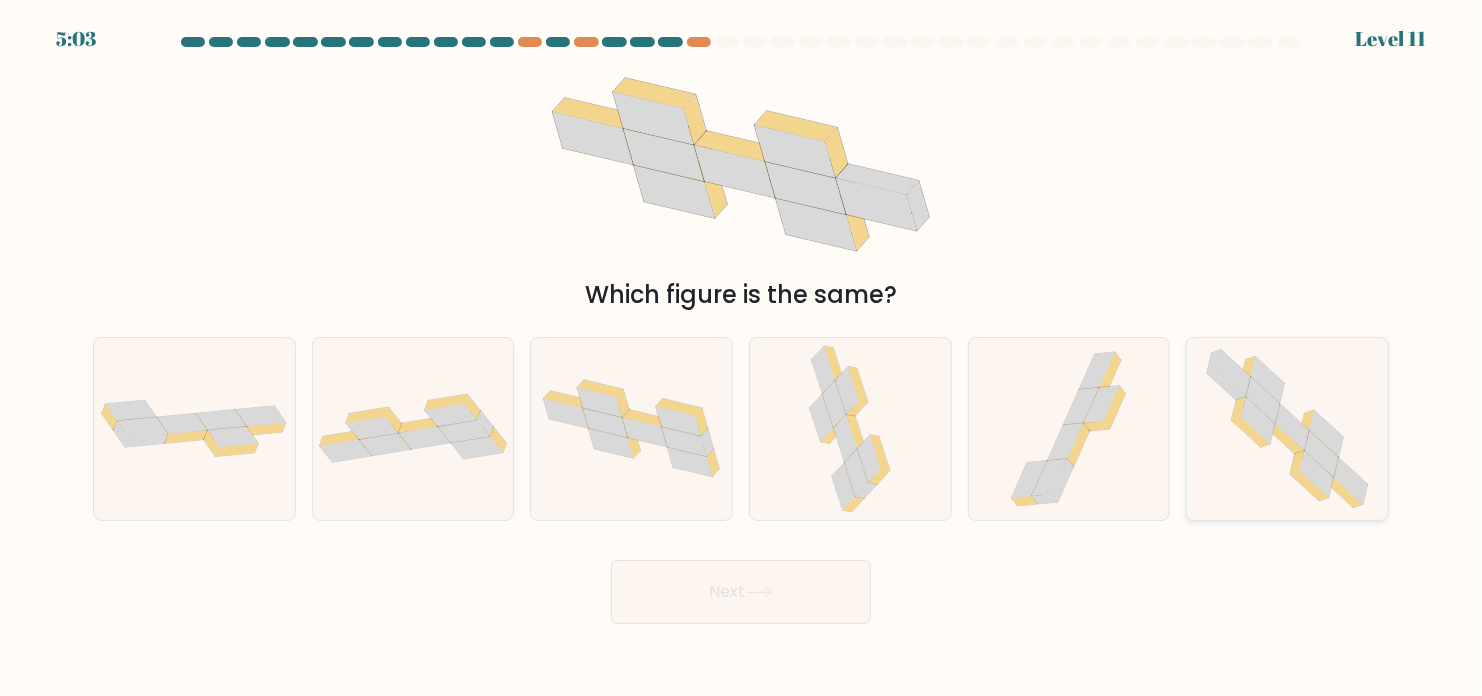 click 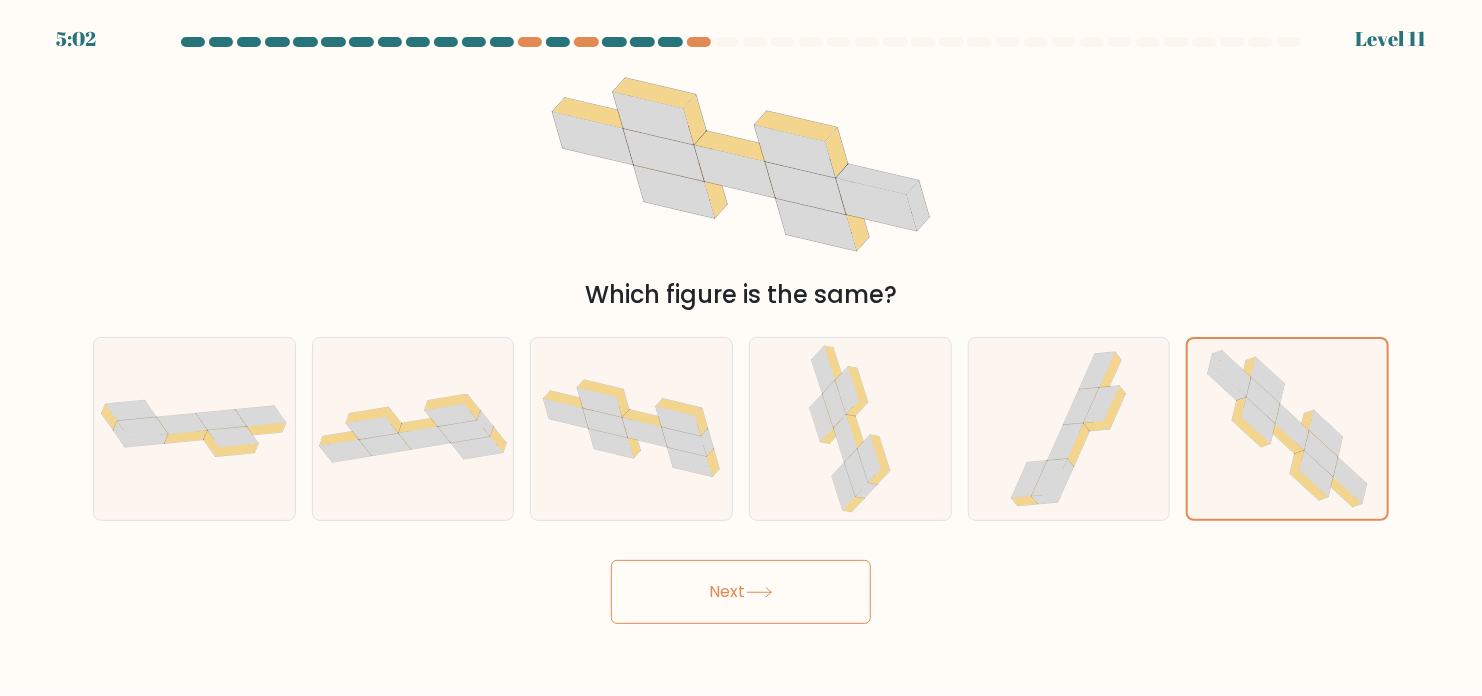 click 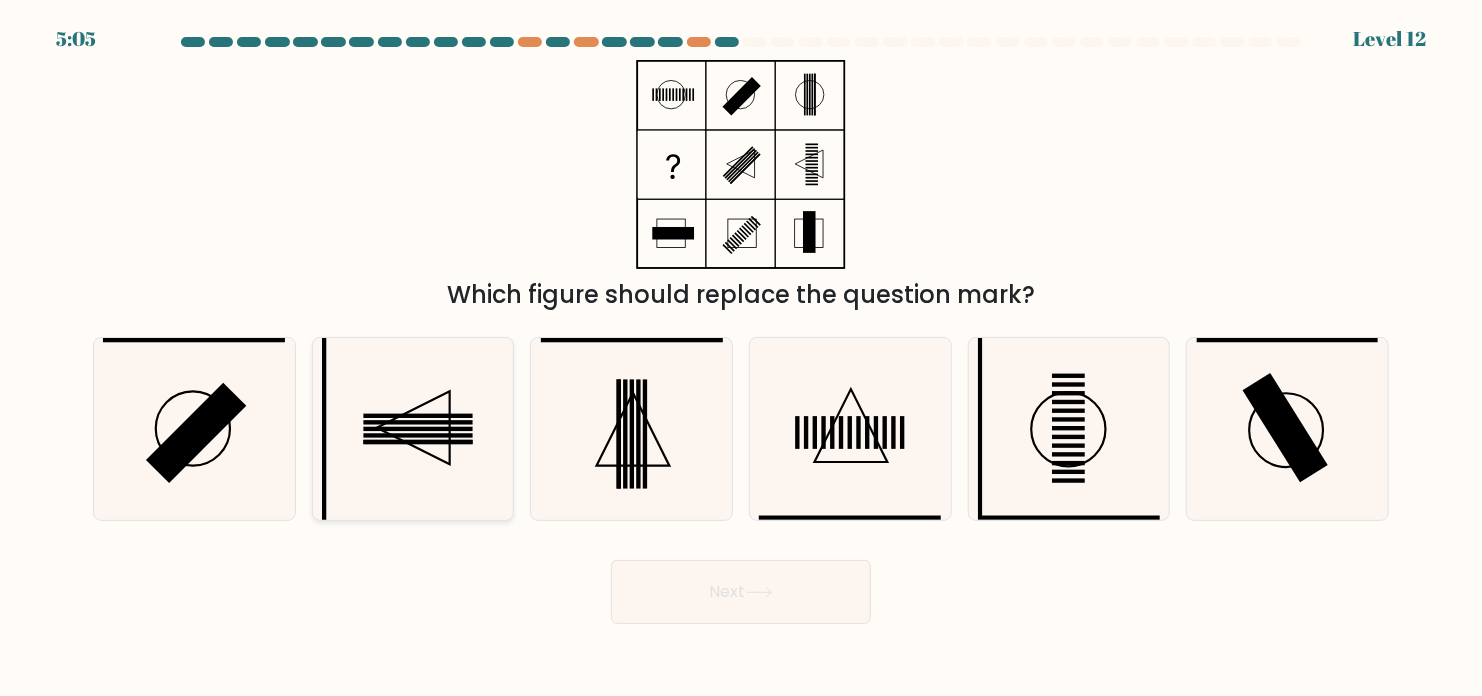 click 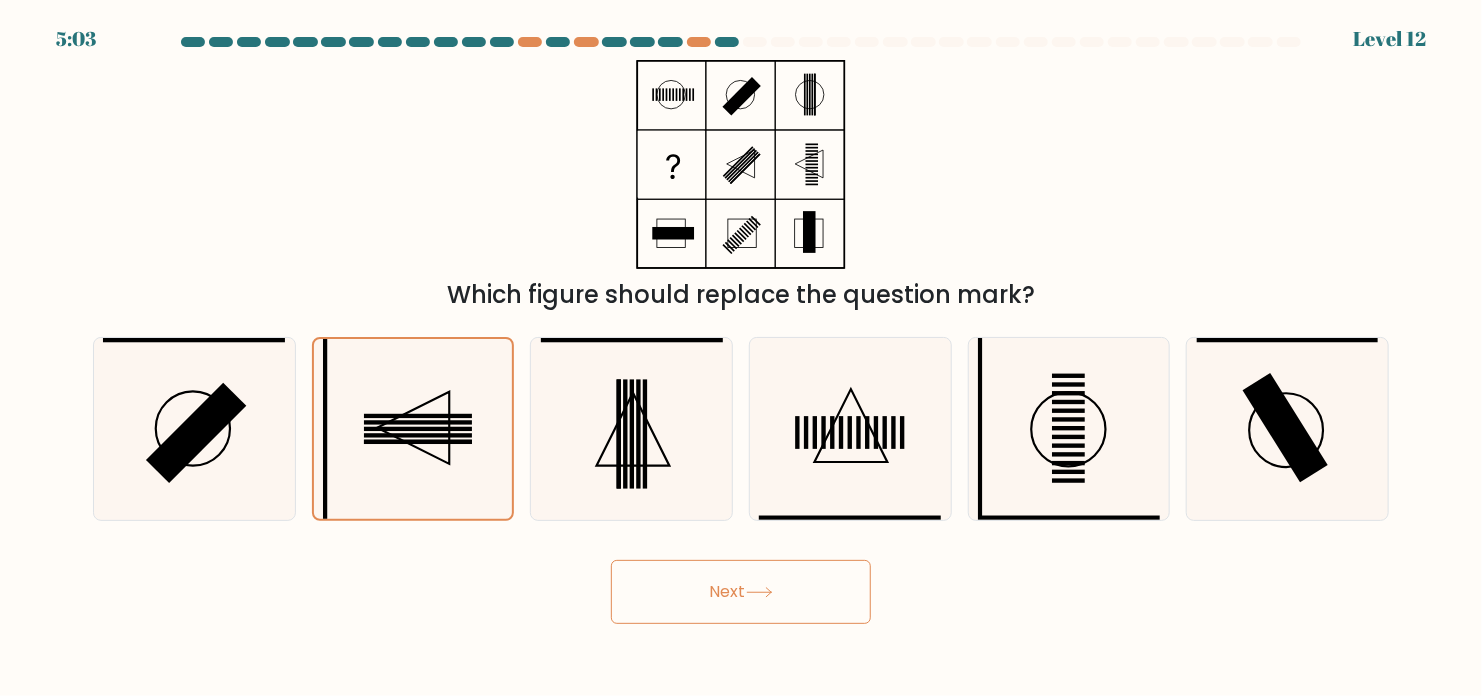 click on "Next" at bounding box center (741, 592) 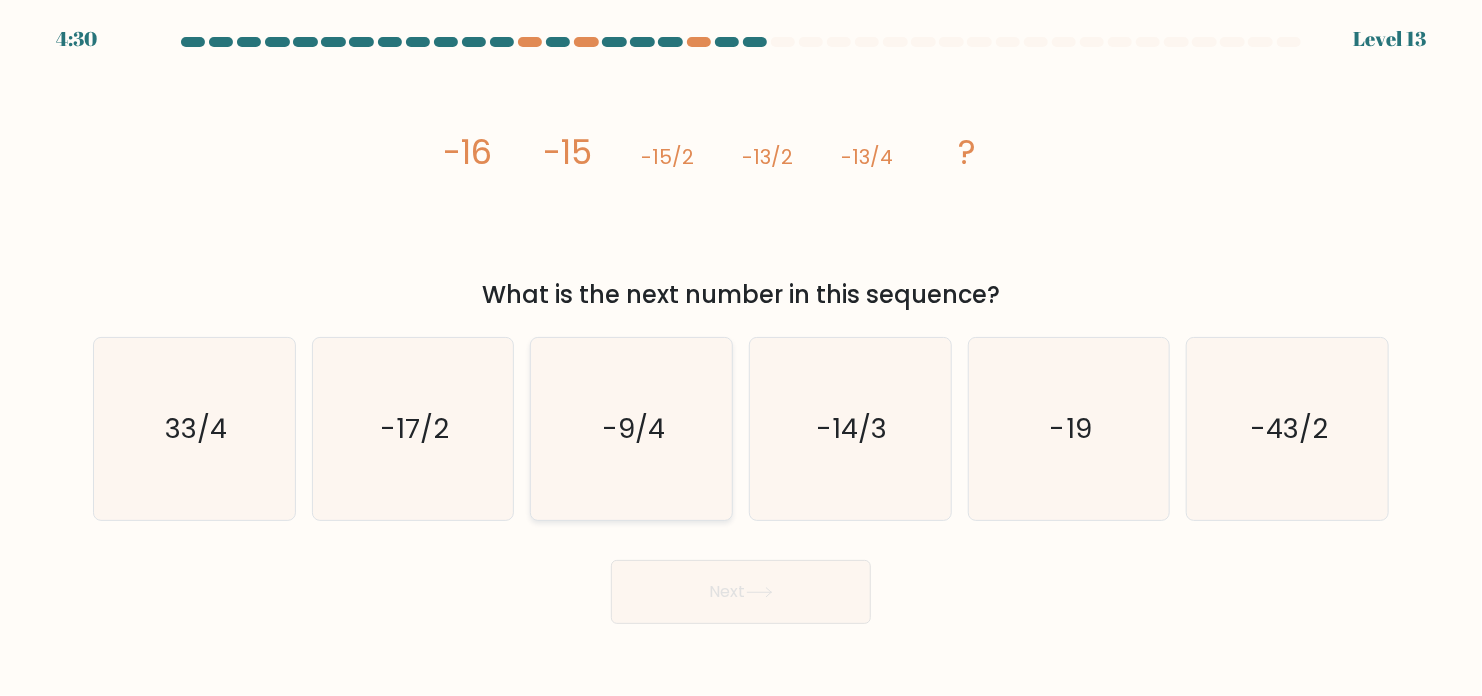 click on "-9/4" 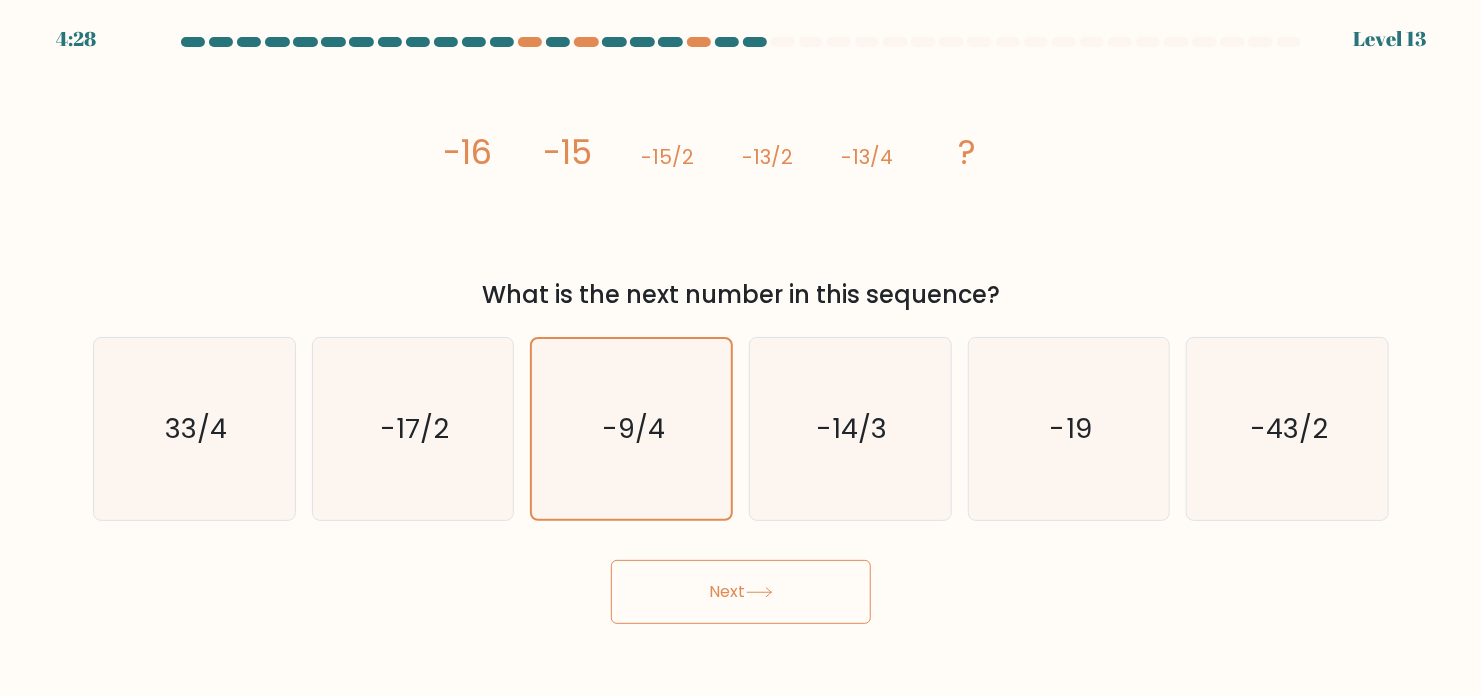 click on "Next" at bounding box center [741, 592] 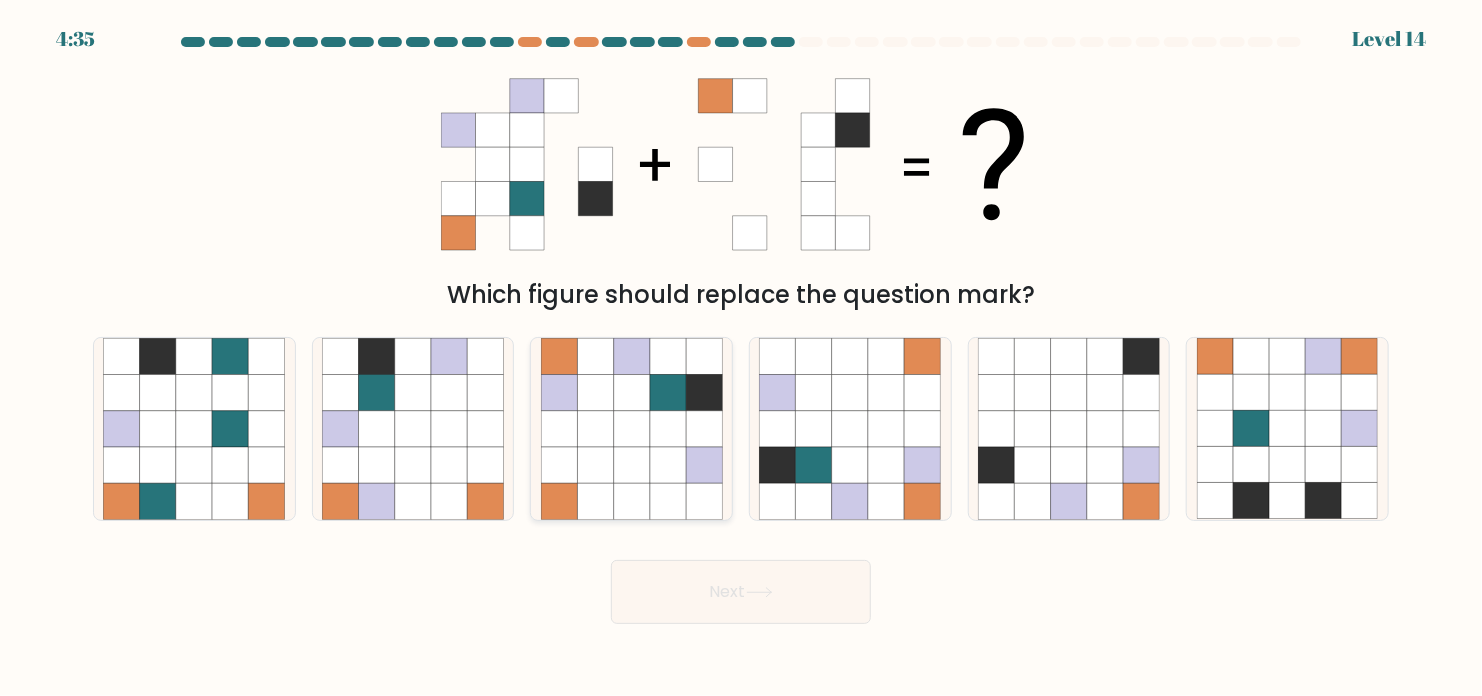 click 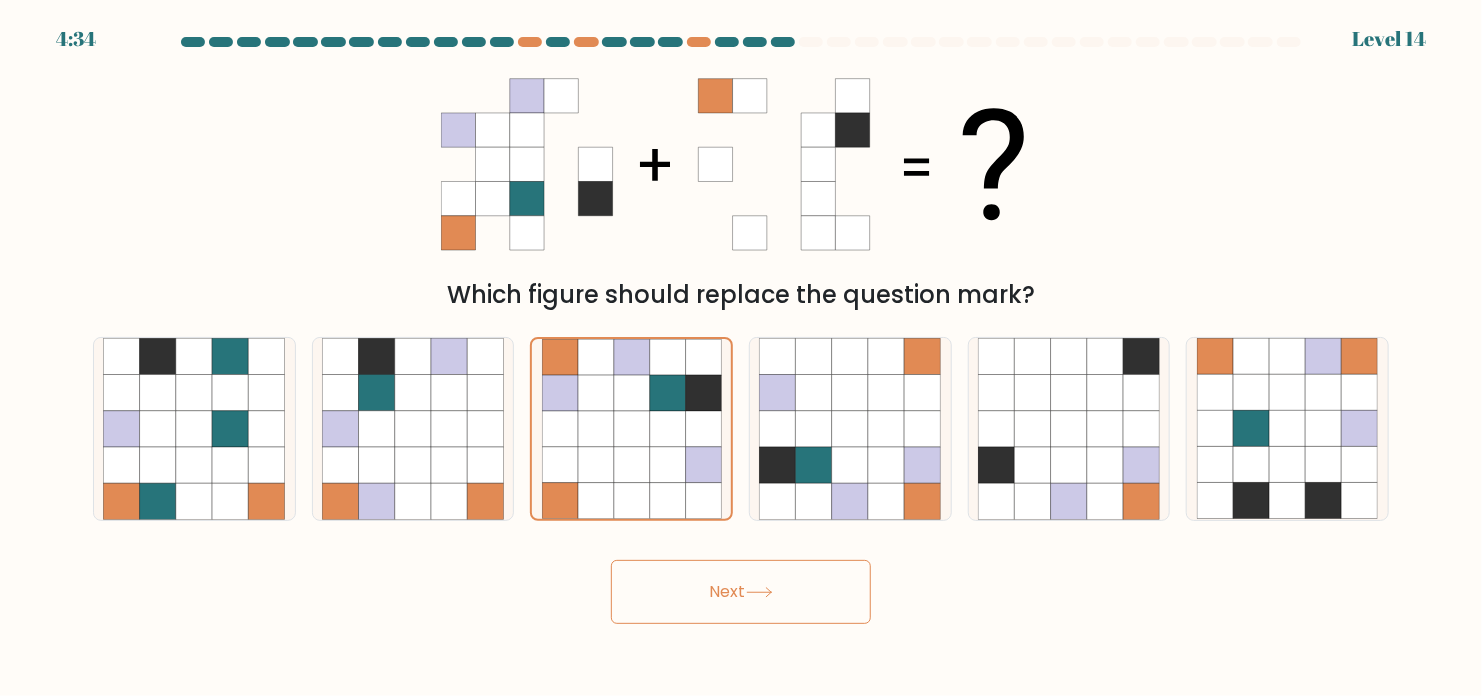 click on "Next" at bounding box center (741, 592) 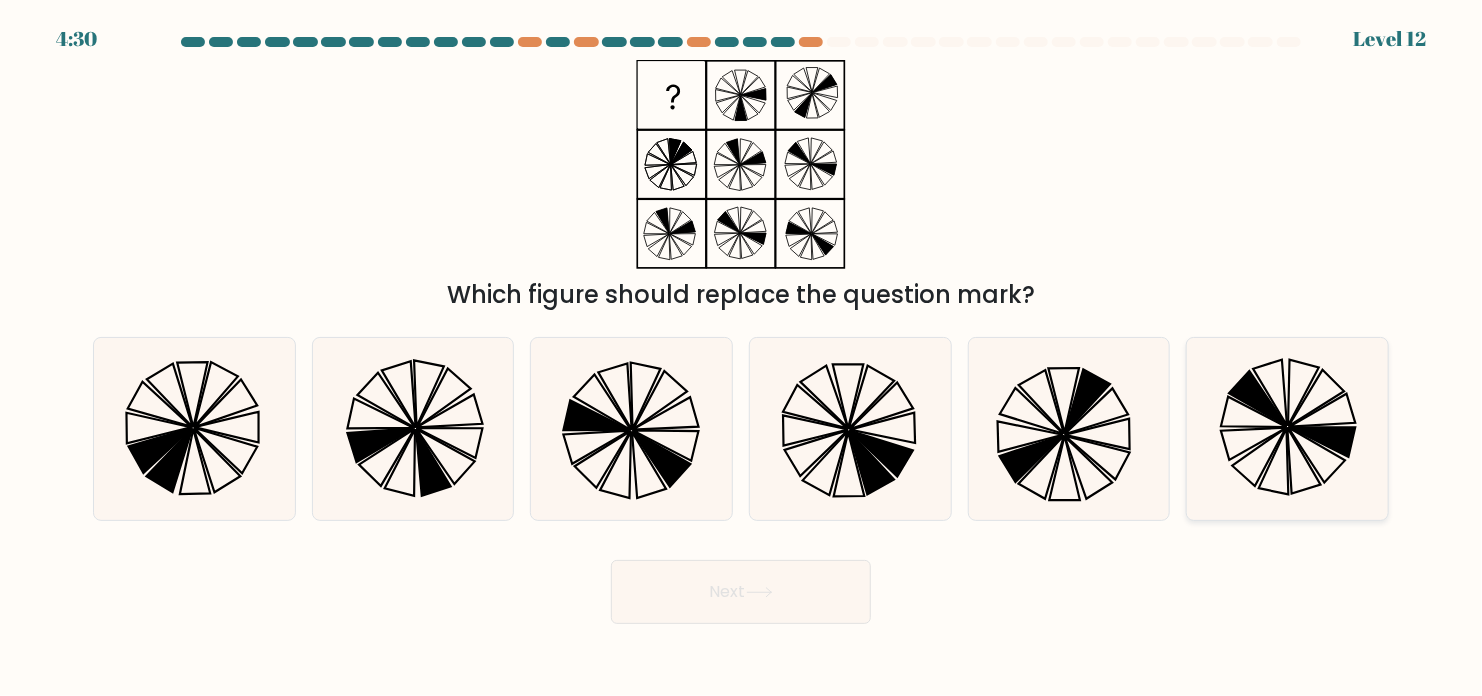 click 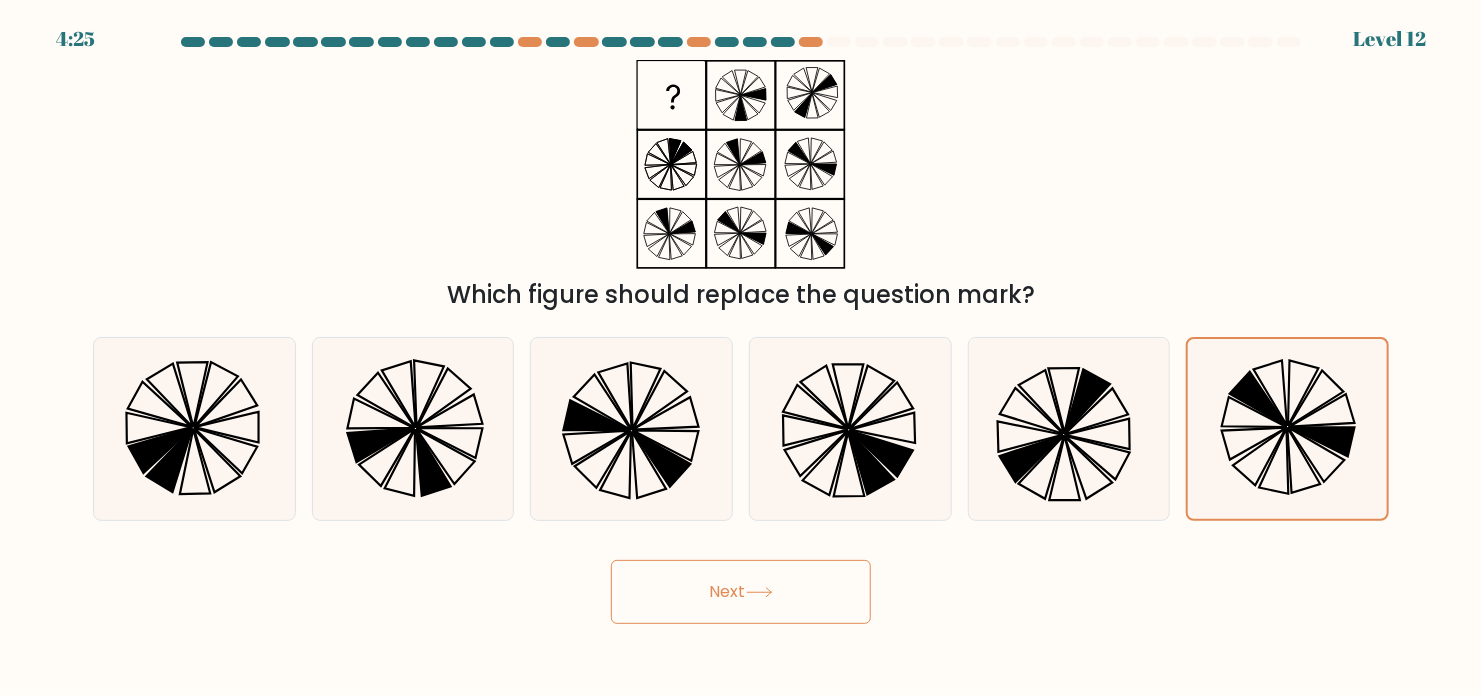 click on "Next" at bounding box center [741, 592] 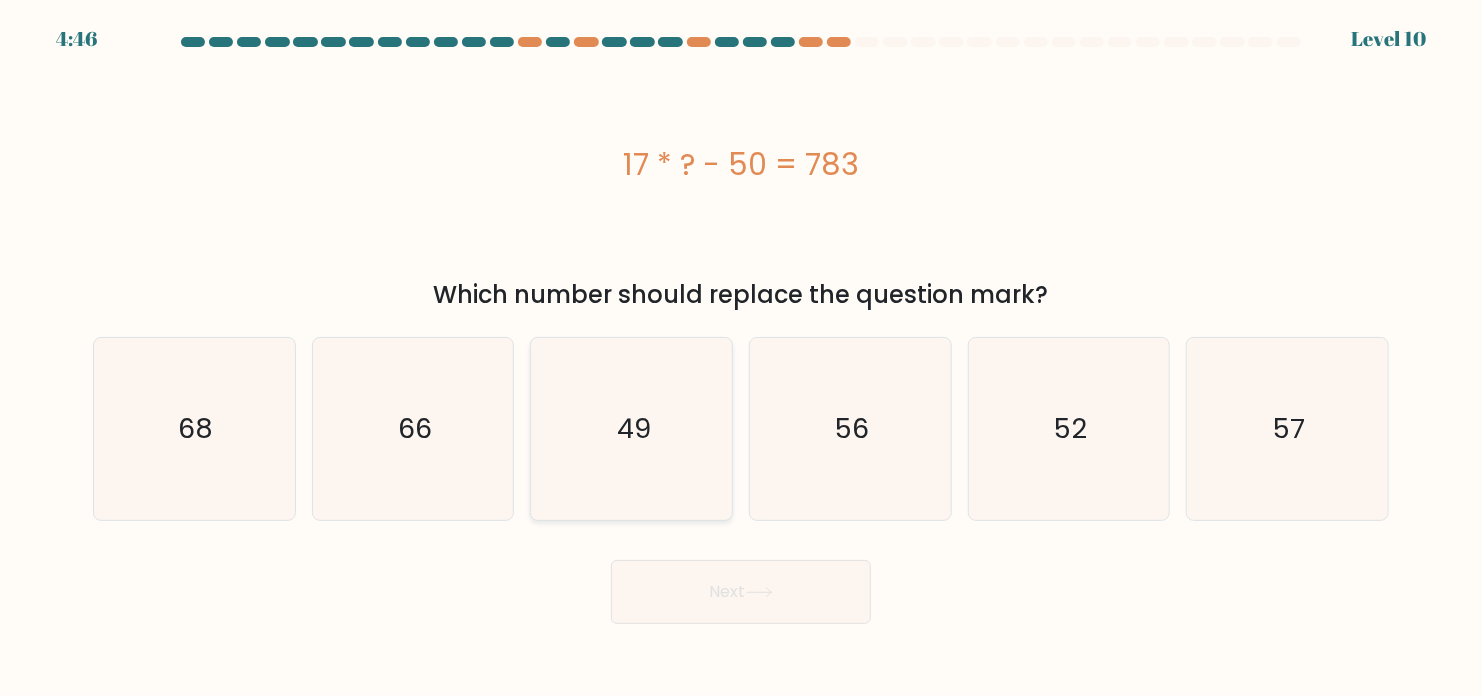click on "49" 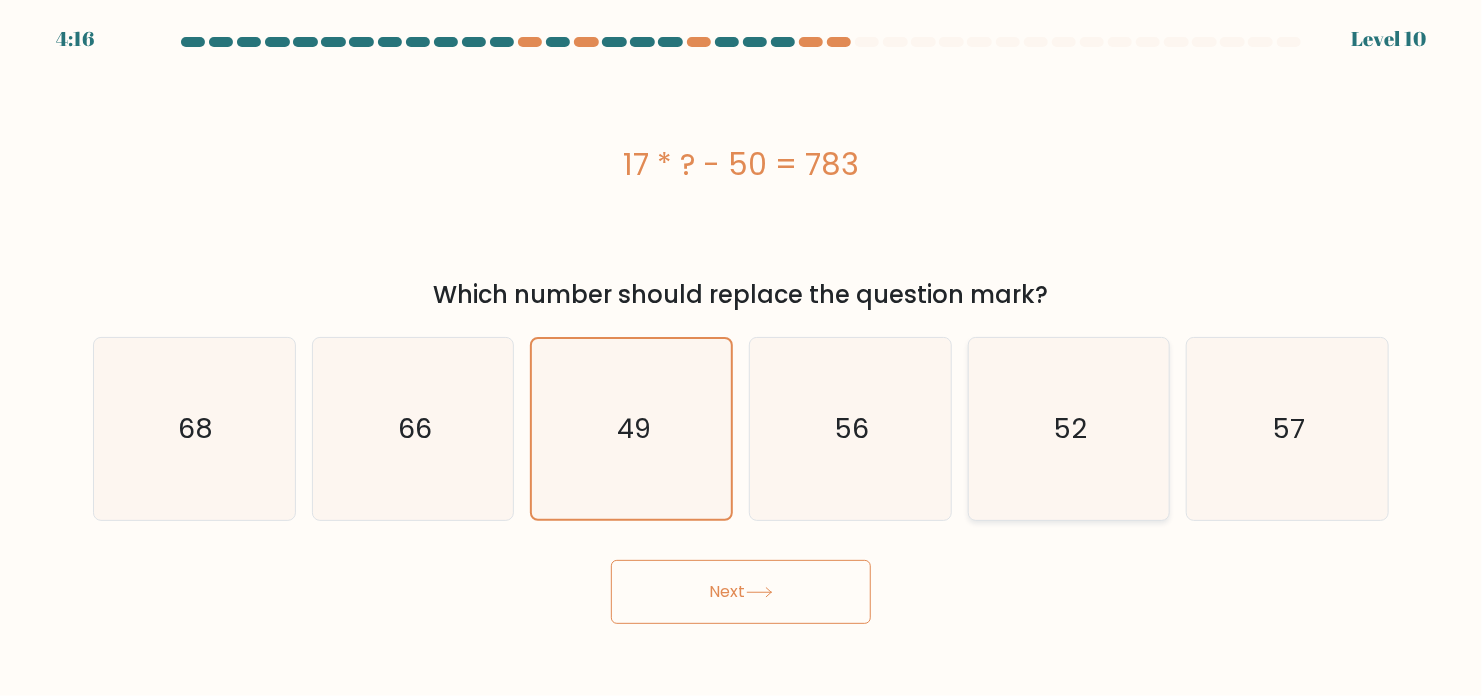 click on "52" 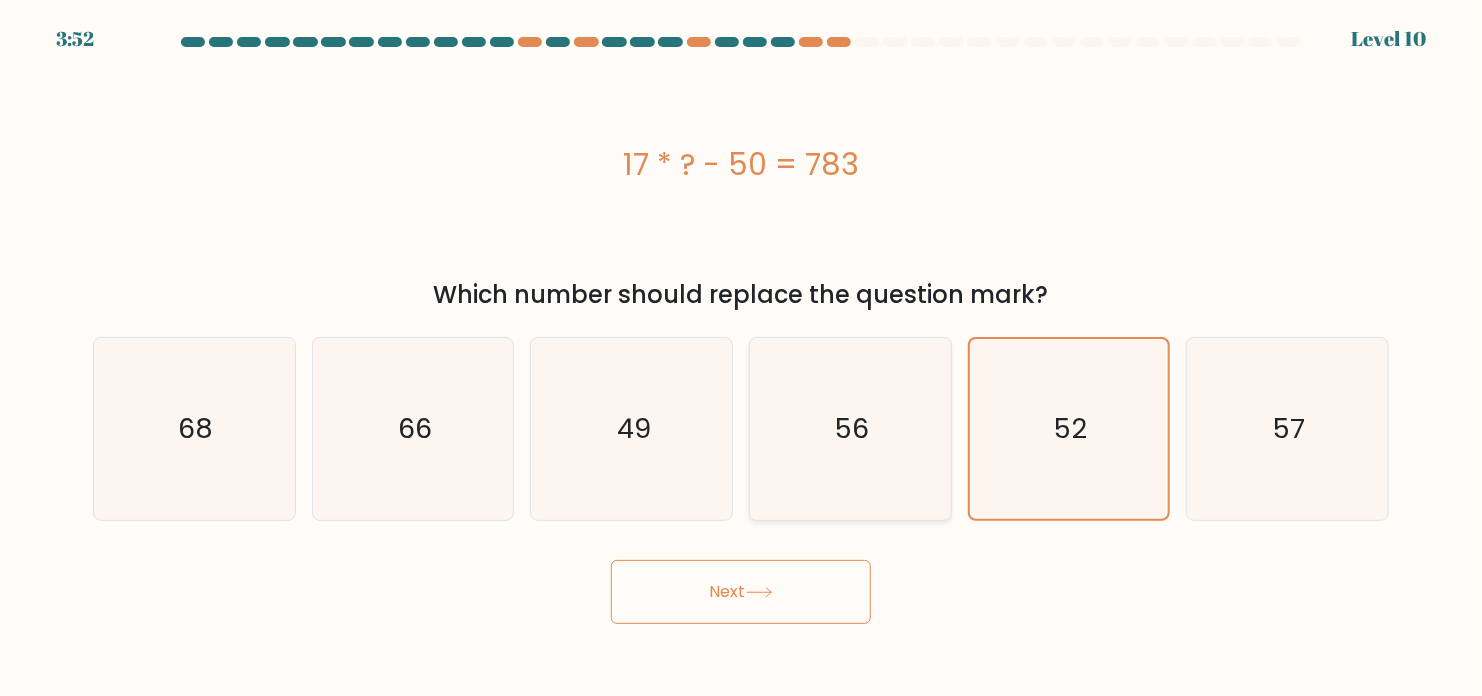 click on "56" 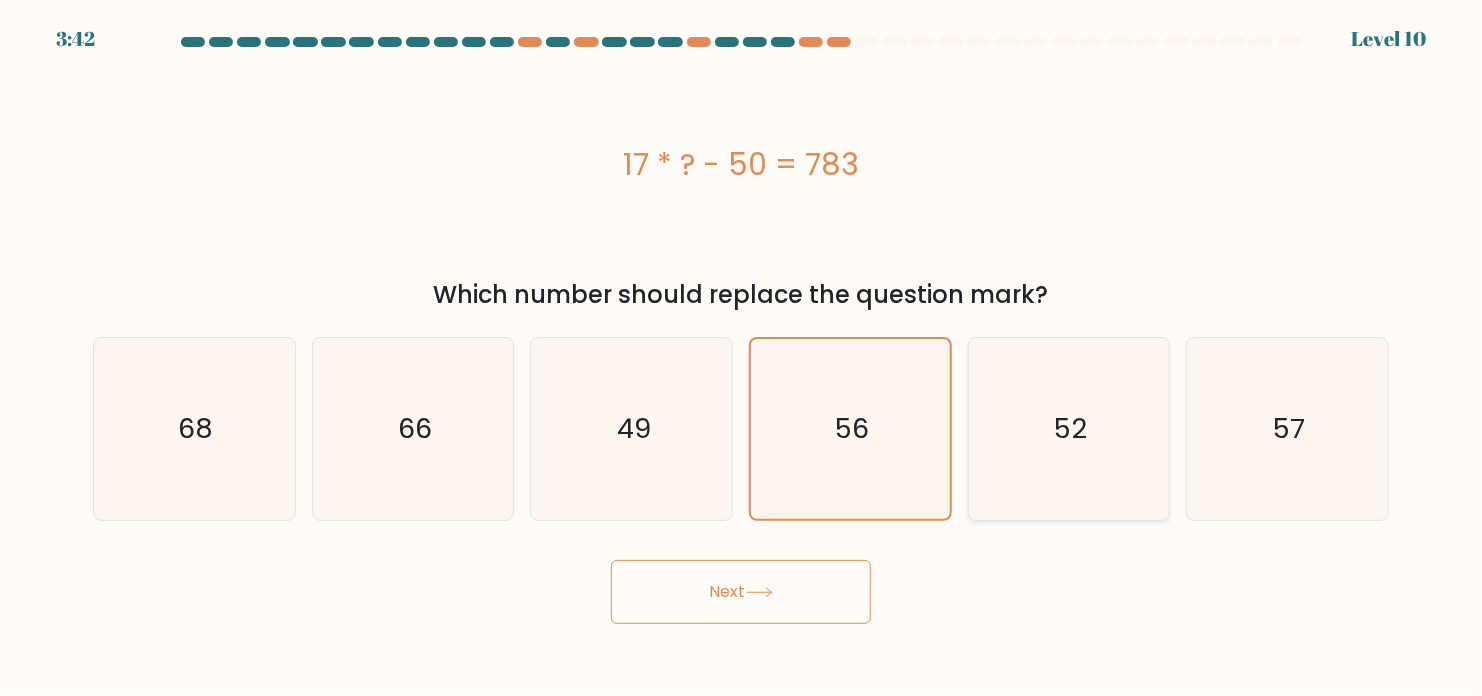 click on "52" 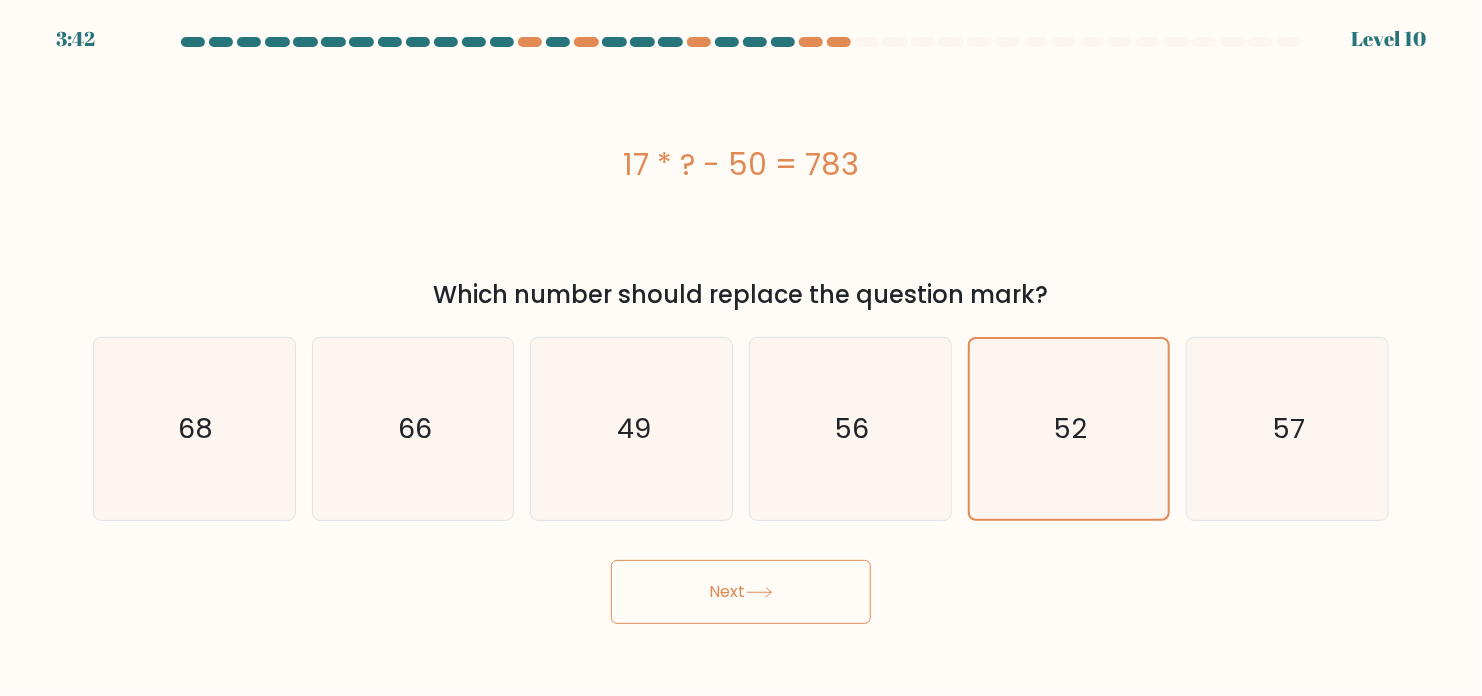 click 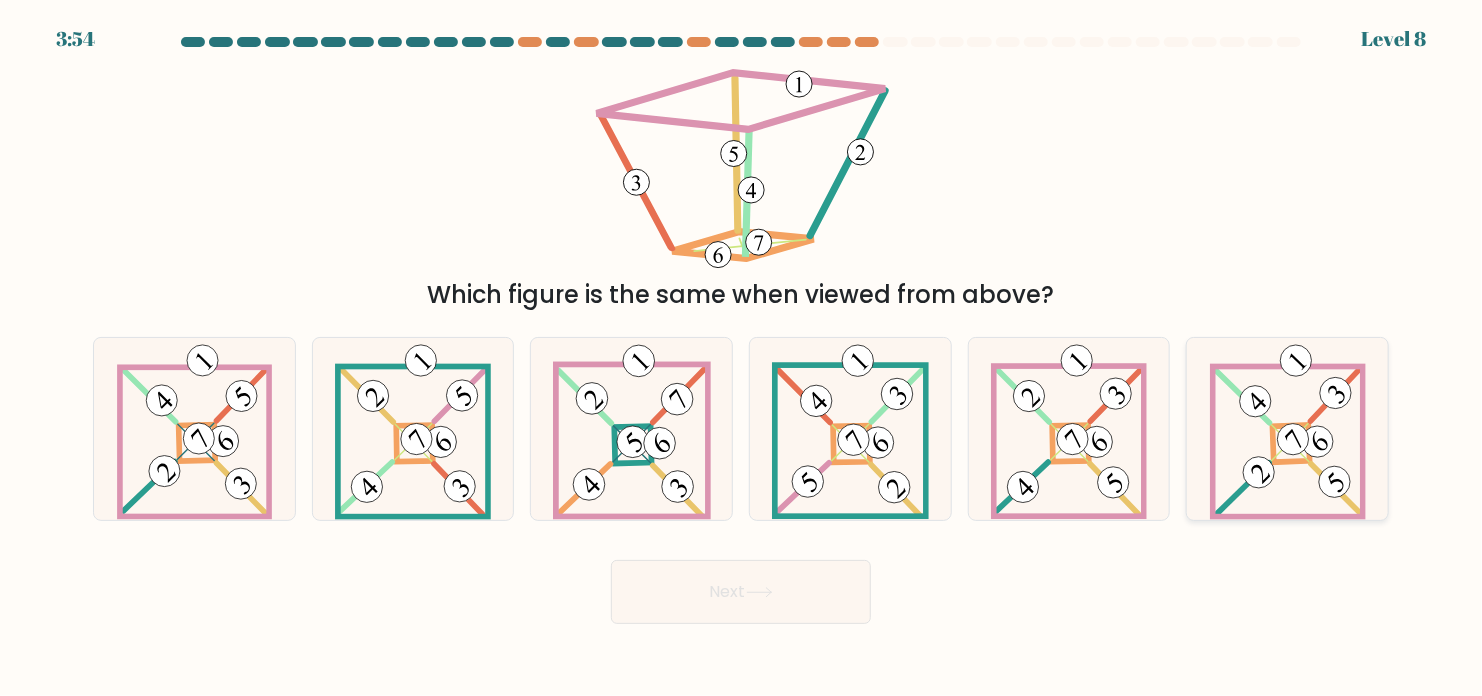 click 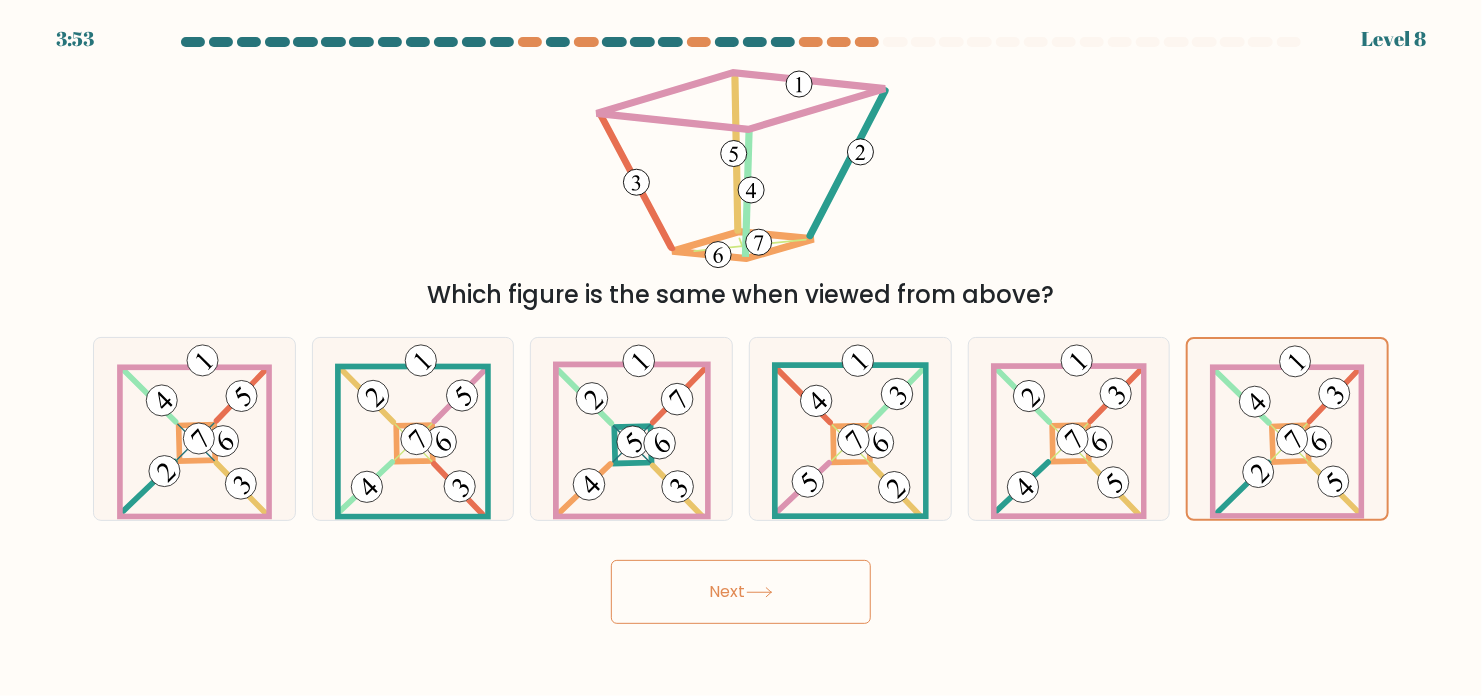 click on "Next" at bounding box center [741, 592] 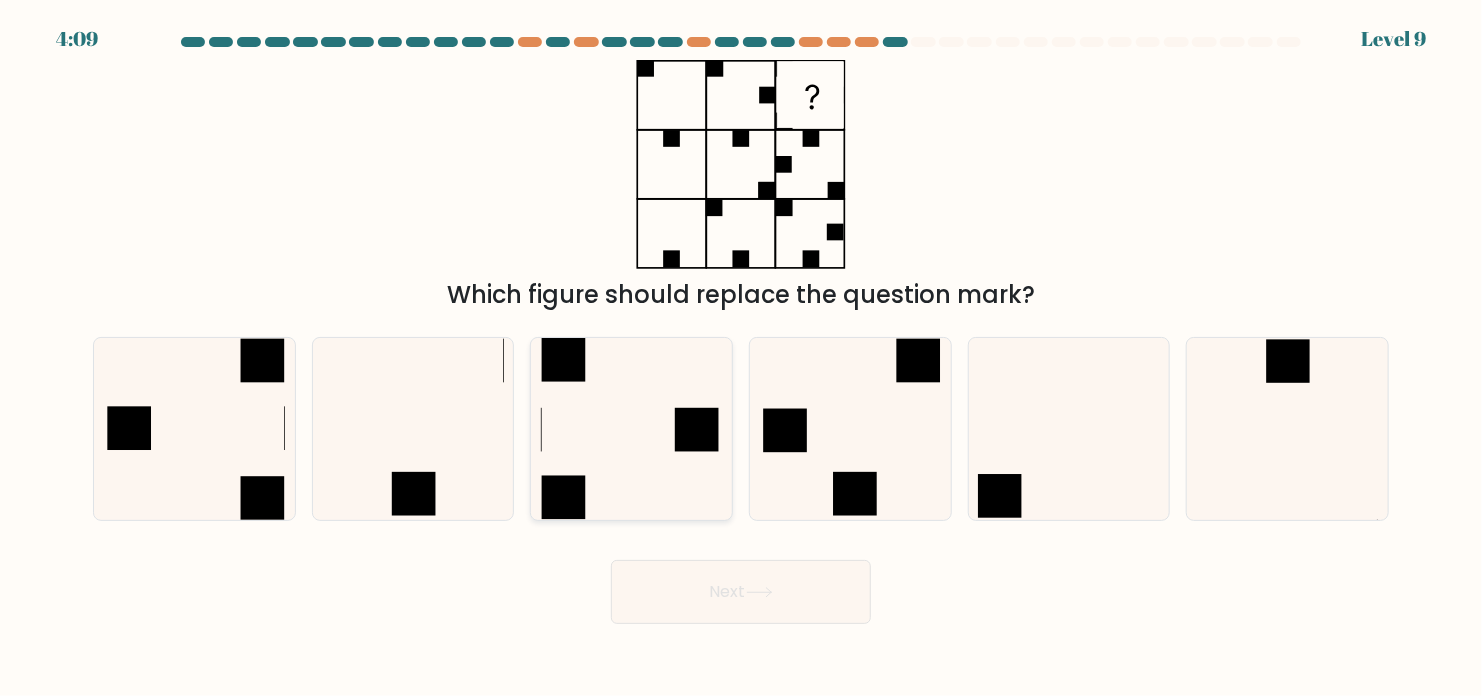 click 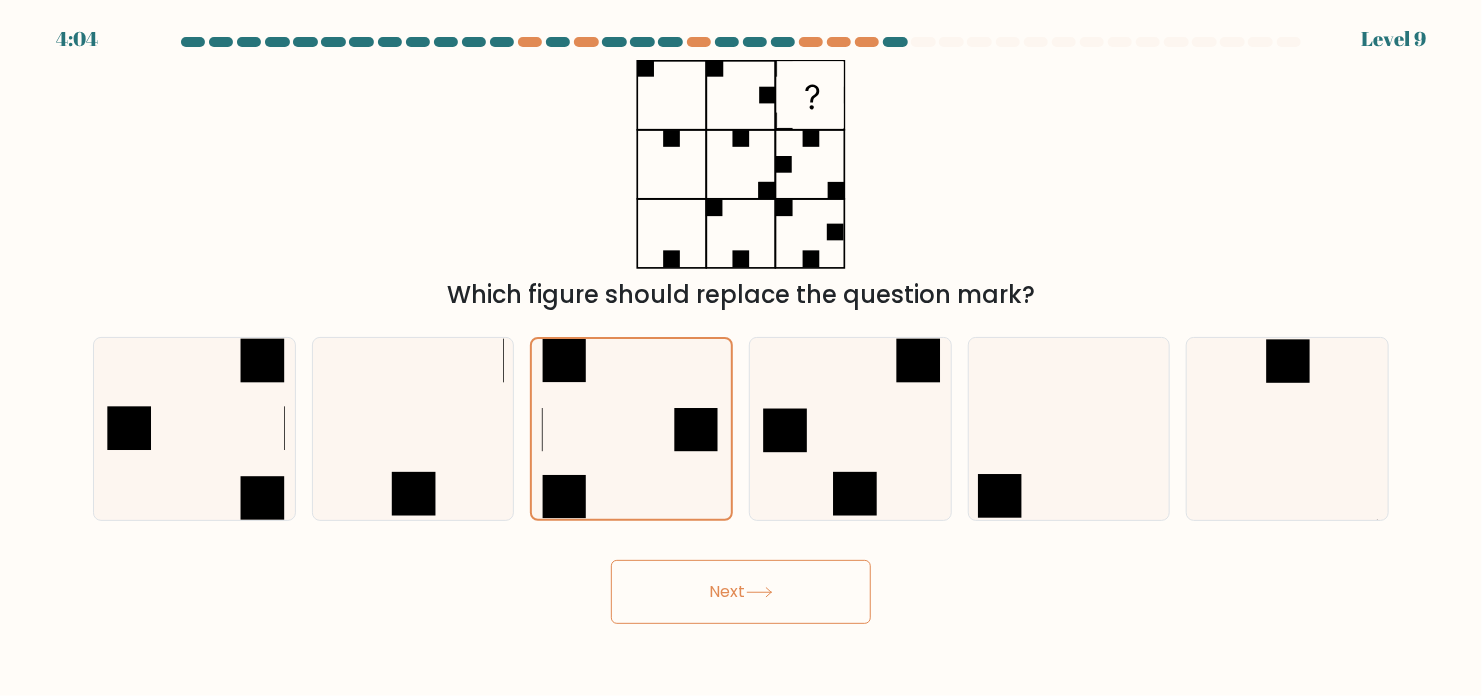 click on "Next" at bounding box center [741, 592] 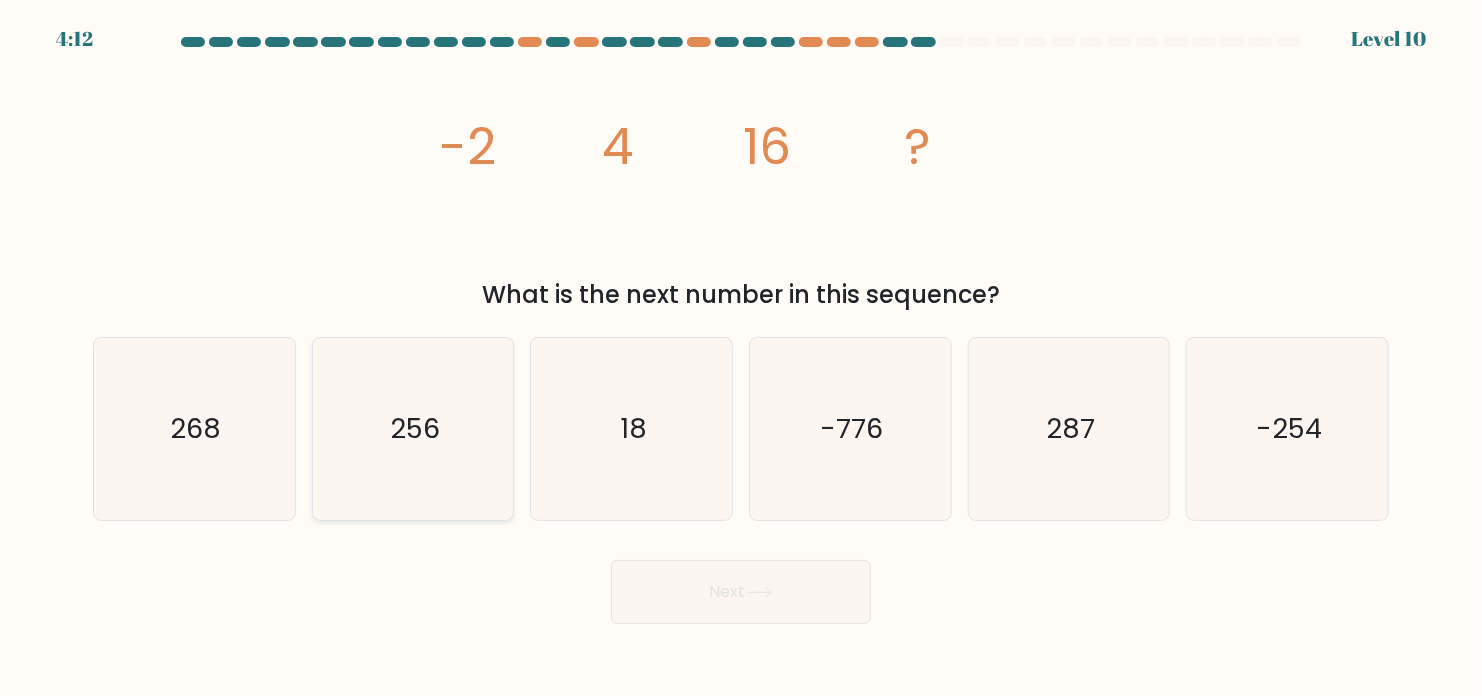 click on "256" 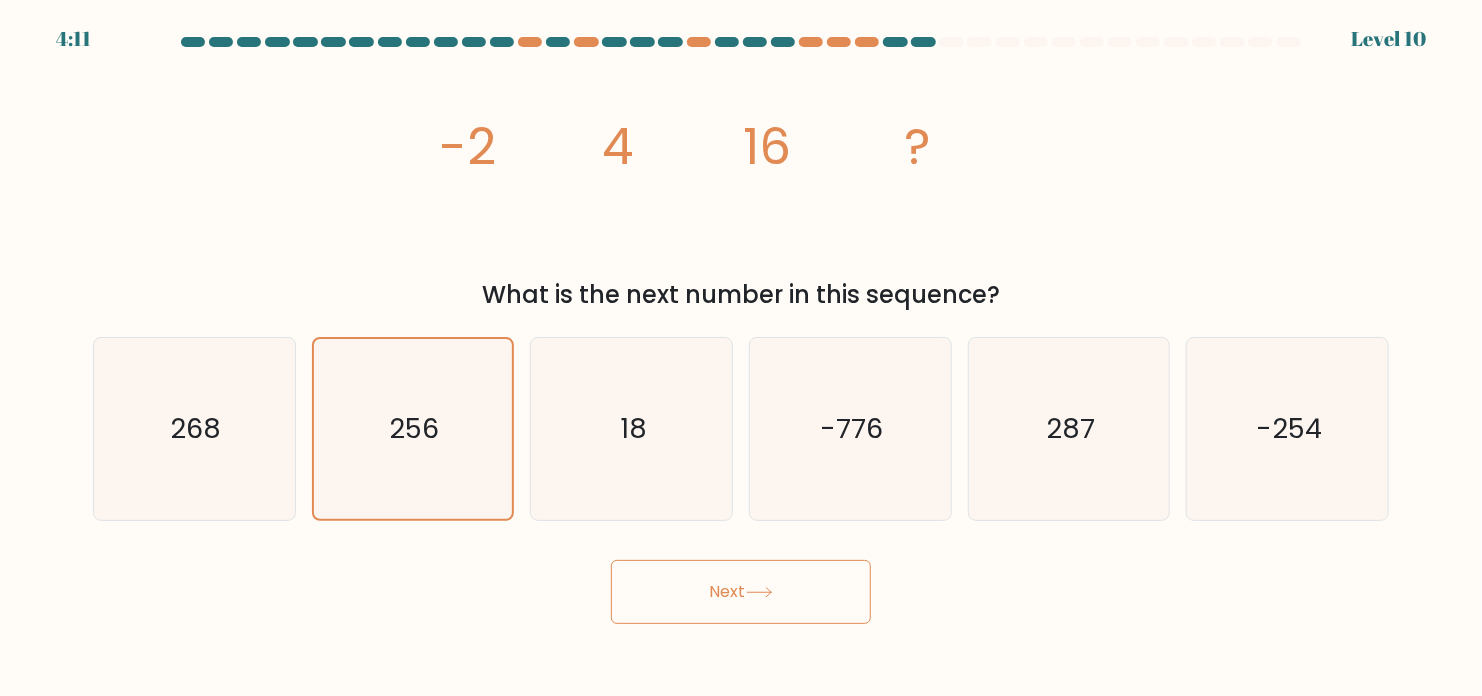 click on "Next" at bounding box center [741, 592] 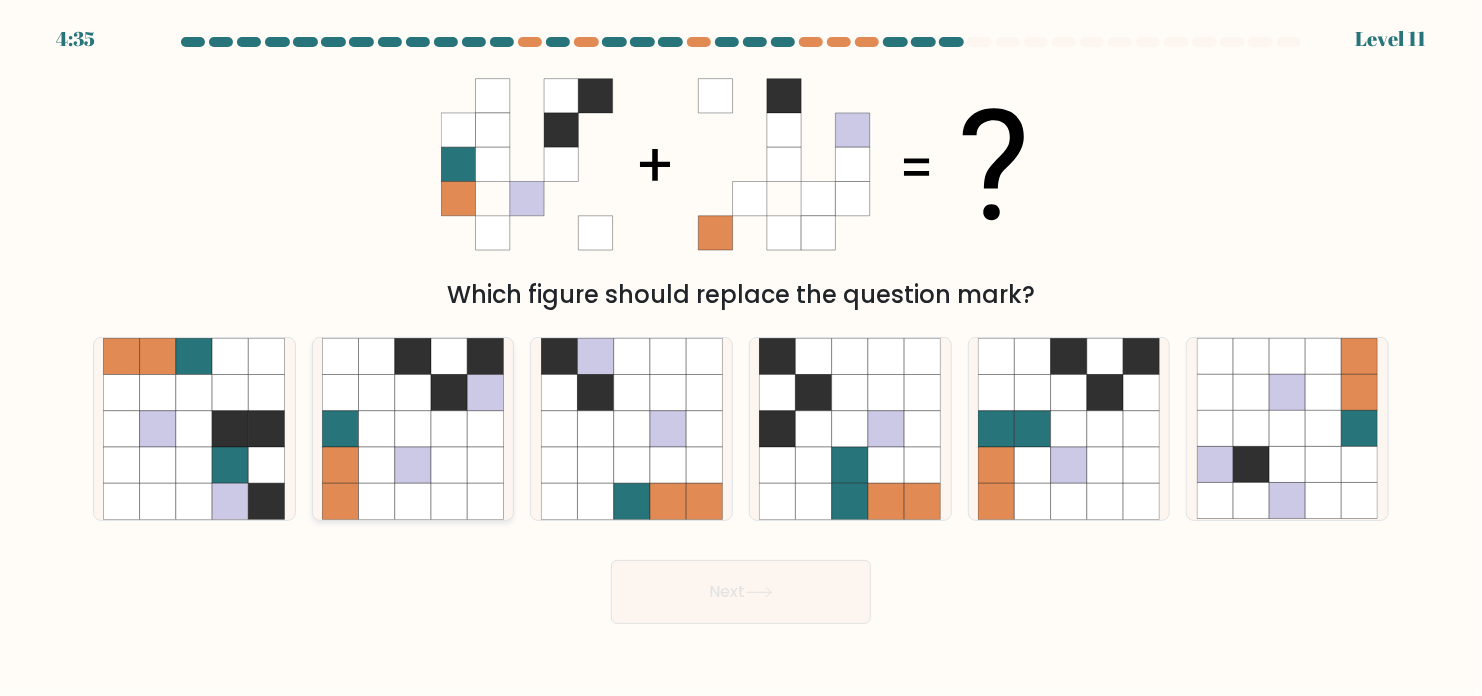 click 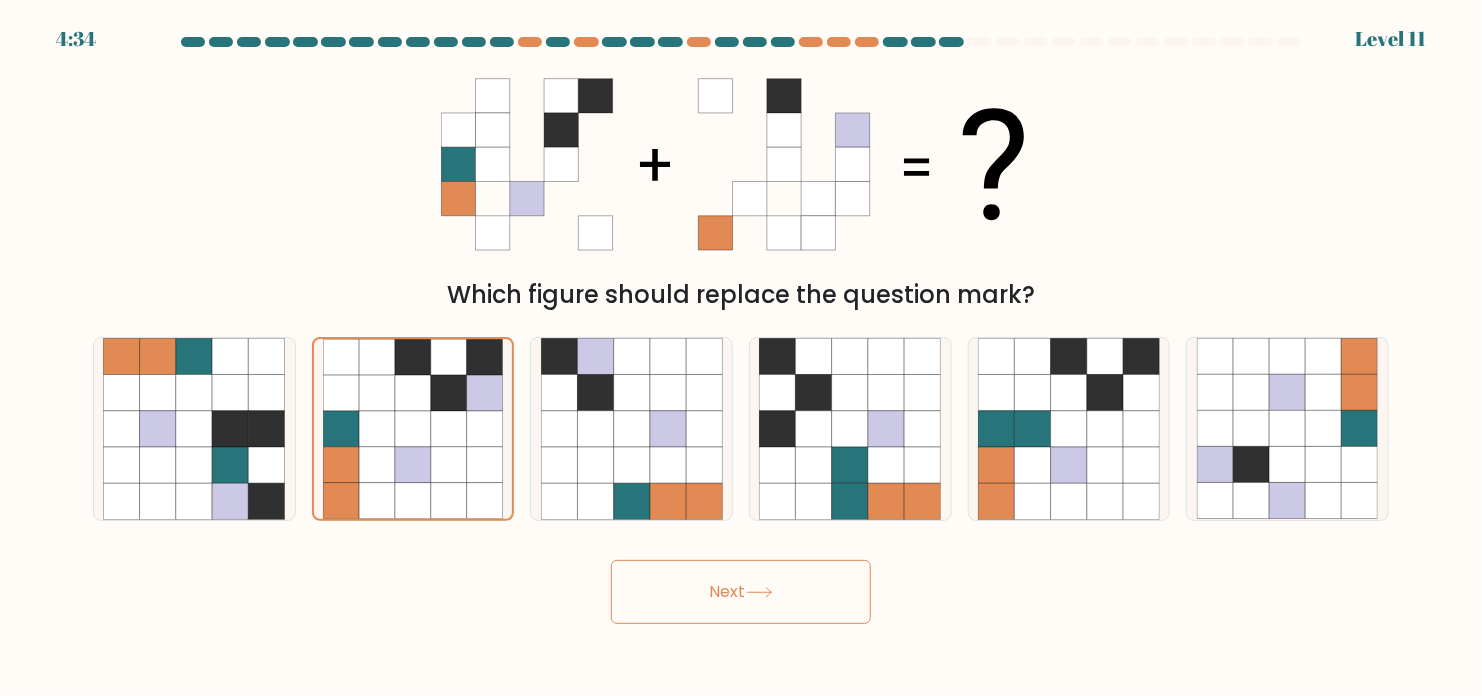 click on "Next" at bounding box center (741, 592) 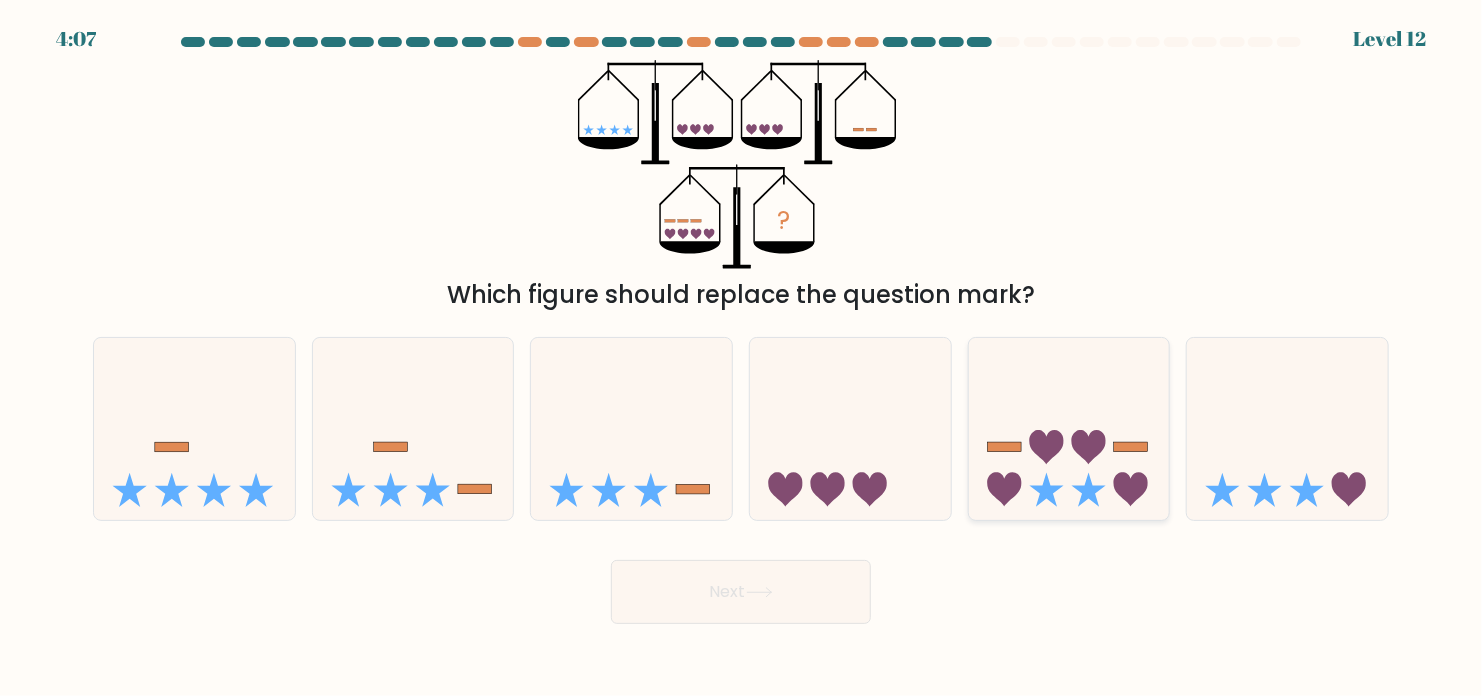 click 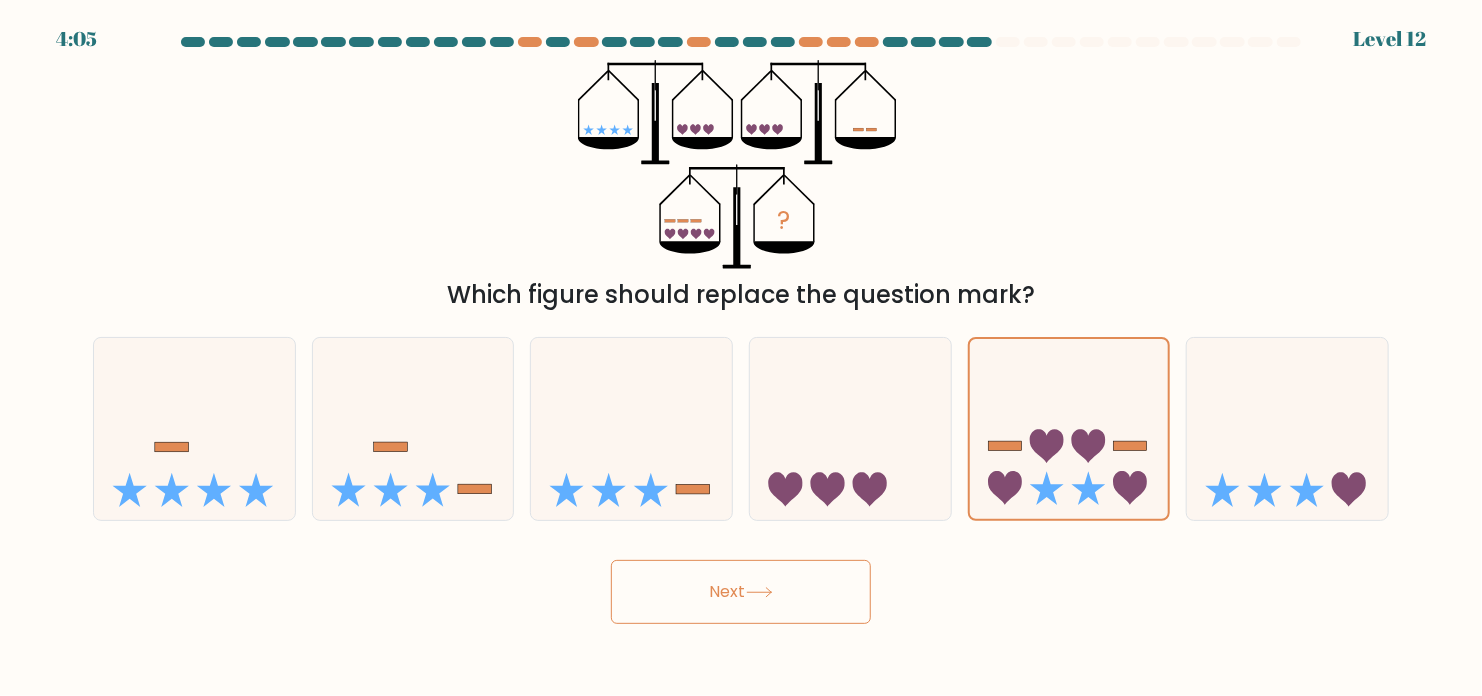 click on "Next" at bounding box center [741, 592] 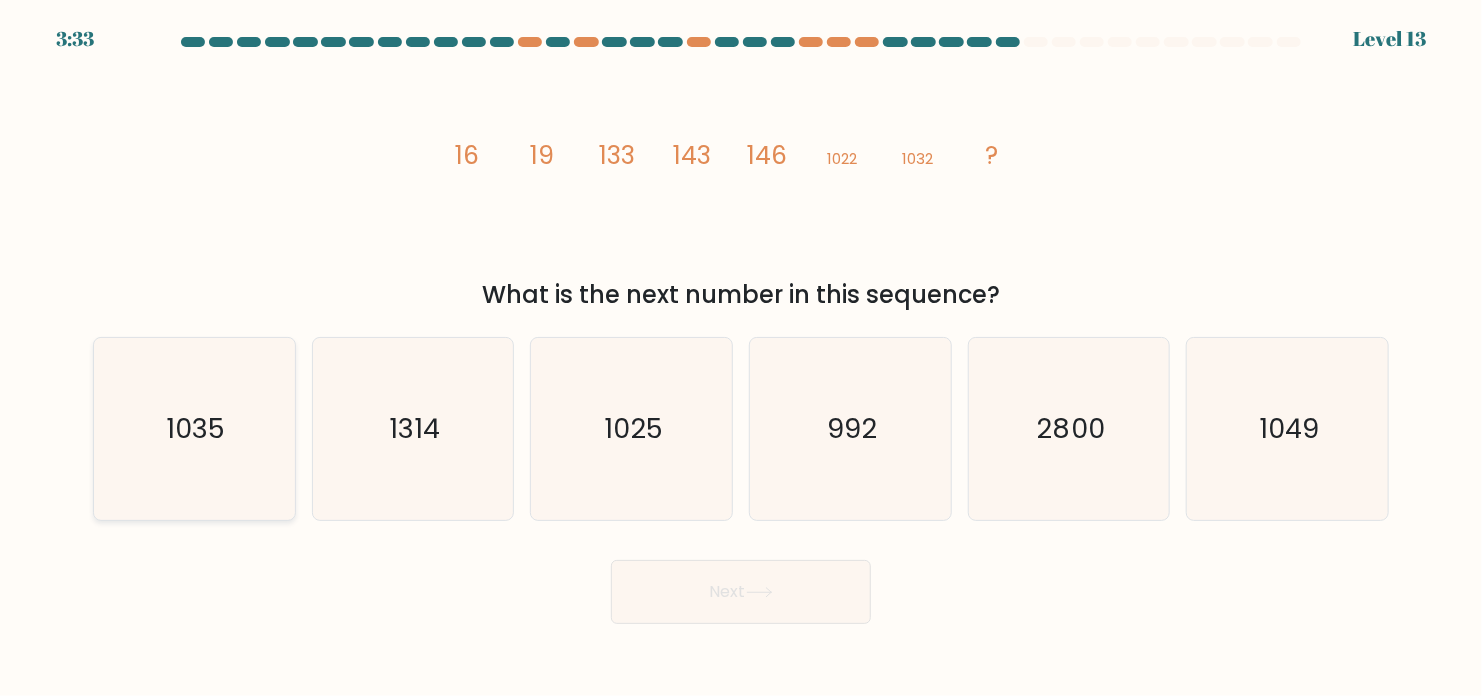 click on "1035" 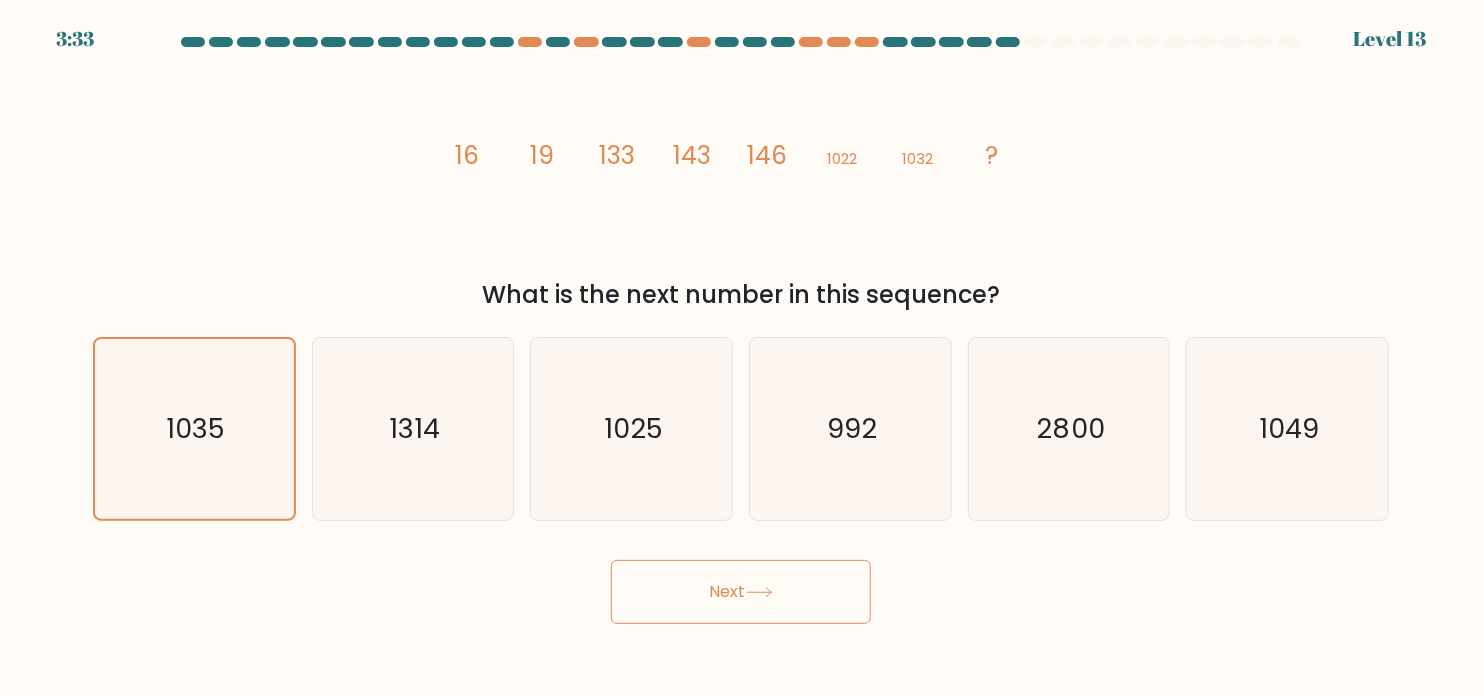 click on "Next" at bounding box center (741, 592) 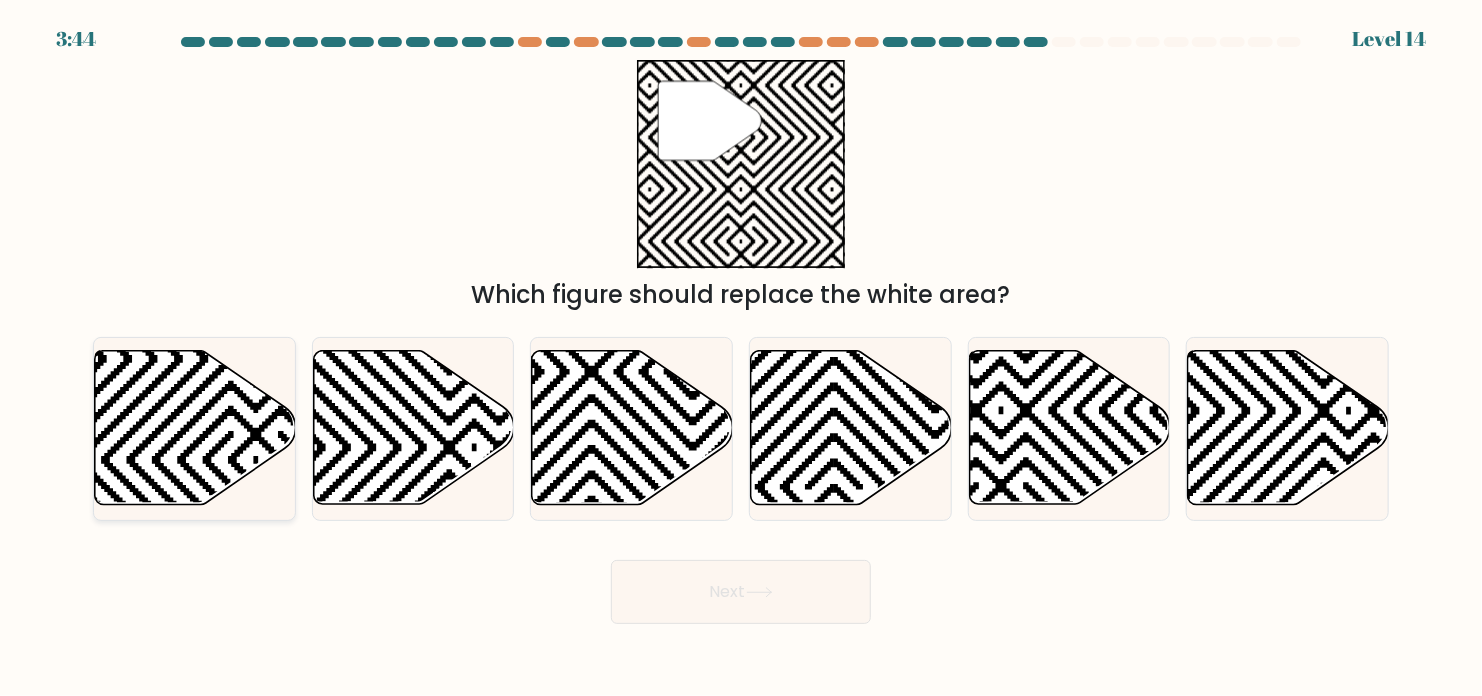 click 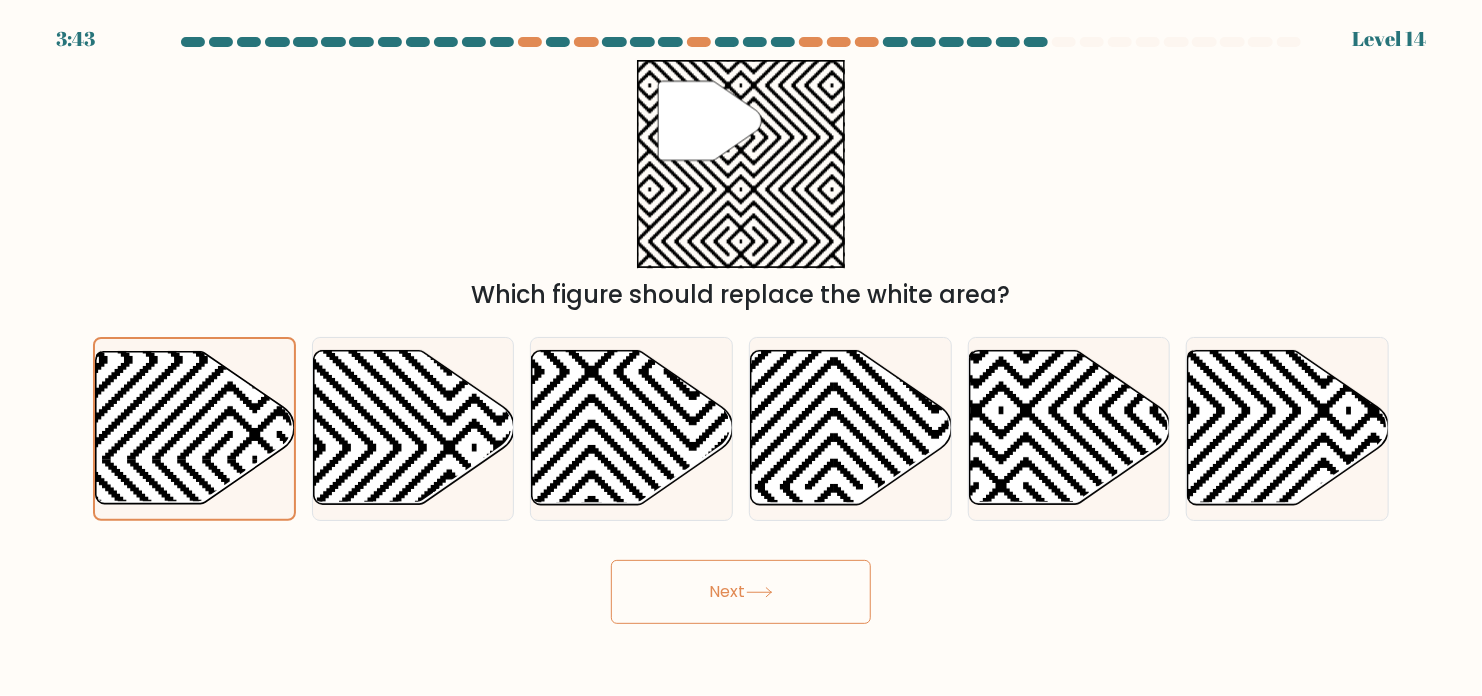 click on "Next" at bounding box center (741, 592) 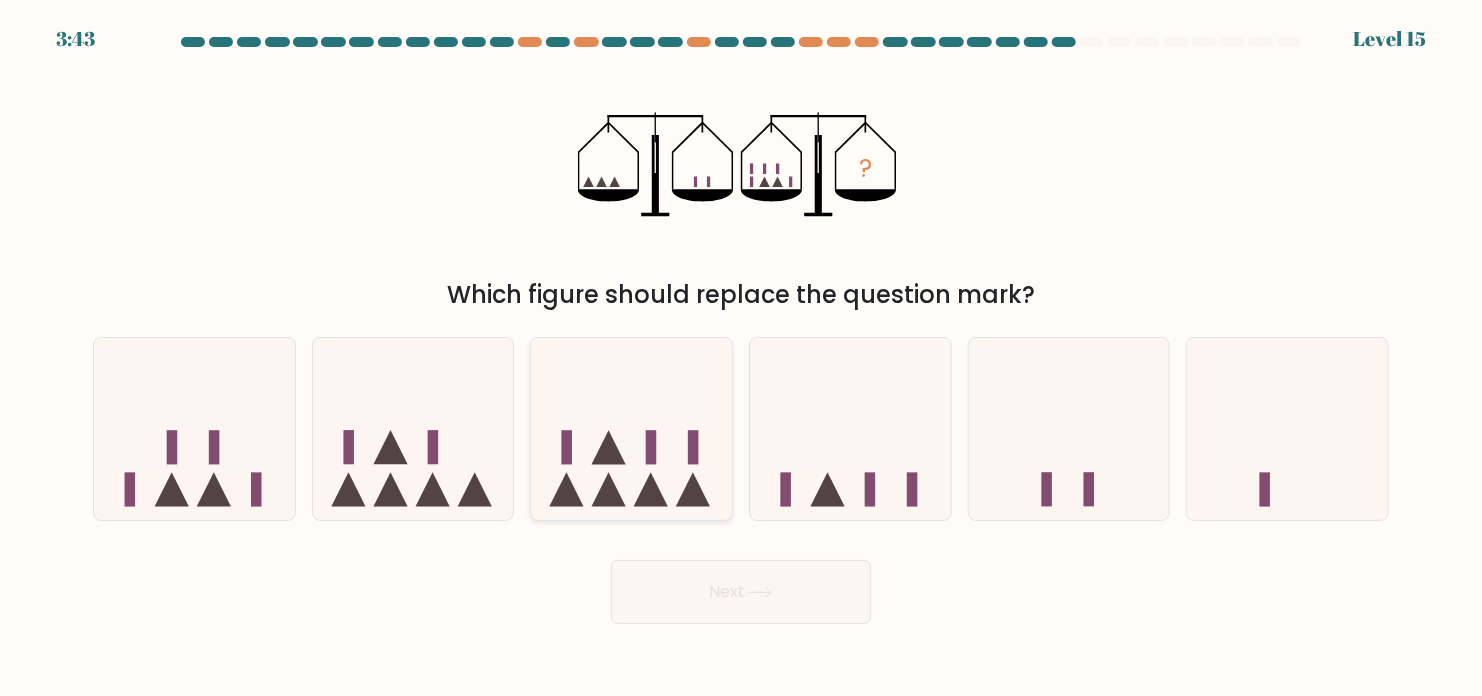 click 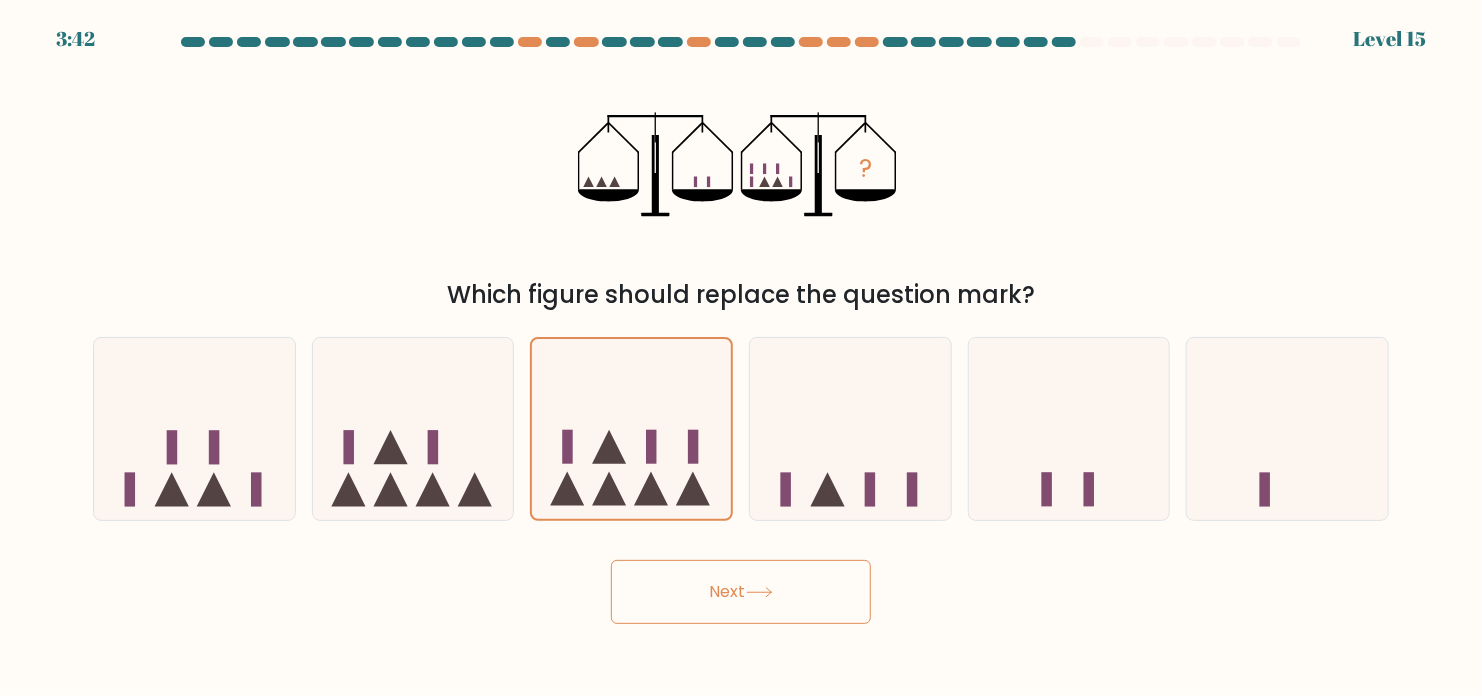 click on "Next" at bounding box center [741, 592] 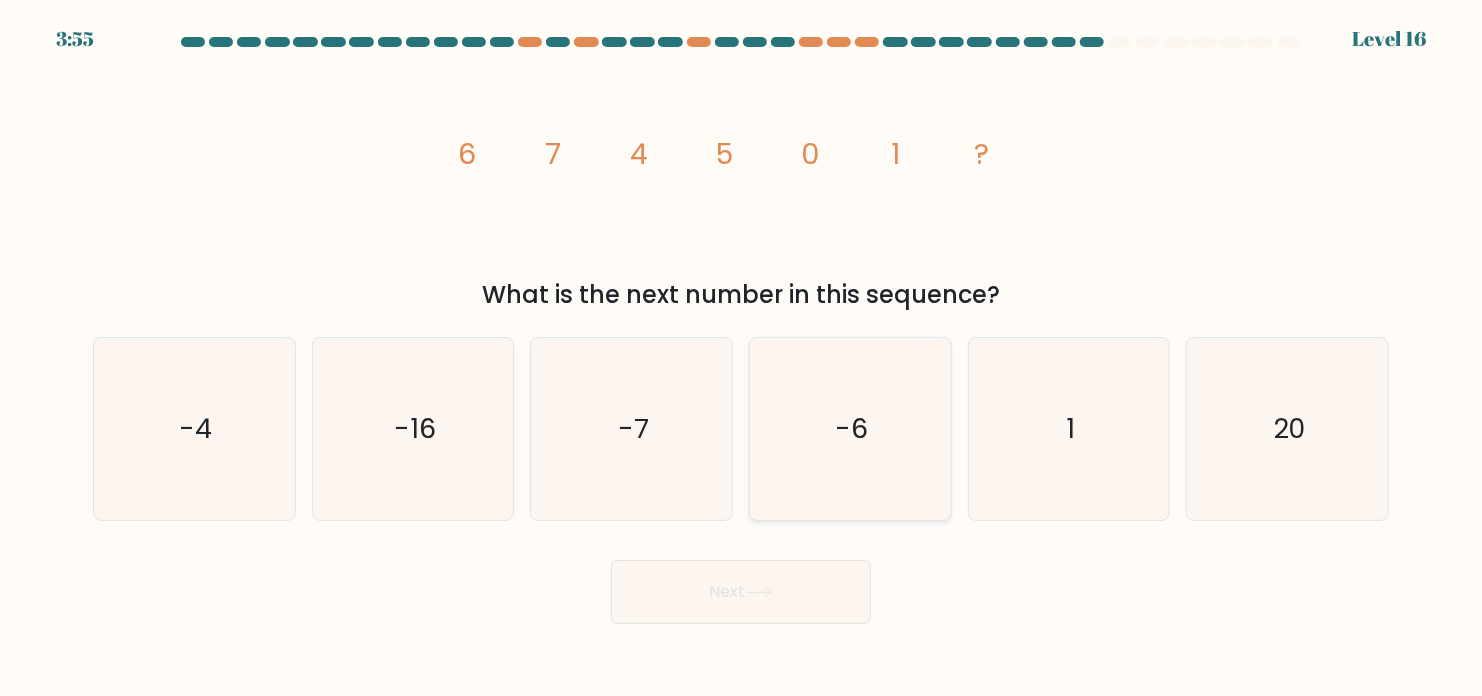 click on "-6" 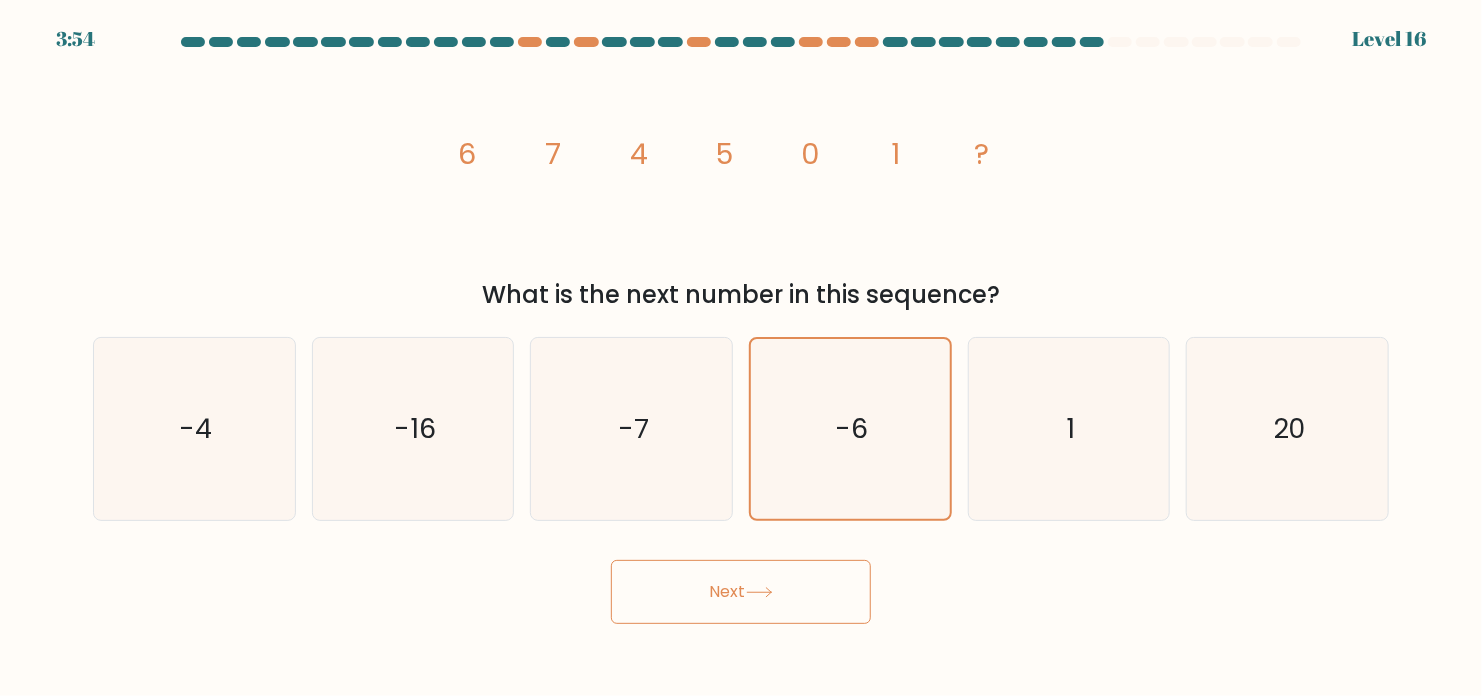 click on "Next" at bounding box center [741, 592] 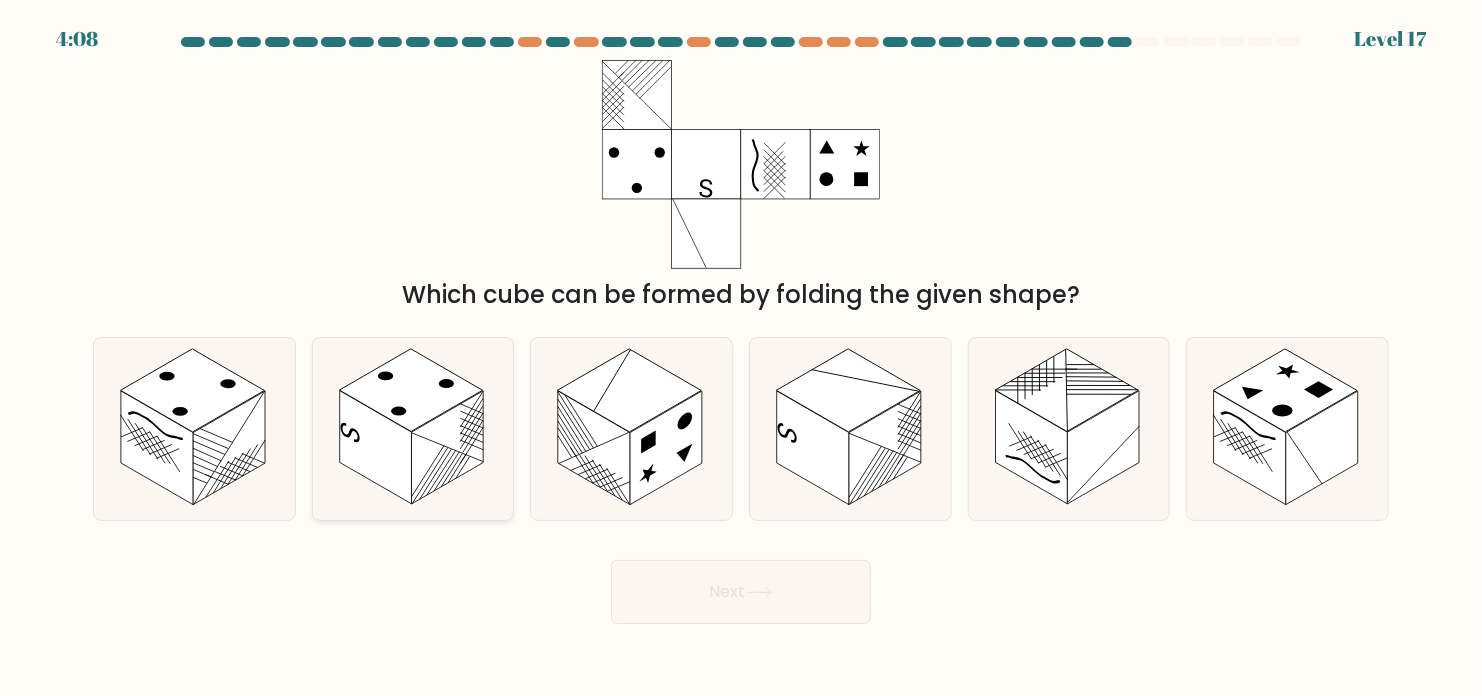 click 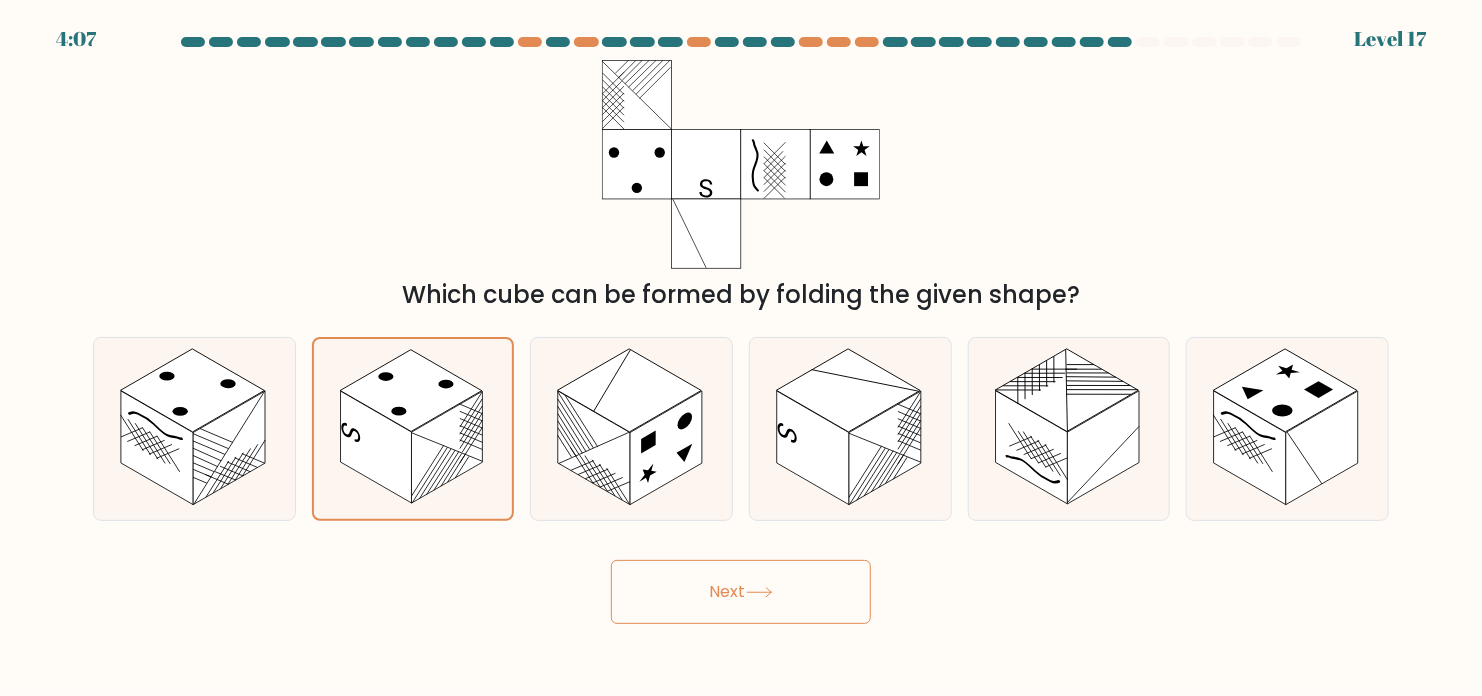 click on "Next" at bounding box center (741, 592) 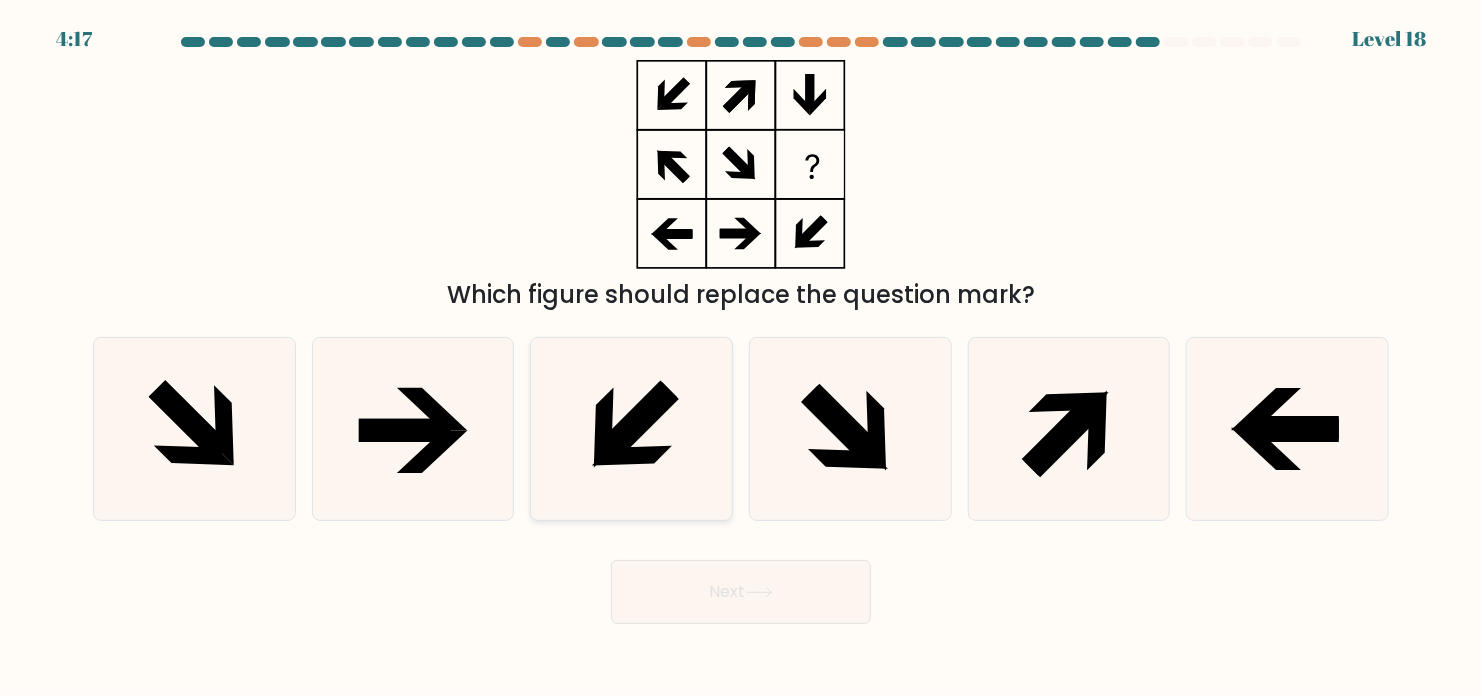 click 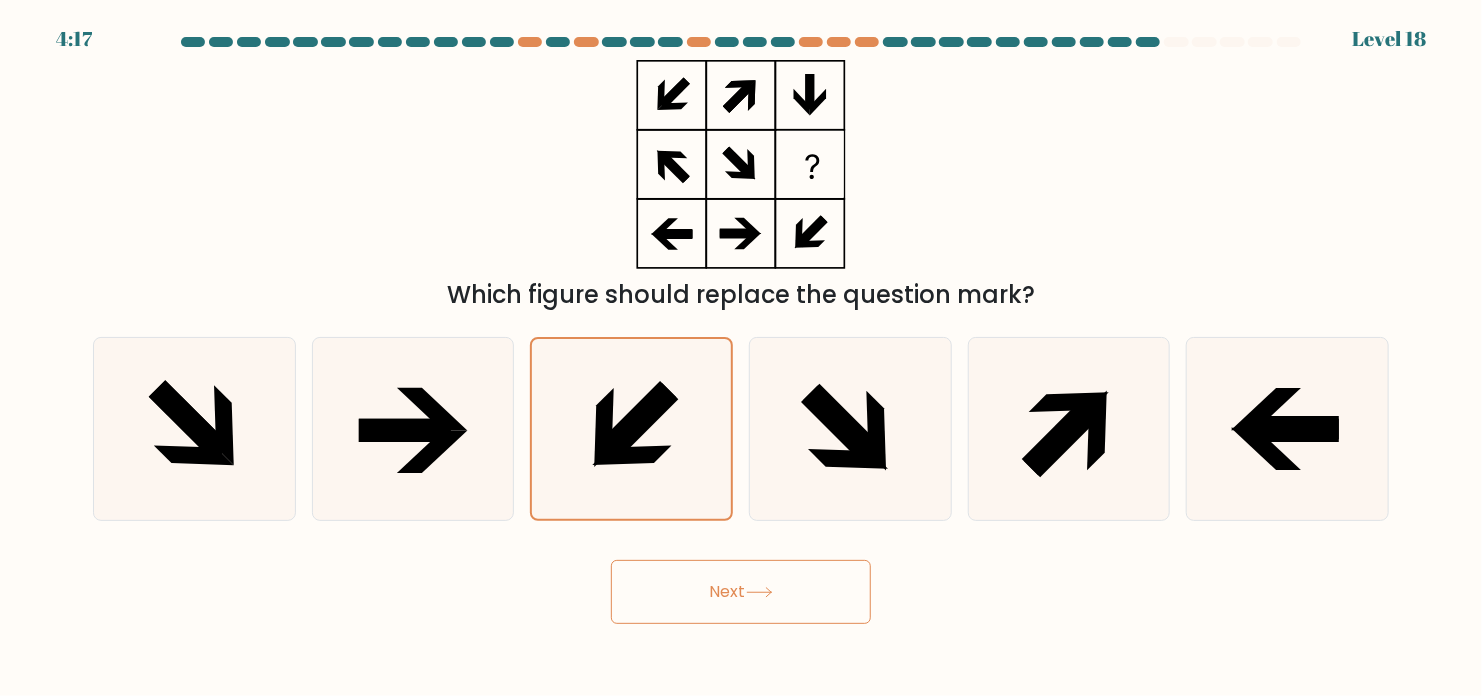 click on "Next" at bounding box center [741, 592] 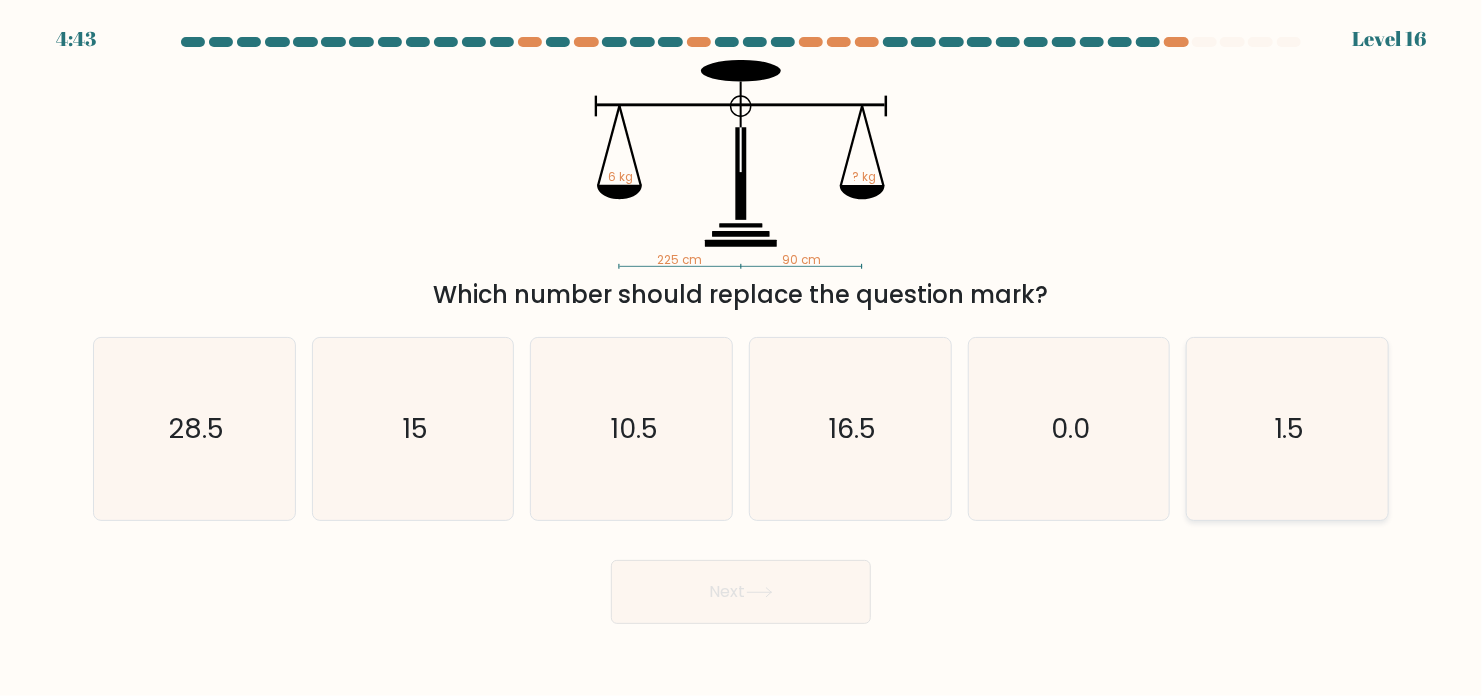 click on "1.5" 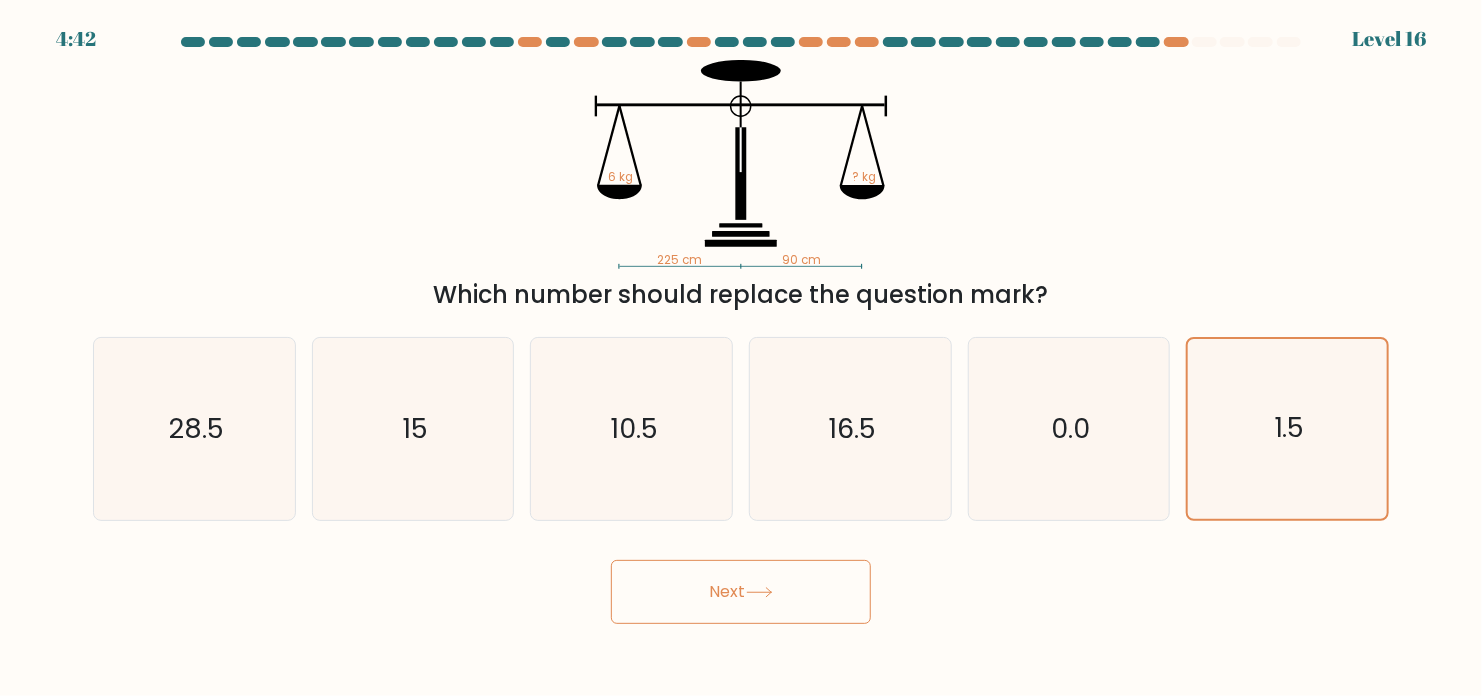 click on "Next" at bounding box center (741, 592) 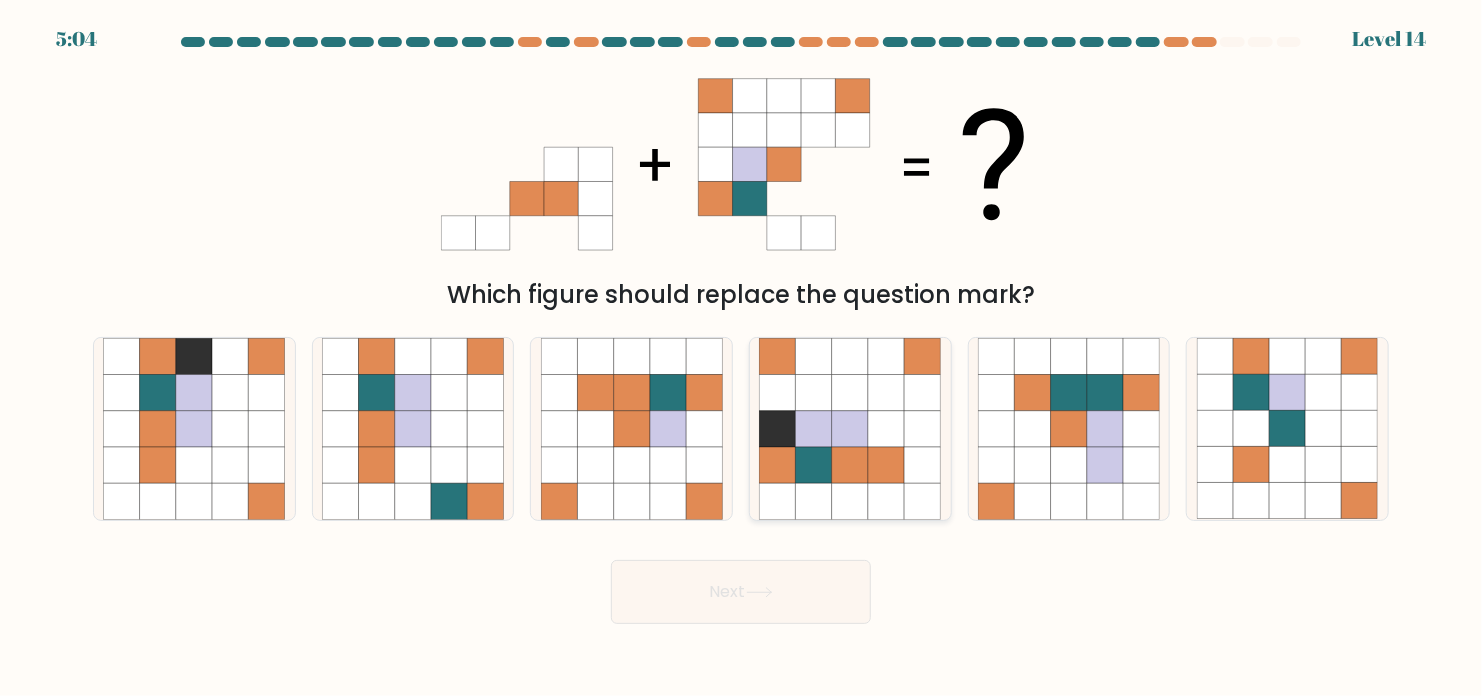 click 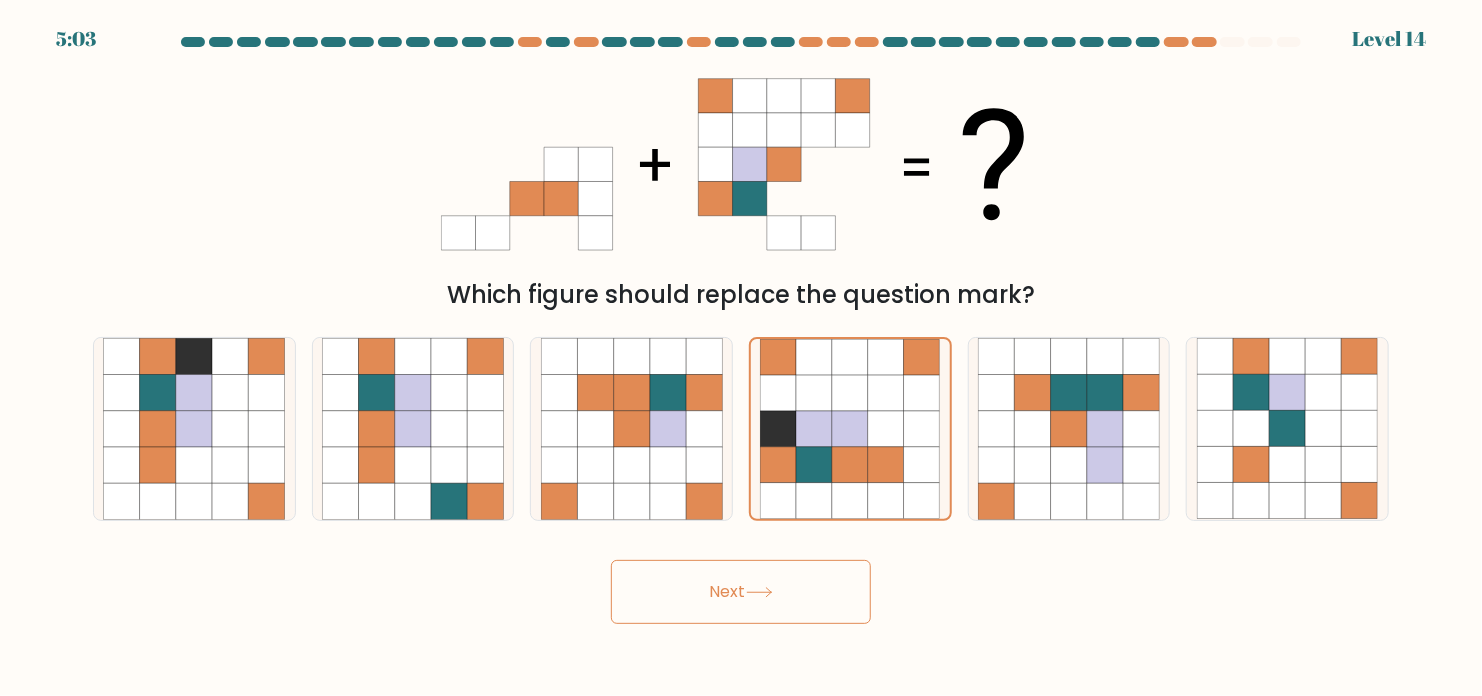 click on "Next" at bounding box center [741, 592] 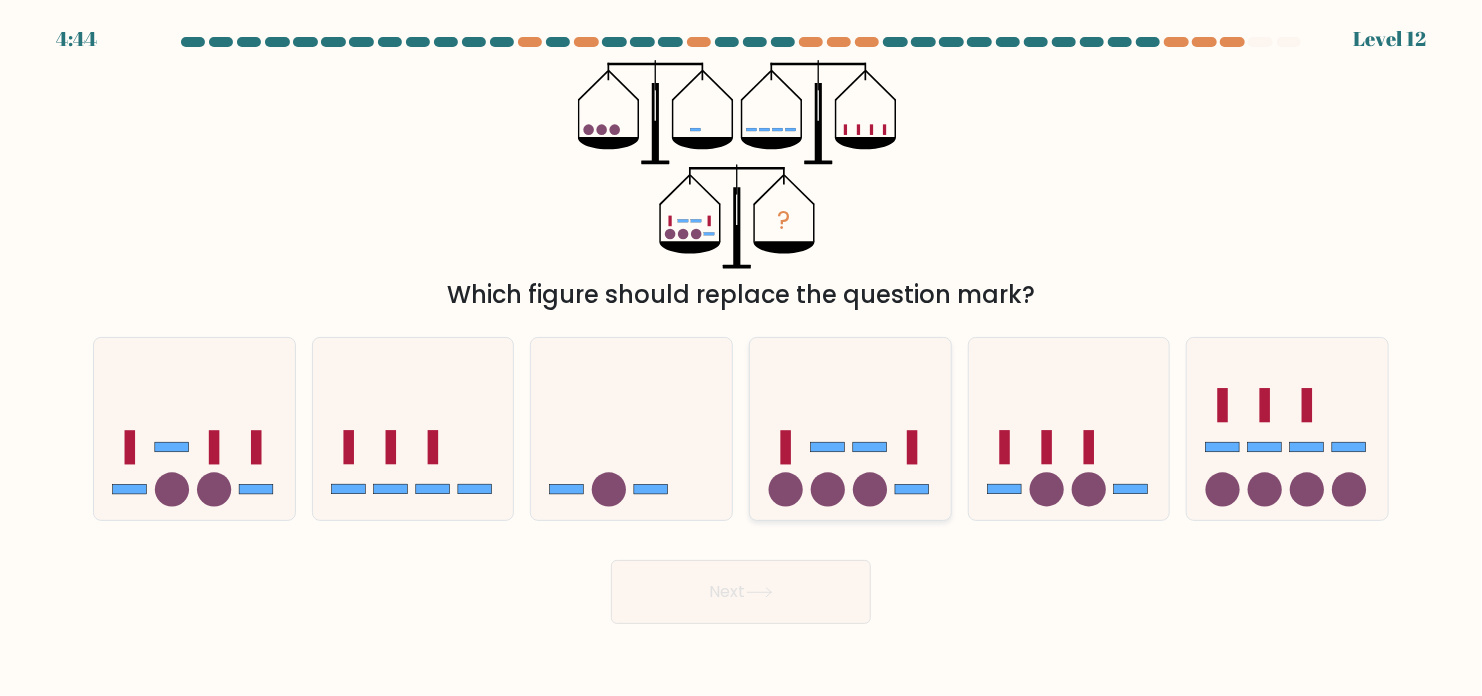 click 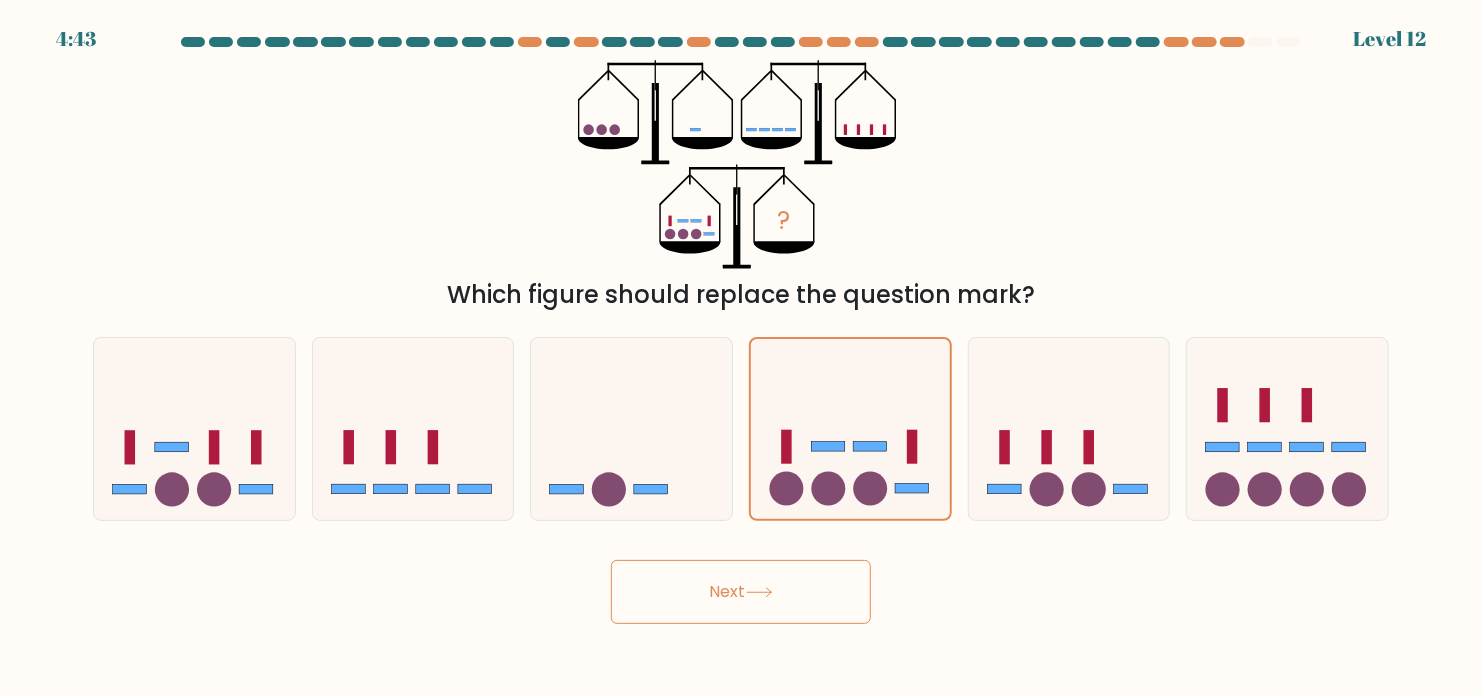 click on "Next" at bounding box center (741, 592) 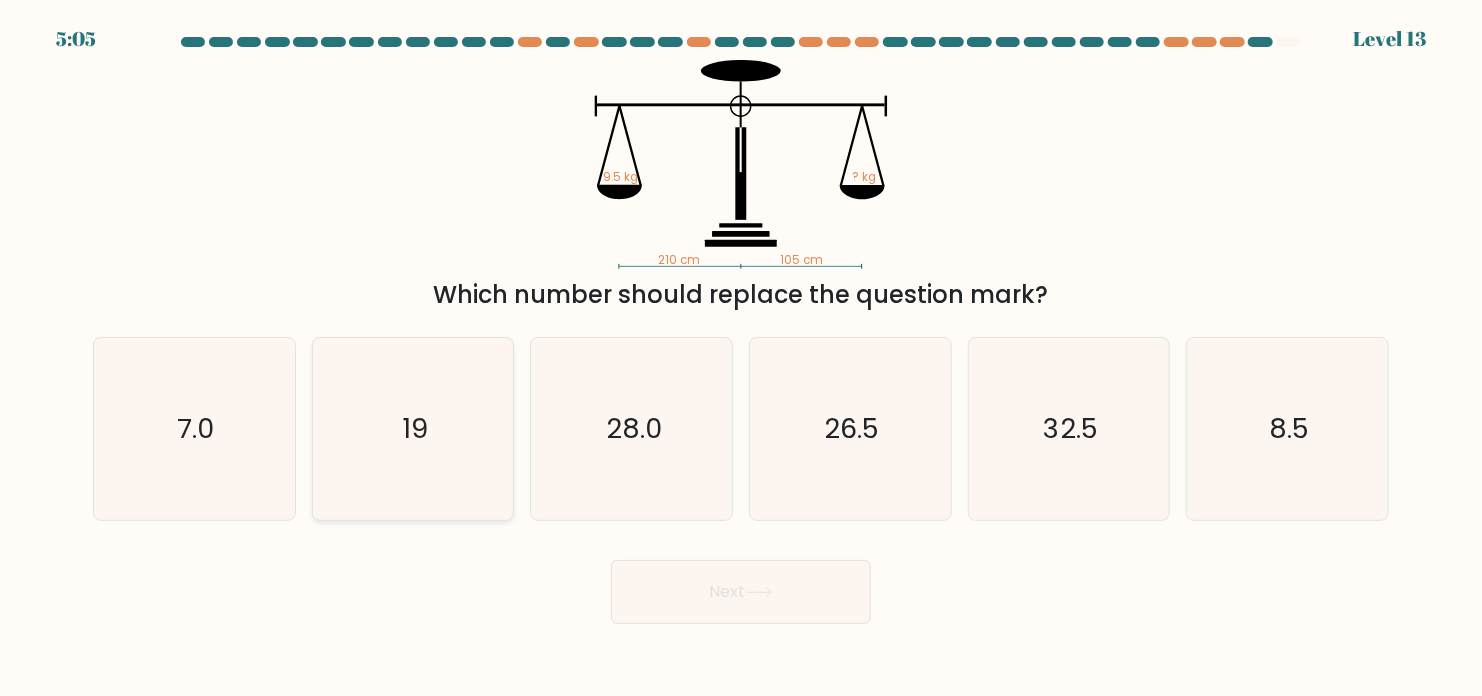 click on "19" 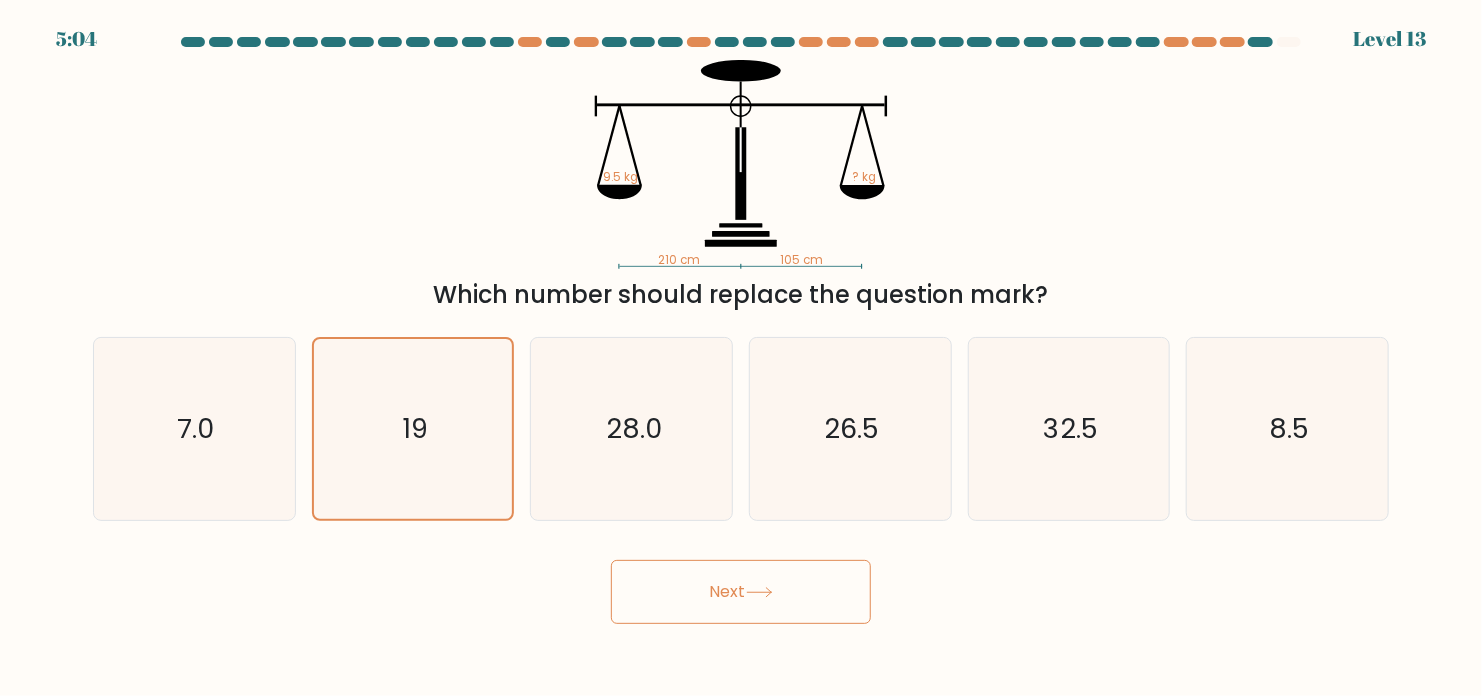 click on "Next" at bounding box center (741, 592) 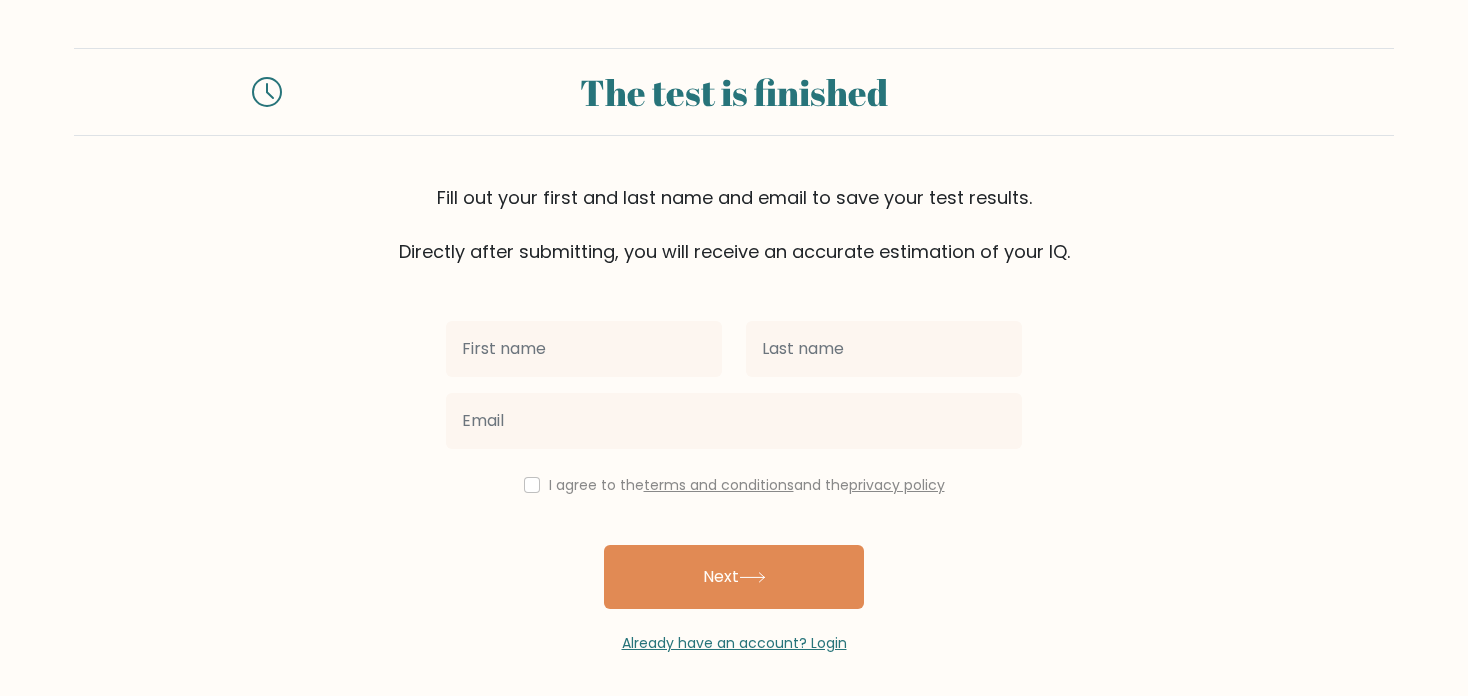 scroll, scrollTop: 0, scrollLeft: 0, axis: both 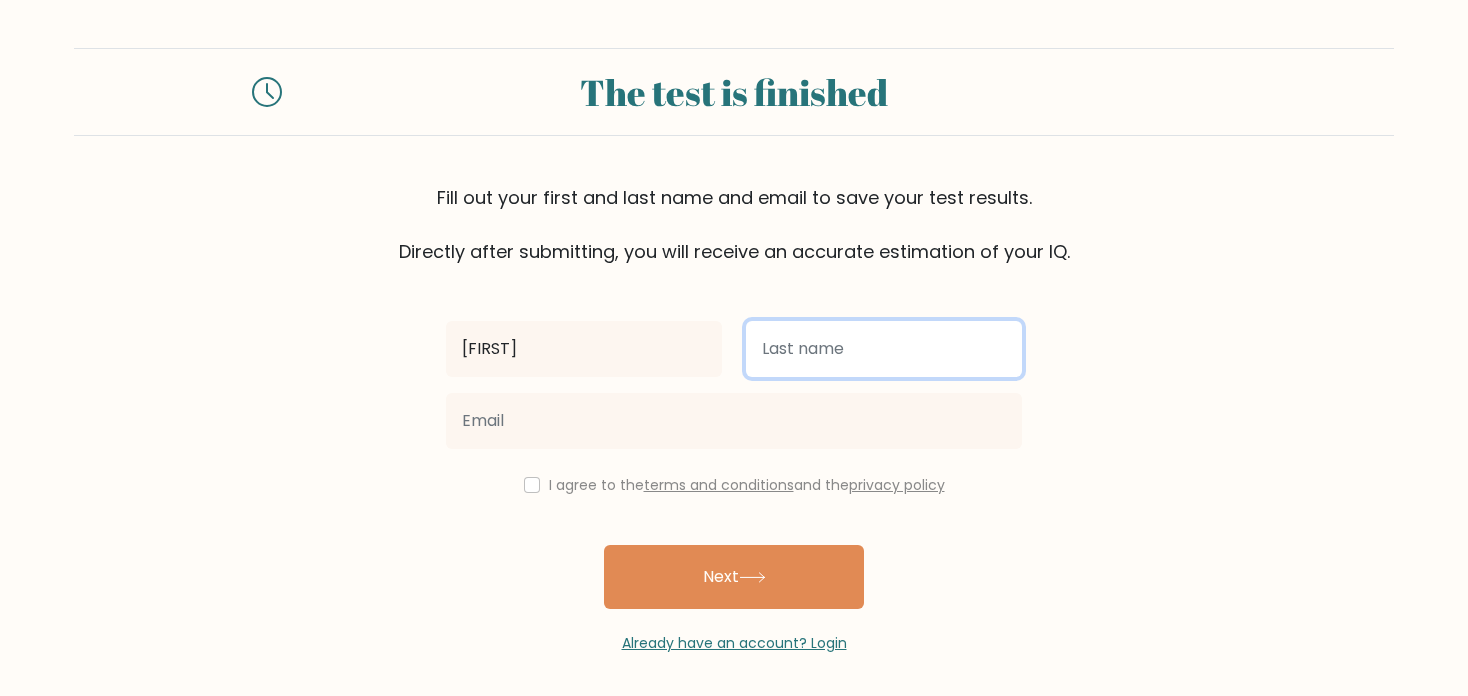 click at bounding box center [884, 349] 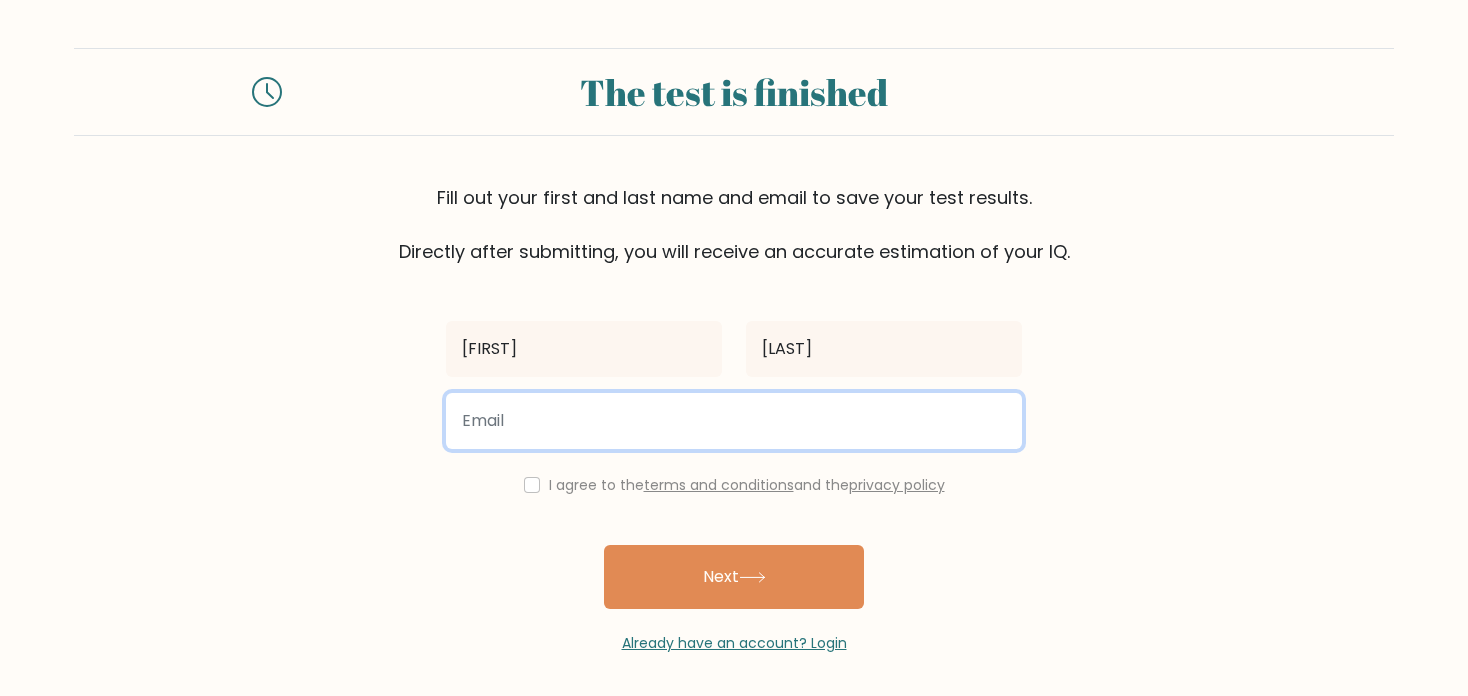 click at bounding box center (734, 421) 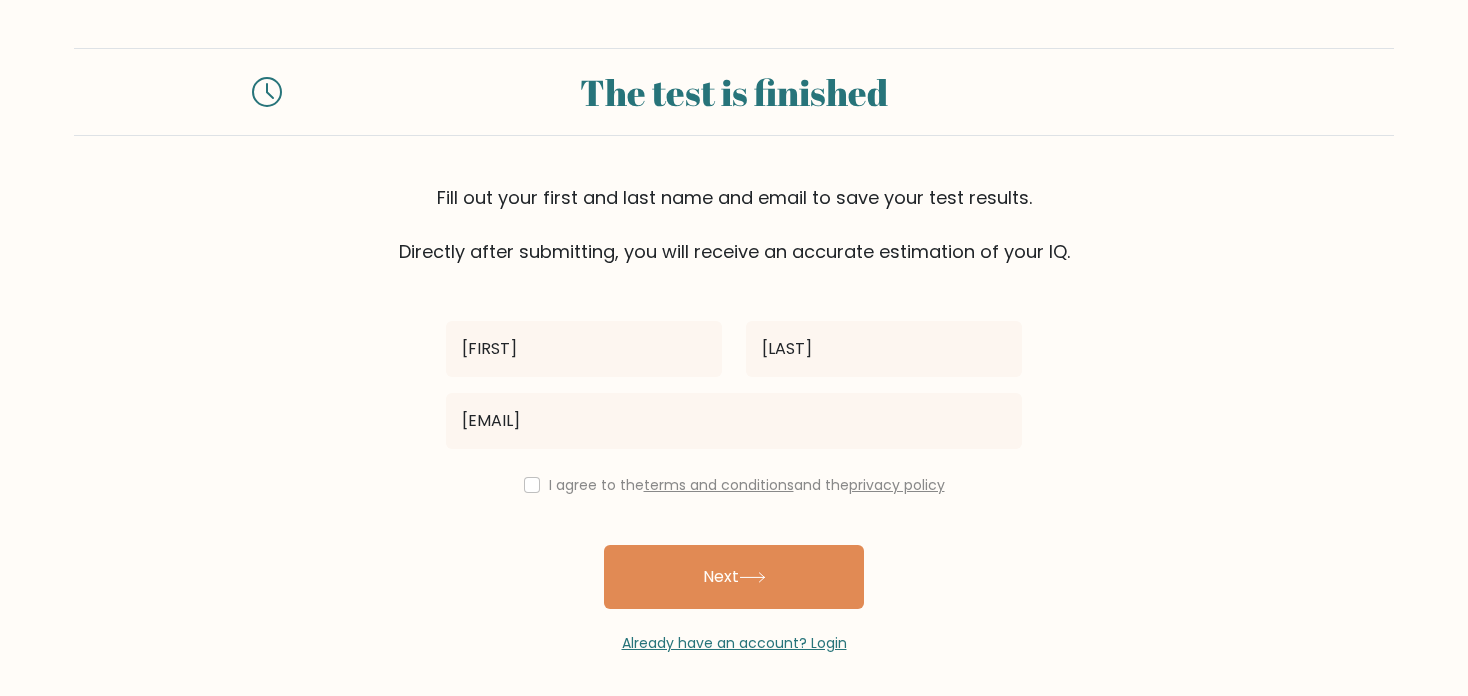 click on "I agree to the  terms and conditions  and the  privacy policy" at bounding box center (734, 485) 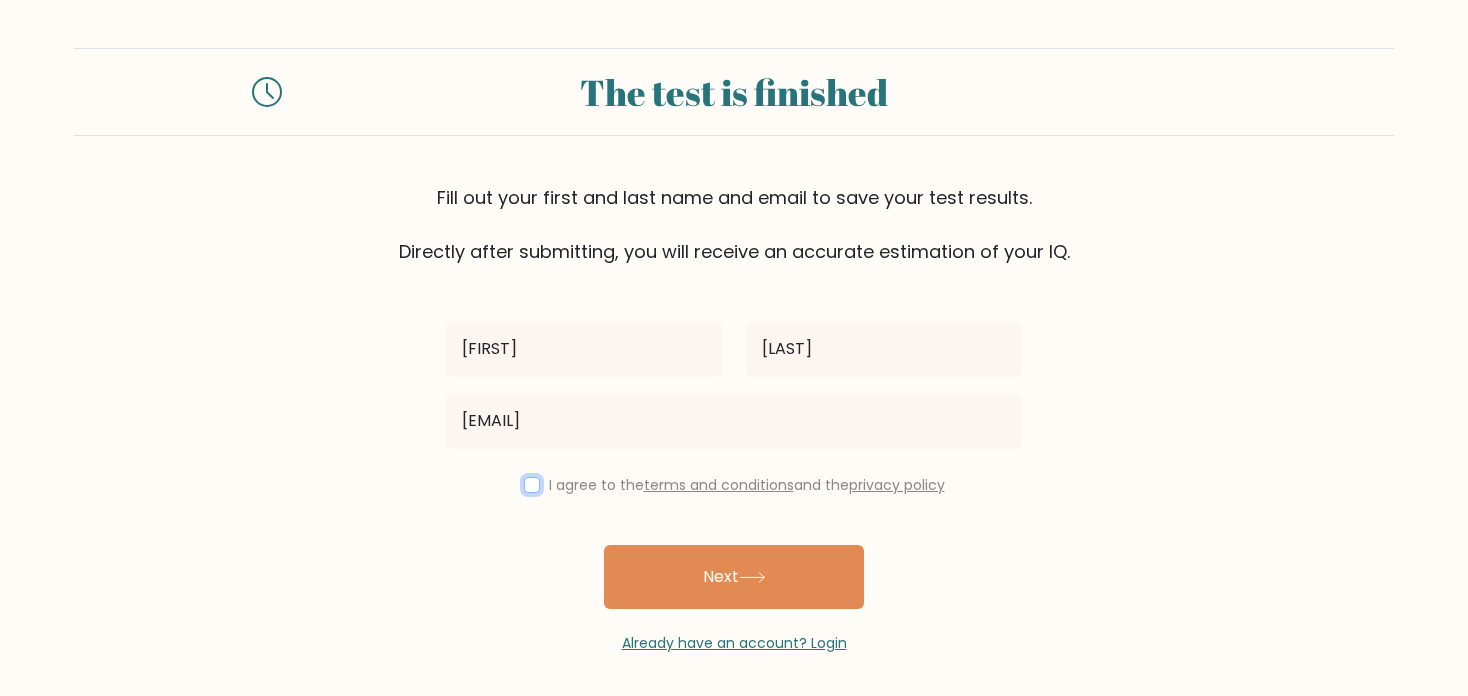 click at bounding box center [532, 485] 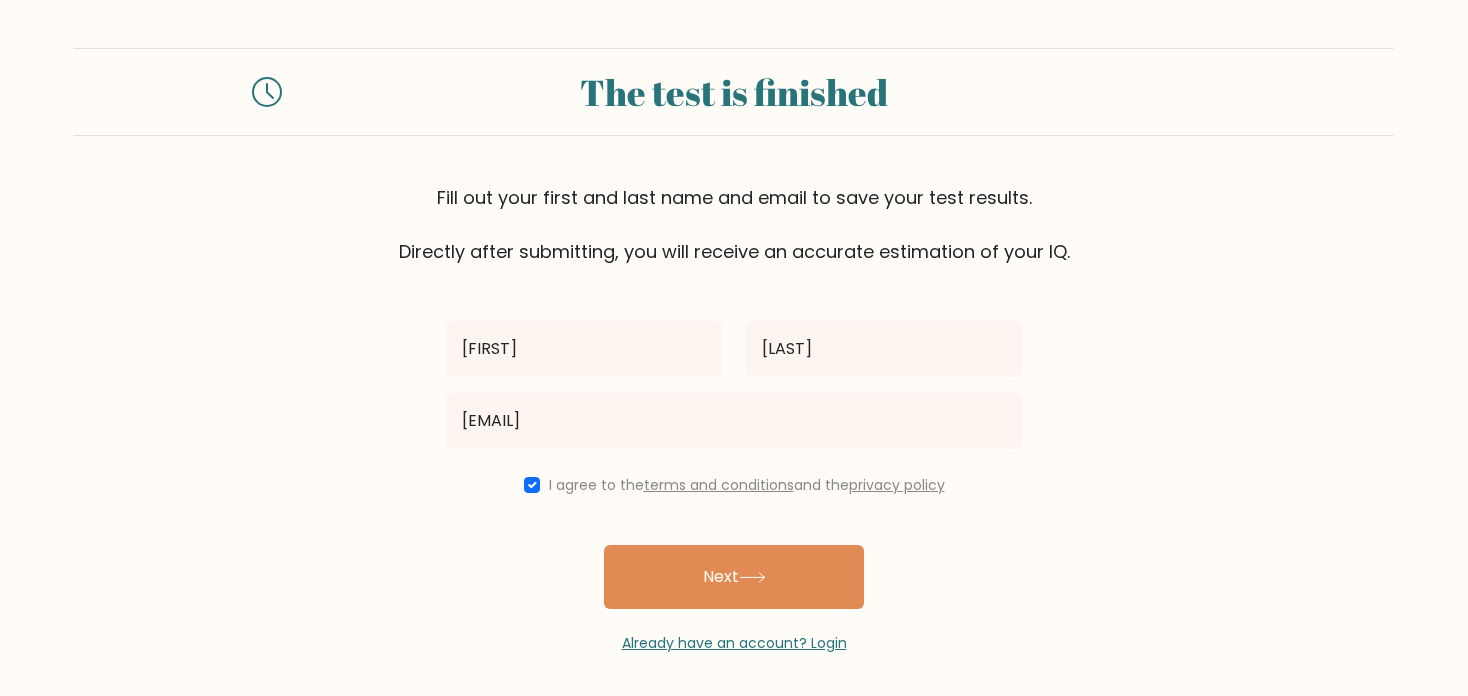 click on "Next" at bounding box center (734, 577) 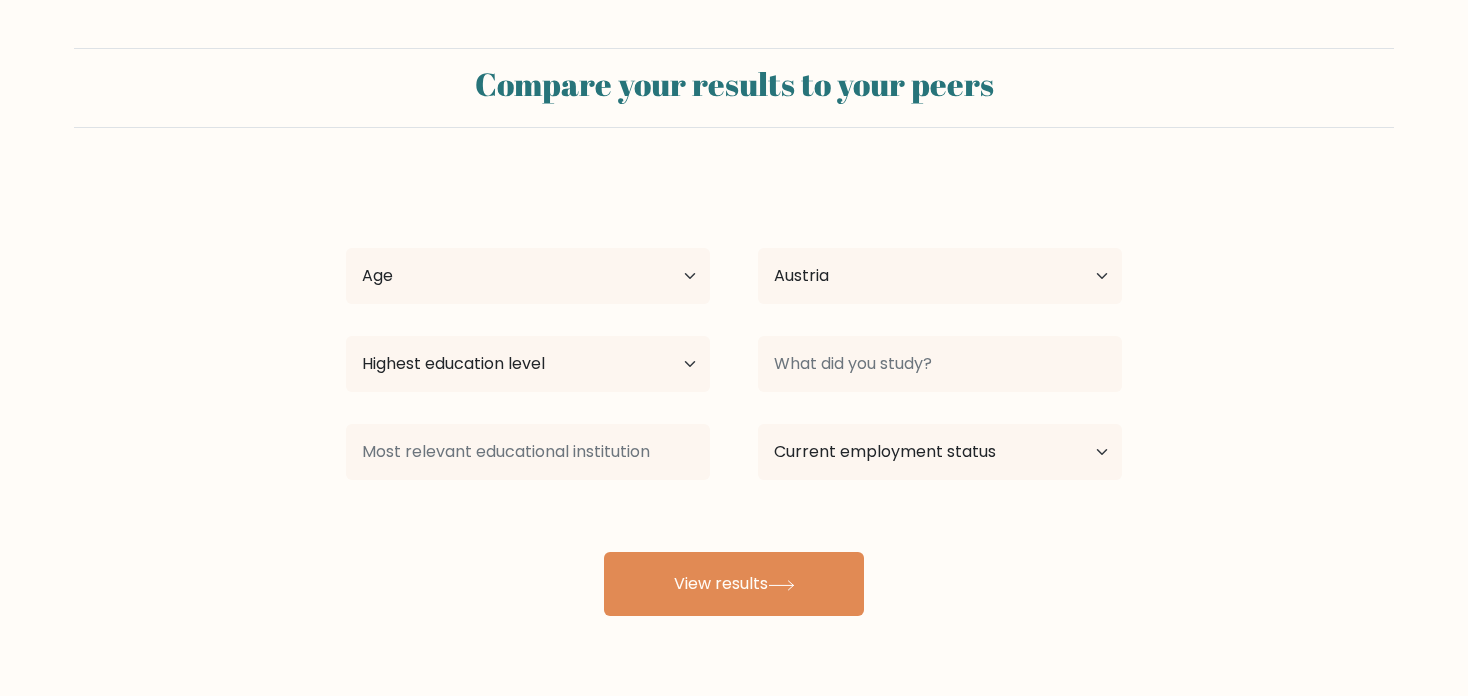 select on "AT" 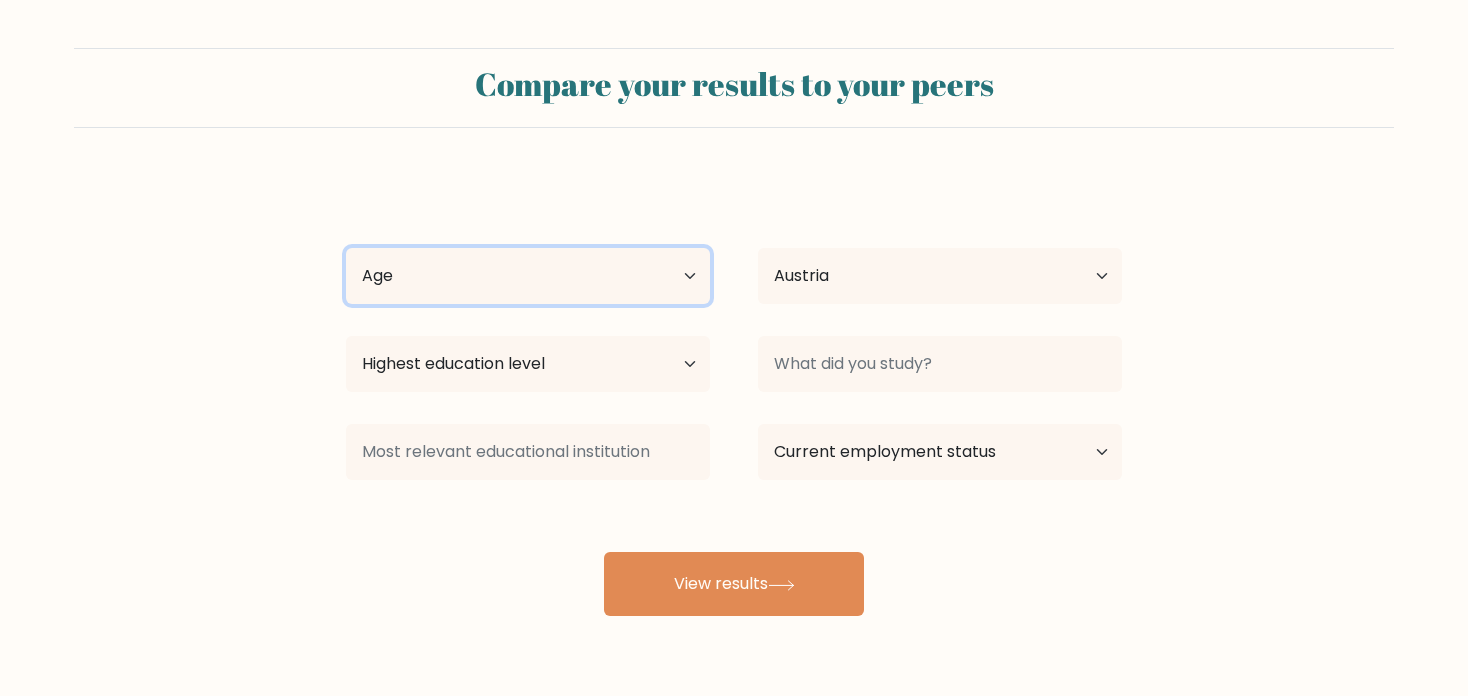 click on "Age
Under 18 years old
18-24 years old
25-34 years old
35-44 years old
45-54 years old
55-64 years old
65 years old and above" at bounding box center [528, 276] 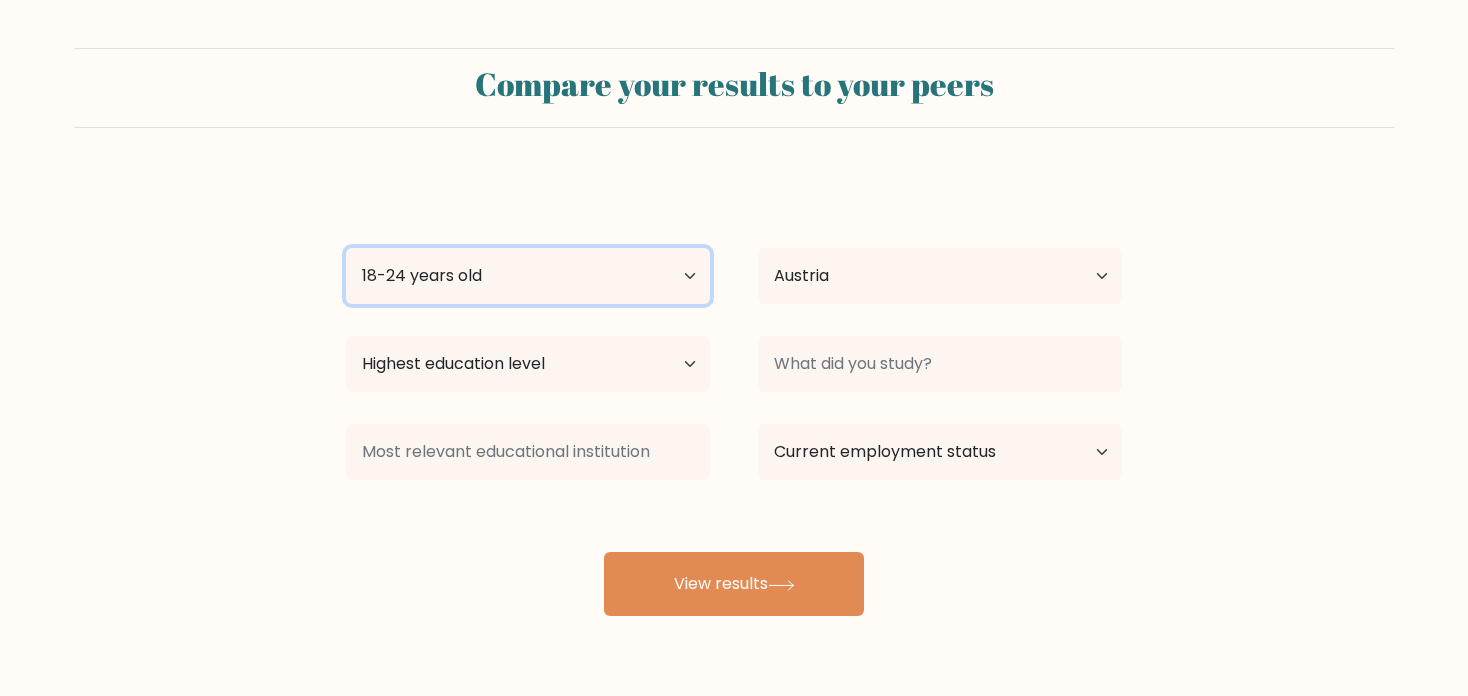 click on "Age
Under 18 years old
18-24 years old
25-34 years old
35-44 years old
45-54 years old
55-64 years old
65 years old and above" at bounding box center [528, 276] 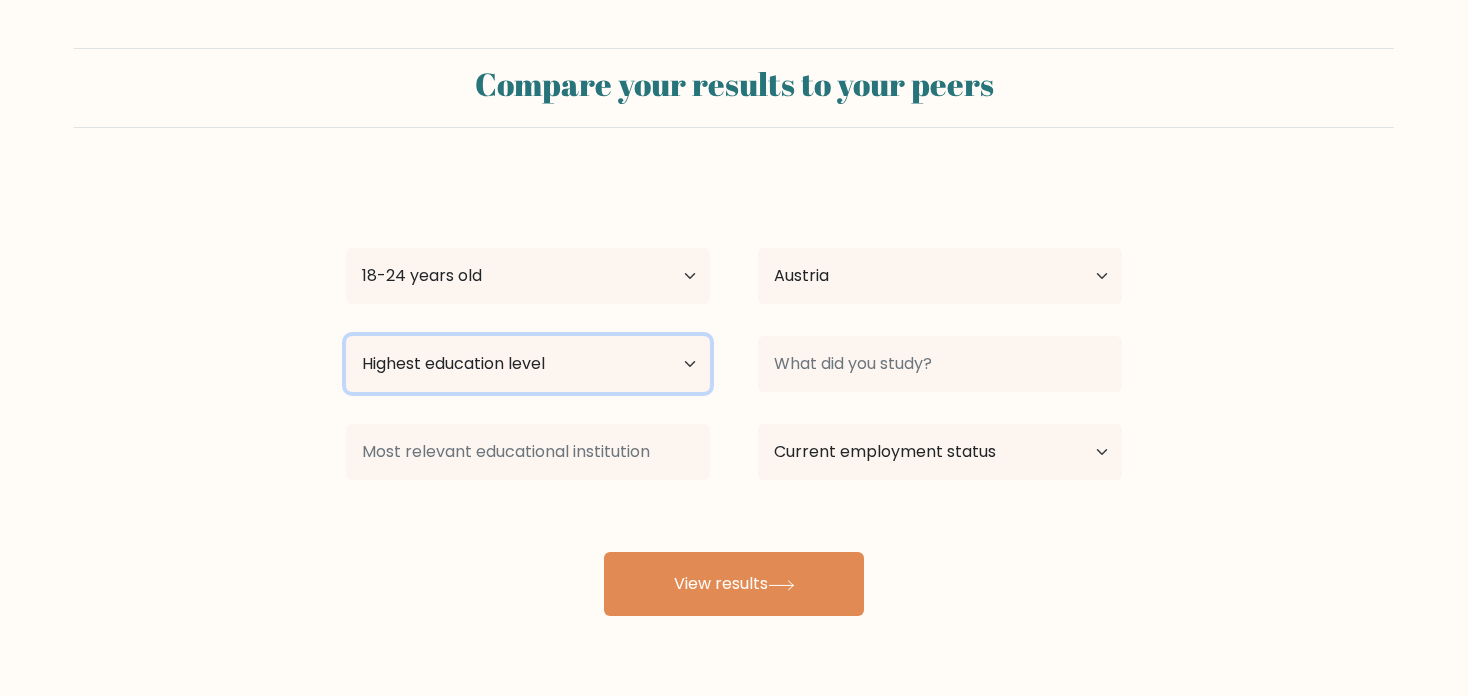 click on "Highest education level
No schooling
Primary
Lower Secondary
Upper Secondary
Occupation Specific
Bachelor's degree
Master's degree
Doctoral degree" at bounding box center (528, 364) 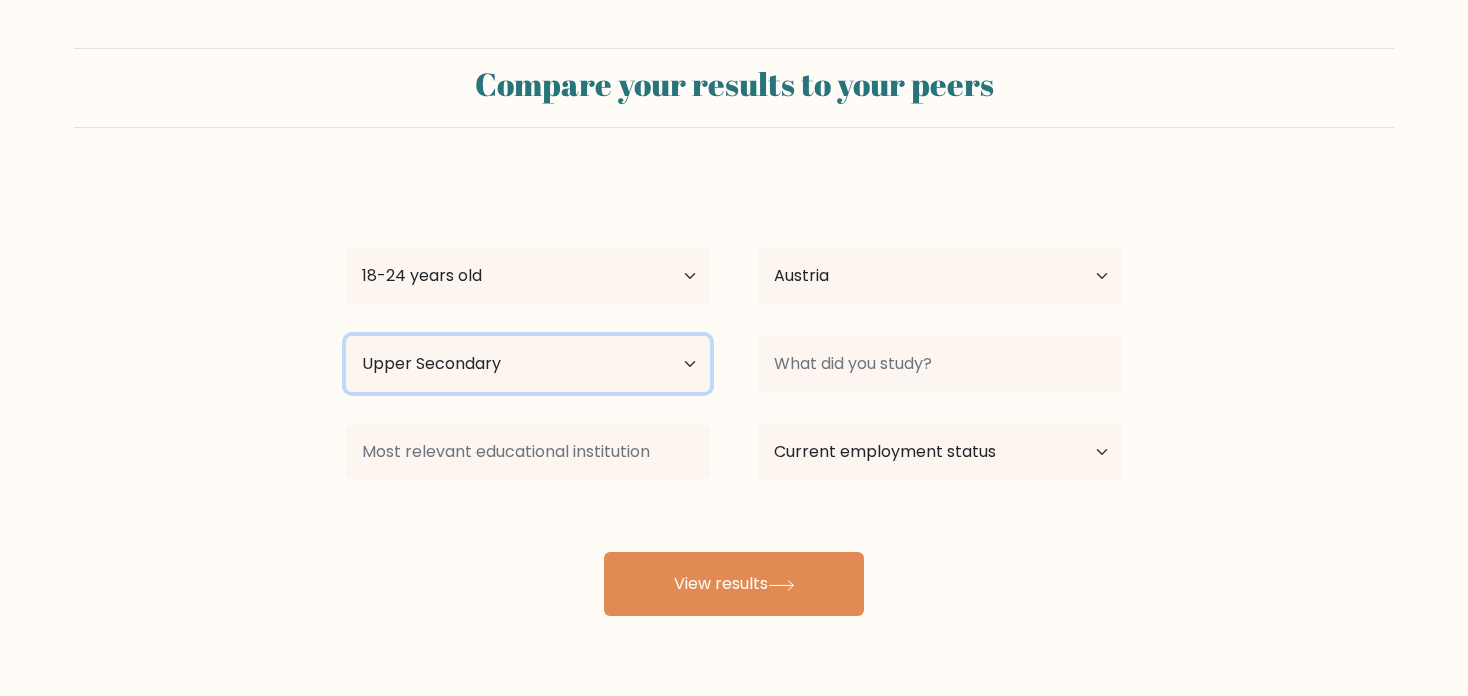 click on "Highest education level
No schooling
Primary
Lower Secondary
Upper Secondary
Occupation Specific
Bachelor's degree
Master's degree
Doctoral degree" at bounding box center [528, 364] 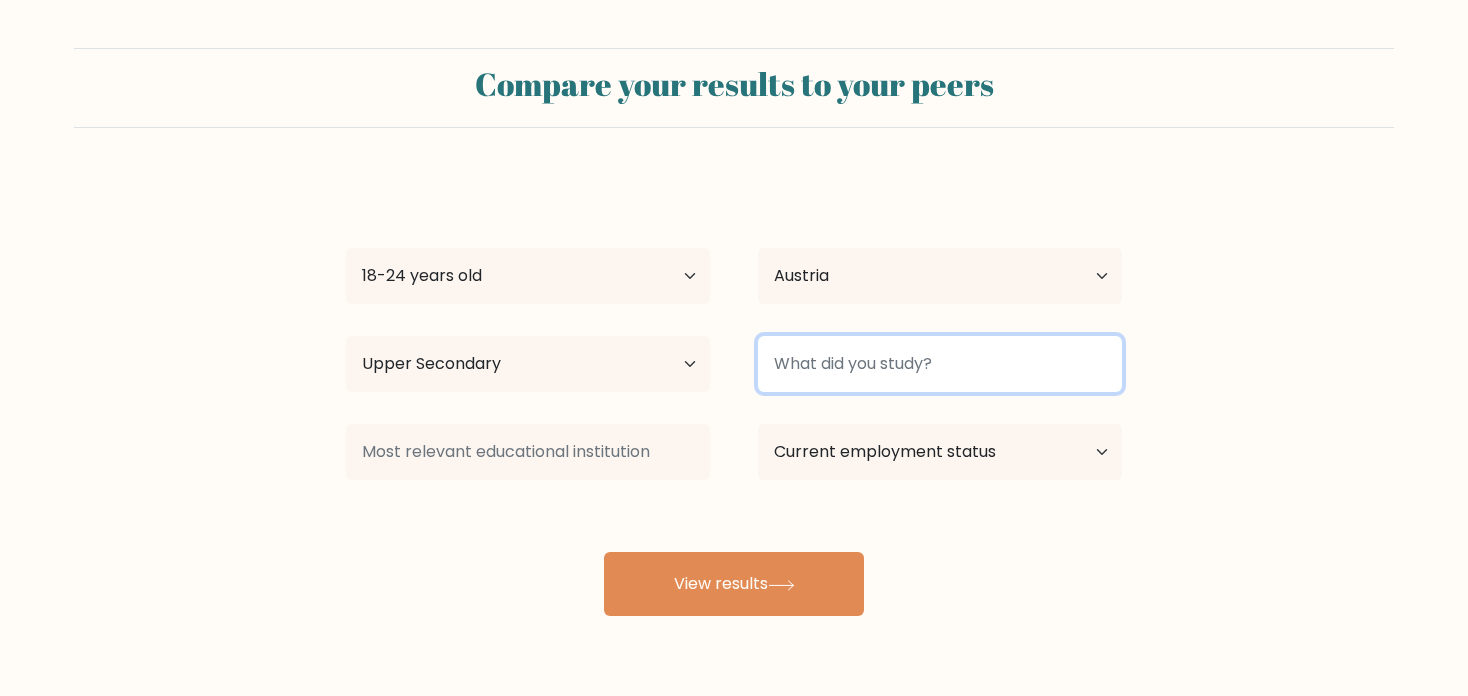 click at bounding box center [940, 364] 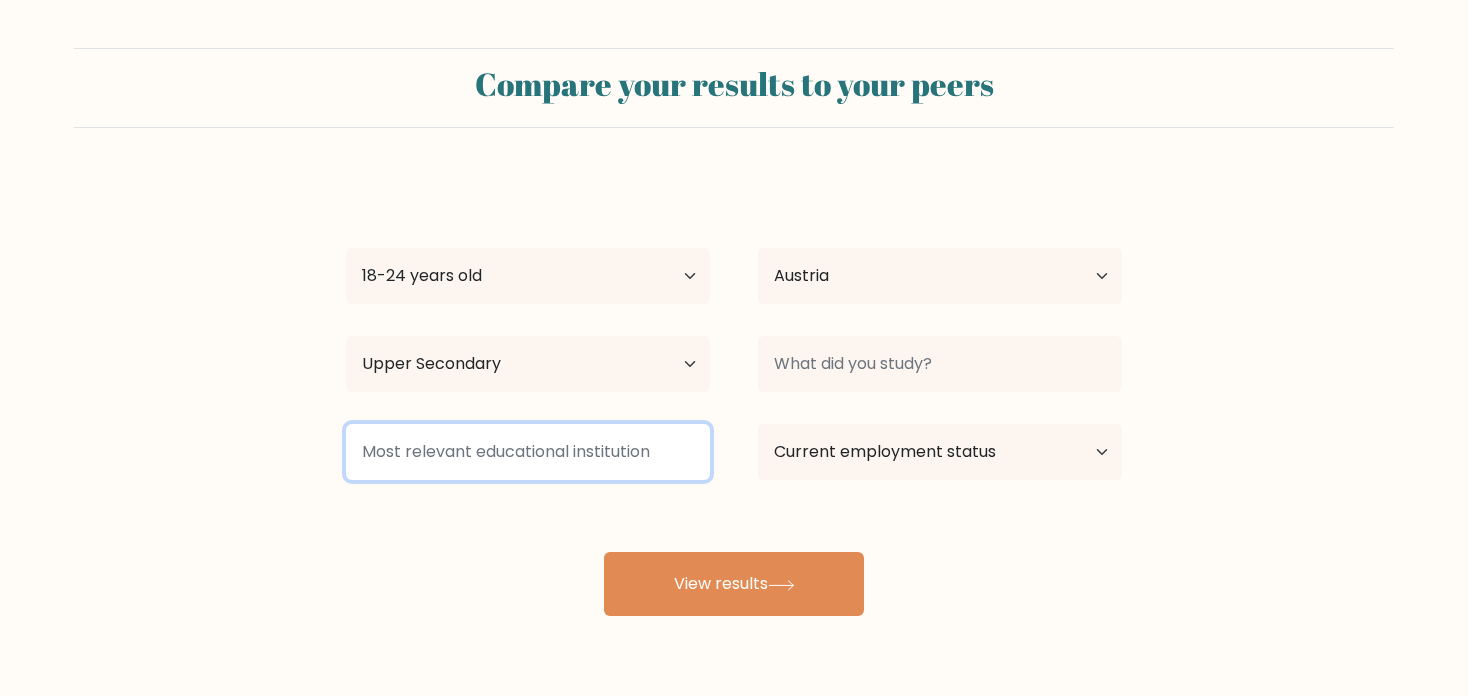 click at bounding box center (528, 452) 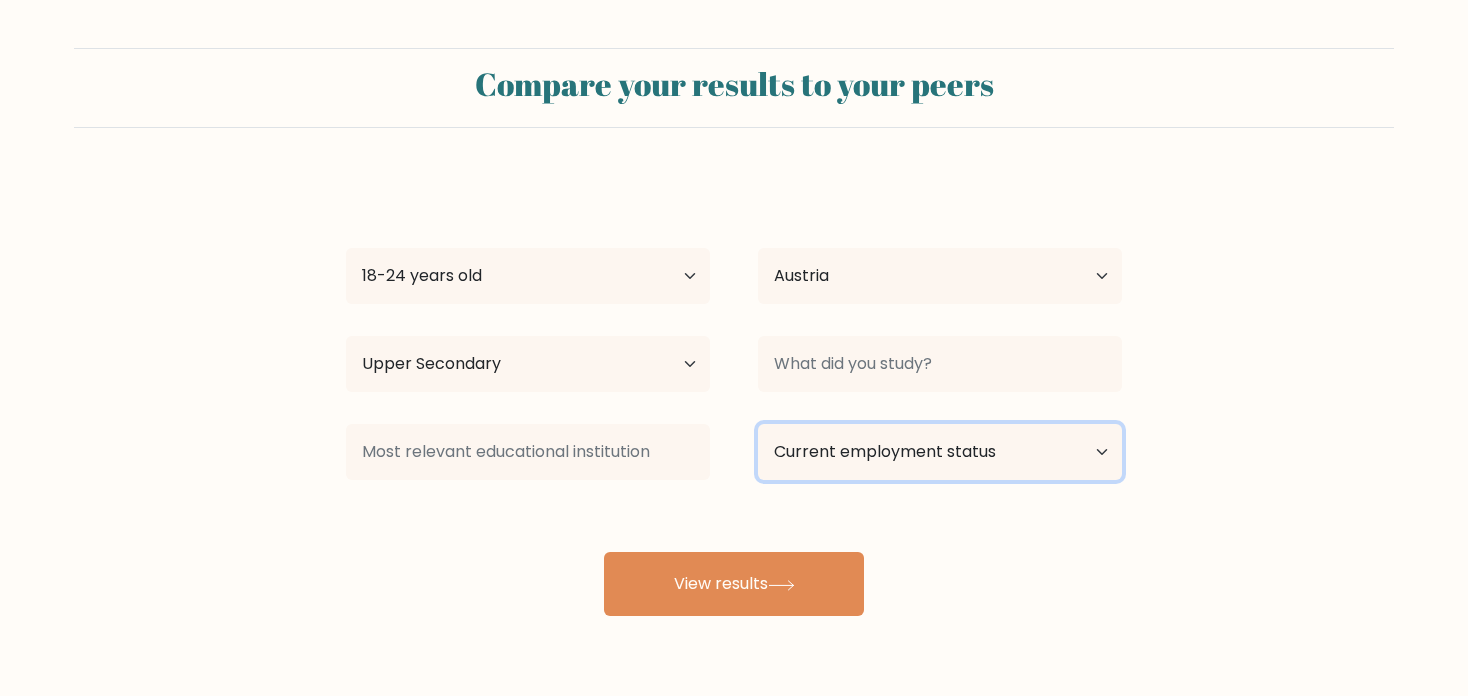 click on "Current employment status
Employed
Student
Retired
Other / prefer not to answer" at bounding box center (940, 452) 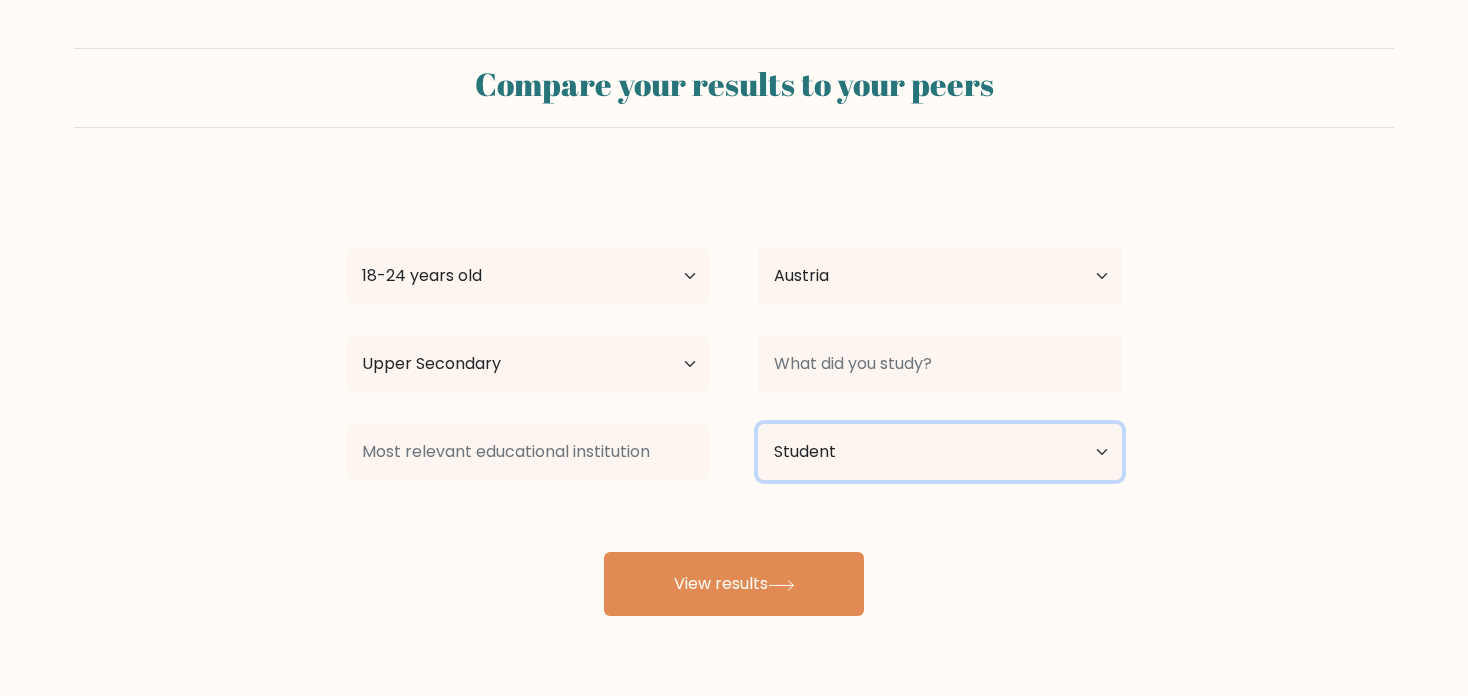 click on "Current employment status
Employed
Student
Retired
Other / prefer not to answer" at bounding box center [940, 452] 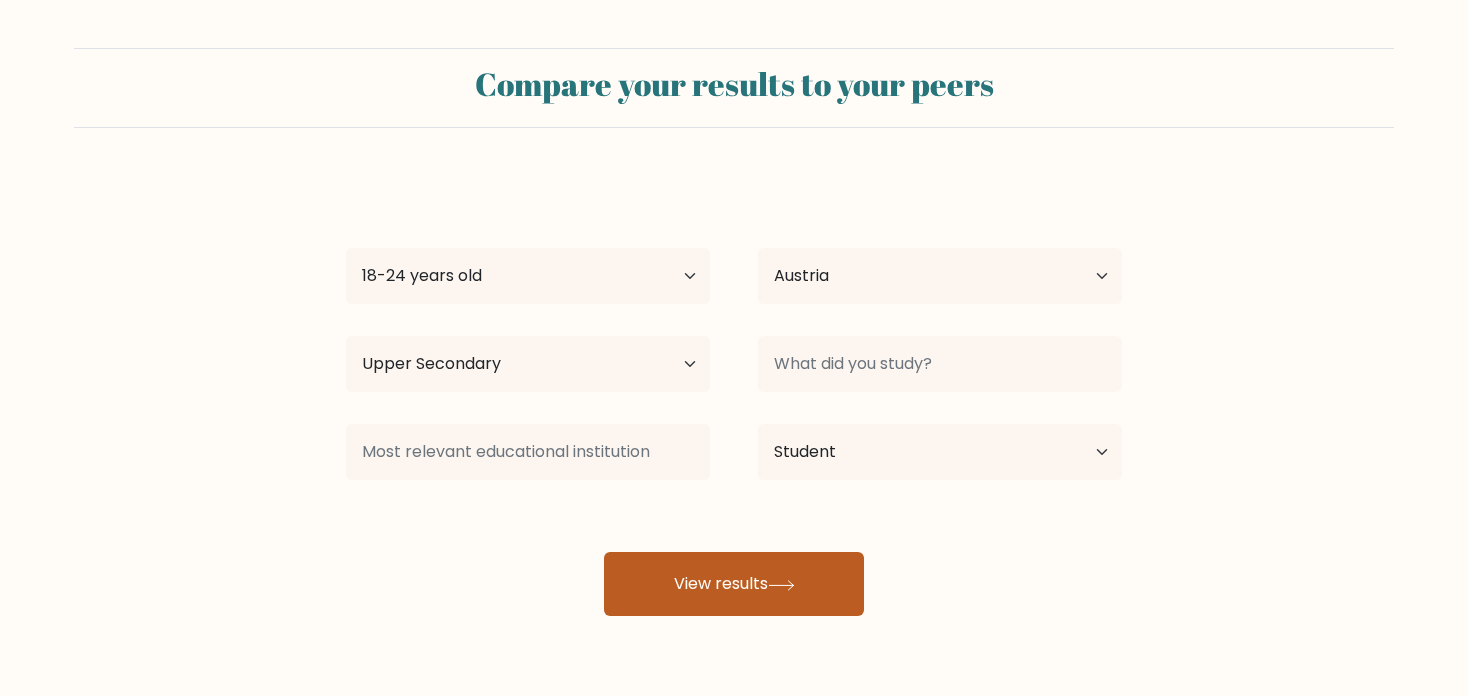 click on "View results" at bounding box center (734, 584) 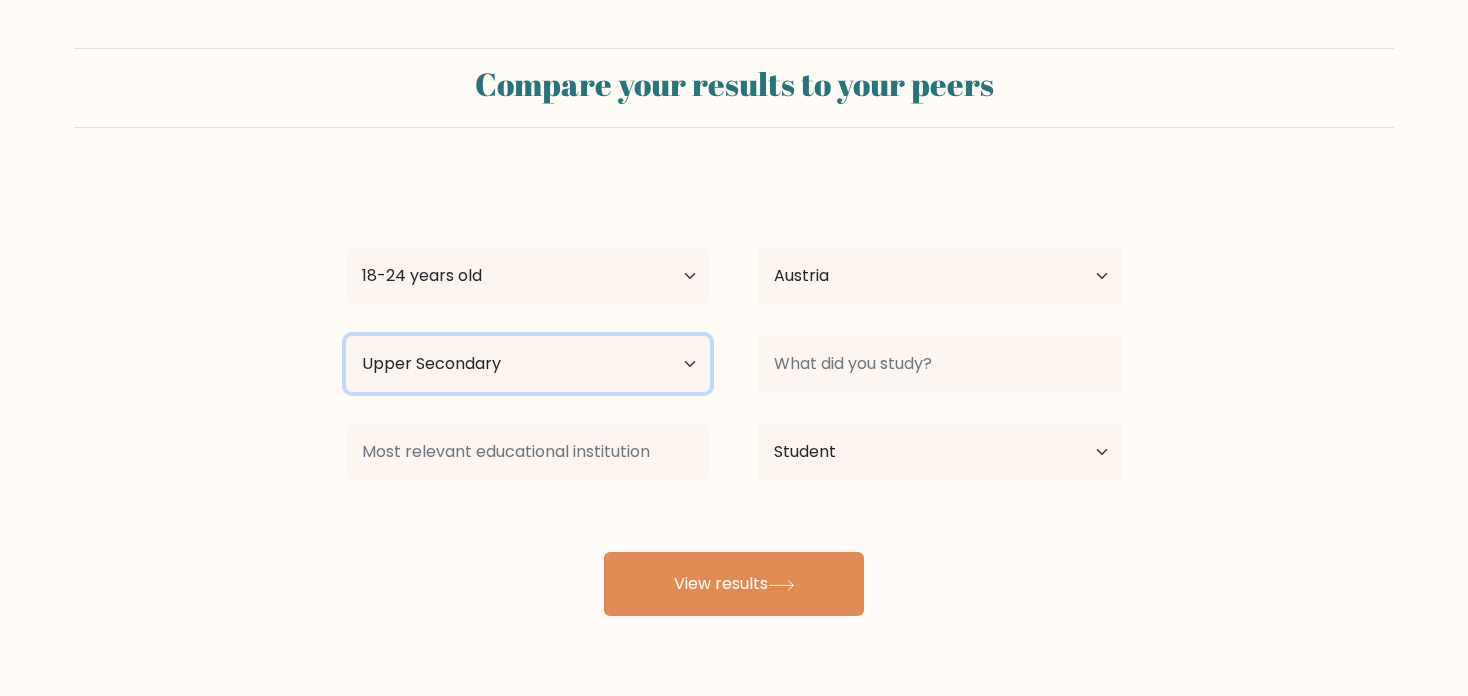 click on "Highest education level
No schooling
Primary
Lower Secondary
Upper Secondary
Occupation Specific
Bachelor's degree
Master's degree
Doctoral degree" at bounding box center (528, 364) 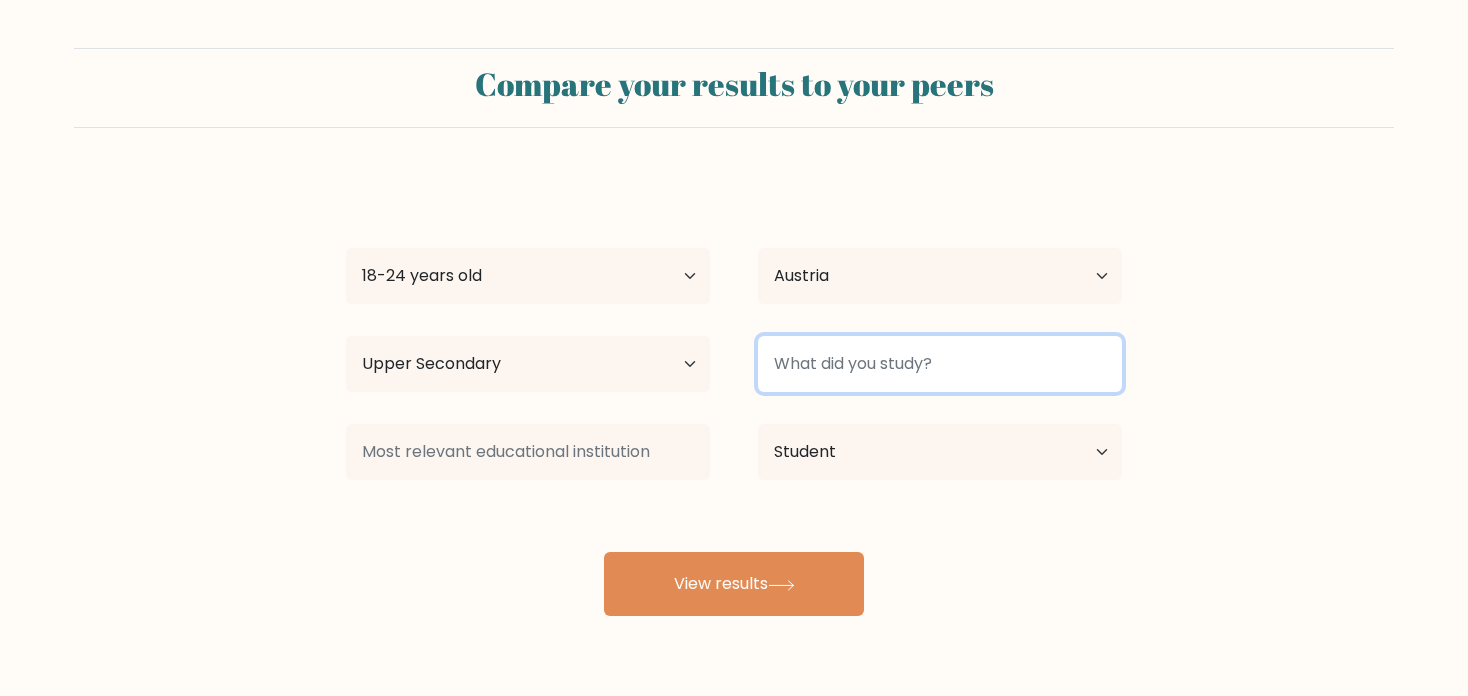 click at bounding box center (940, 364) 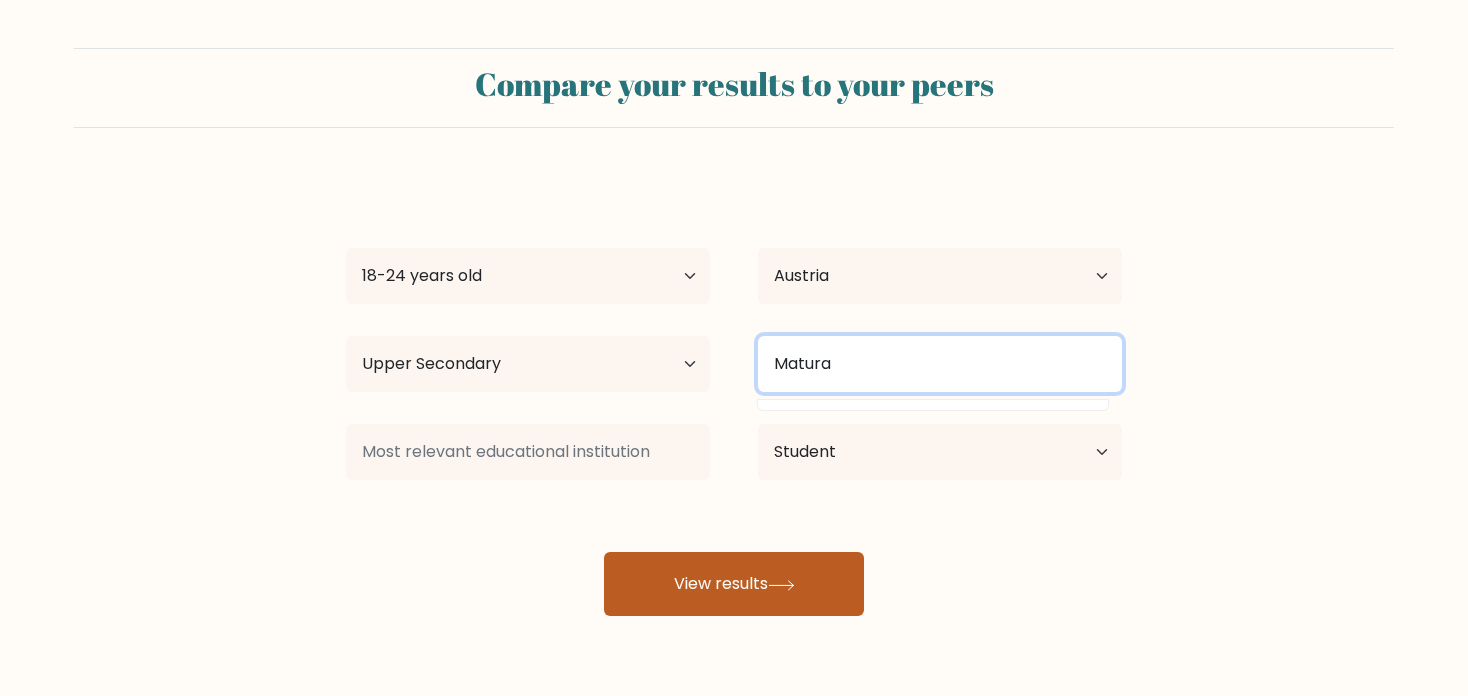 type on "Matura" 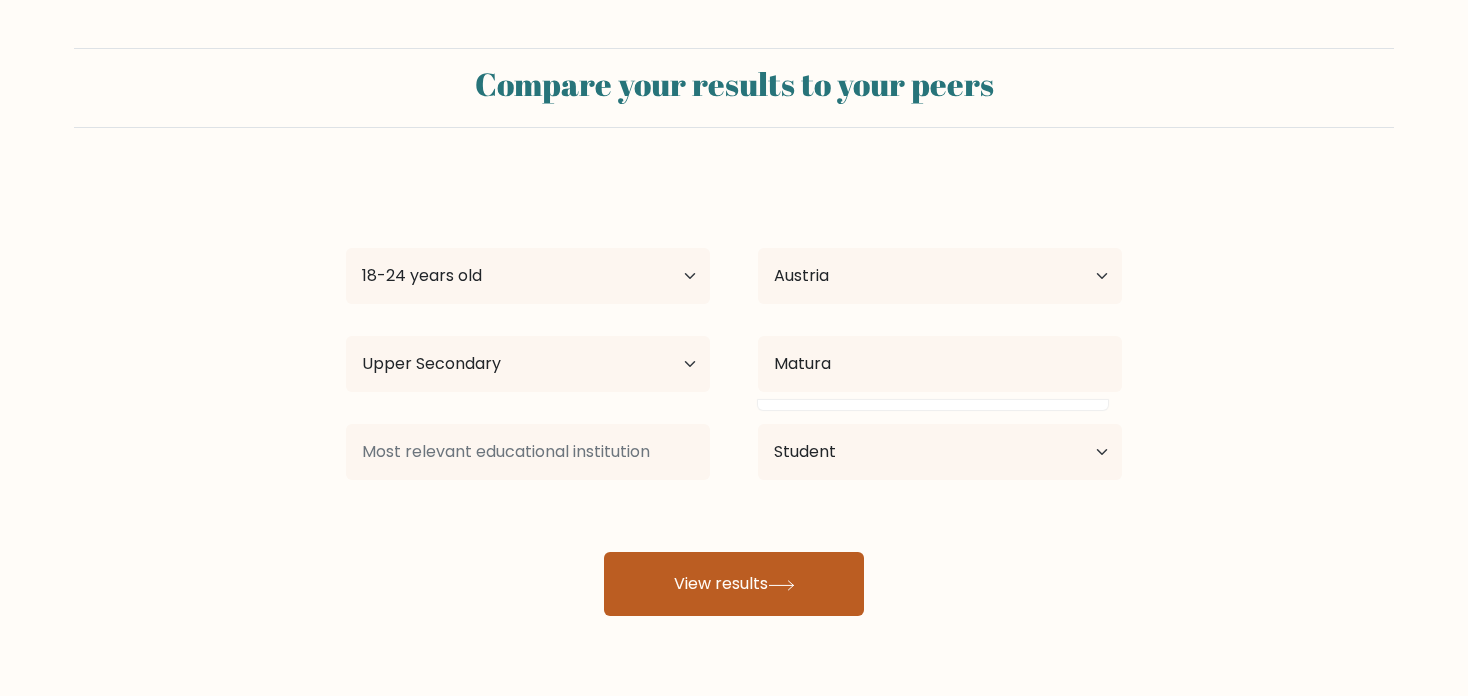 click on "View results" at bounding box center [734, 584] 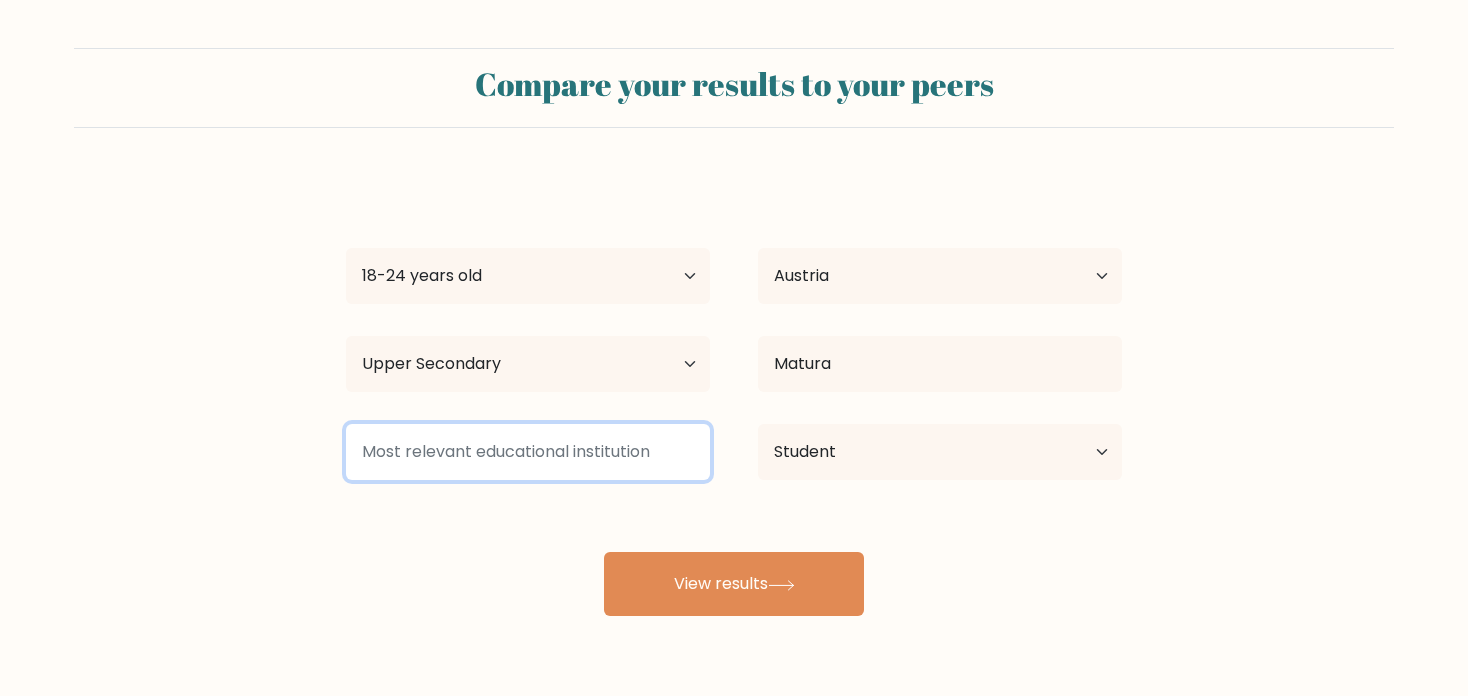click at bounding box center [528, 452] 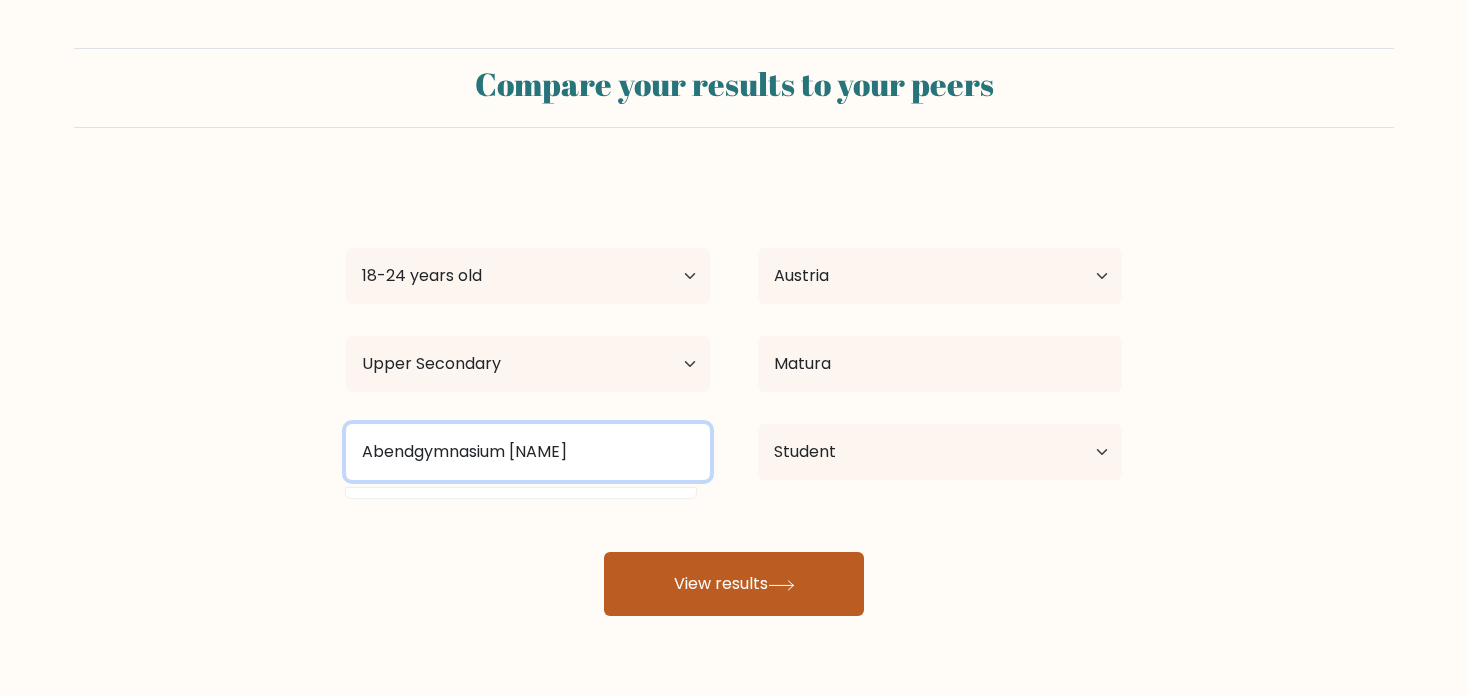 type on "Abendgymnasium Brünnerstraße" 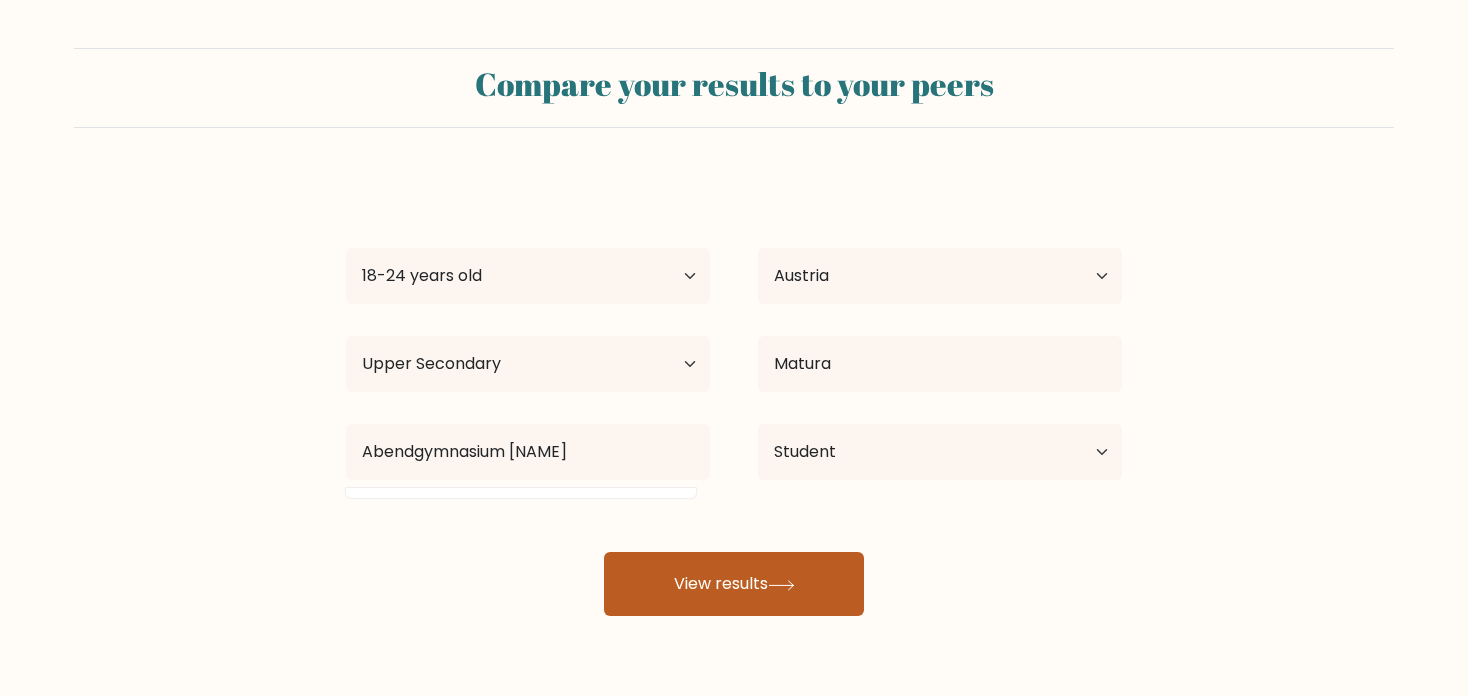 click on "View results" at bounding box center (734, 584) 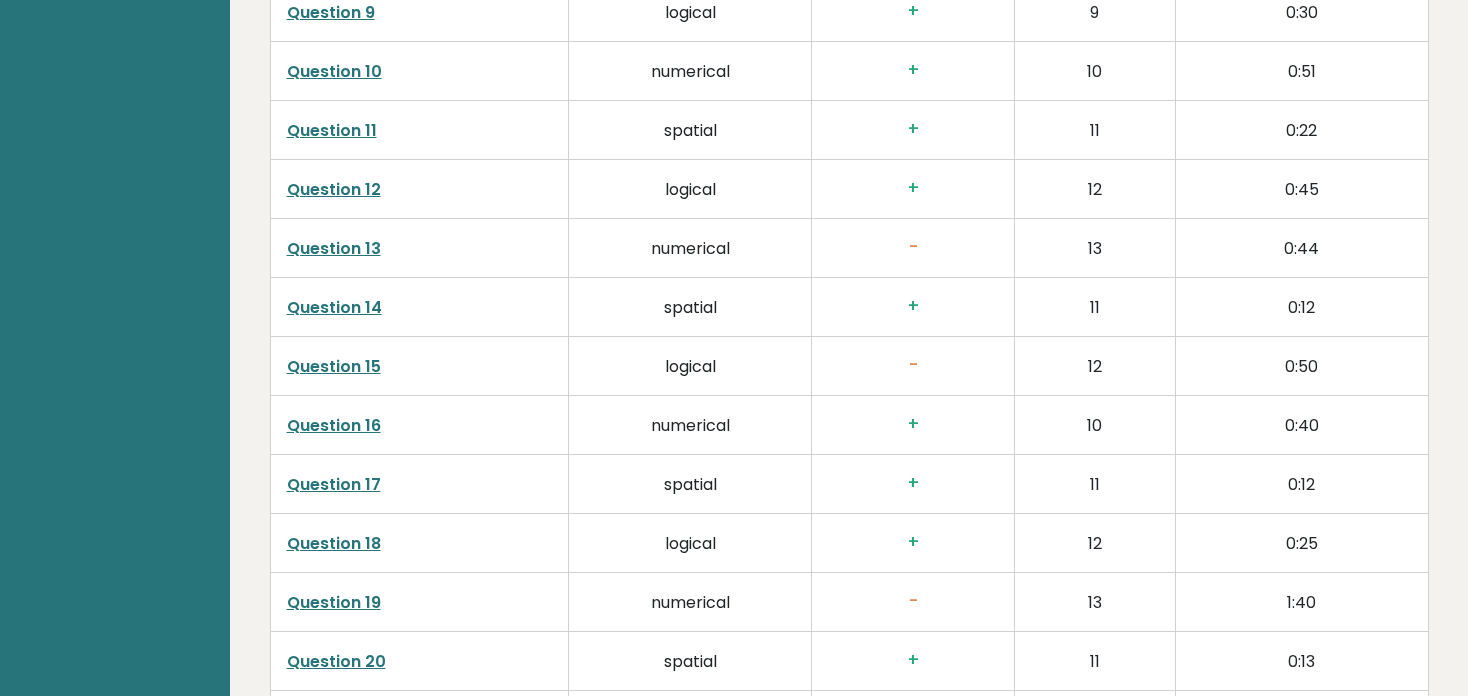 scroll, scrollTop: 3663, scrollLeft: 0, axis: vertical 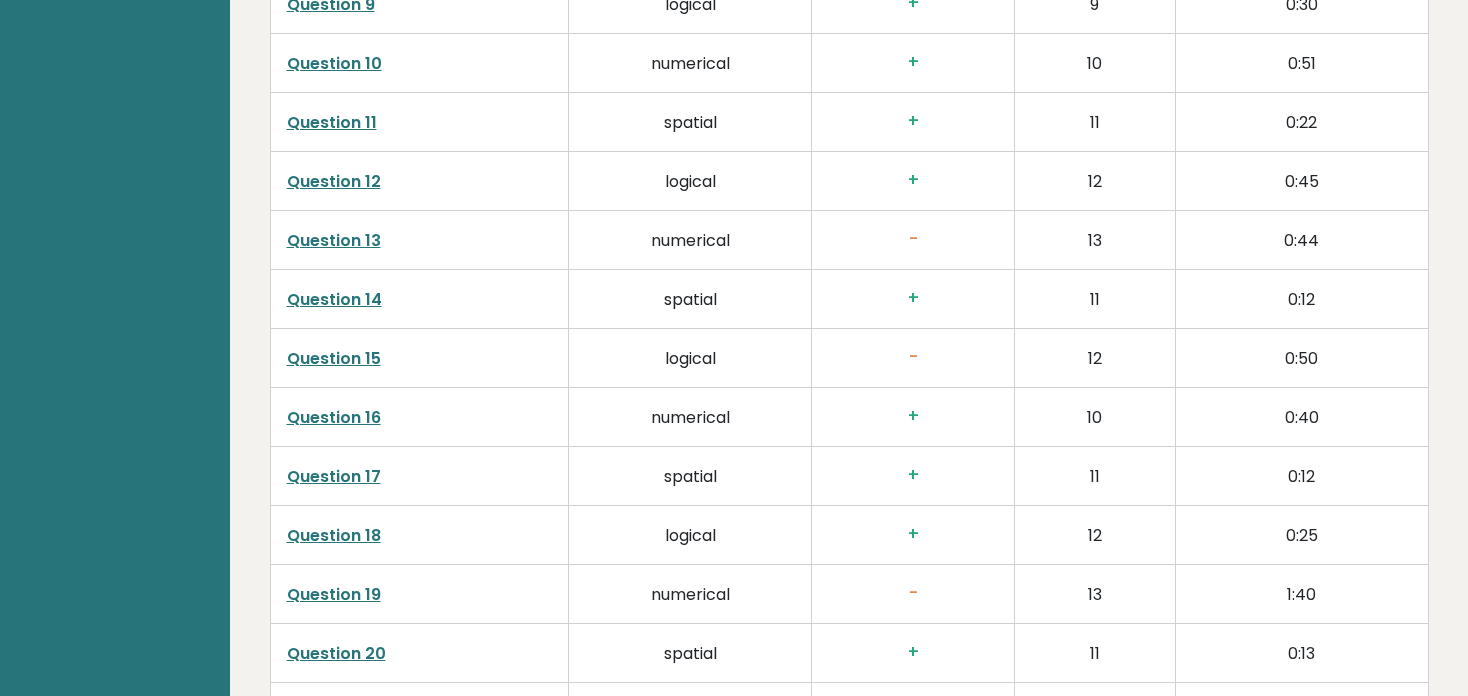 click on "Question
13" at bounding box center (334, 240) 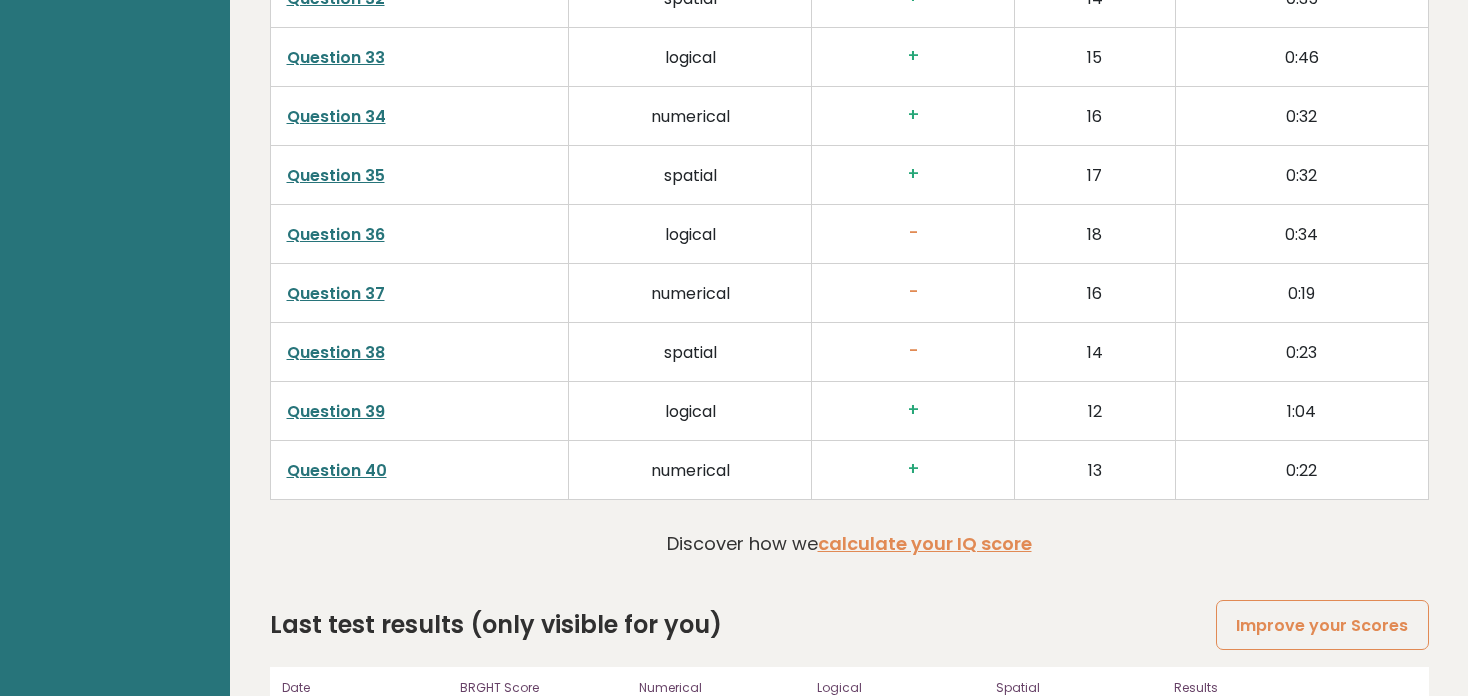scroll, scrollTop: 5102, scrollLeft: 0, axis: vertical 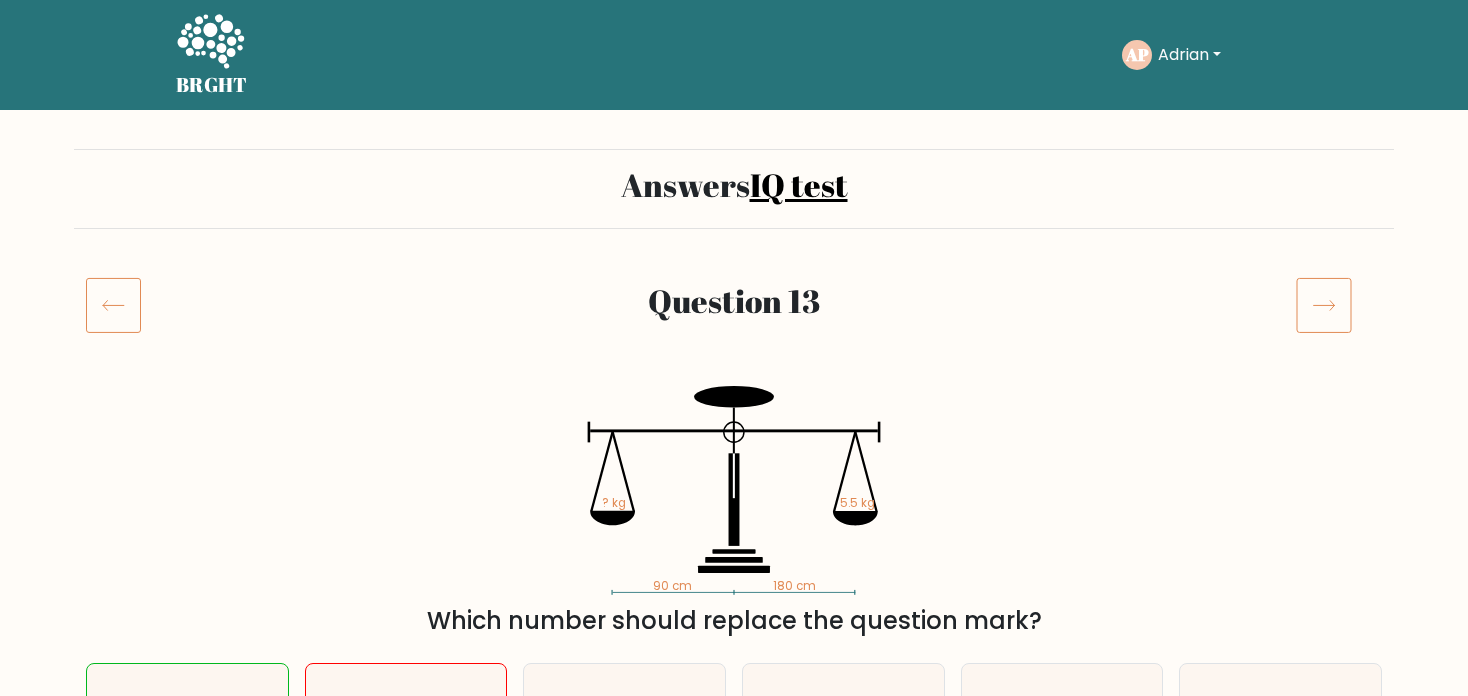 click 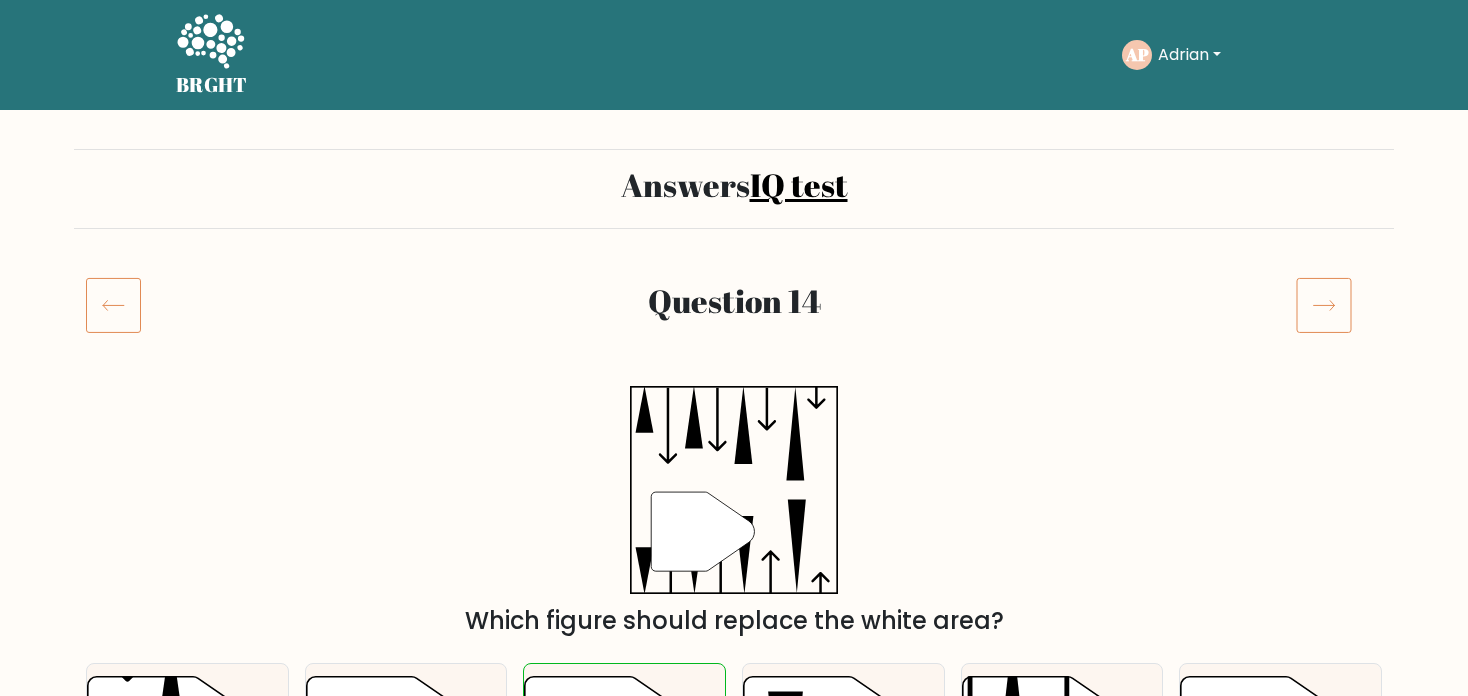 scroll, scrollTop: 0, scrollLeft: 0, axis: both 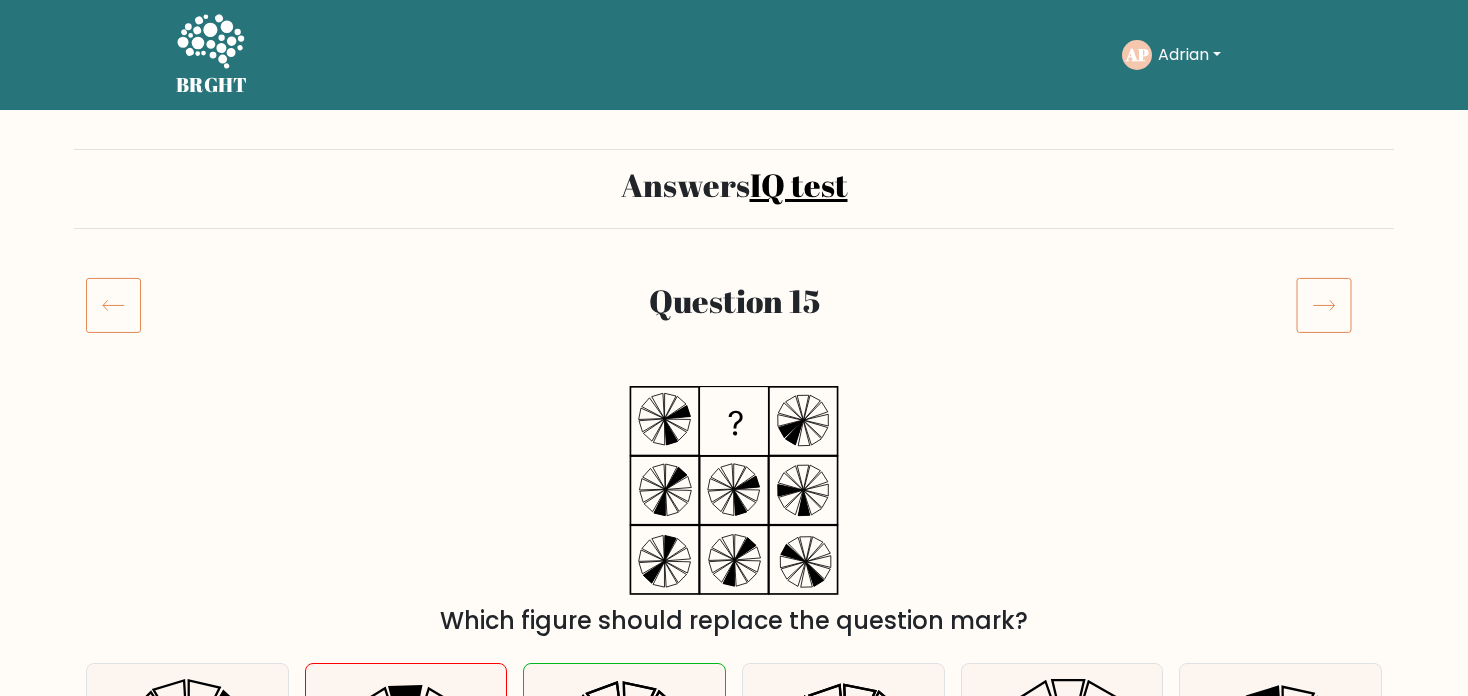 click 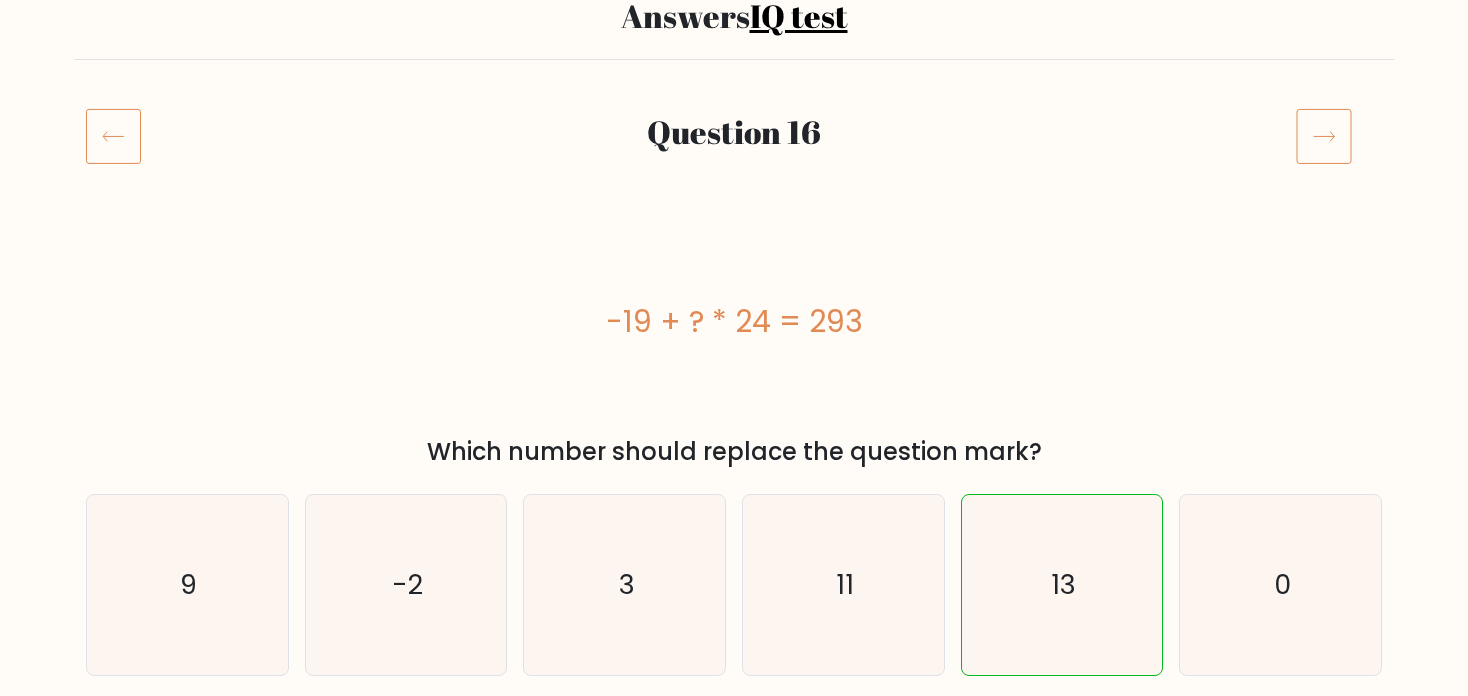 scroll, scrollTop: 163, scrollLeft: 0, axis: vertical 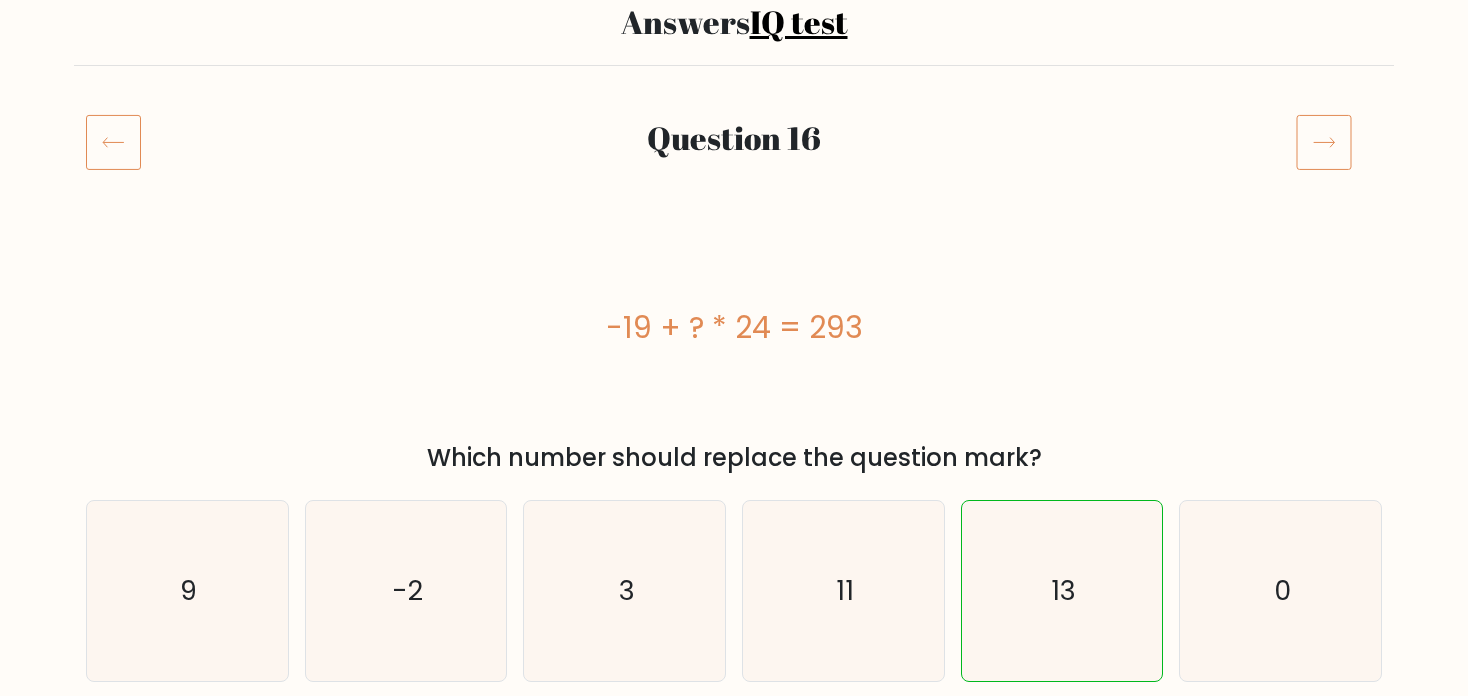 click 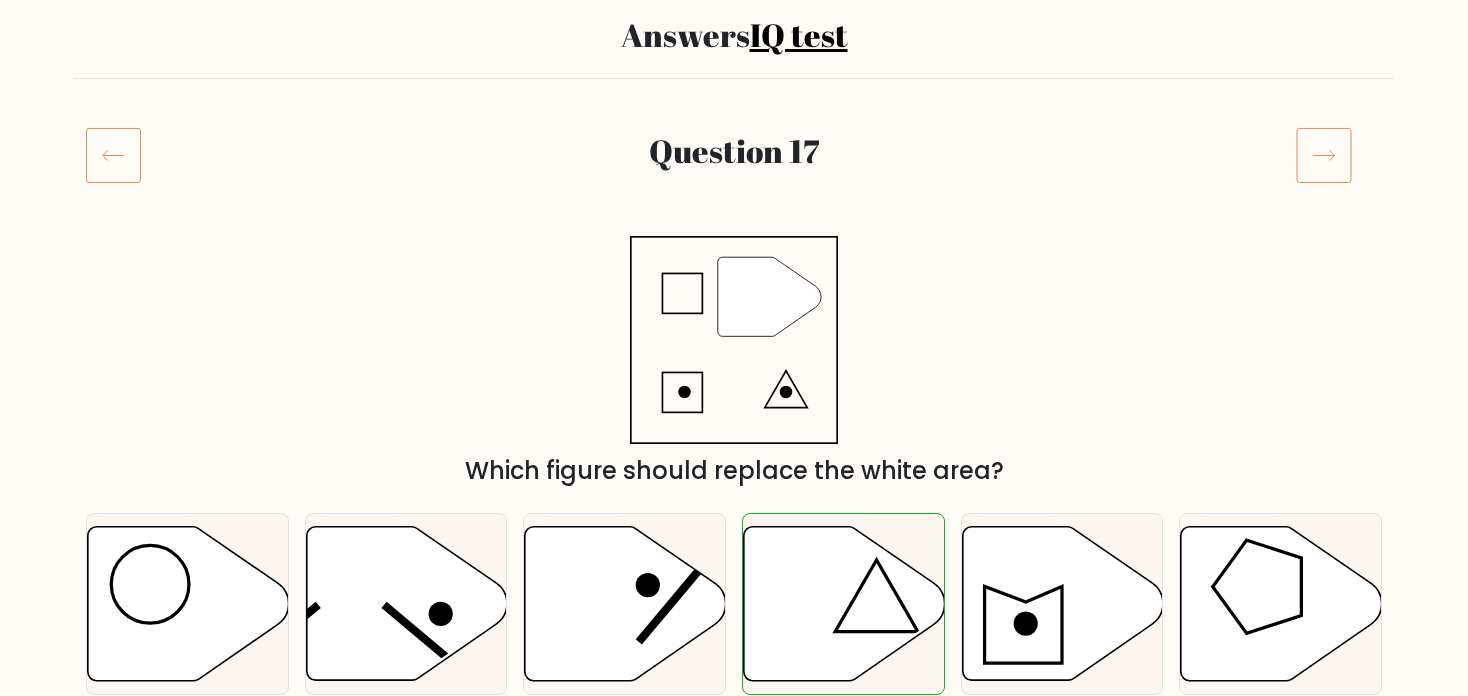 scroll, scrollTop: 156, scrollLeft: 0, axis: vertical 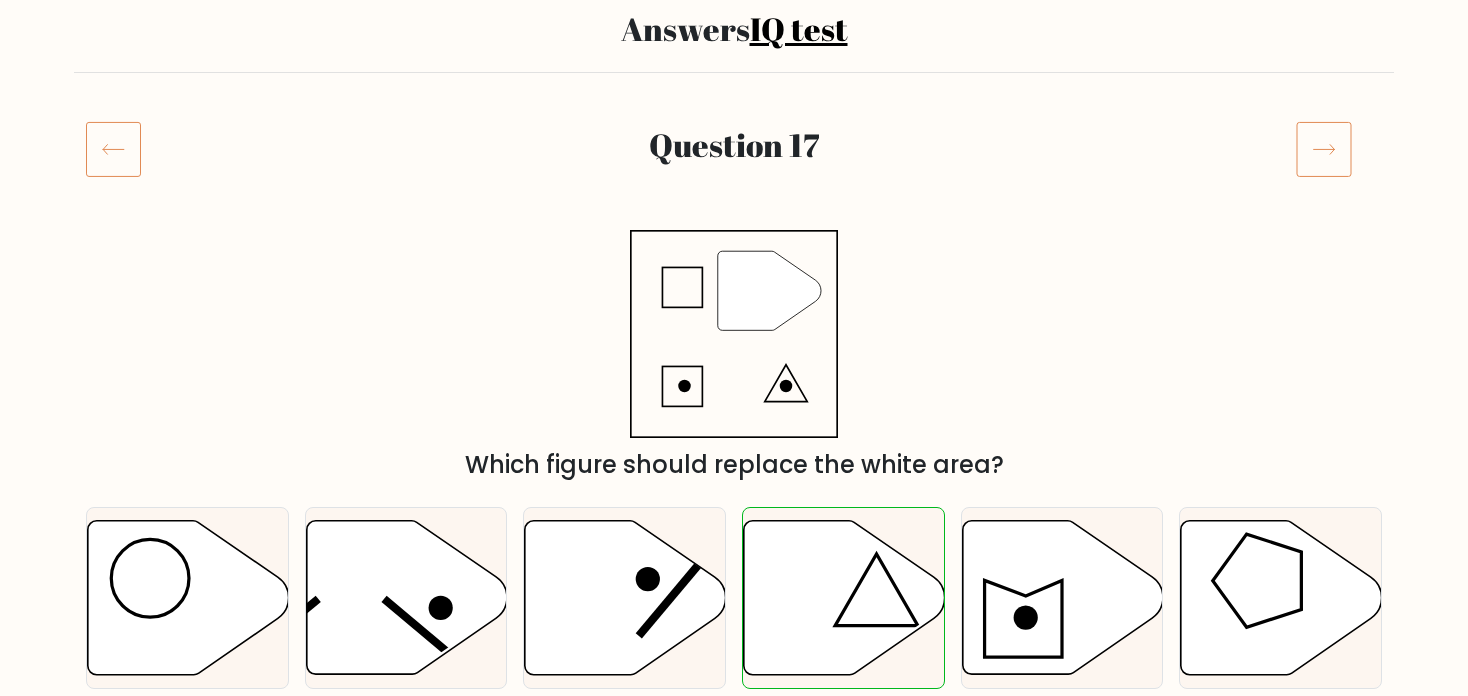 click 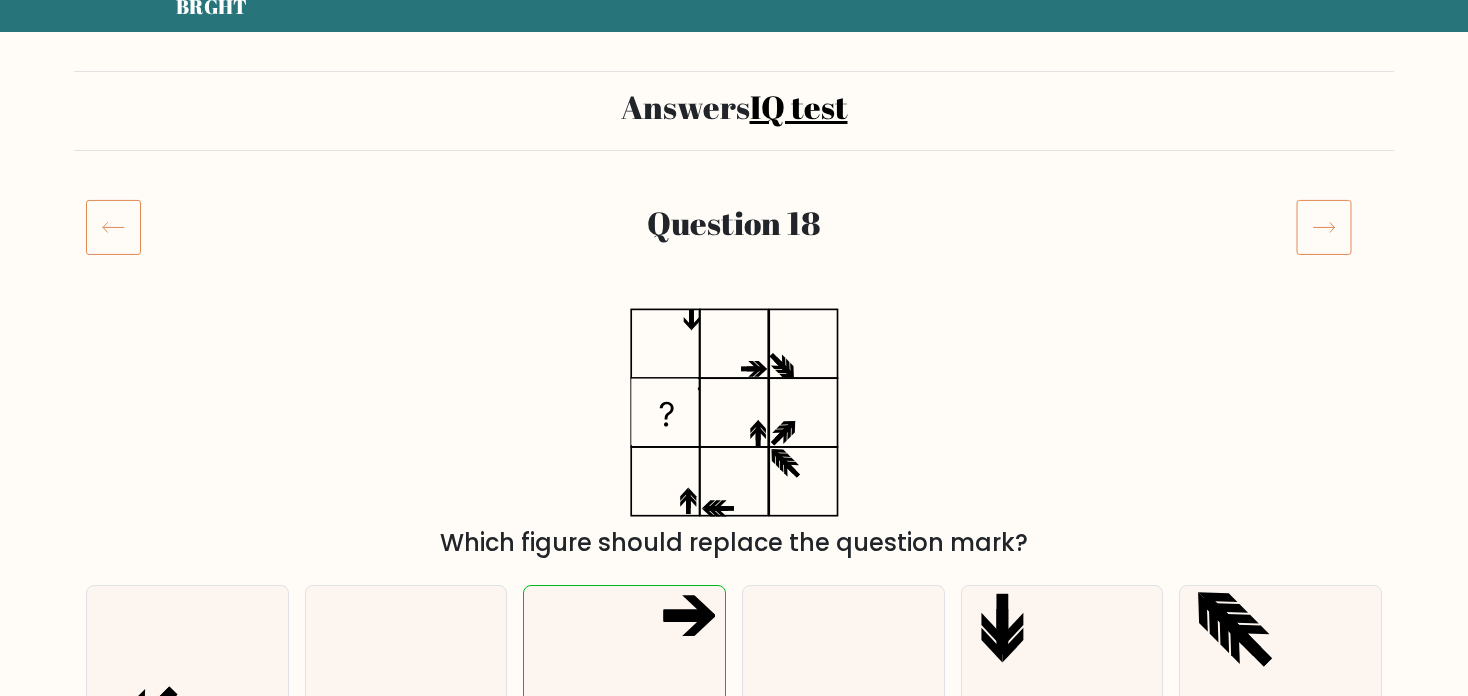 scroll, scrollTop: 43, scrollLeft: 0, axis: vertical 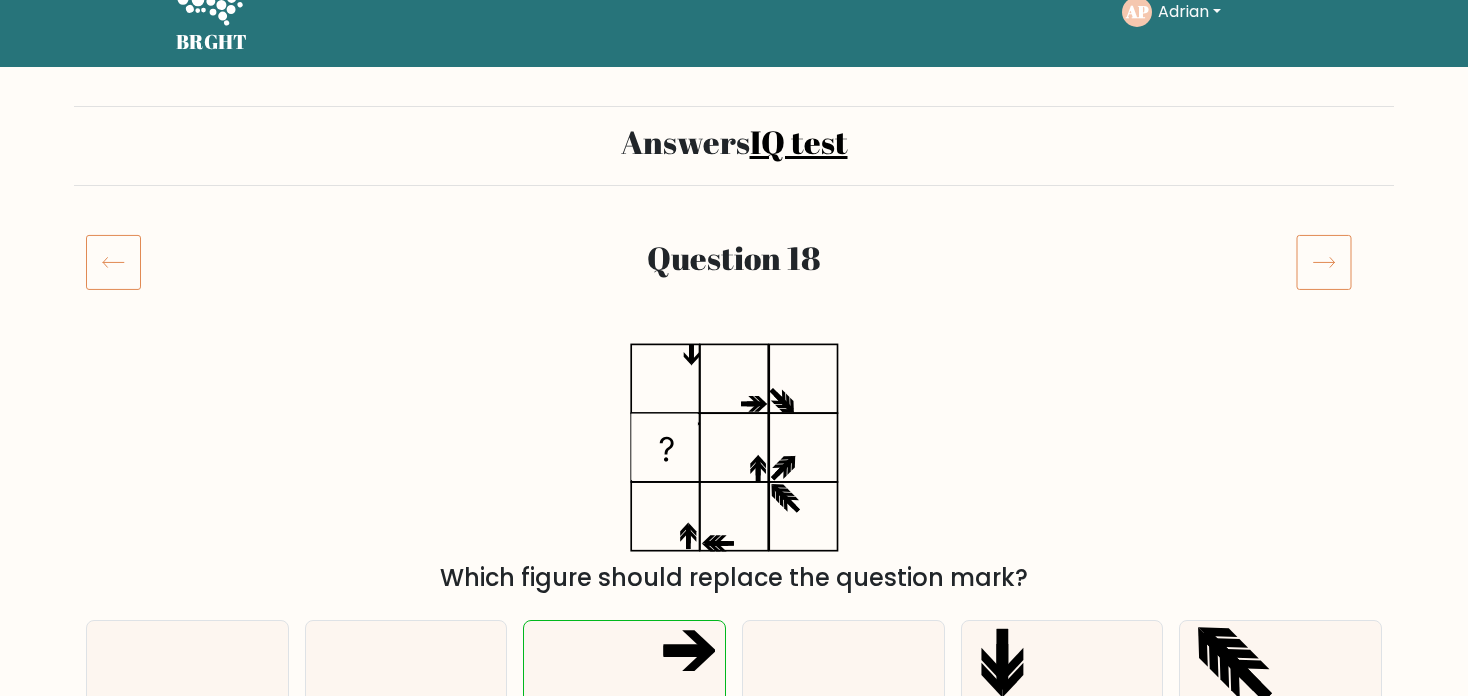 click 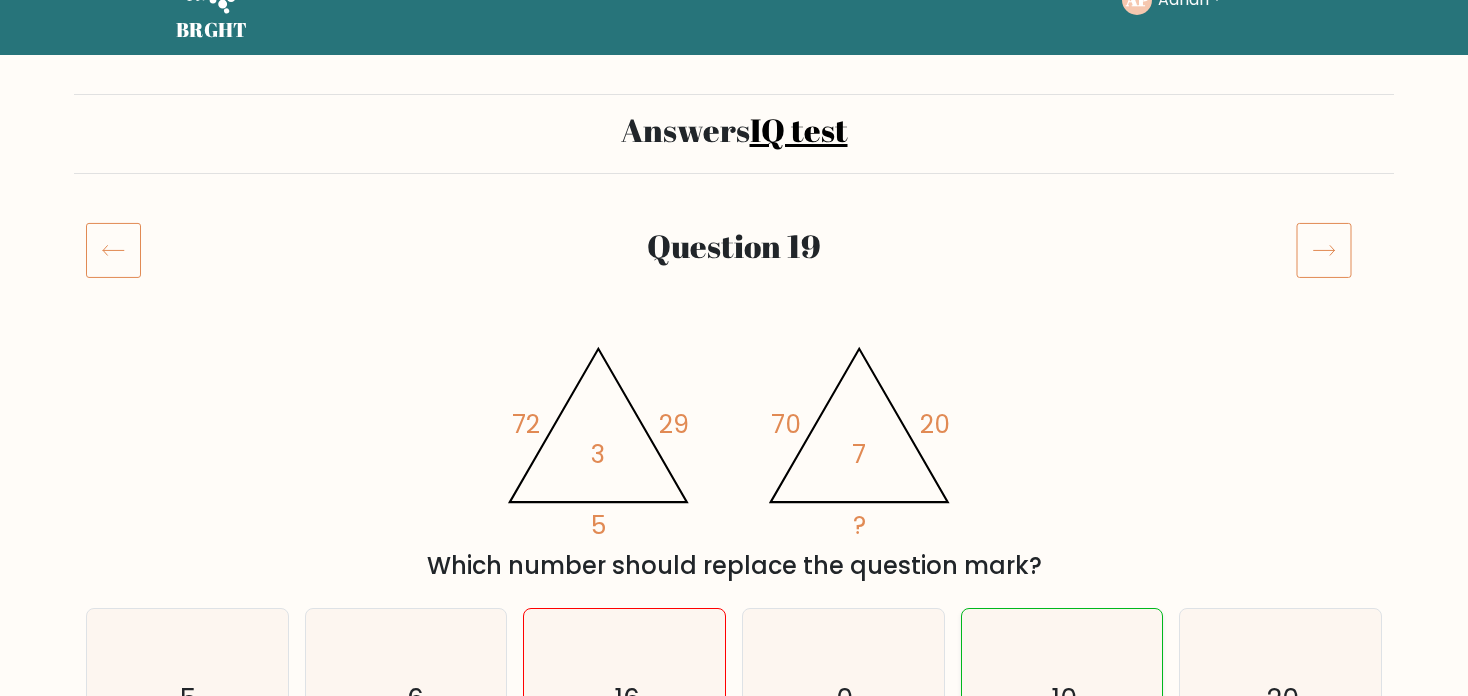 scroll, scrollTop: 0, scrollLeft: 0, axis: both 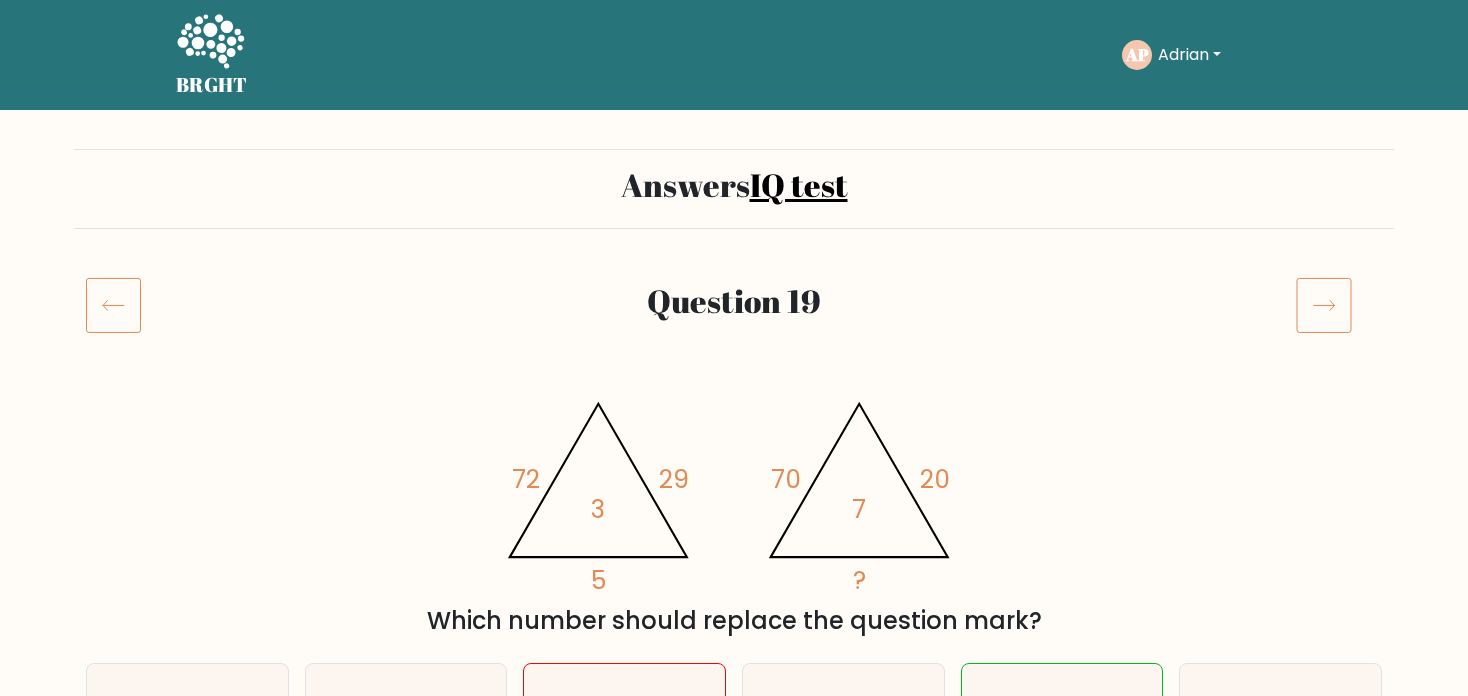 click 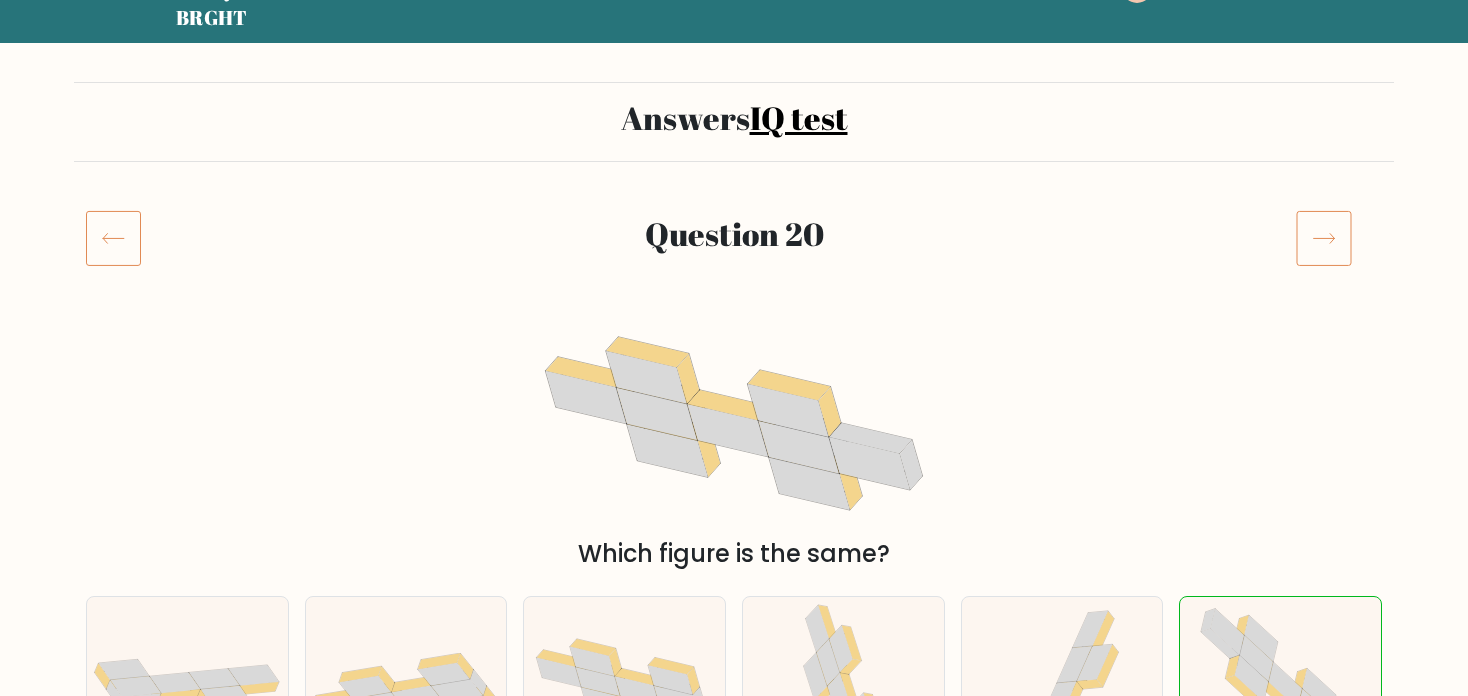 scroll, scrollTop: 70, scrollLeft: 0, axis: vertical 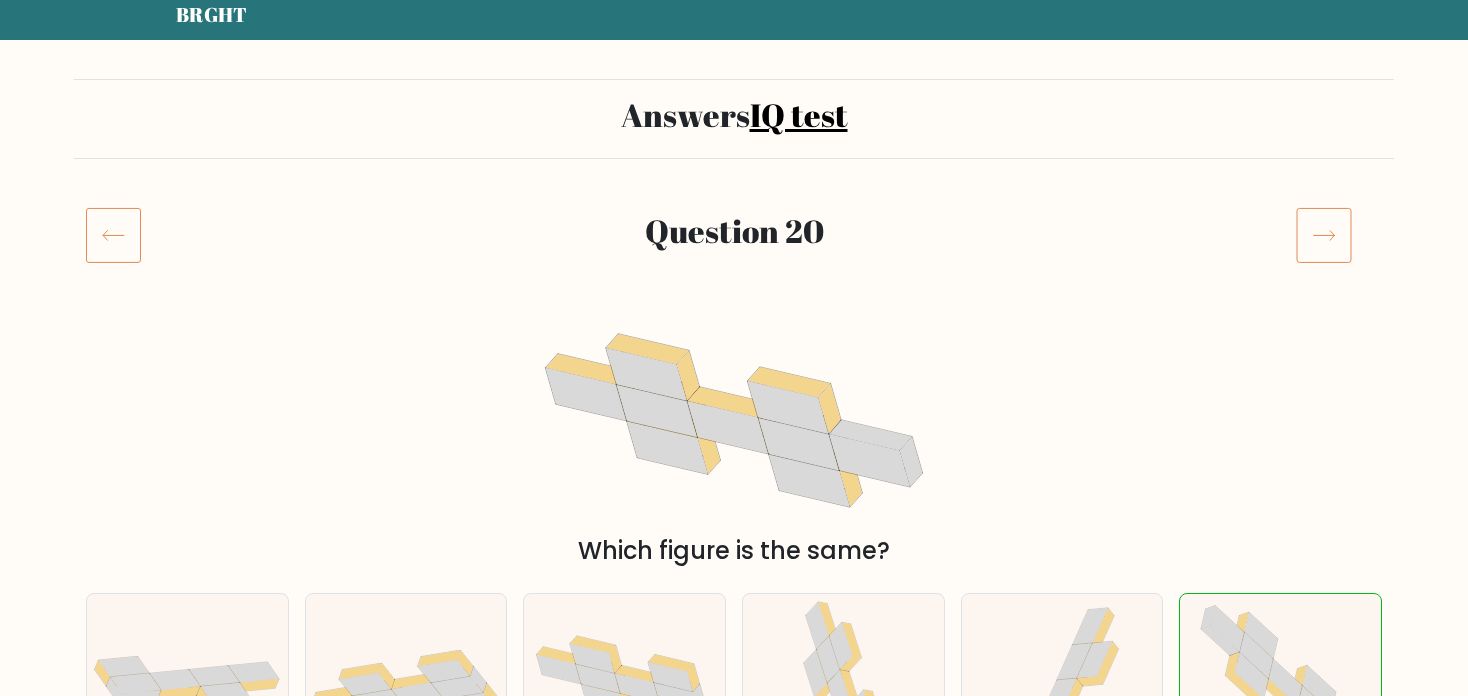 click 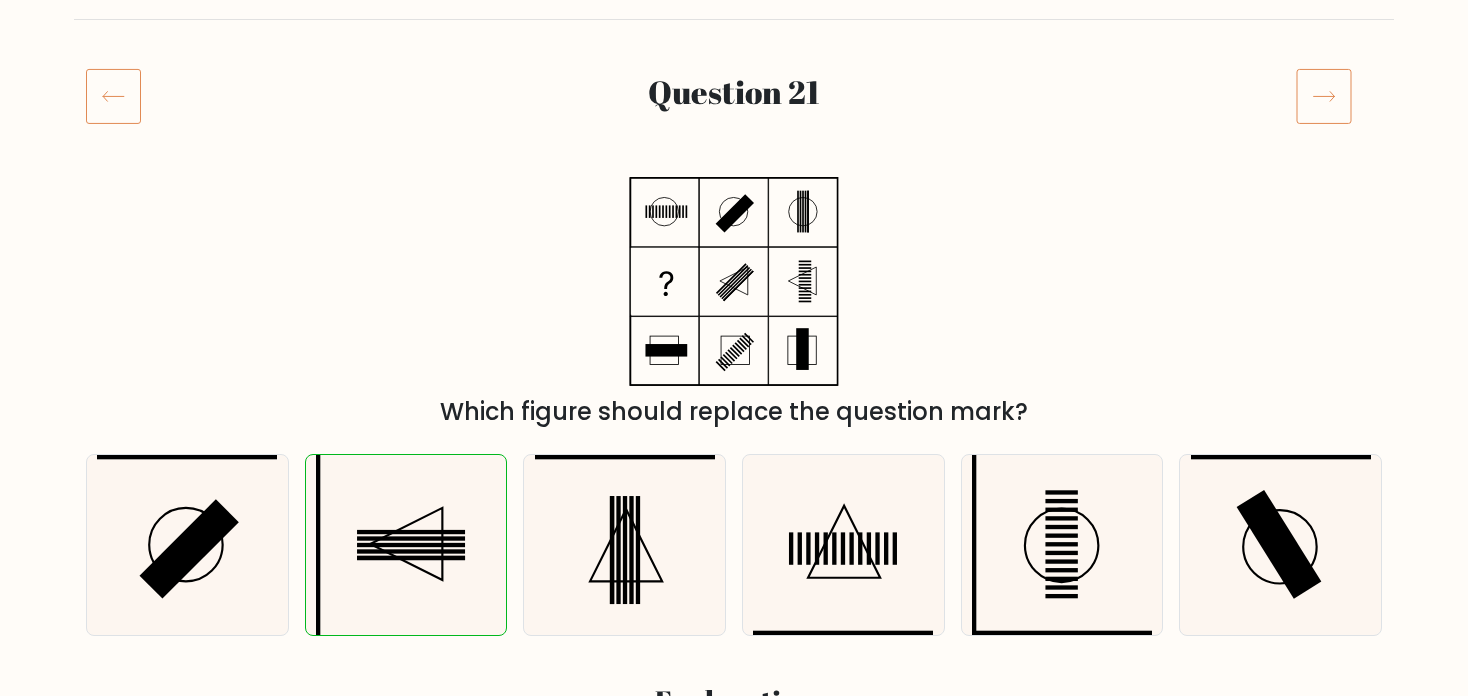 scroll, scrollTop: 210, scrollLeft: 0, axis: vertical 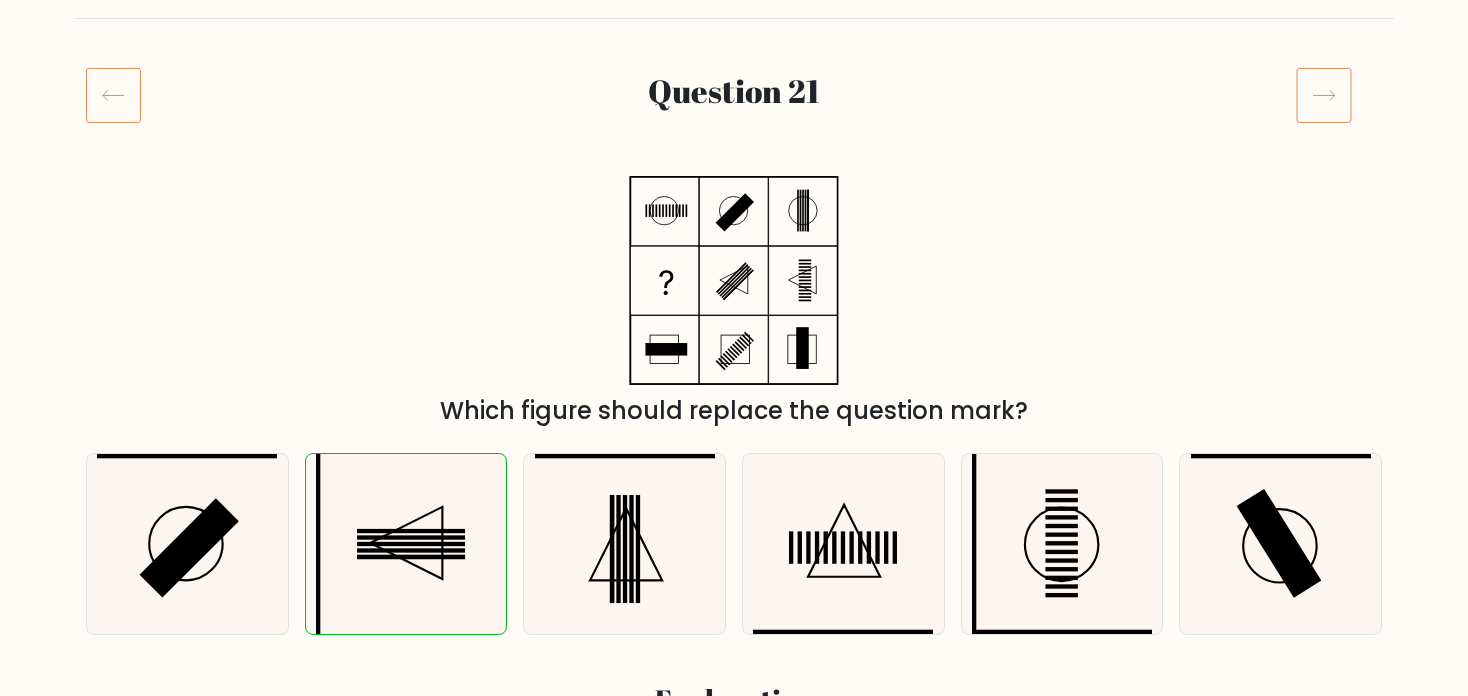 click 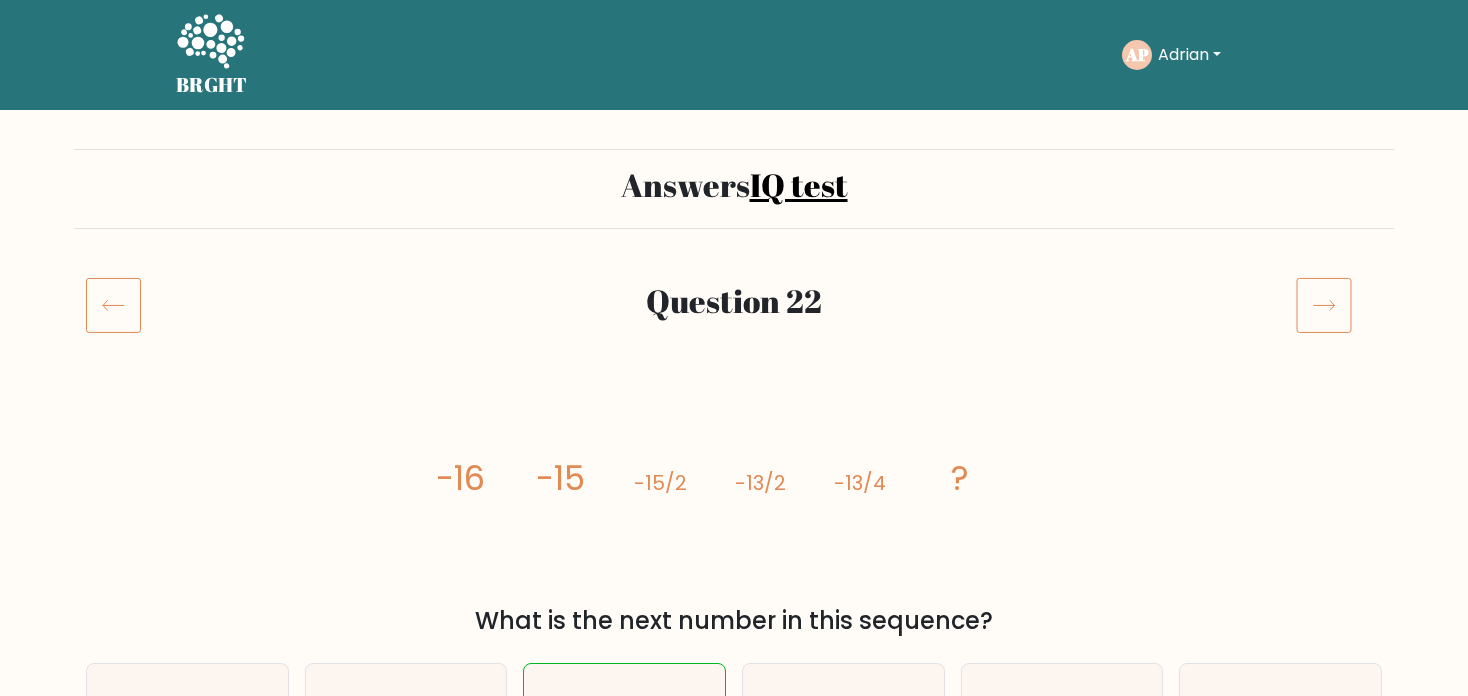 scroll, scrollTop: 6, scrollLeft: 0, axis: vertical 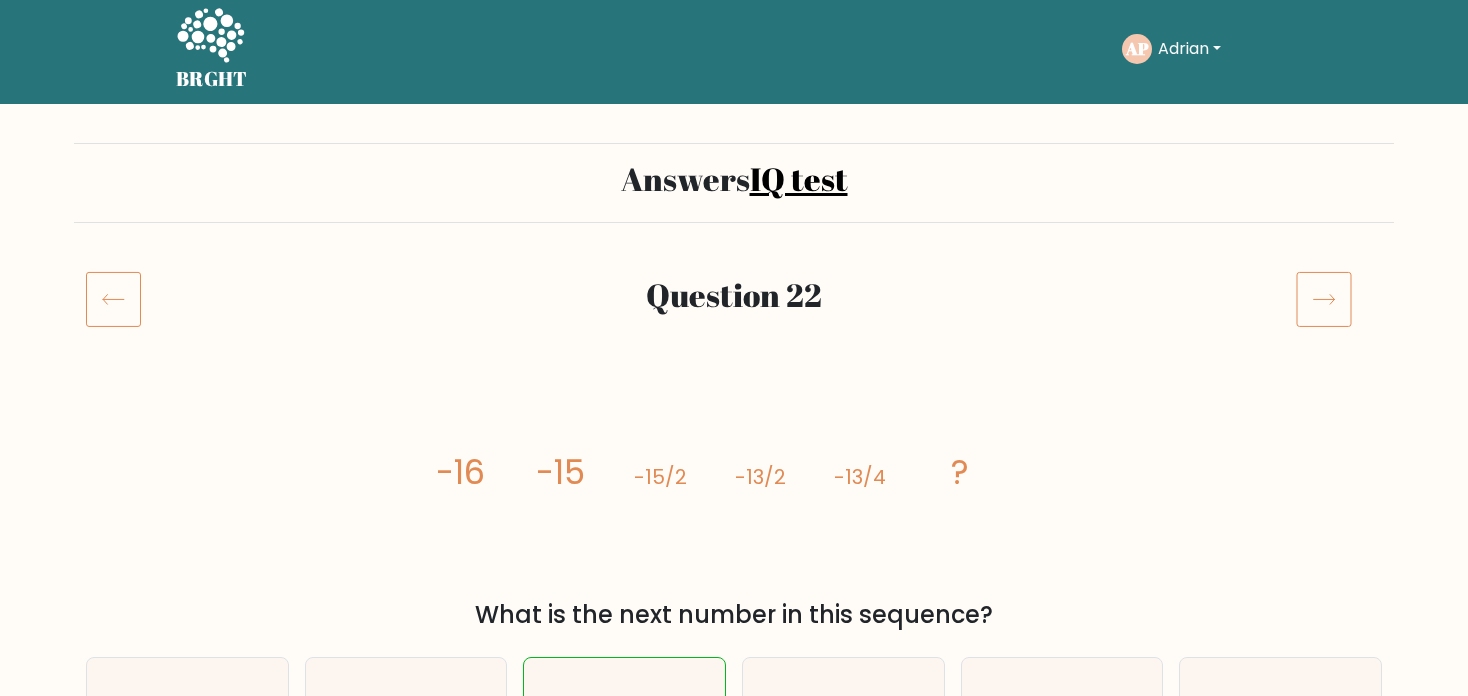 click 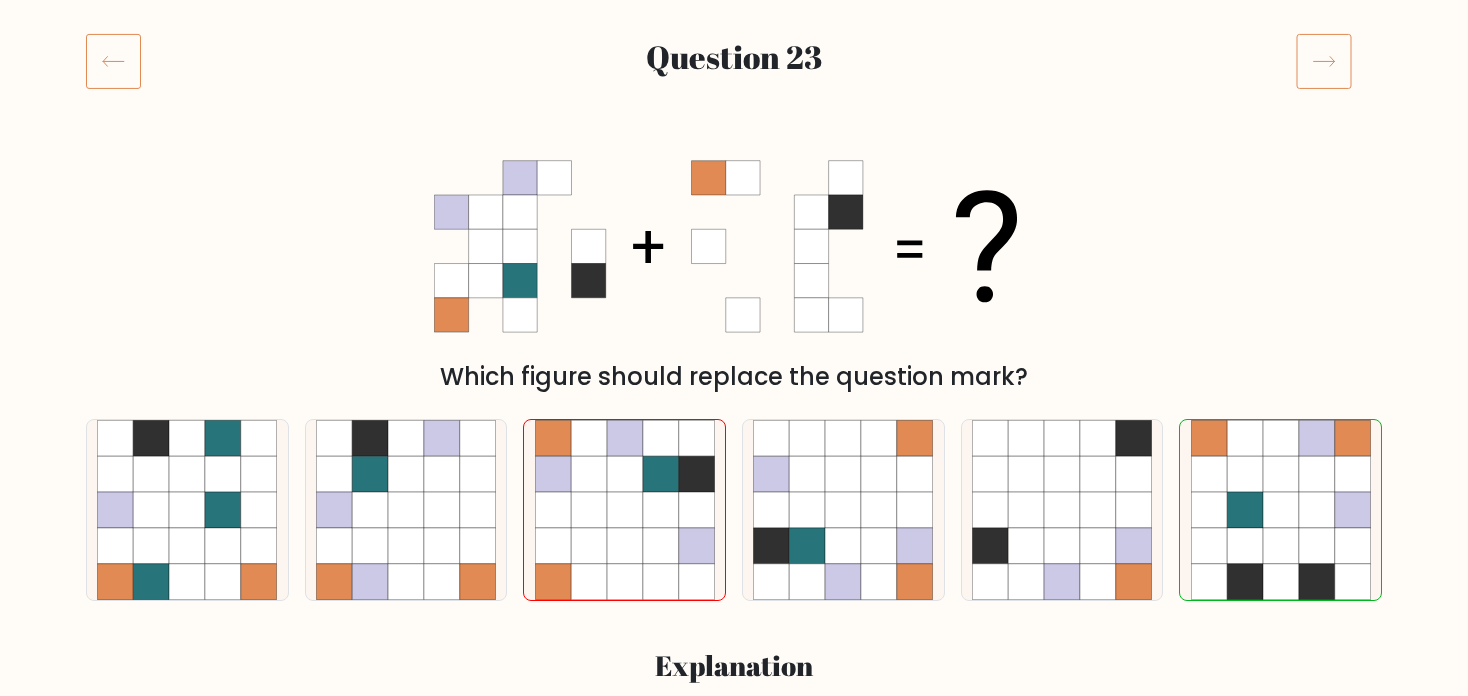 scroll, scrollTop: 233, scrollLeft: 0, axis: vertical 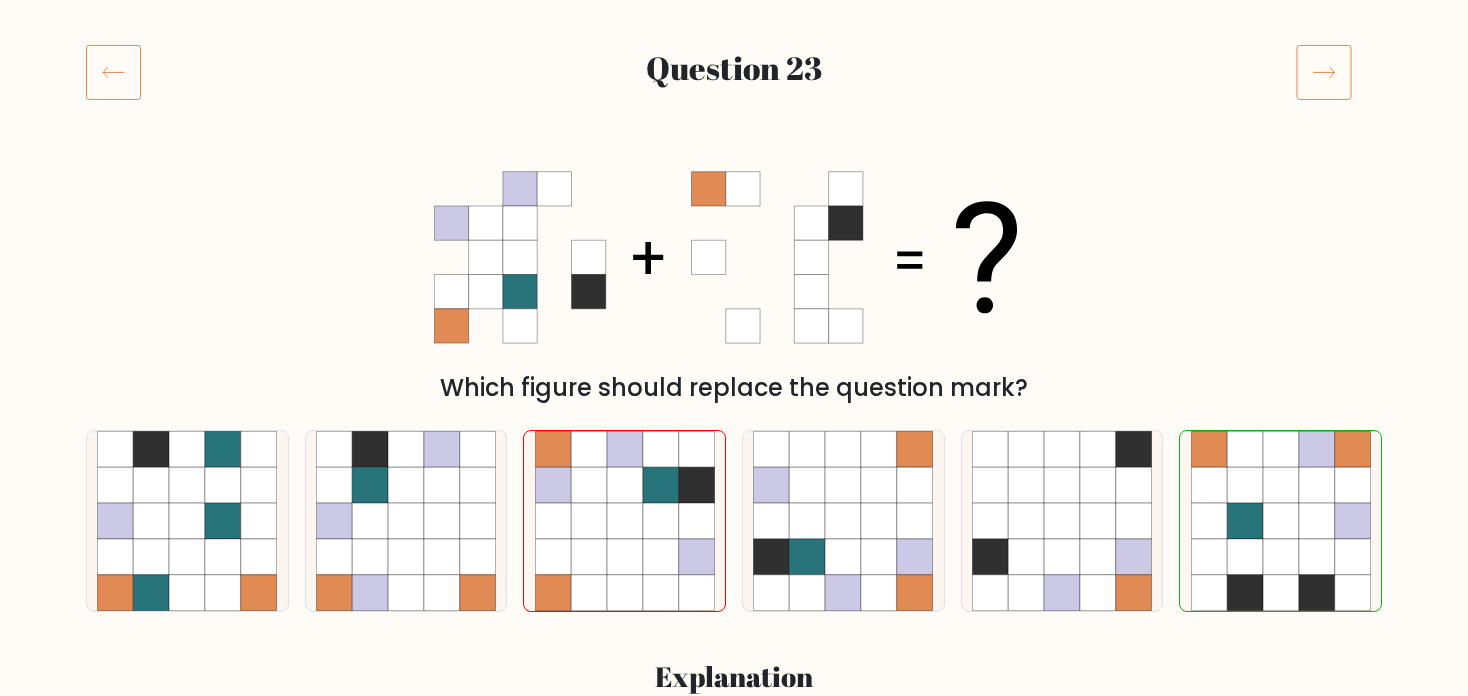 click 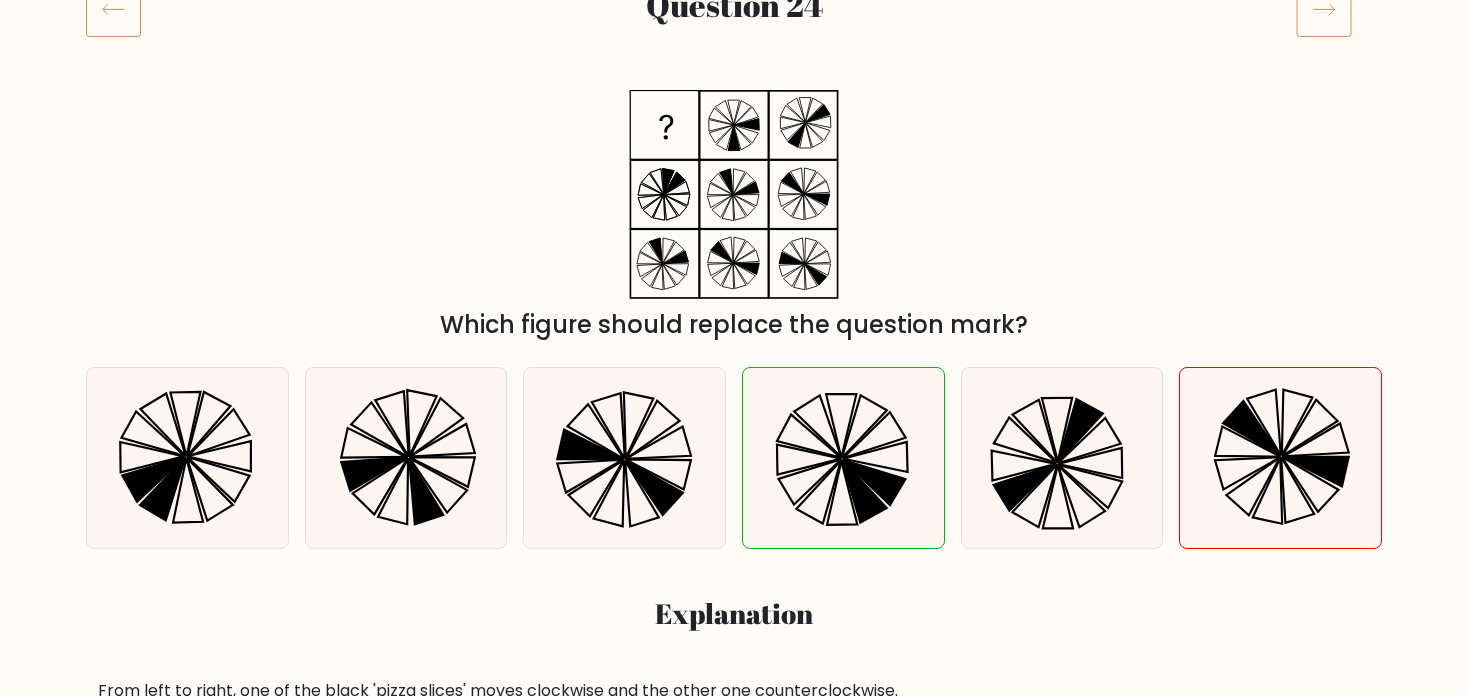scroll, scrollTop: 200, scrollLeft: 0, axis: vertical 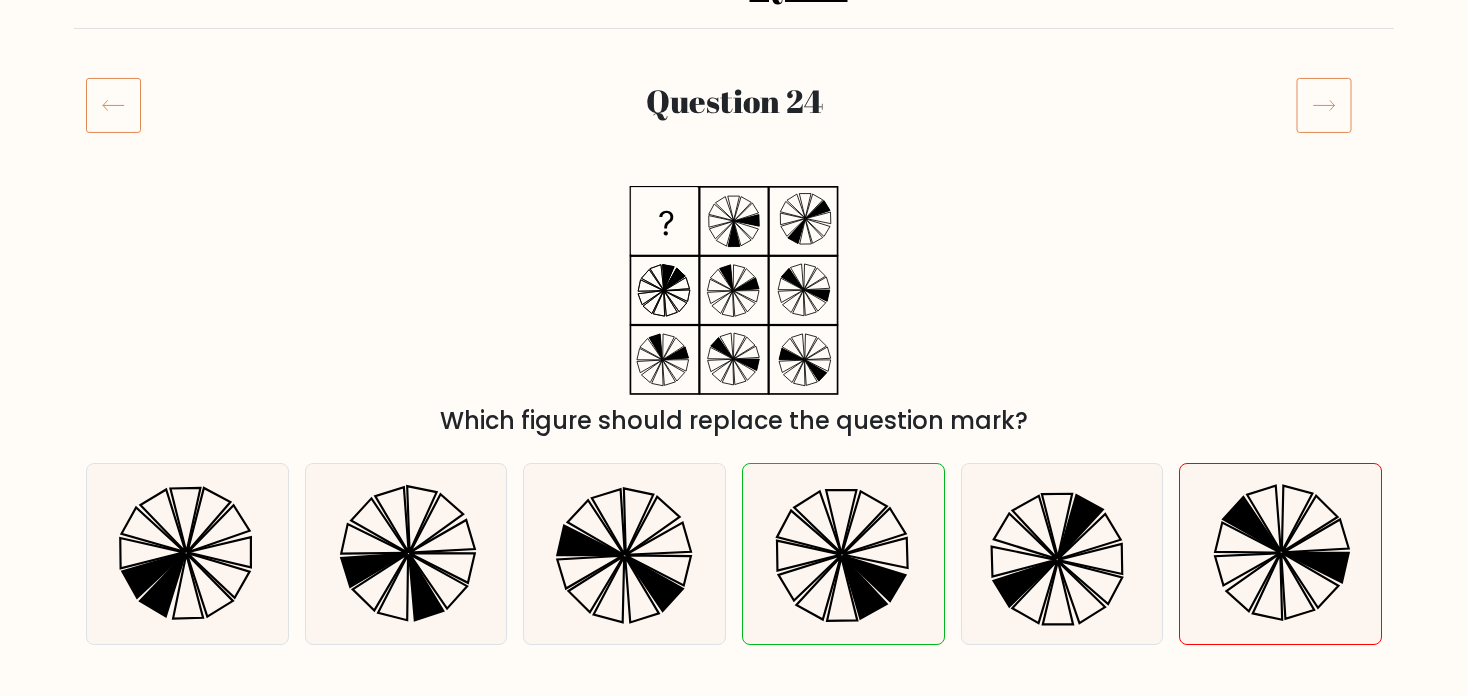 click 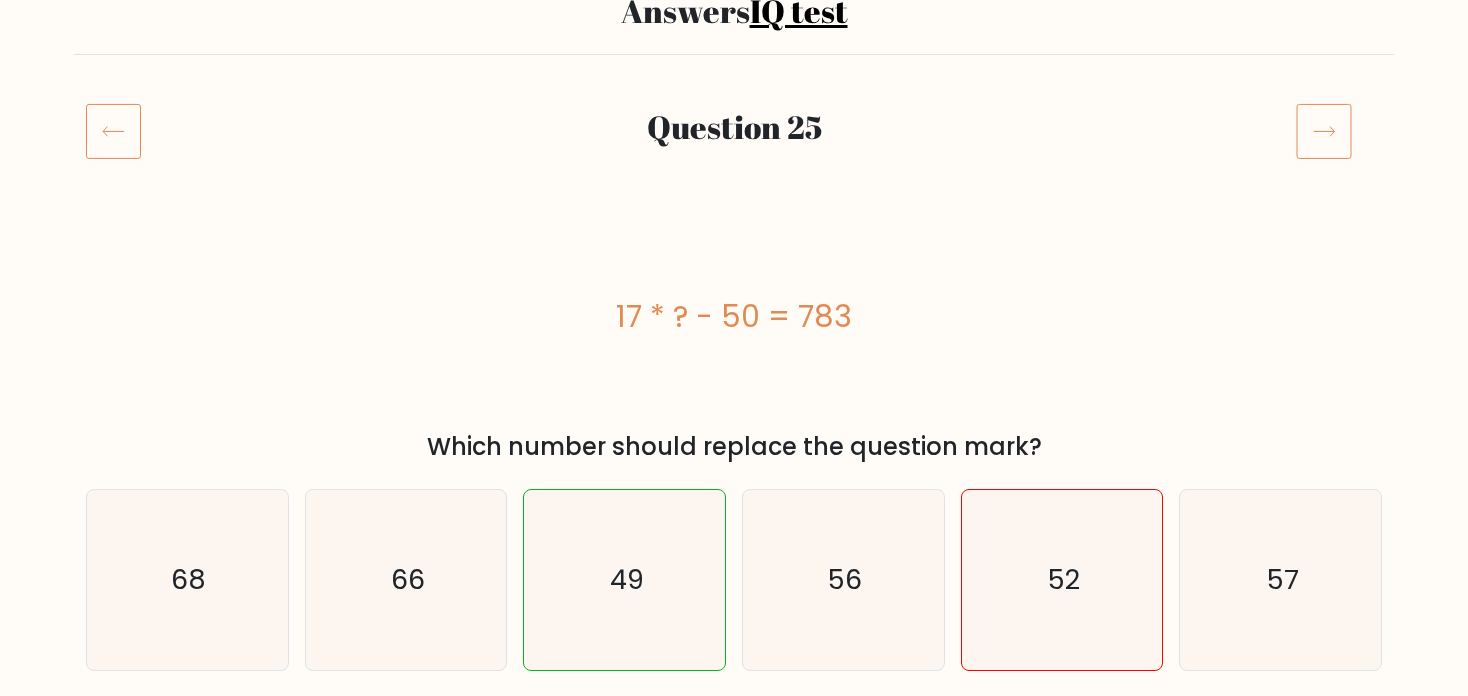 scroll, scrollTop: 176, scrollLeft: 0, axis: vertical 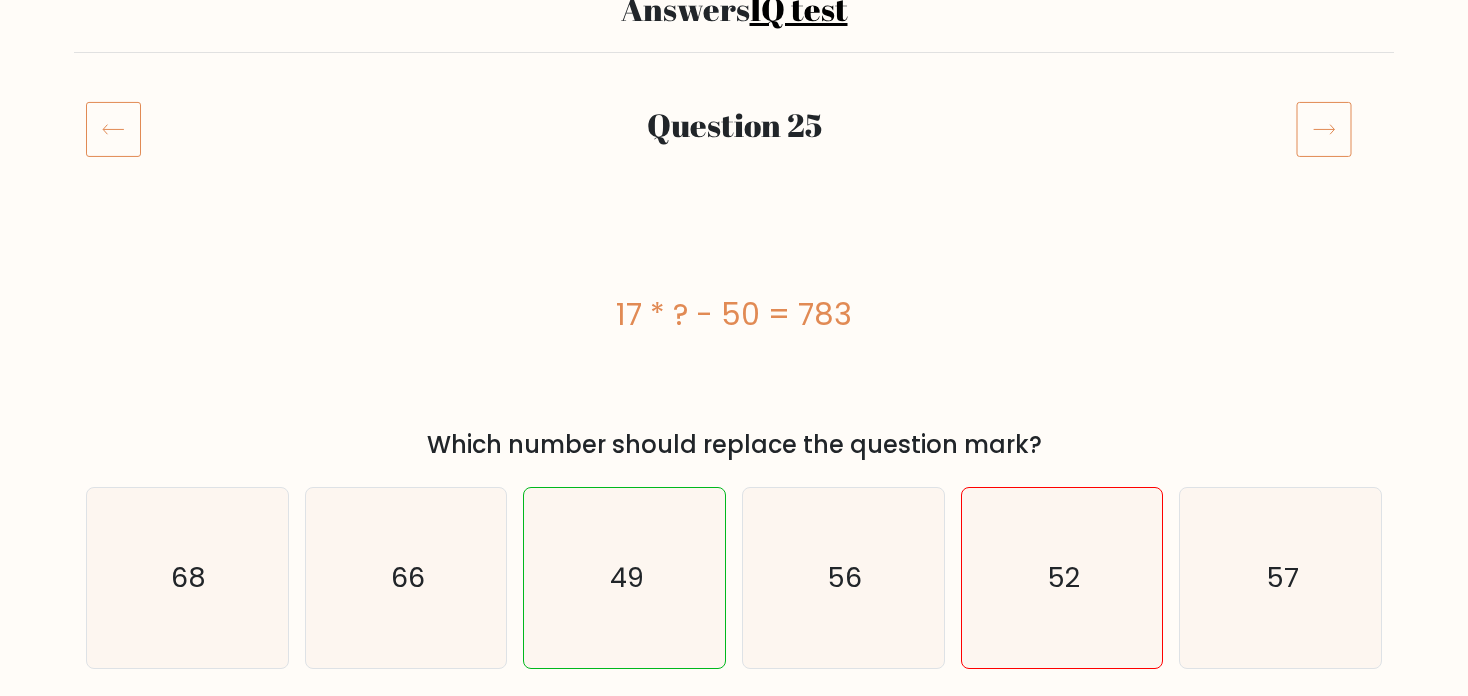 click 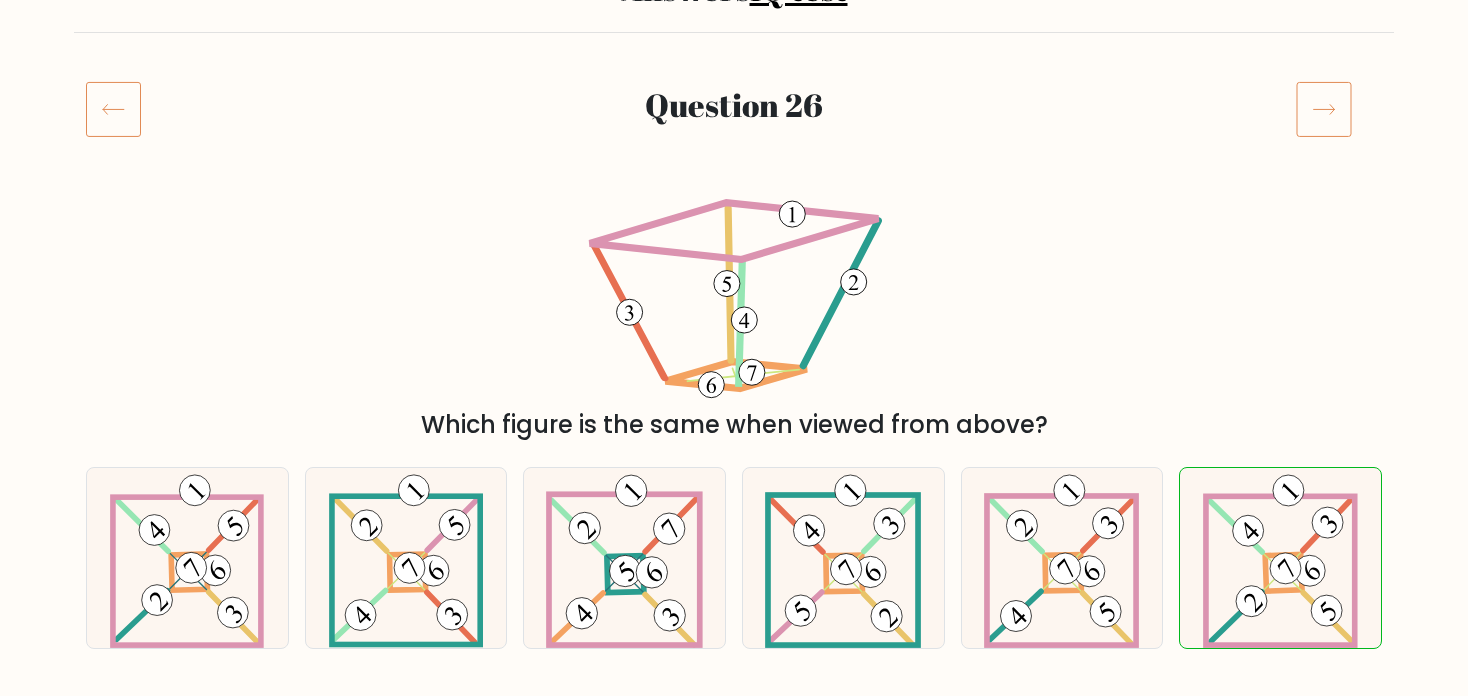 scroll, scrollTop: 200, scrollLeft: 0, axis: vertical 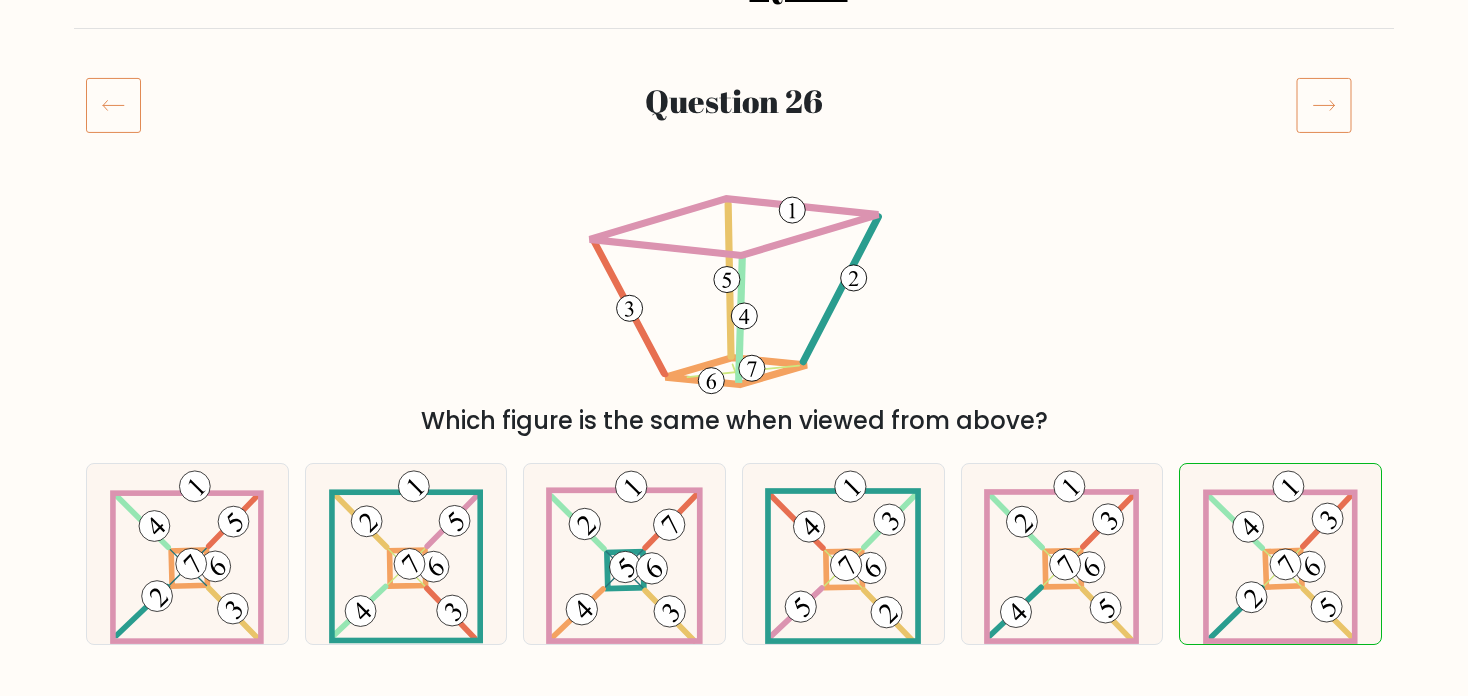 click 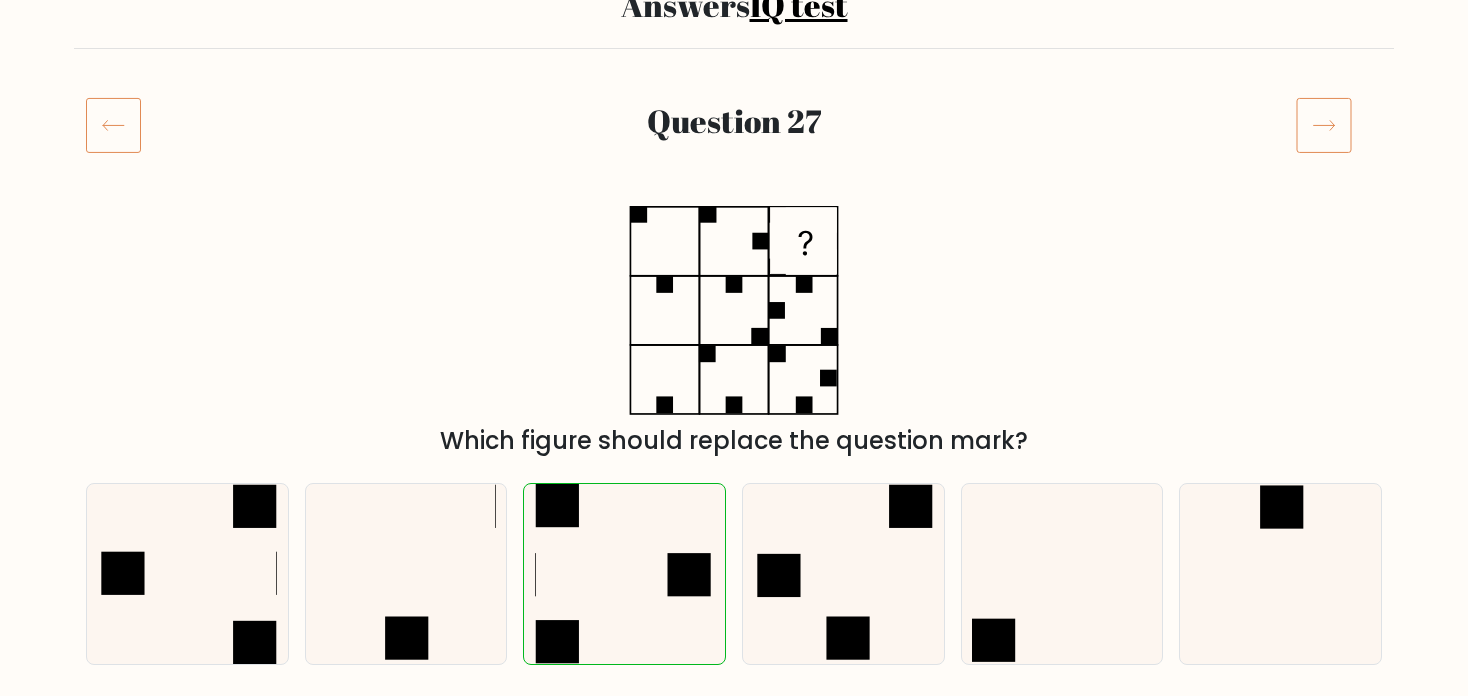 scroll, scrollTop: 236, scrollLeft: 0, axis: vertical 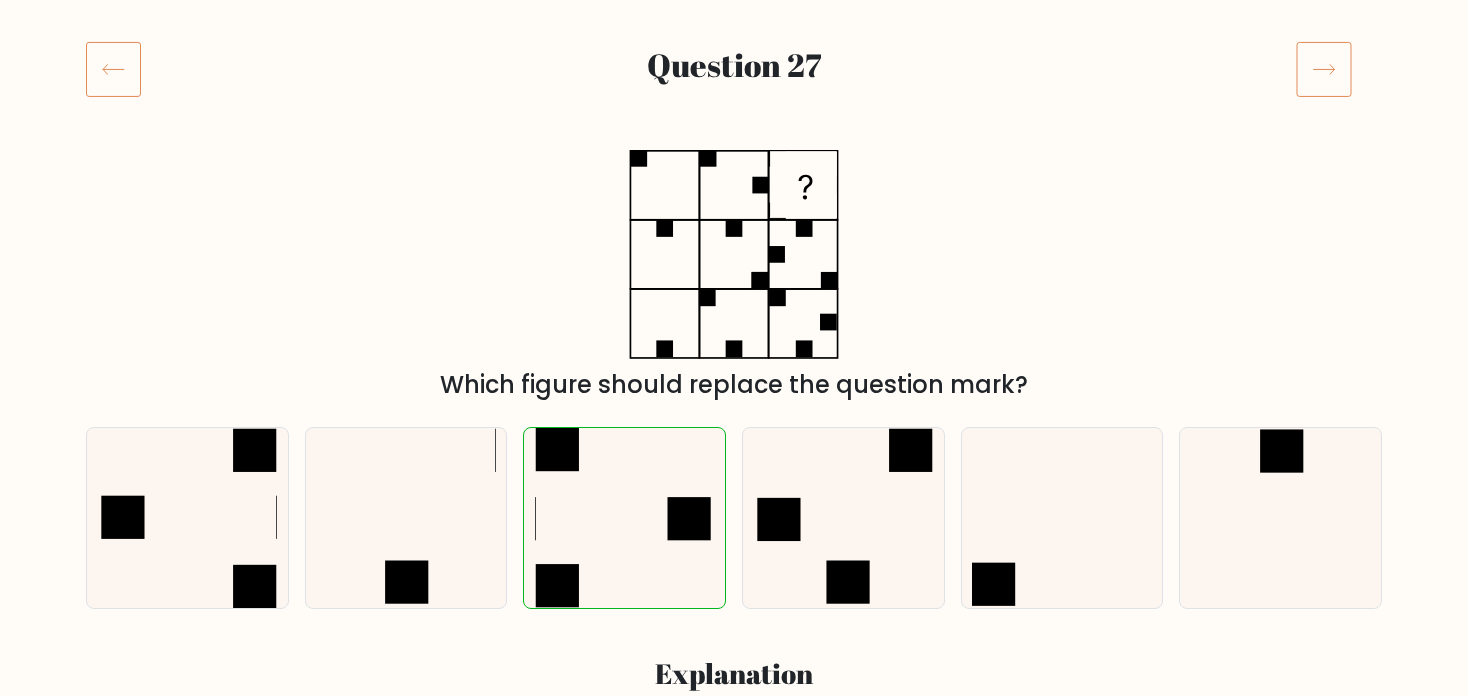 click 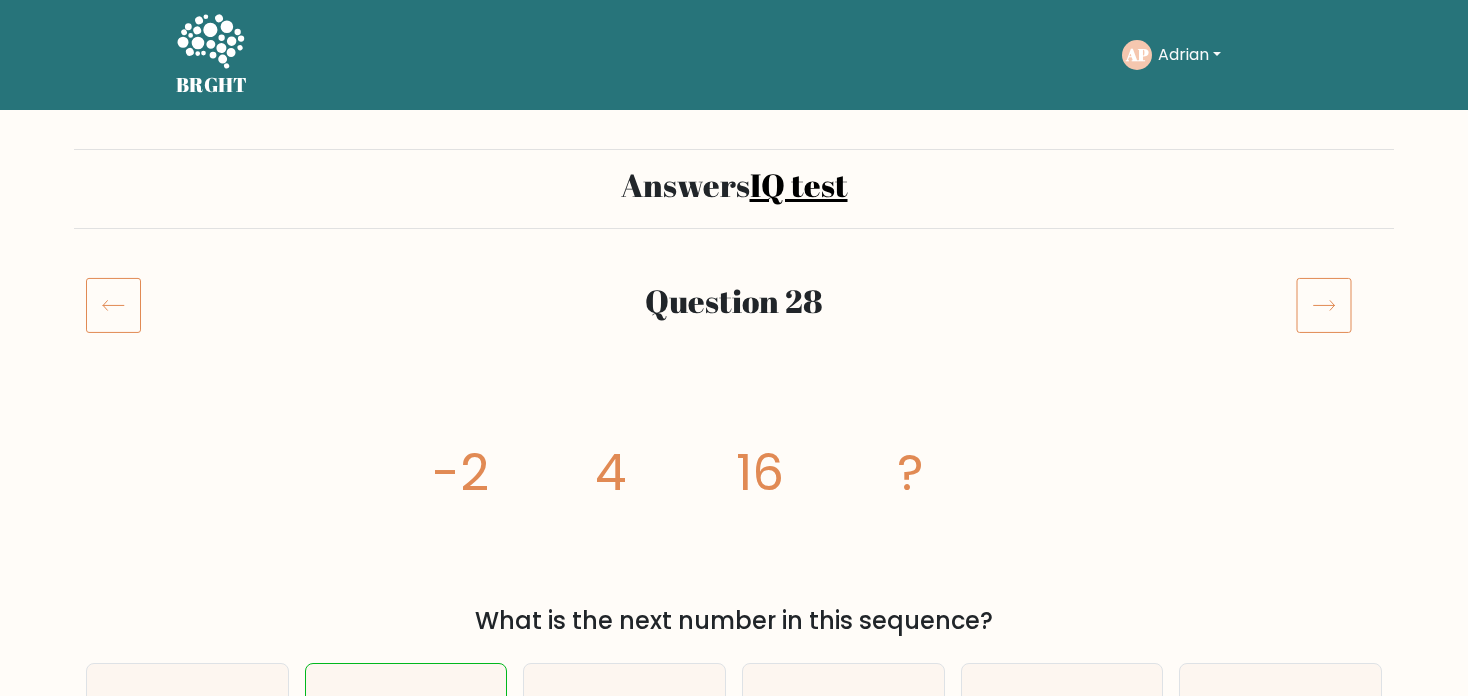 scroll, scrollTop: 0, scrollLeft: 0, axis: both 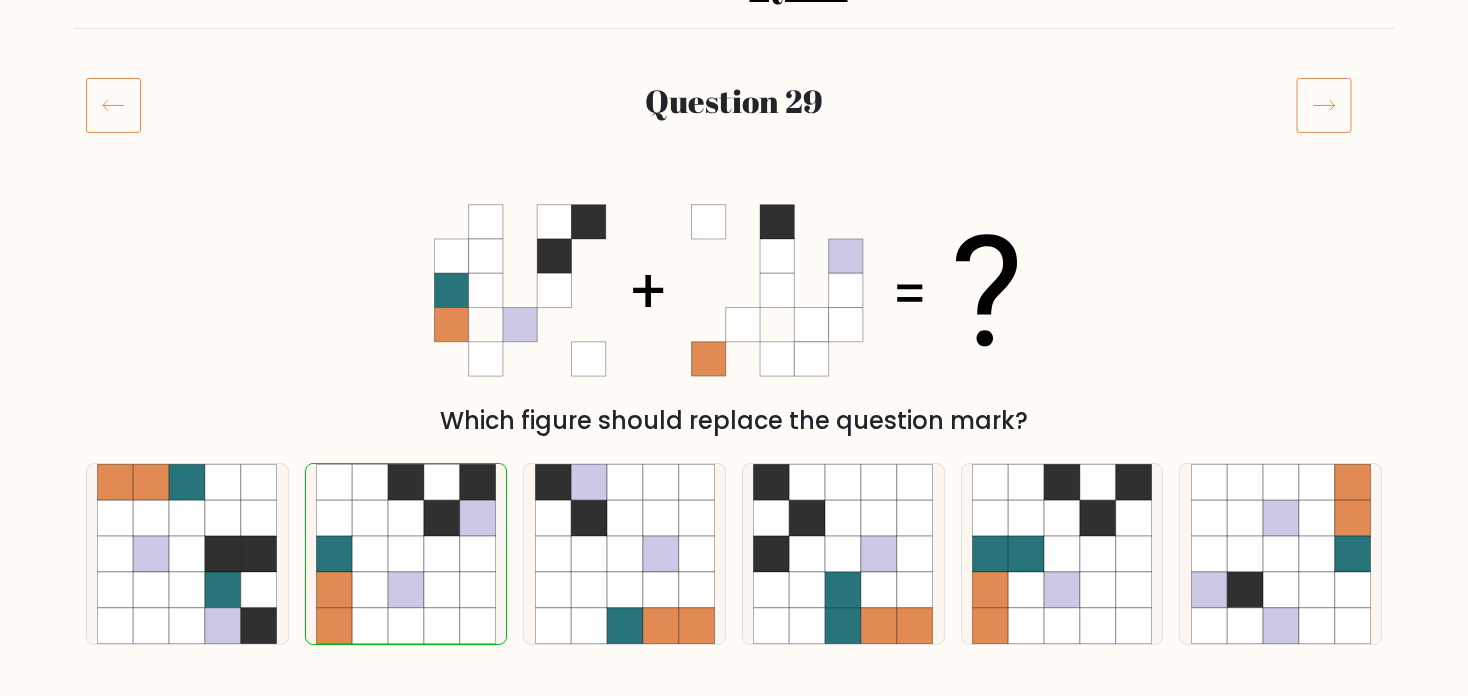 click 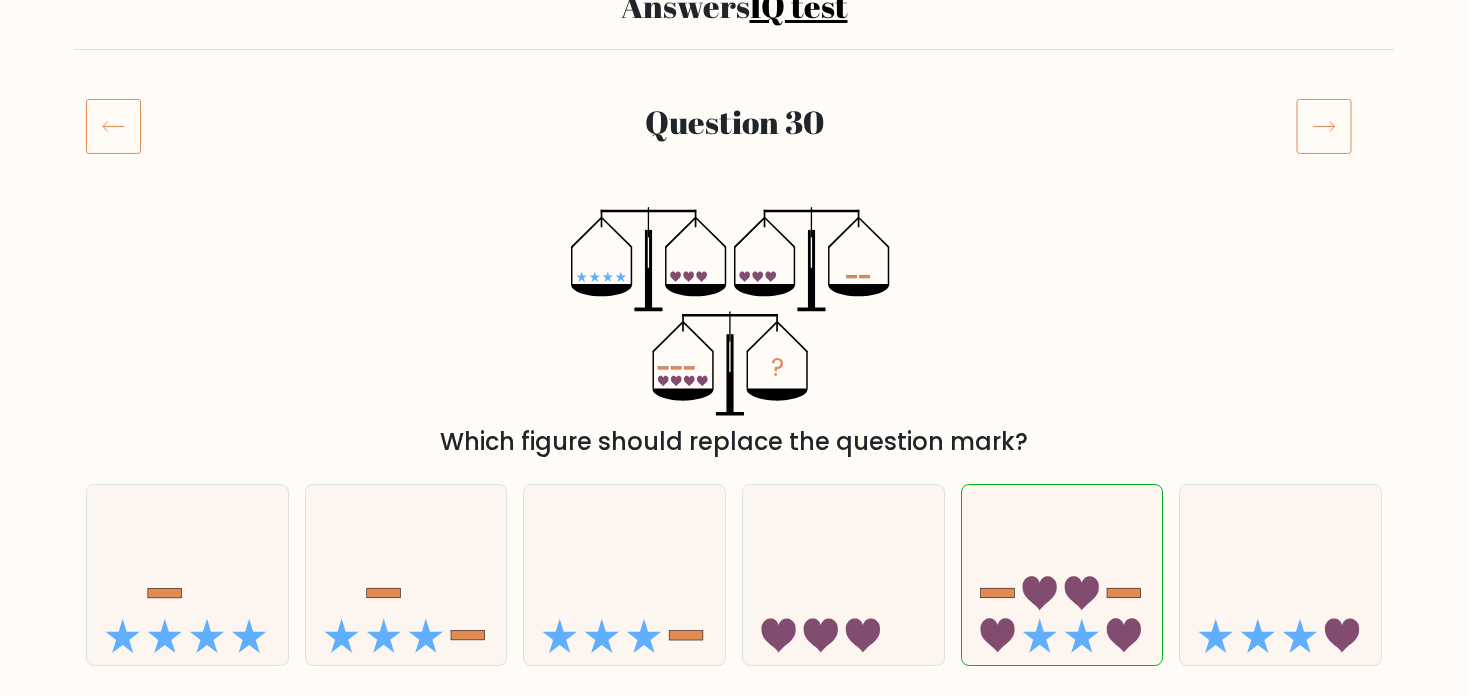 scroll, scrollTop: 176, scrollLeft: 0, axis: vertical 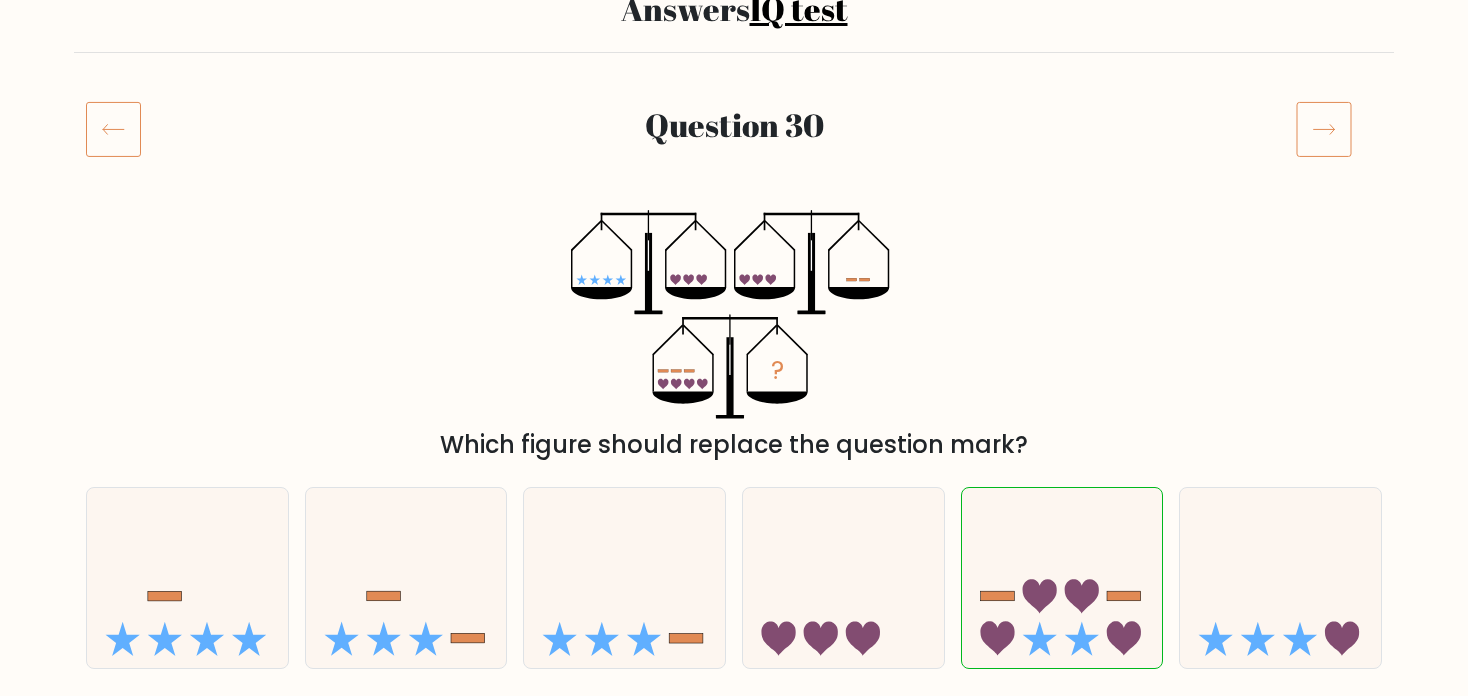 click 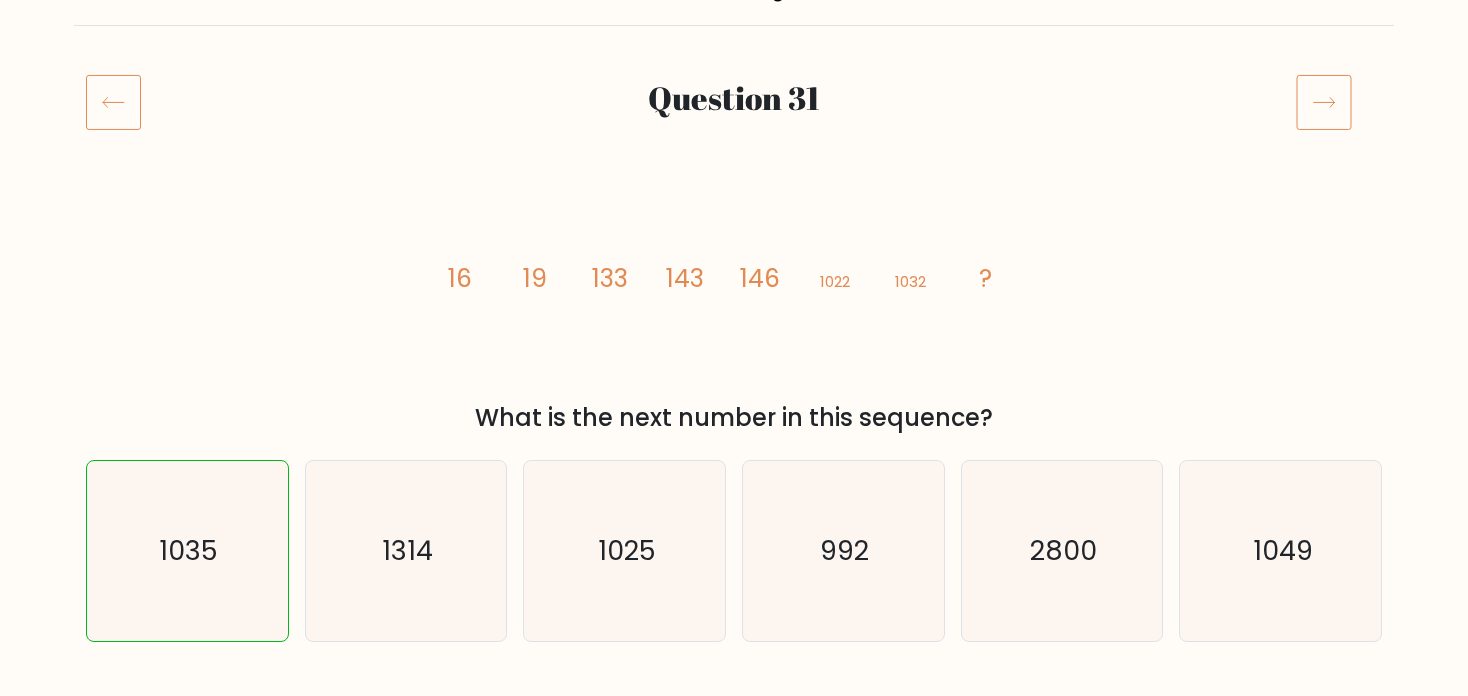scroll, scrollTop: 196, scrollLeft: 0, axis: vertical 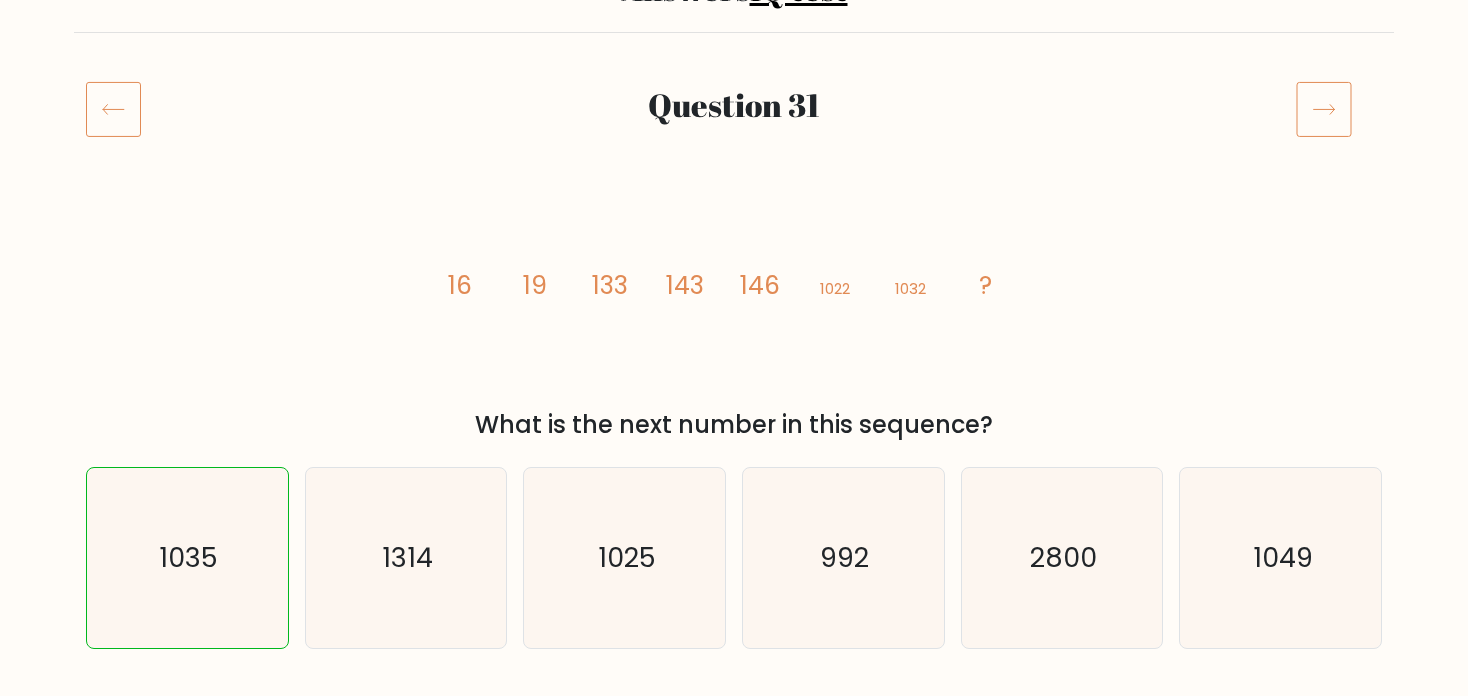 click 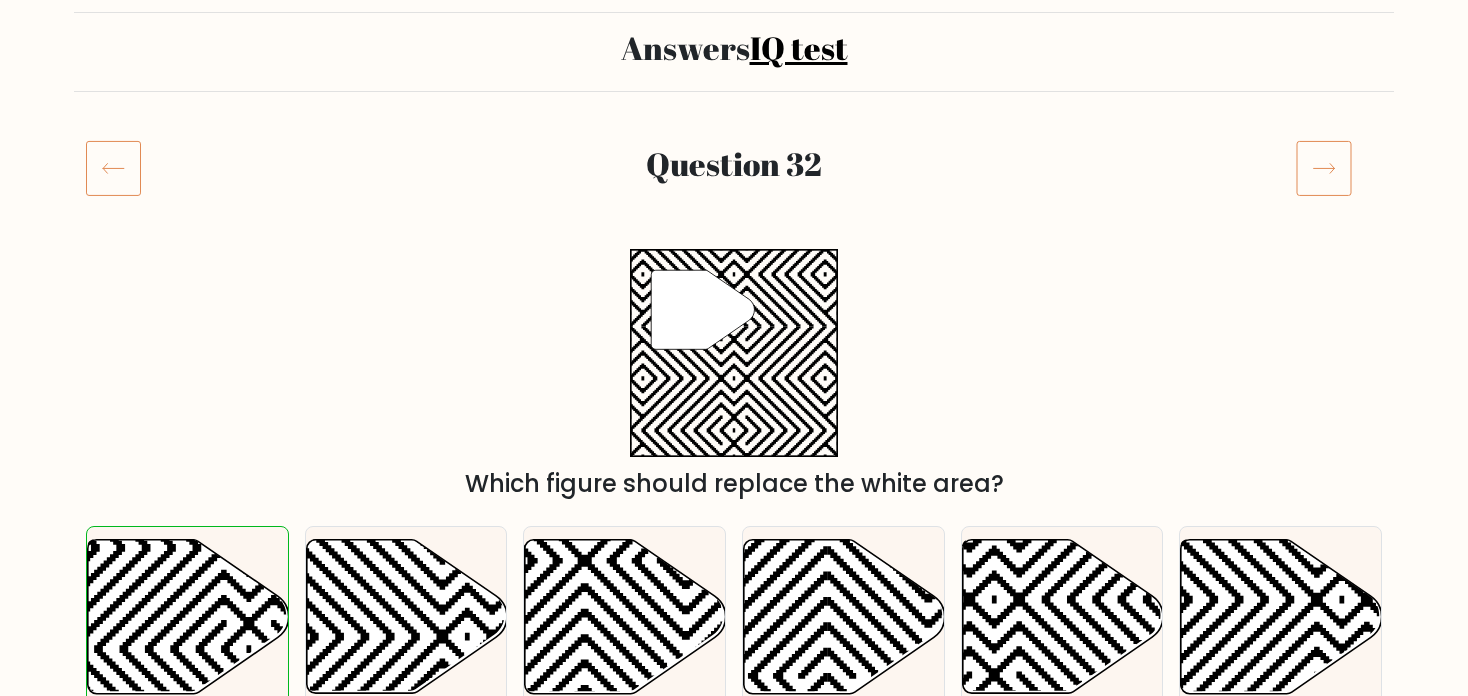 scroll, scrollTop: 146, scrollLeft: 0, axis: vertical 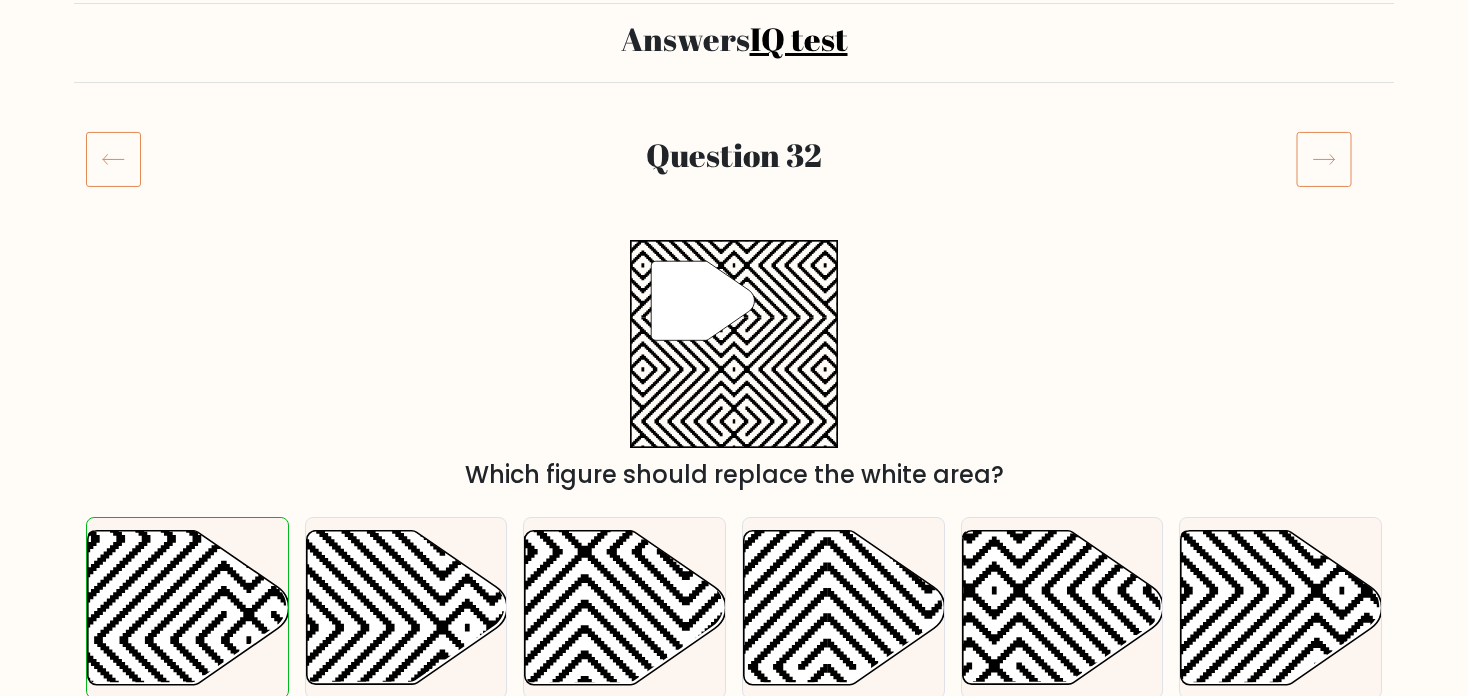 click 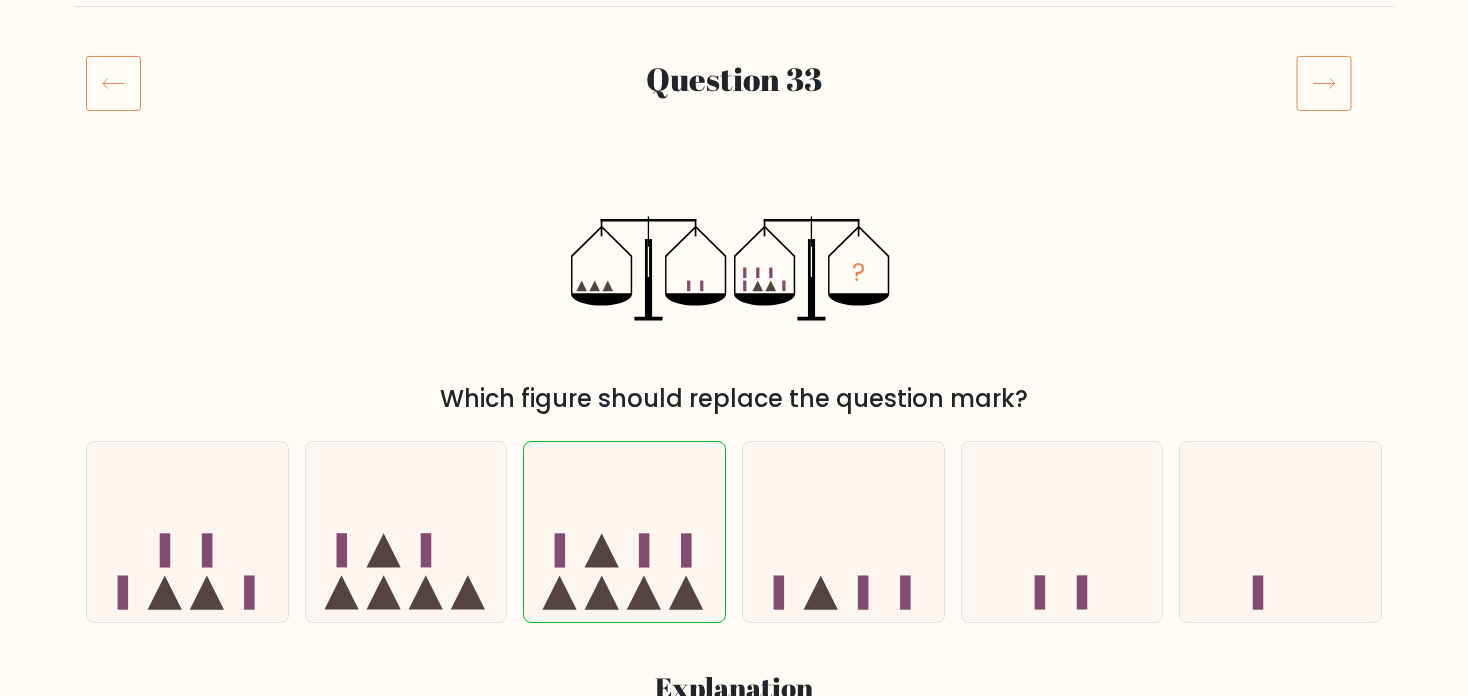 scroll, scrollTop: 223, scrollLeft: 0, axis: vertical 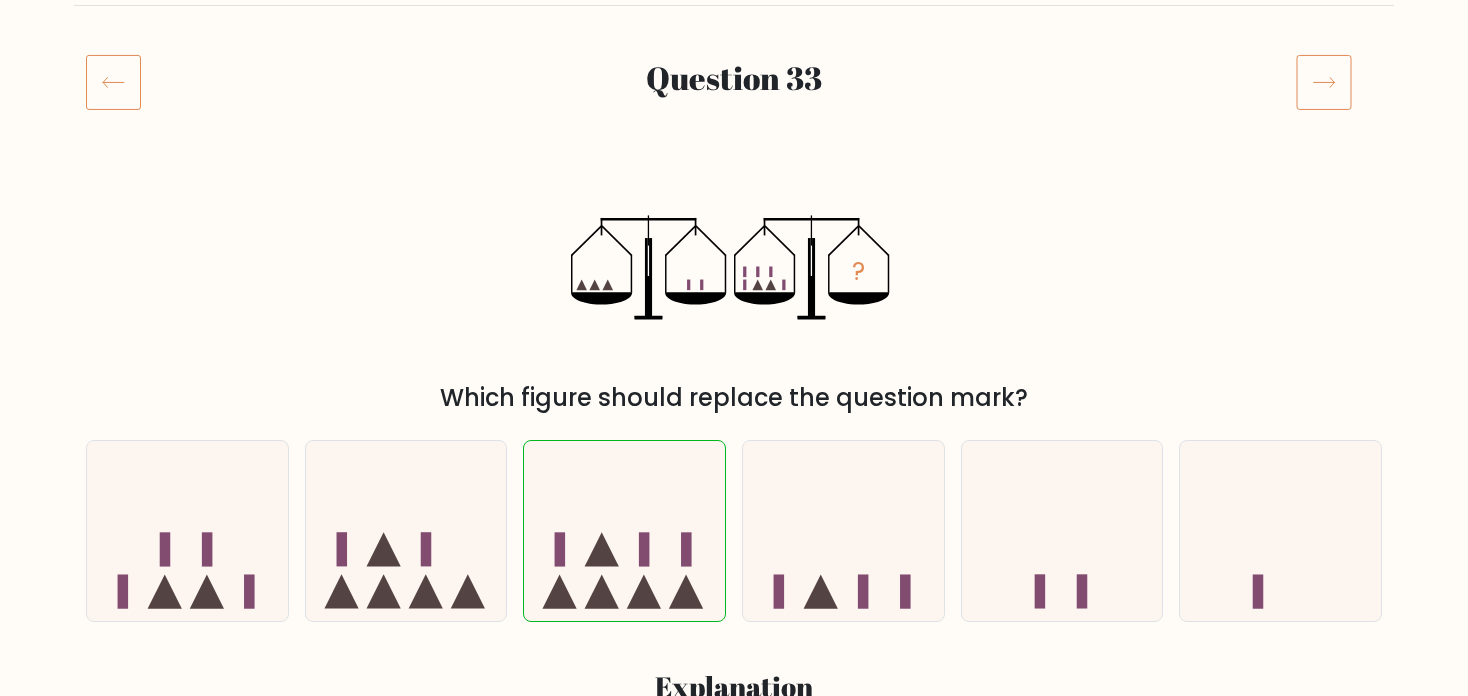 click 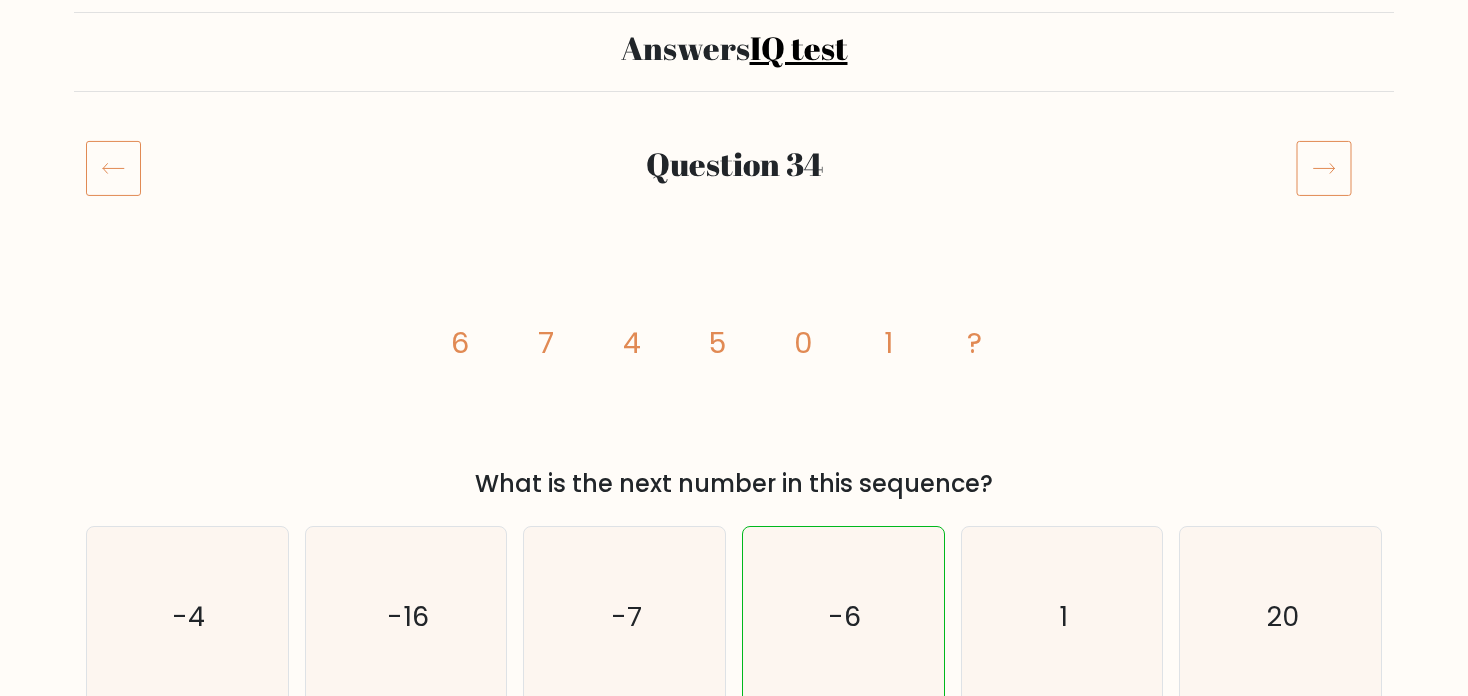 scroll, scrollTop: 220, scrollLeft: 0, axis: vertical 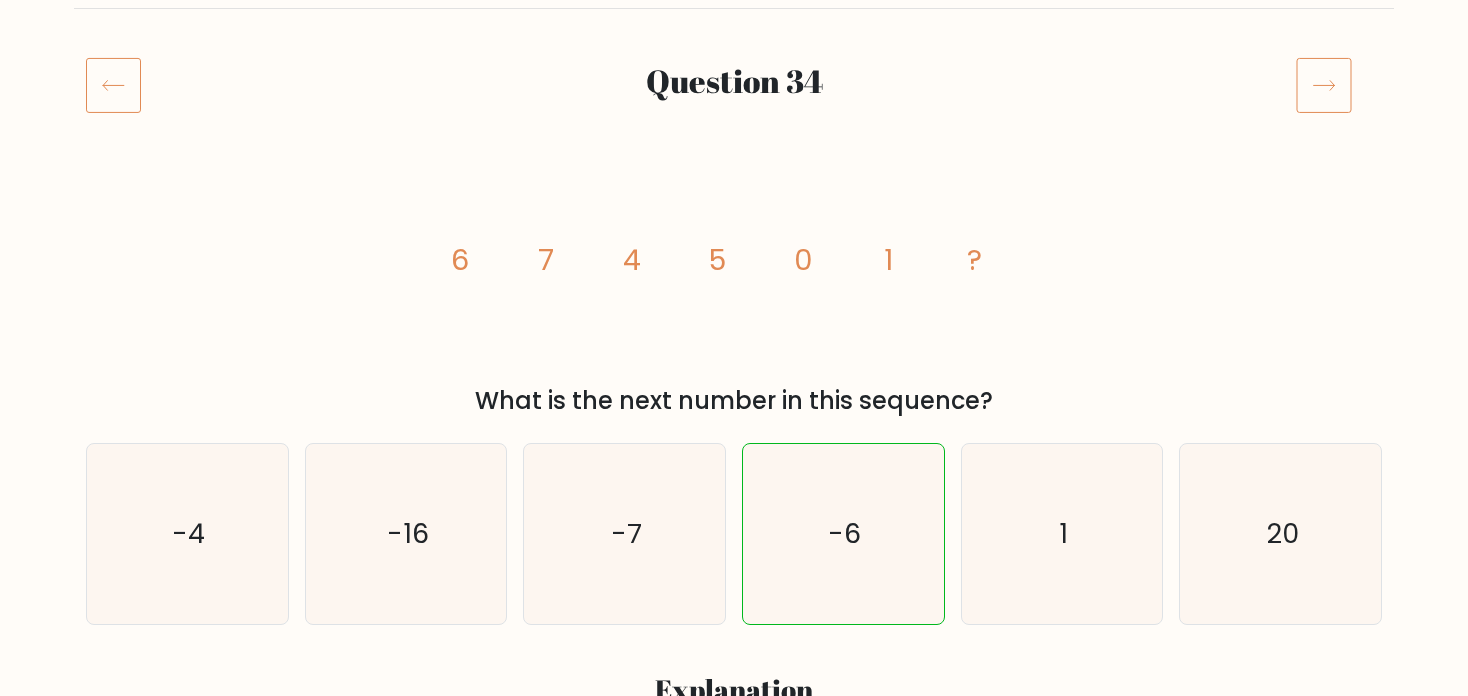 click 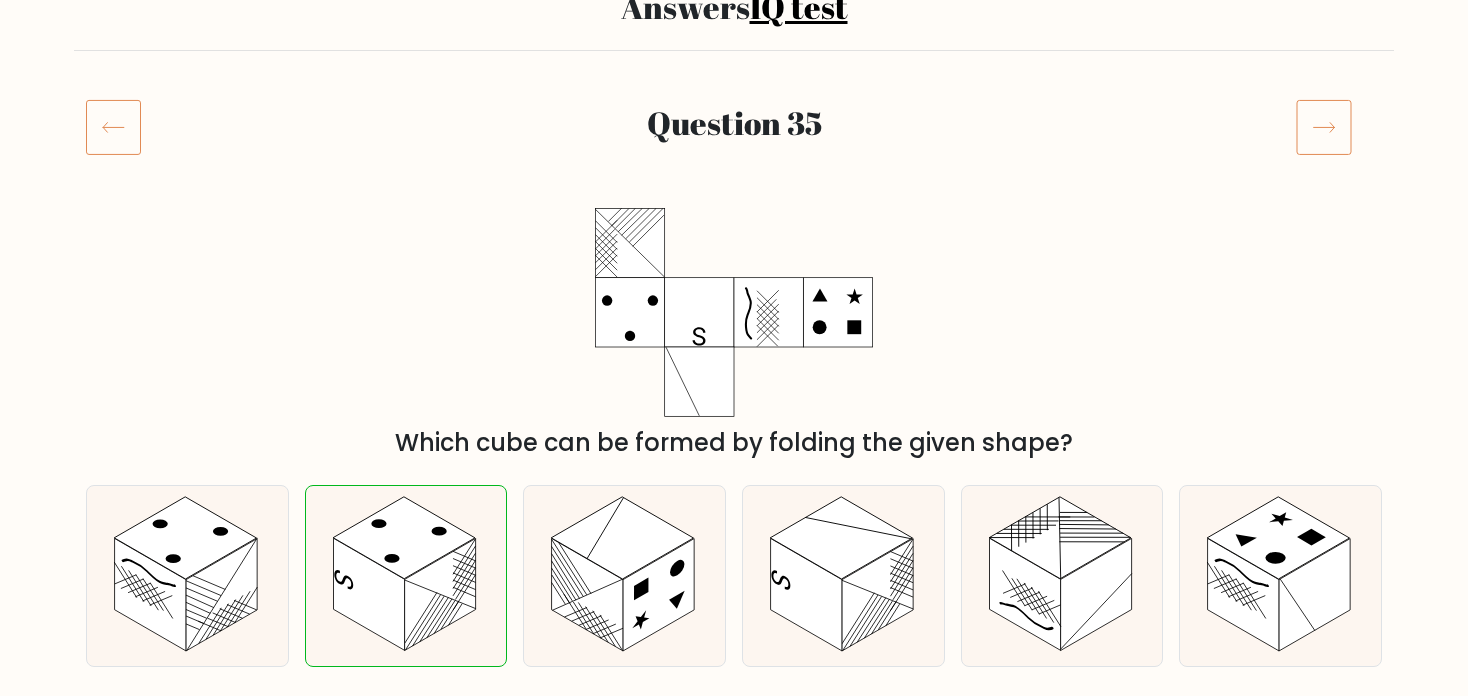 scroll, scrollTop: 180, scrollLeft: 0, axis: vertical 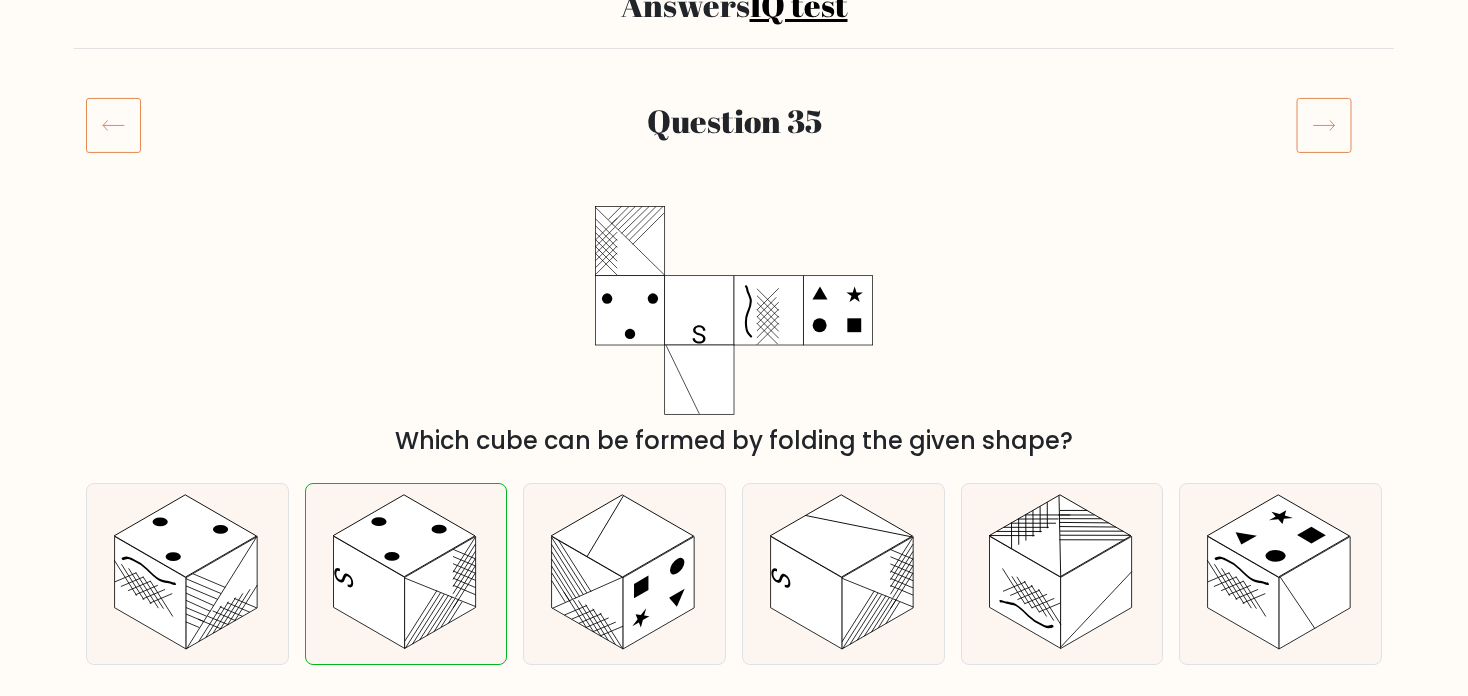 click 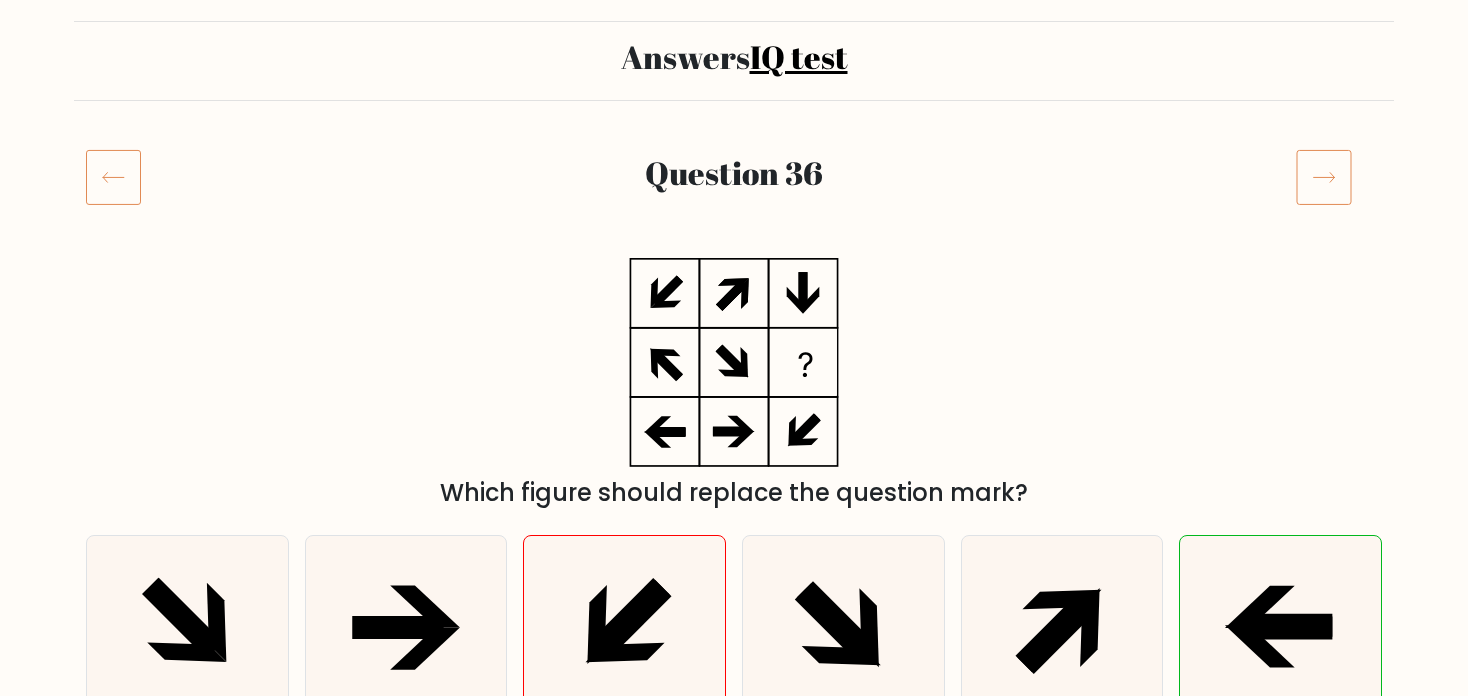 scroll, scrollTop: 123, scrollLeft: 0, axis: vertical 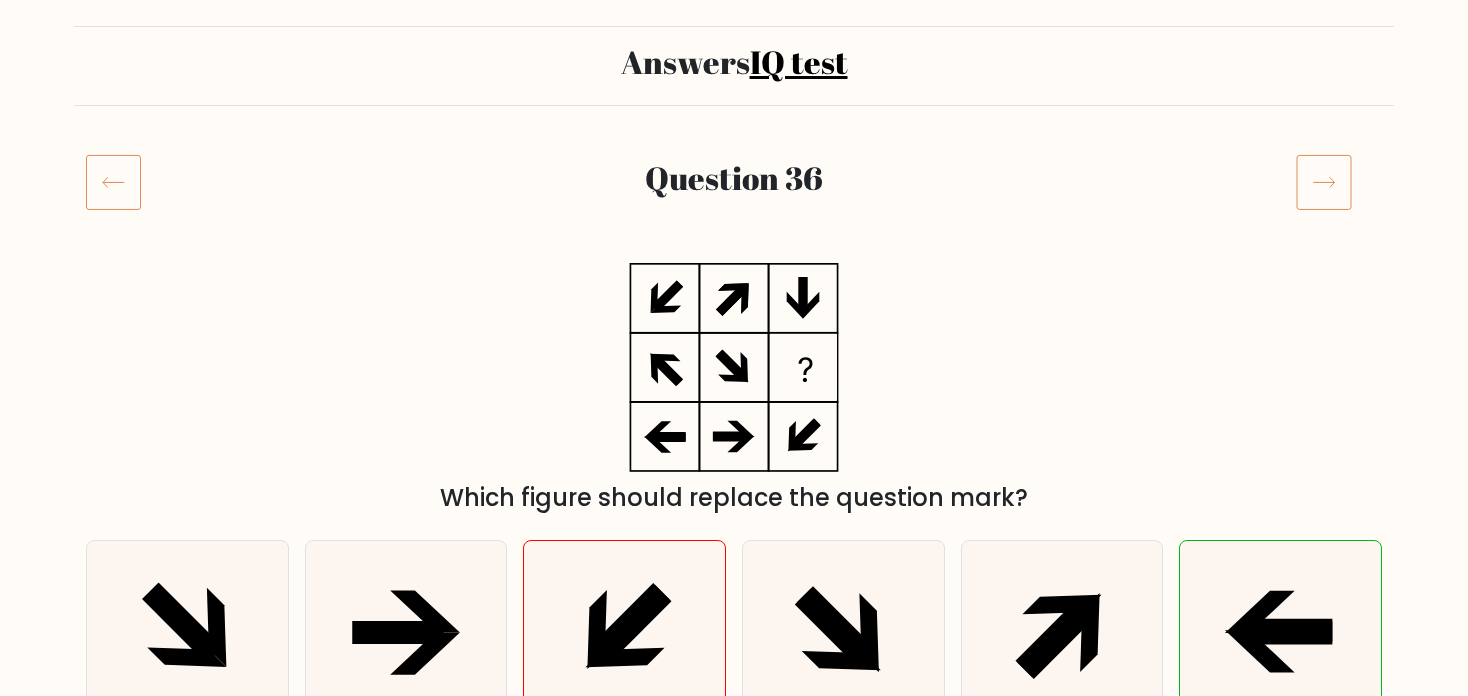 click 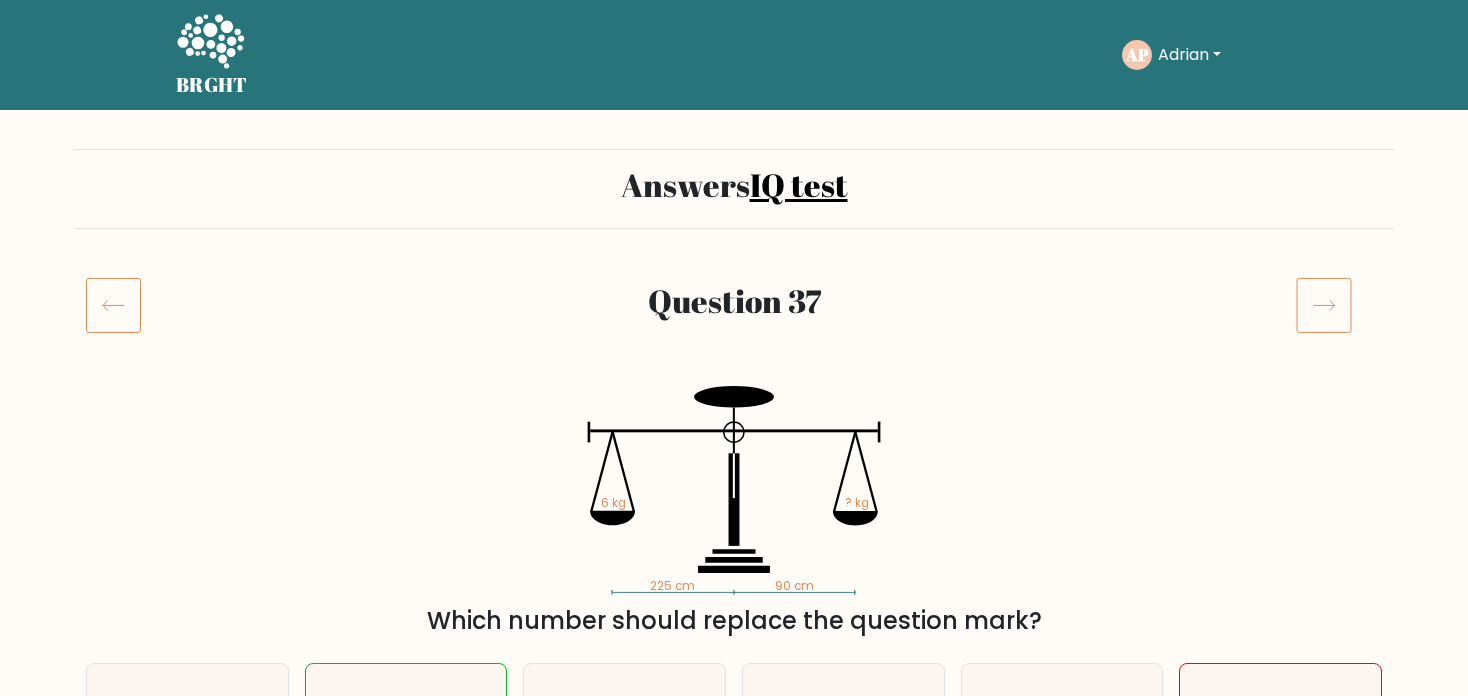 scroll, scrollTop: 0, scrollLeft: 0, axis: both 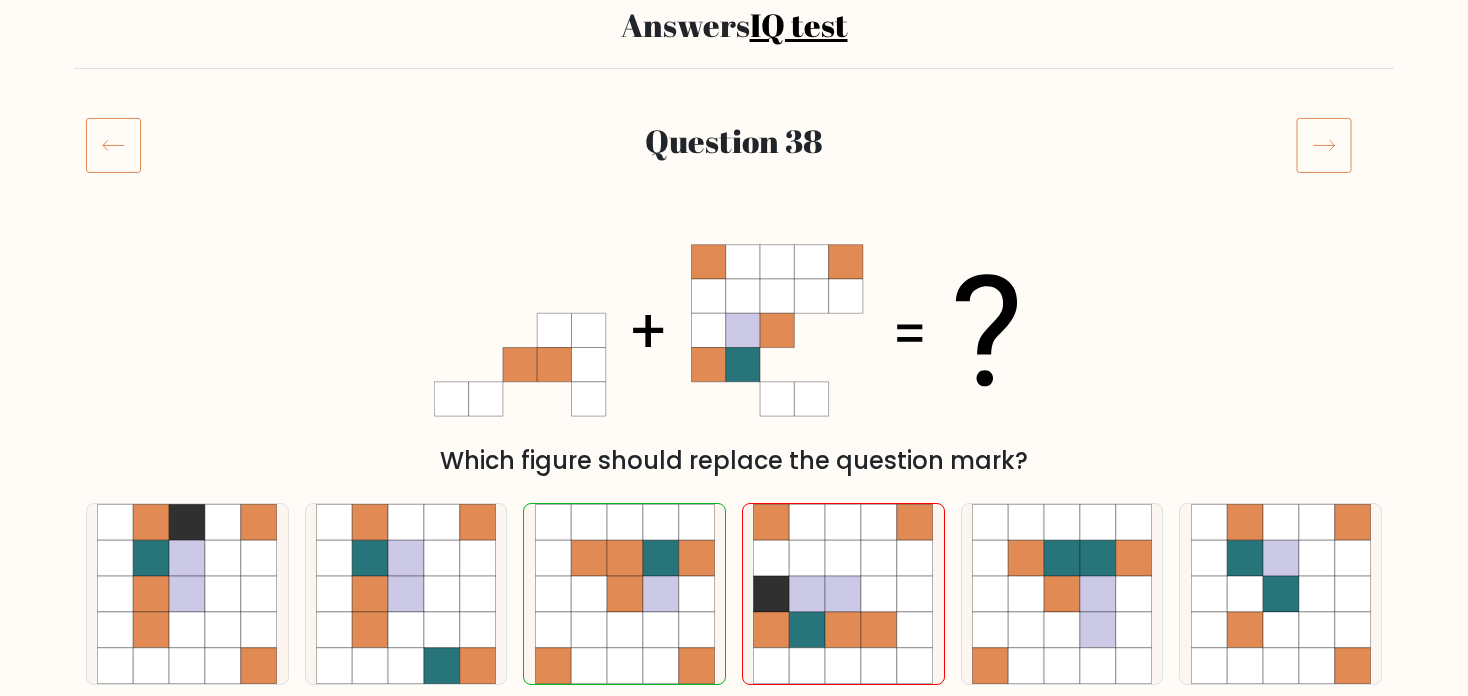 click 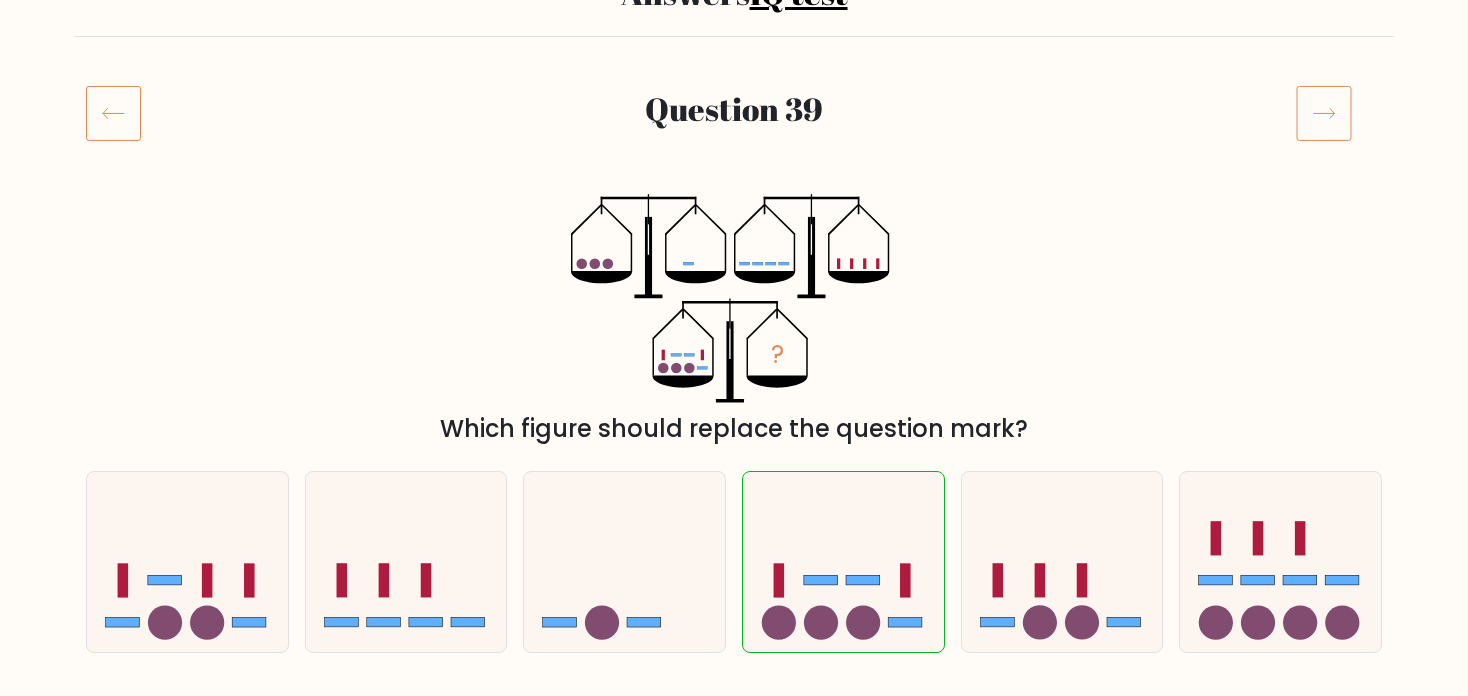 scroll, scrollTop: 193, scrollLeft: 0, axis: vertical 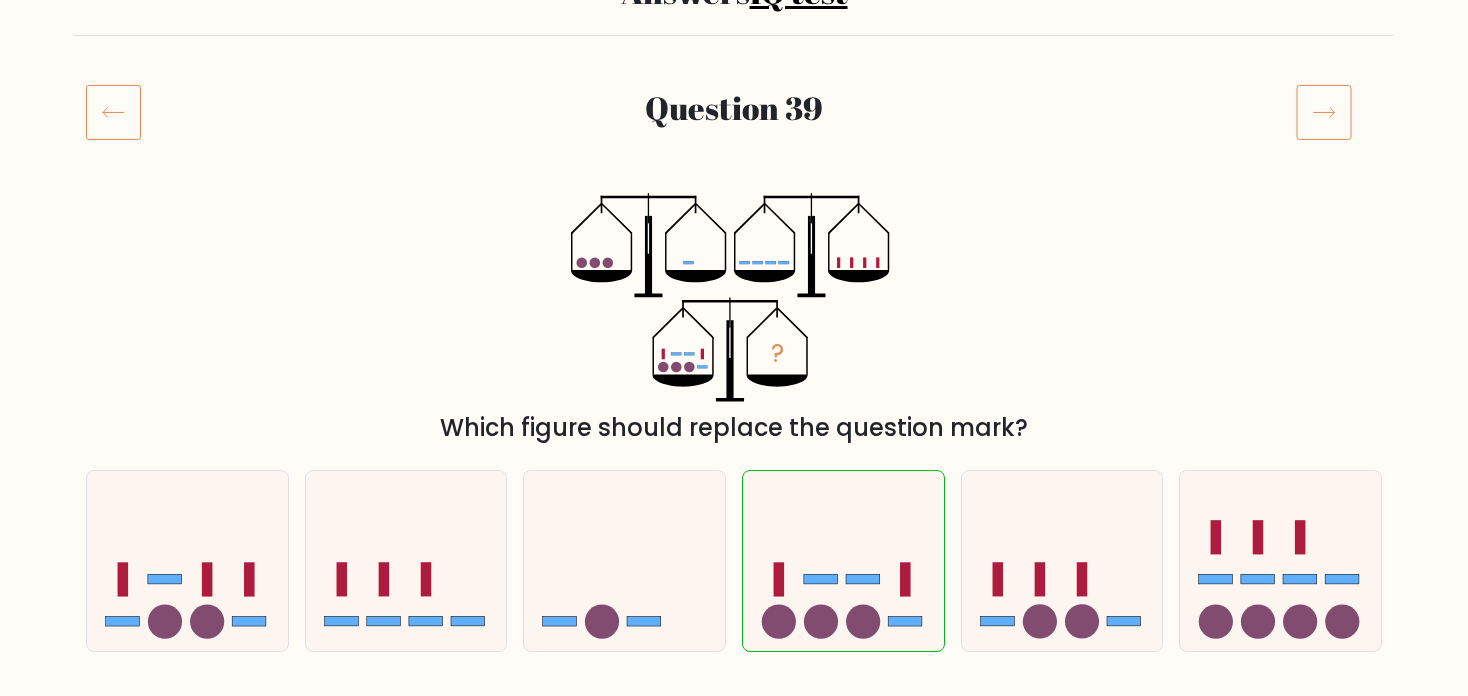 click 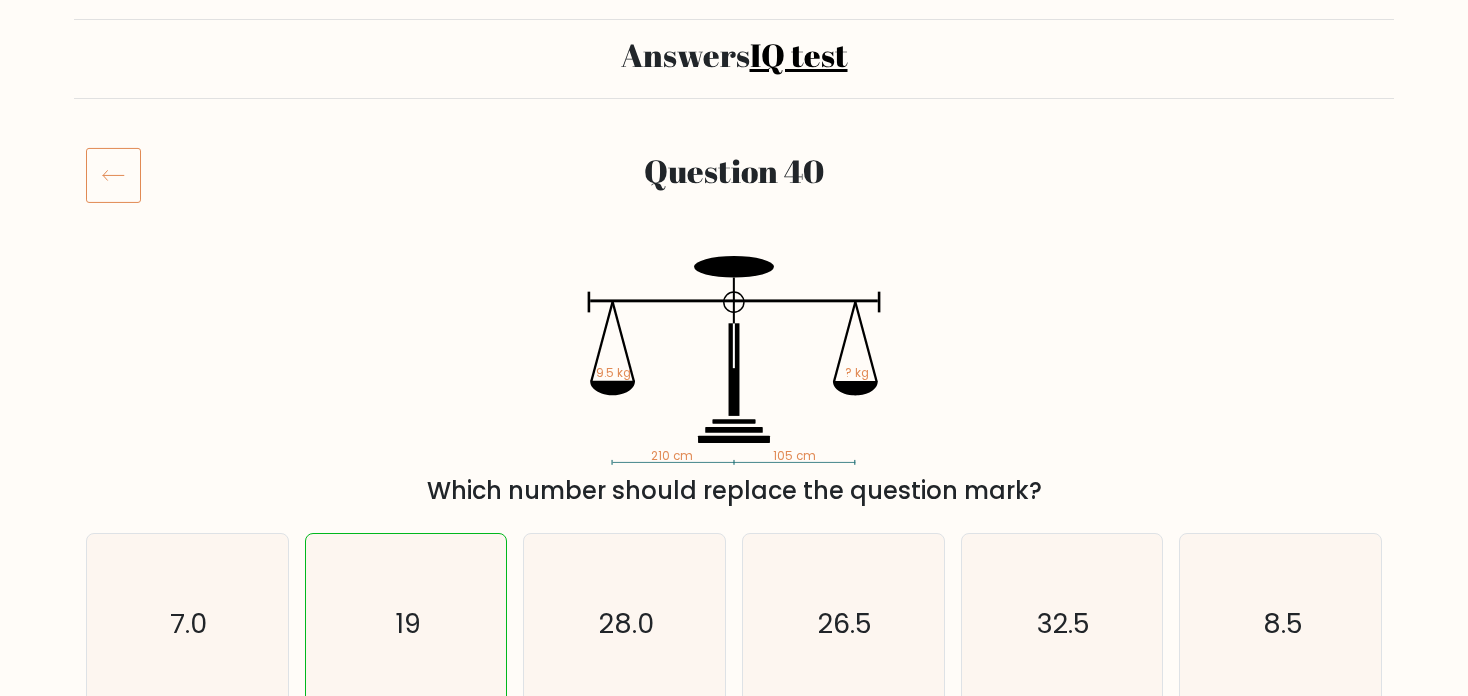 scroll, scrollTop: 0, scrollLeft: 0, axis: both 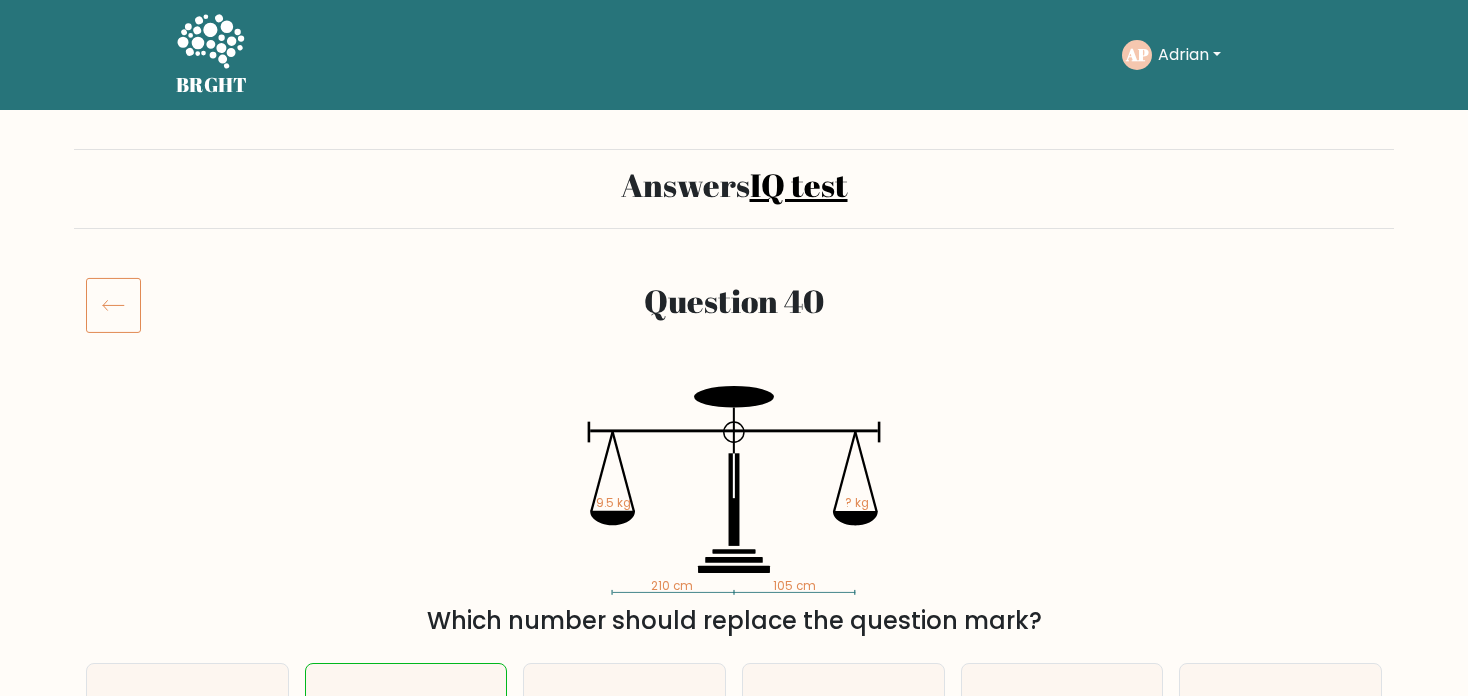 click on "BRGHT" at bounding box center (212, 85) 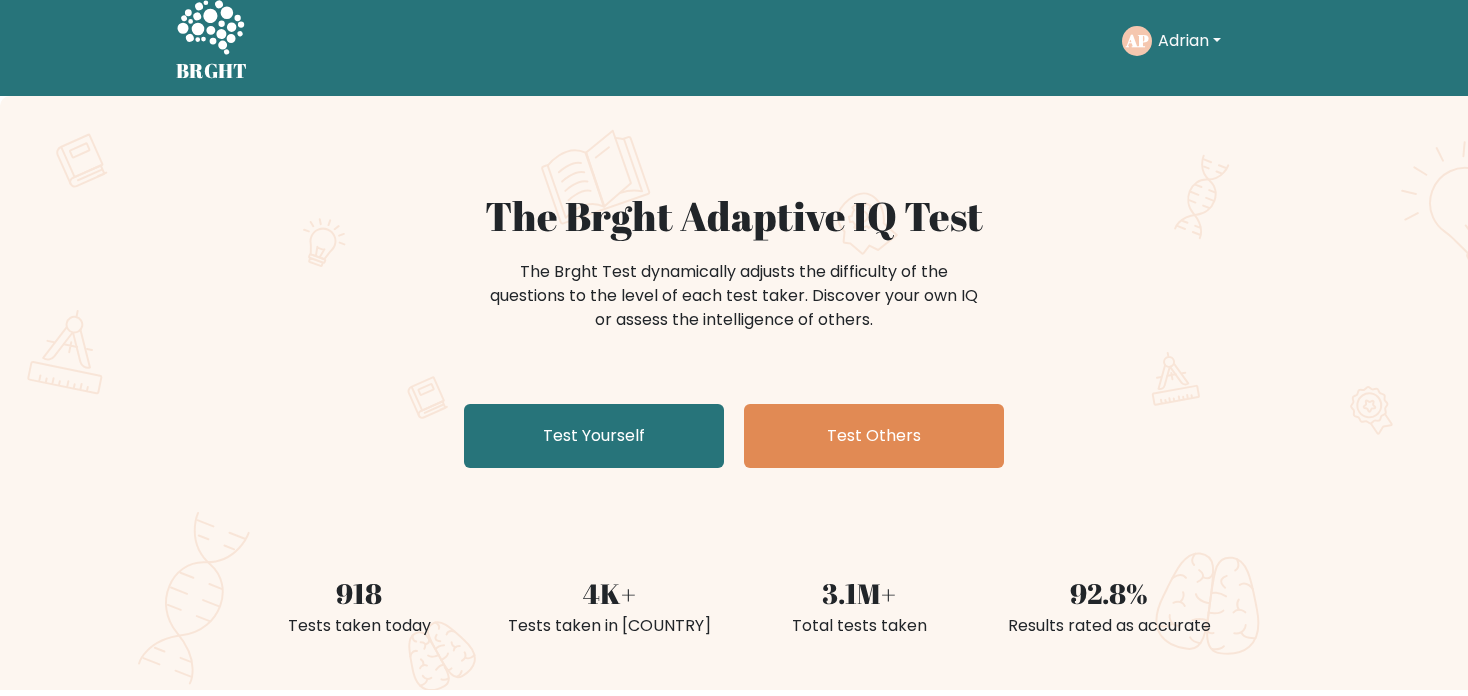 scroll, scrollTop: 0, scrollLeft: 0, axis: both 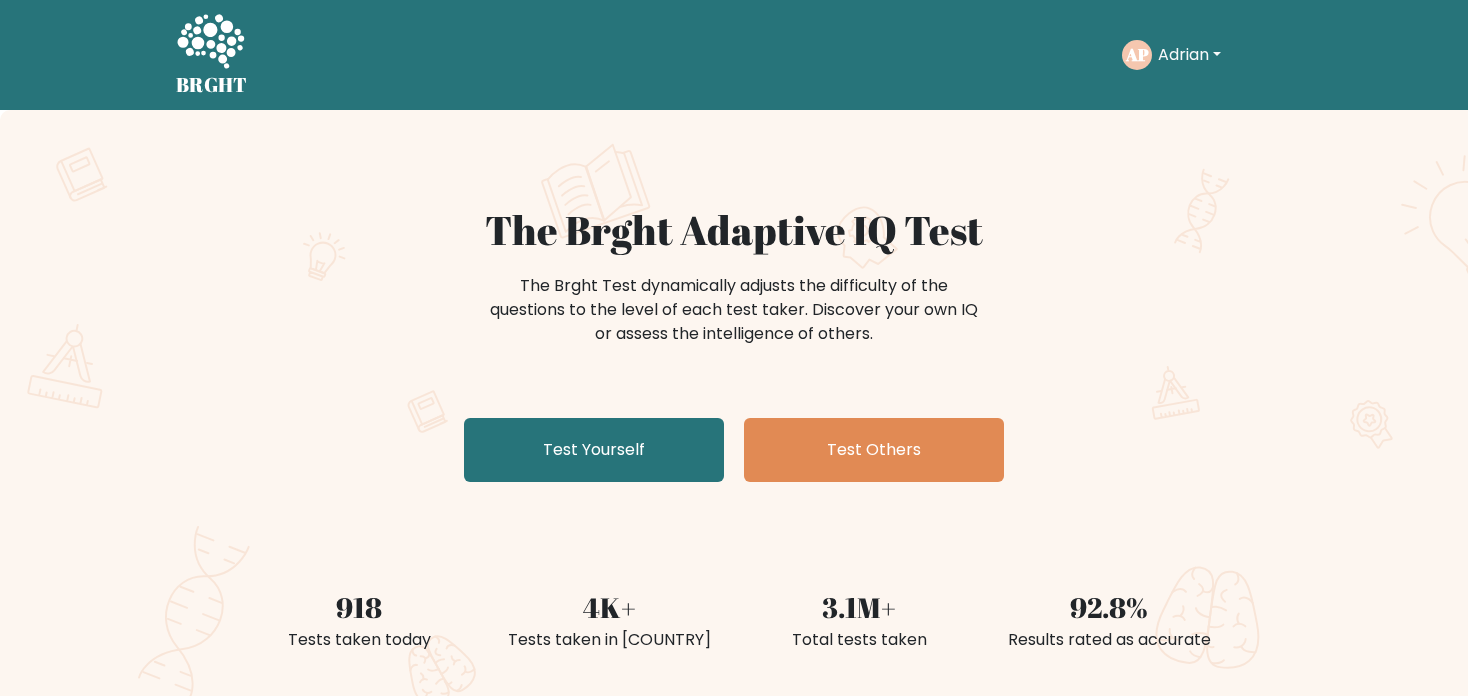 click on "Adrian" at bounding box center [1189, 55] 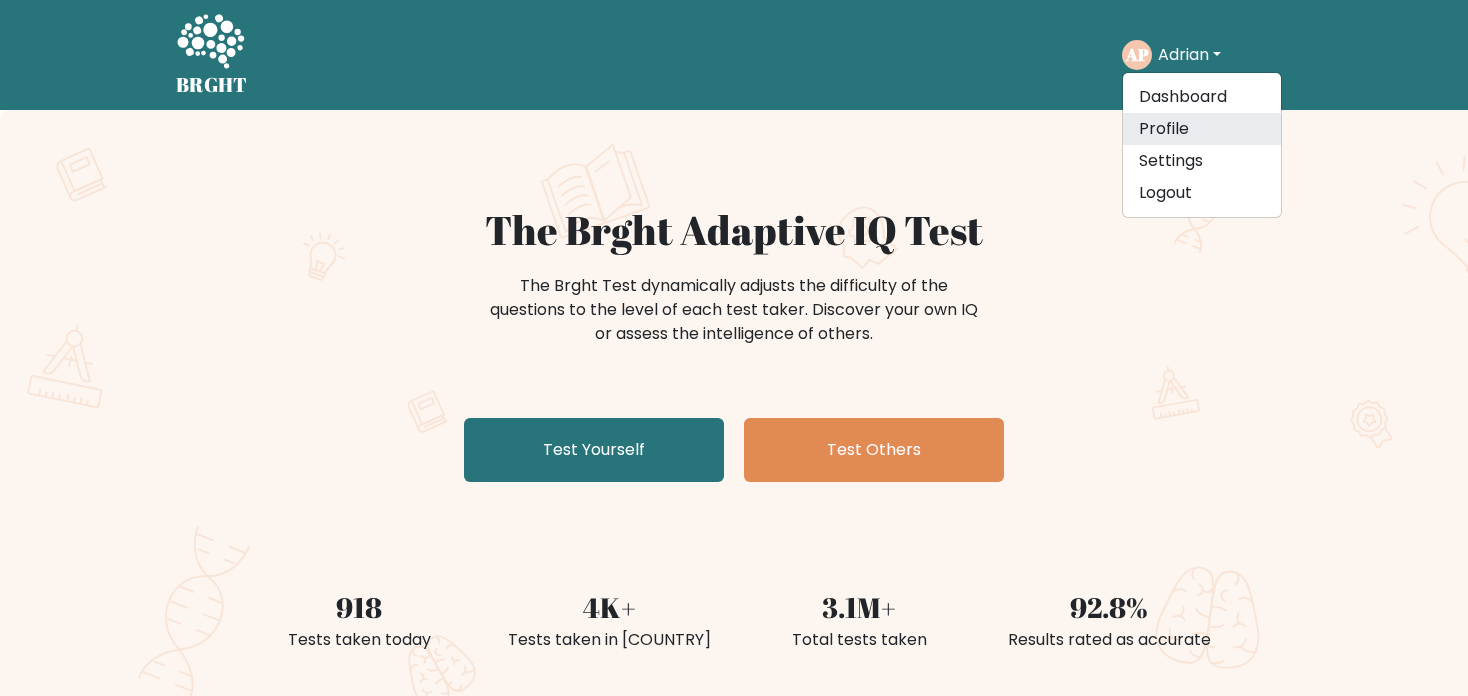 click on "Profile" at bounding box center [1202, 129] 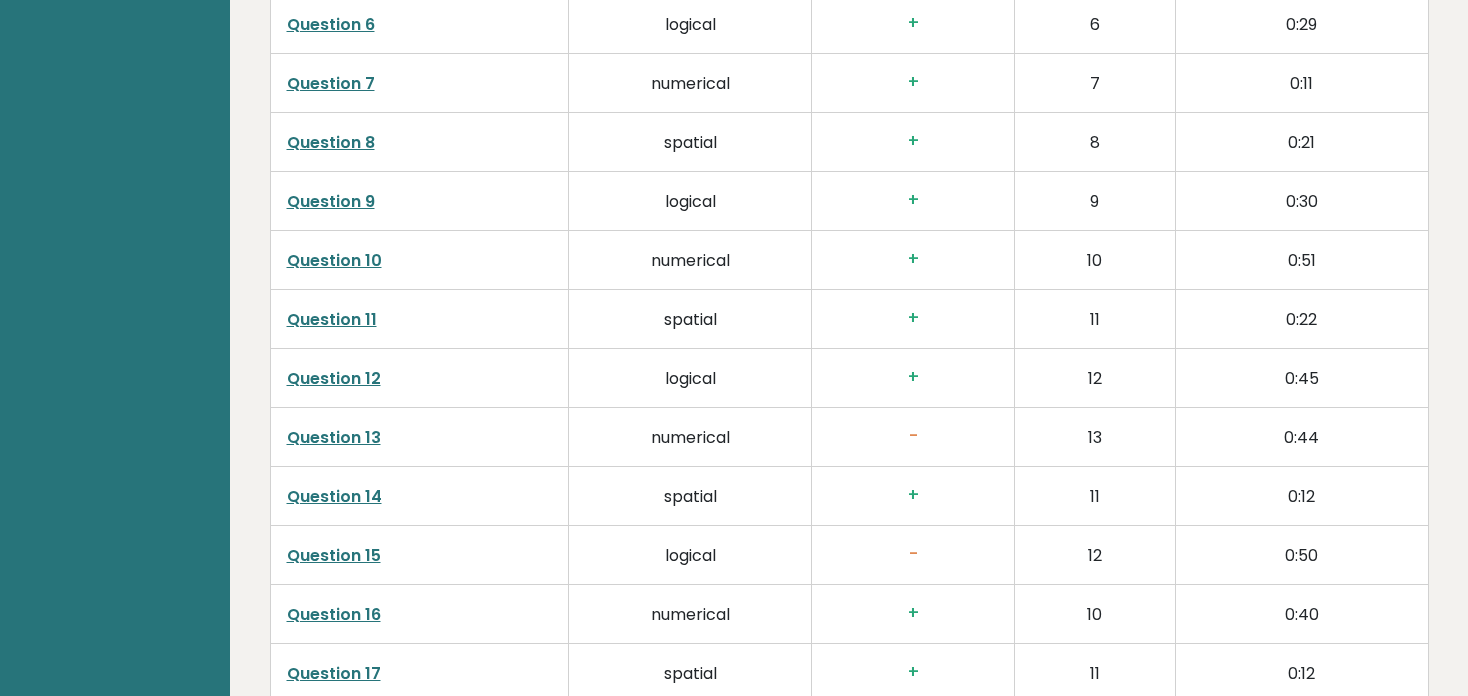 scroll, scrollTop: 3472, scrollLeft: 0, axis: vertical 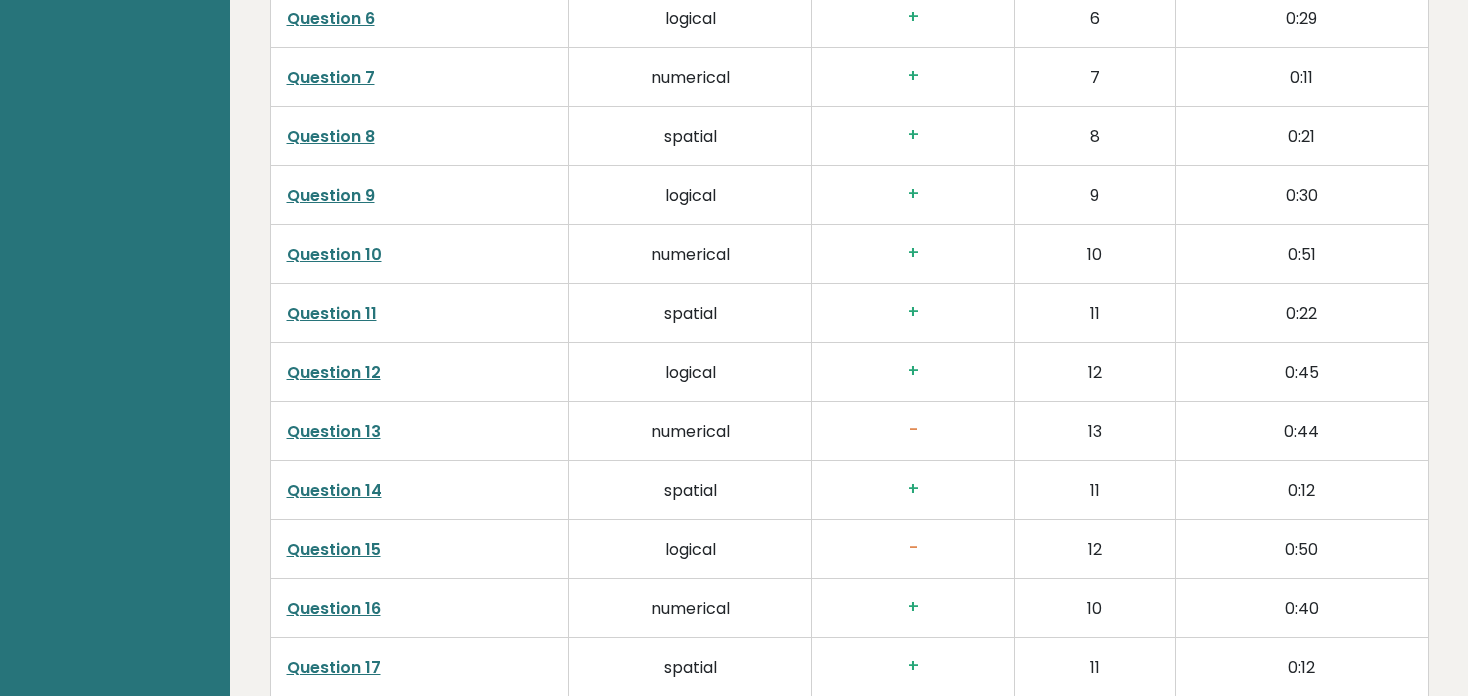 click on "Question
13" at bounding box center (334, 431) 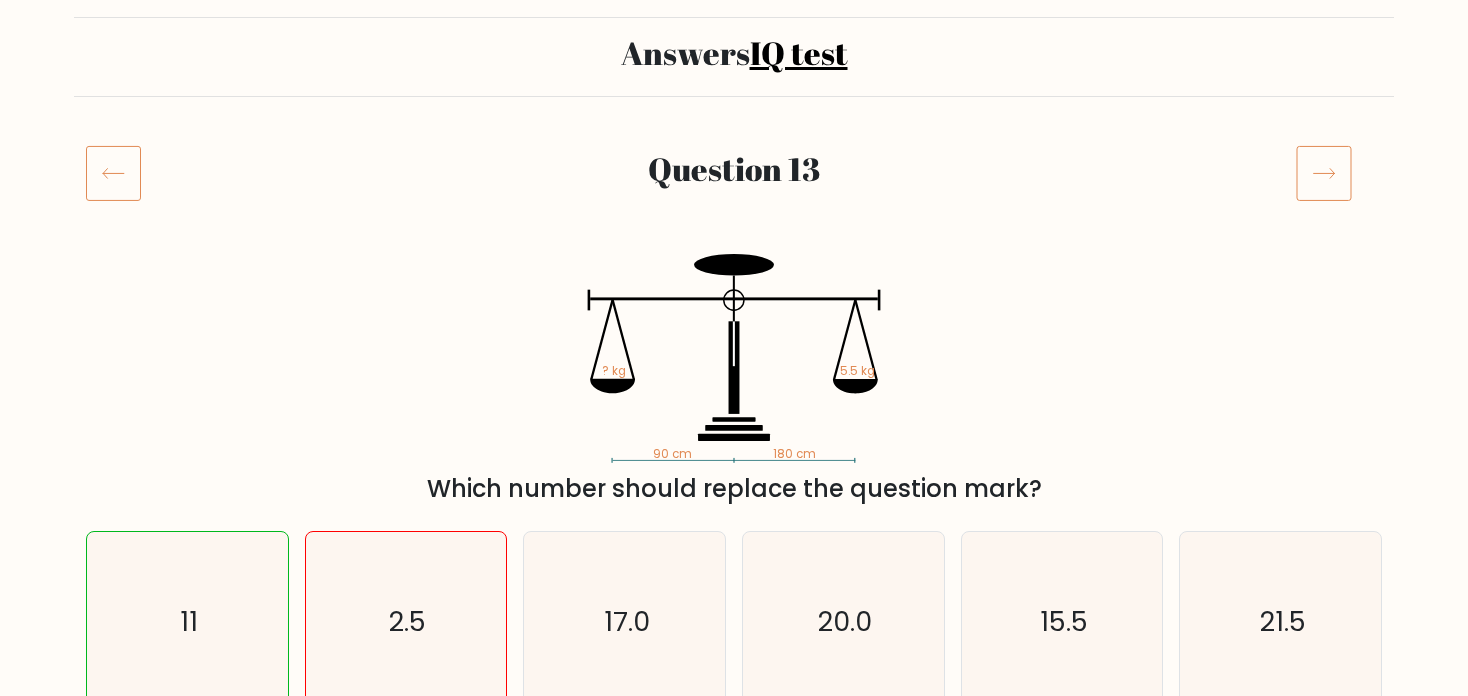 scroll, scrollTop: 133, scrollLeft: 0, axis: vertical 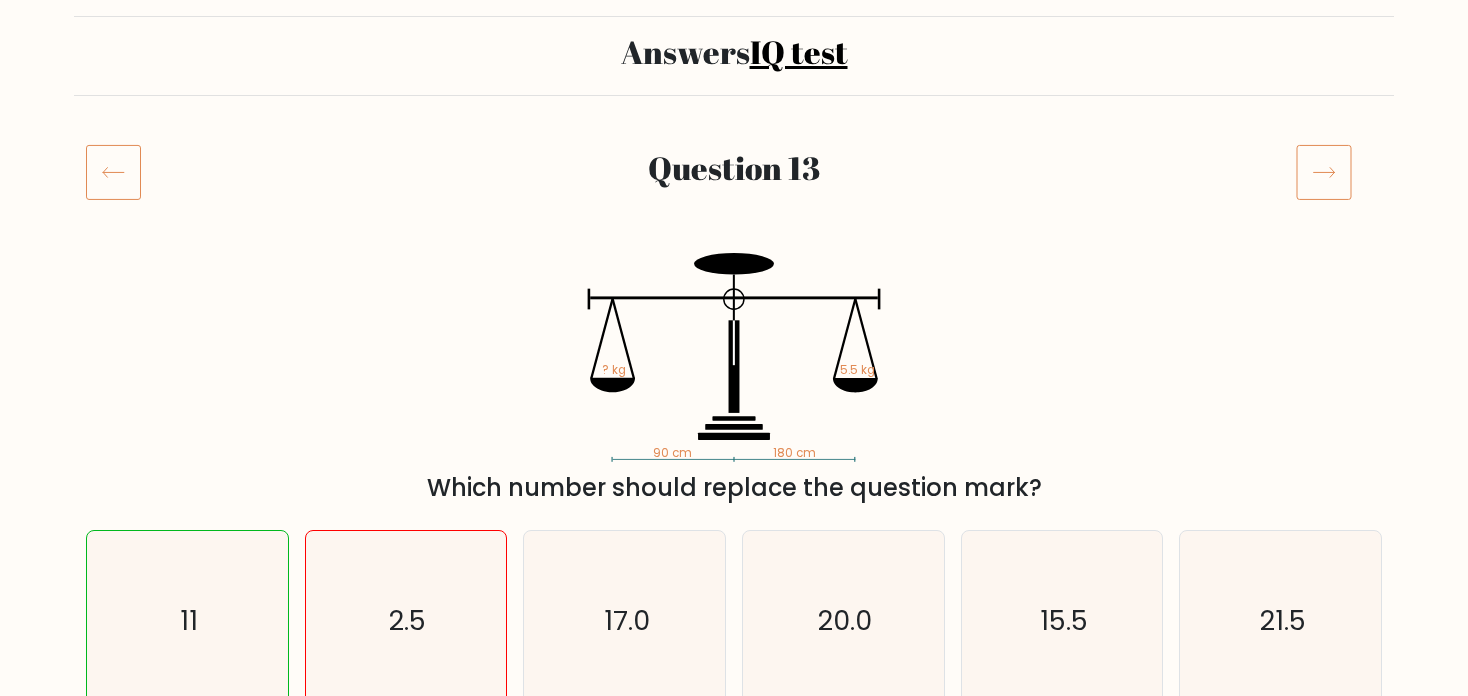 click 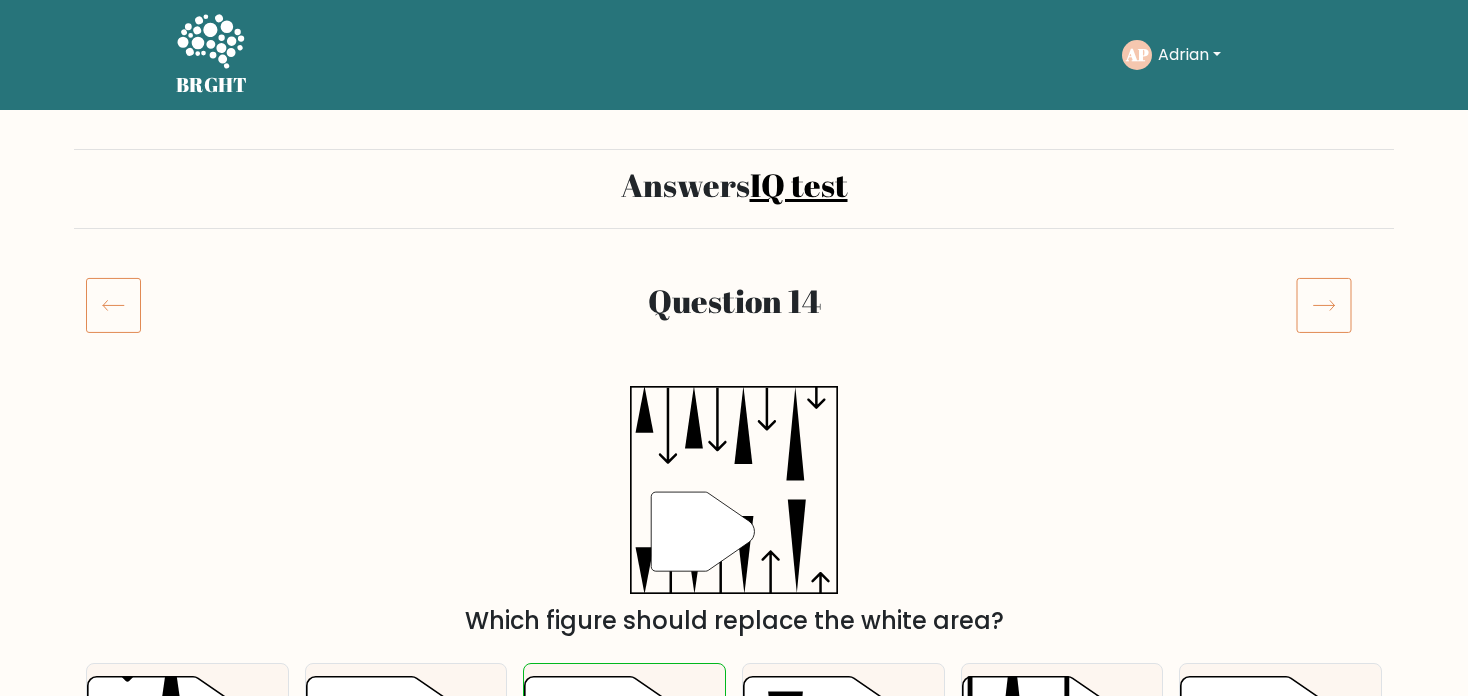 scroll, scrollTop: 0, scrollLeft: 0, axis: both 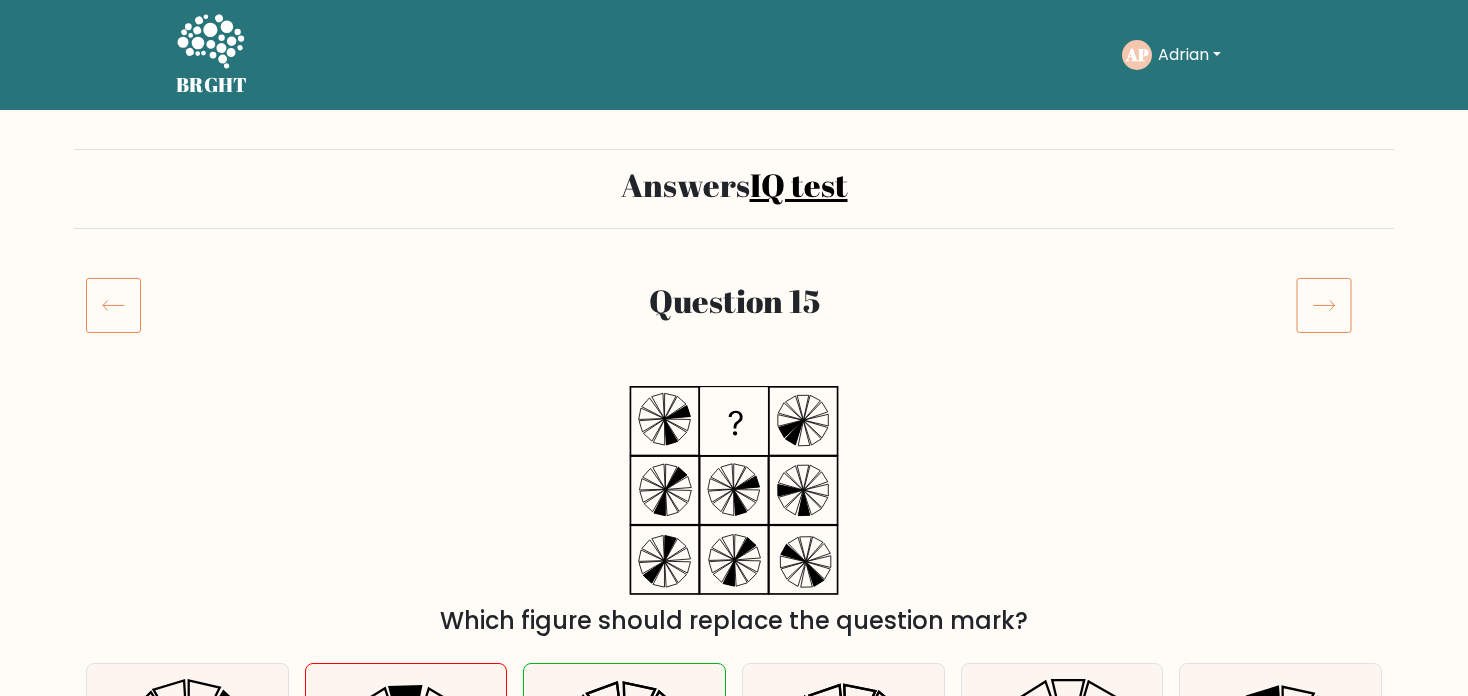 click 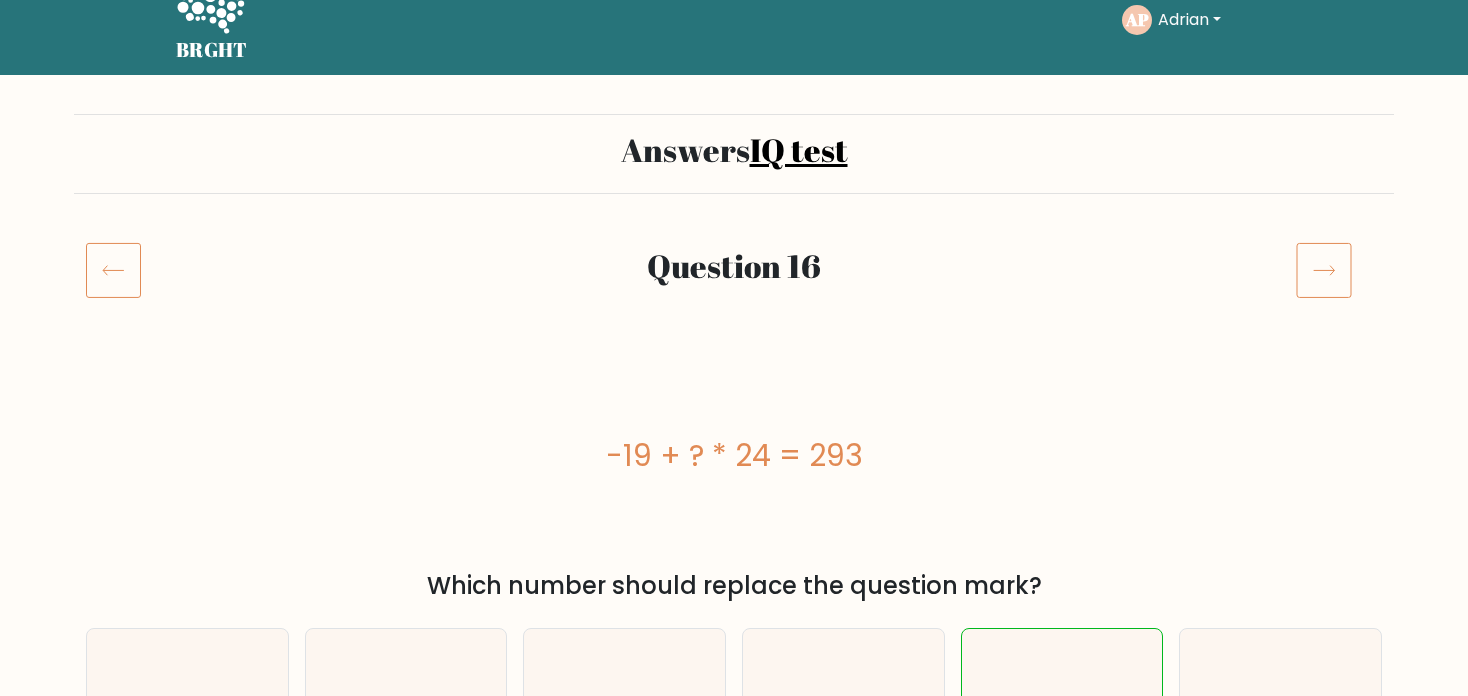 scroll, scrollTop: 56, scrollLeft: 0, axis: vertical 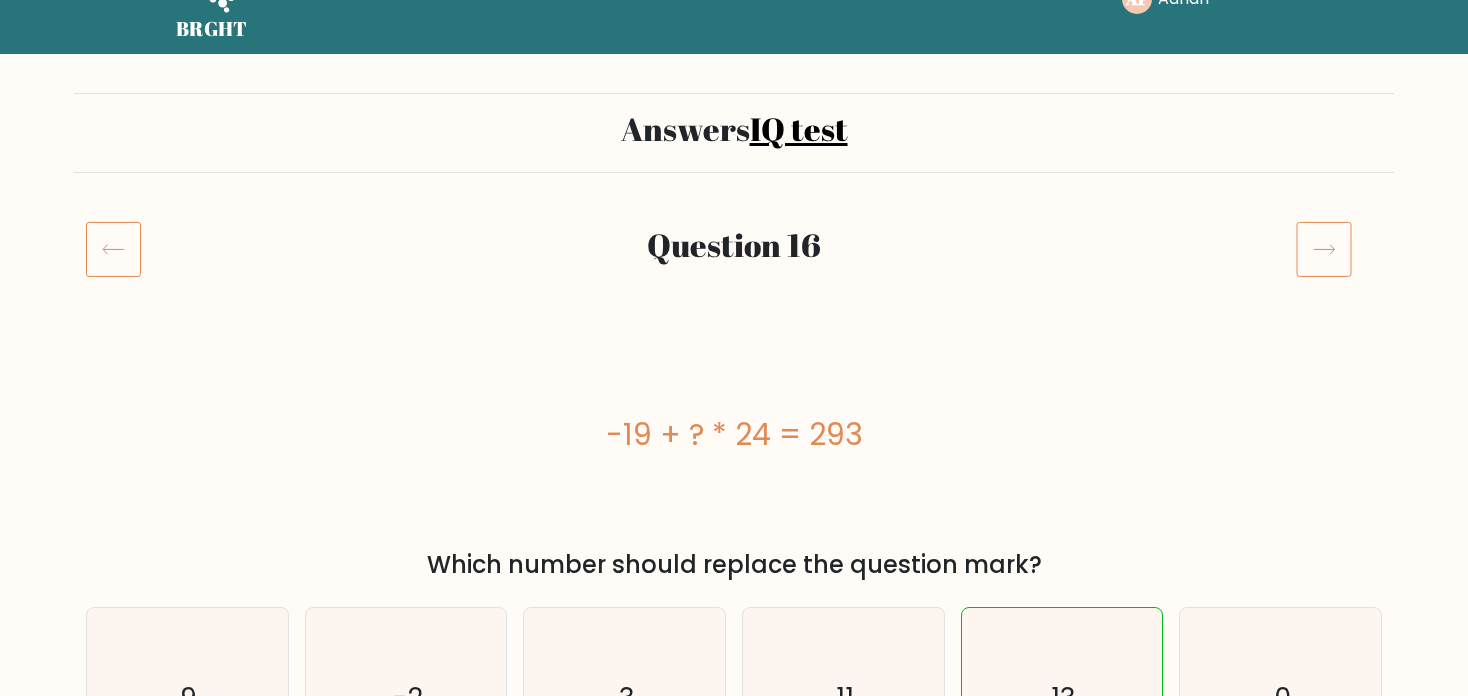 click on "Question 16" at bounding box center (734, 273) 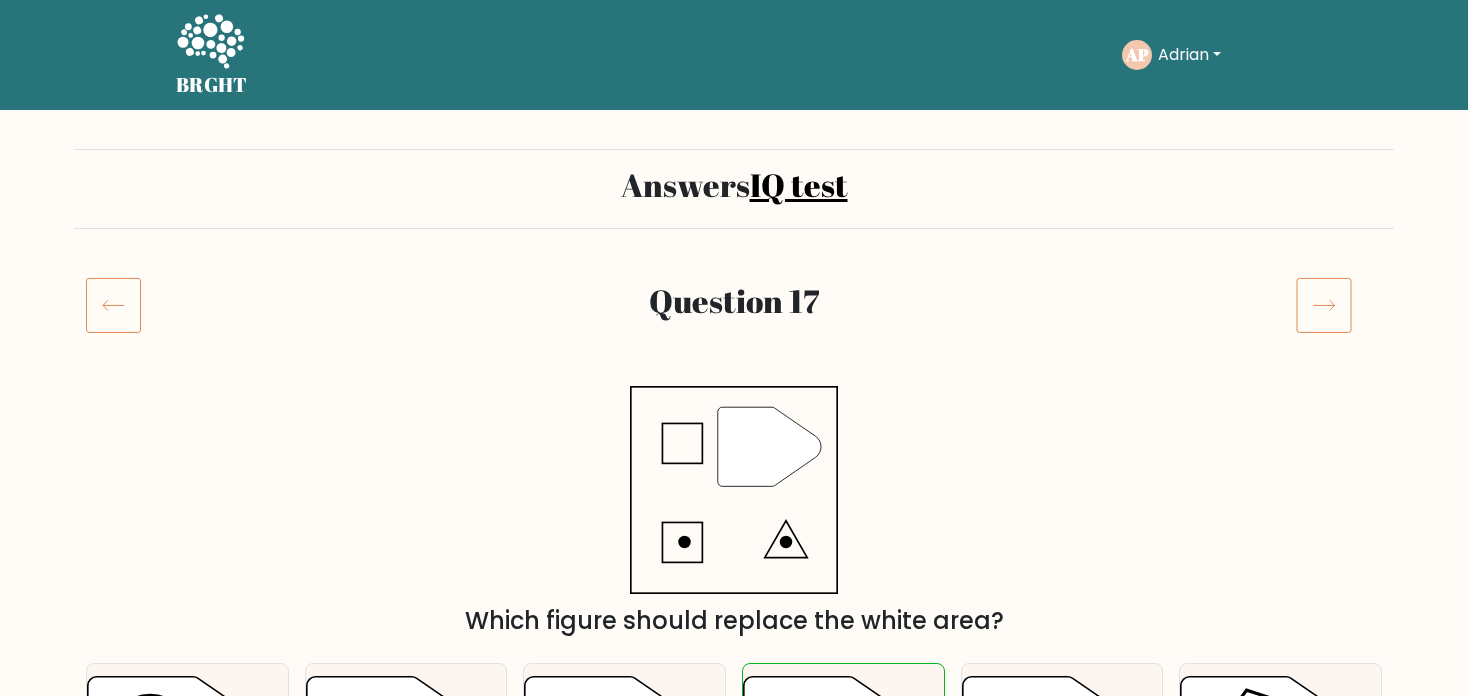 scroll, scrollTop: 0, scrollLeft: 0, axis: both 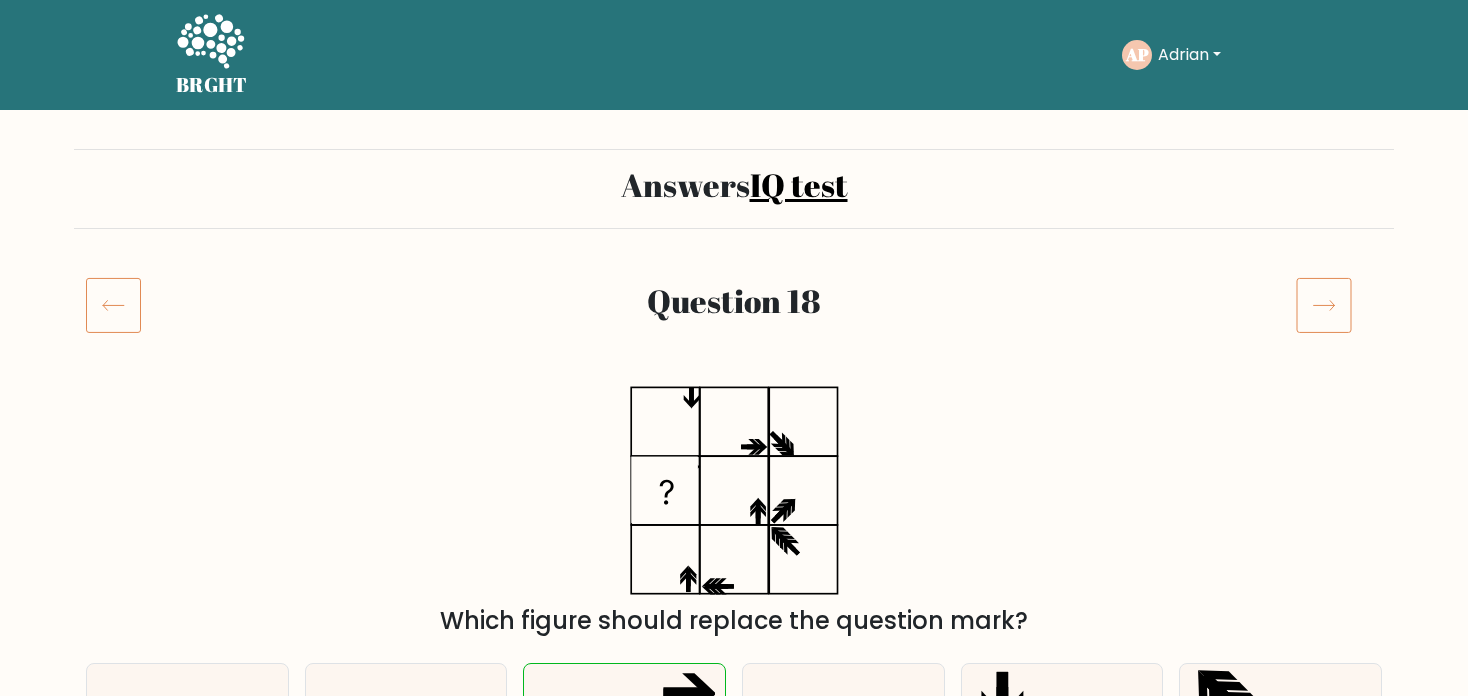 click 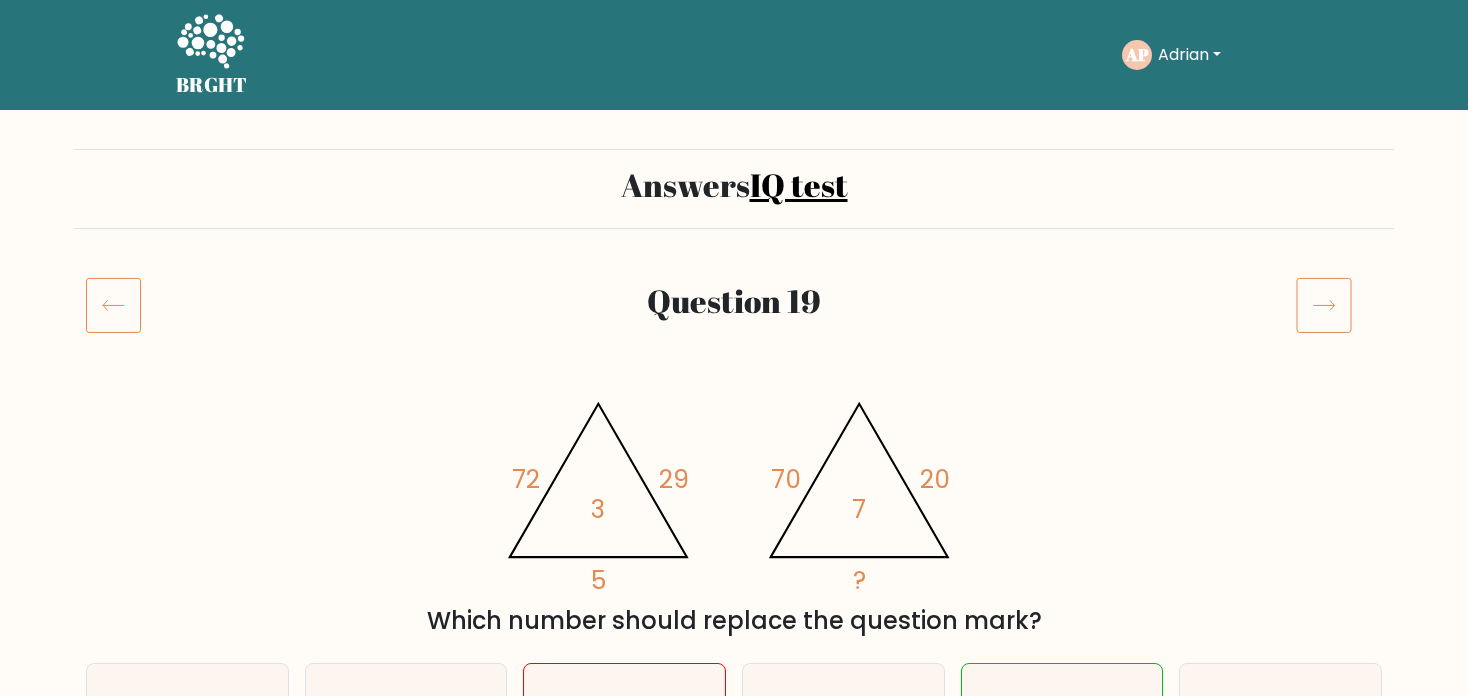 scroll, scrollTop: 0, scrollLeft: 0, axis: both 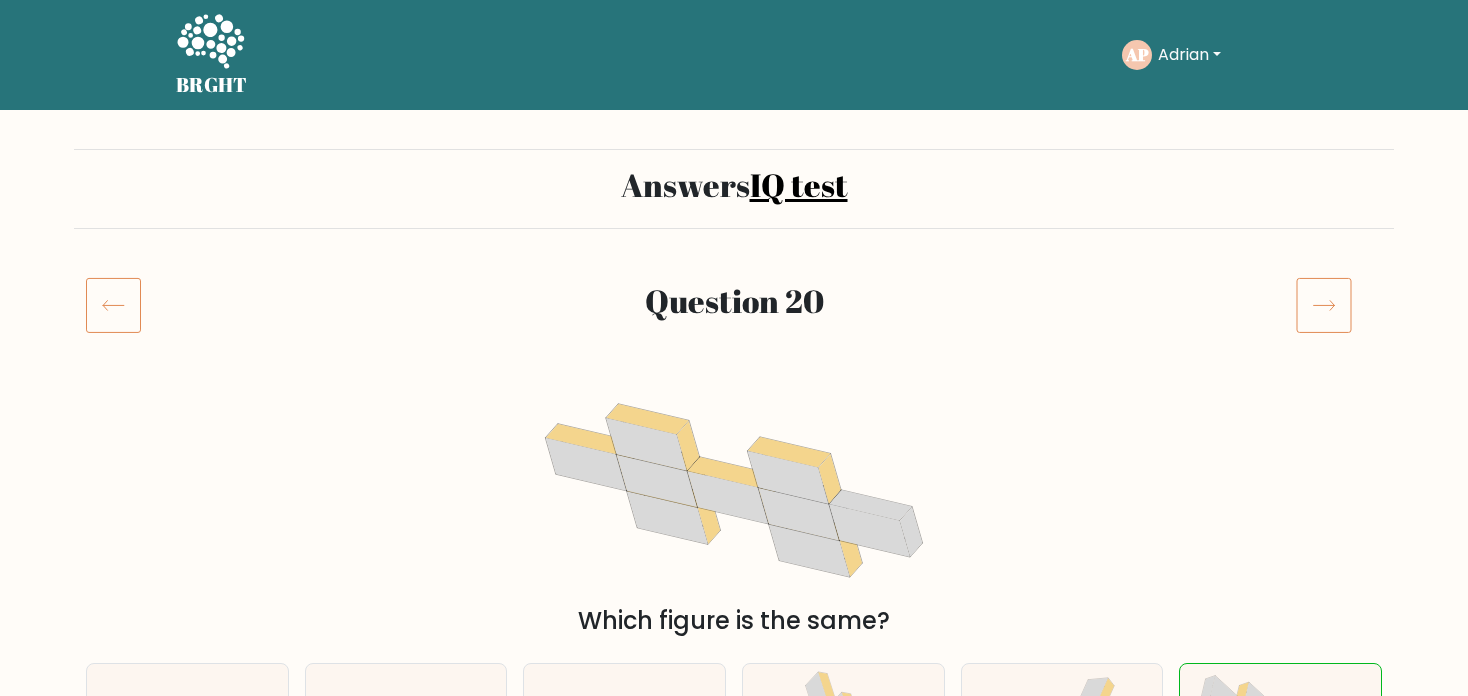 click 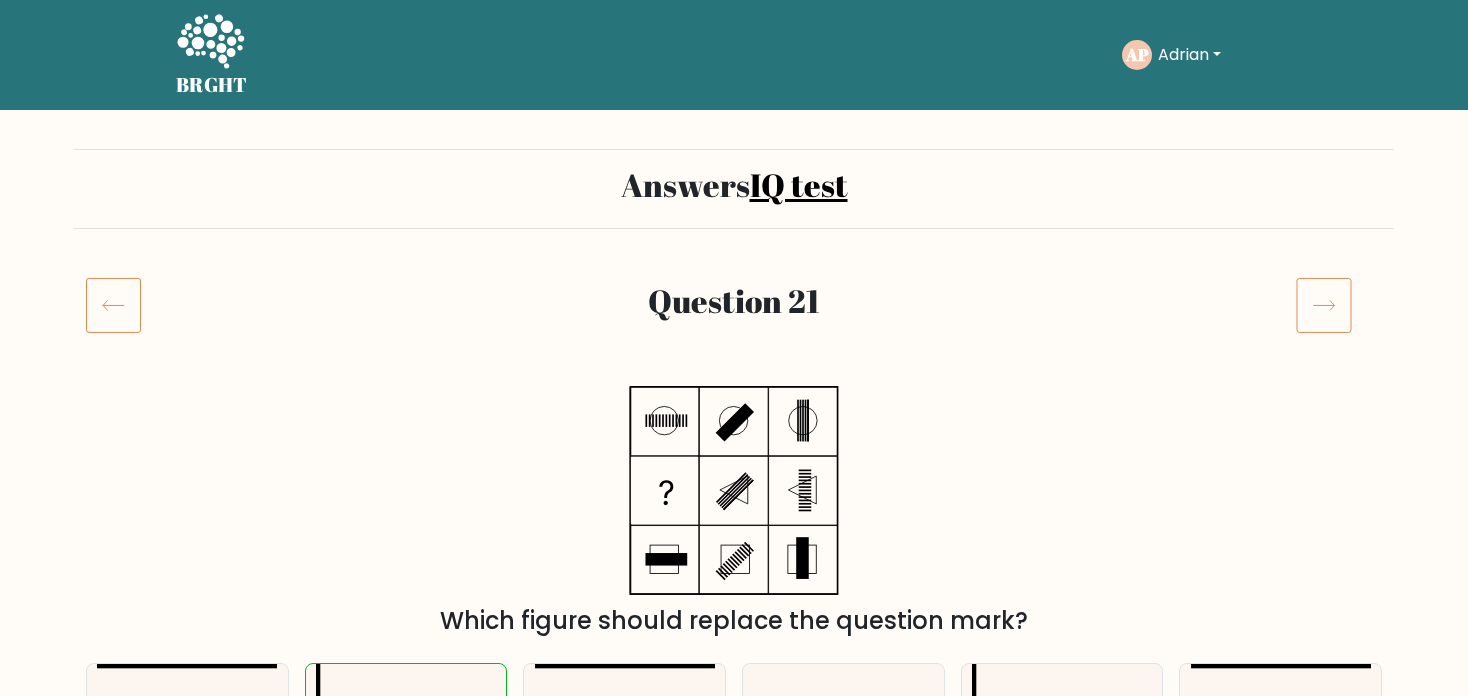 scroll, scrollTop: 0, scrollLeft: 0, axis: both 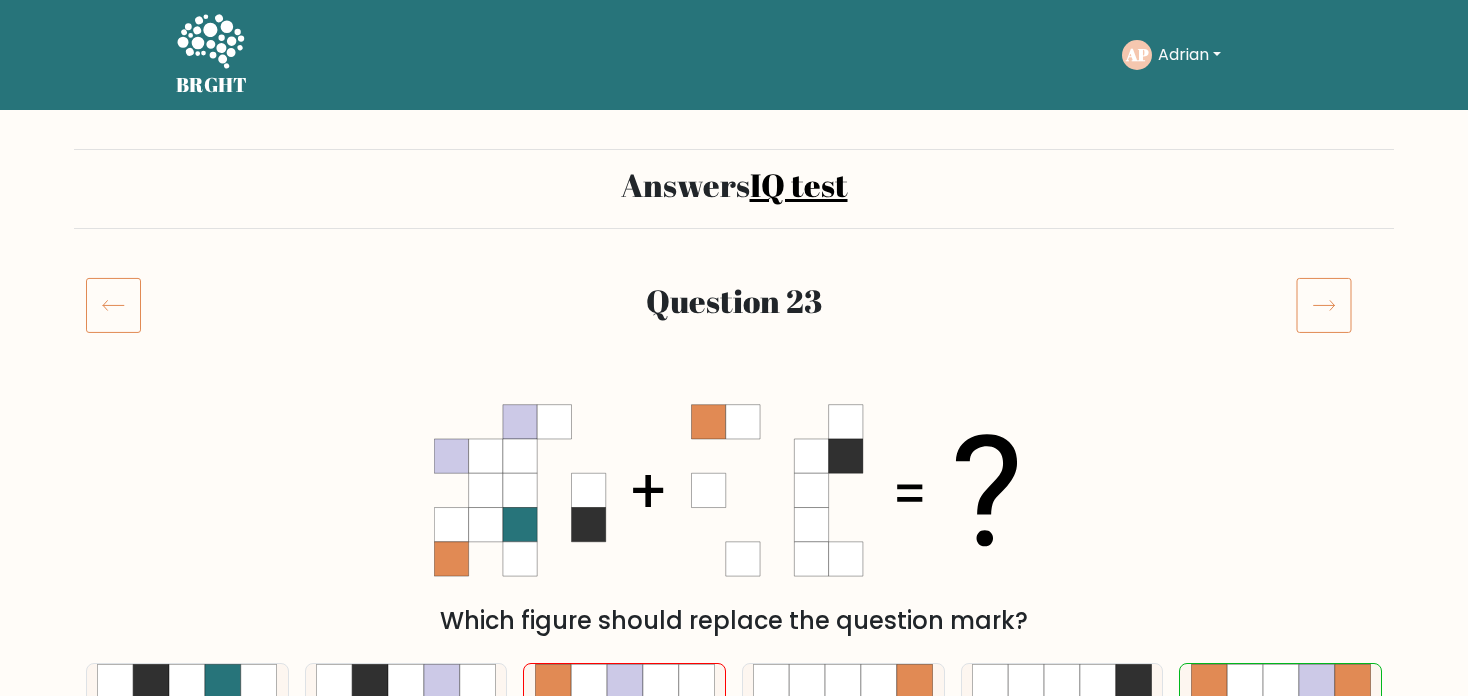 click 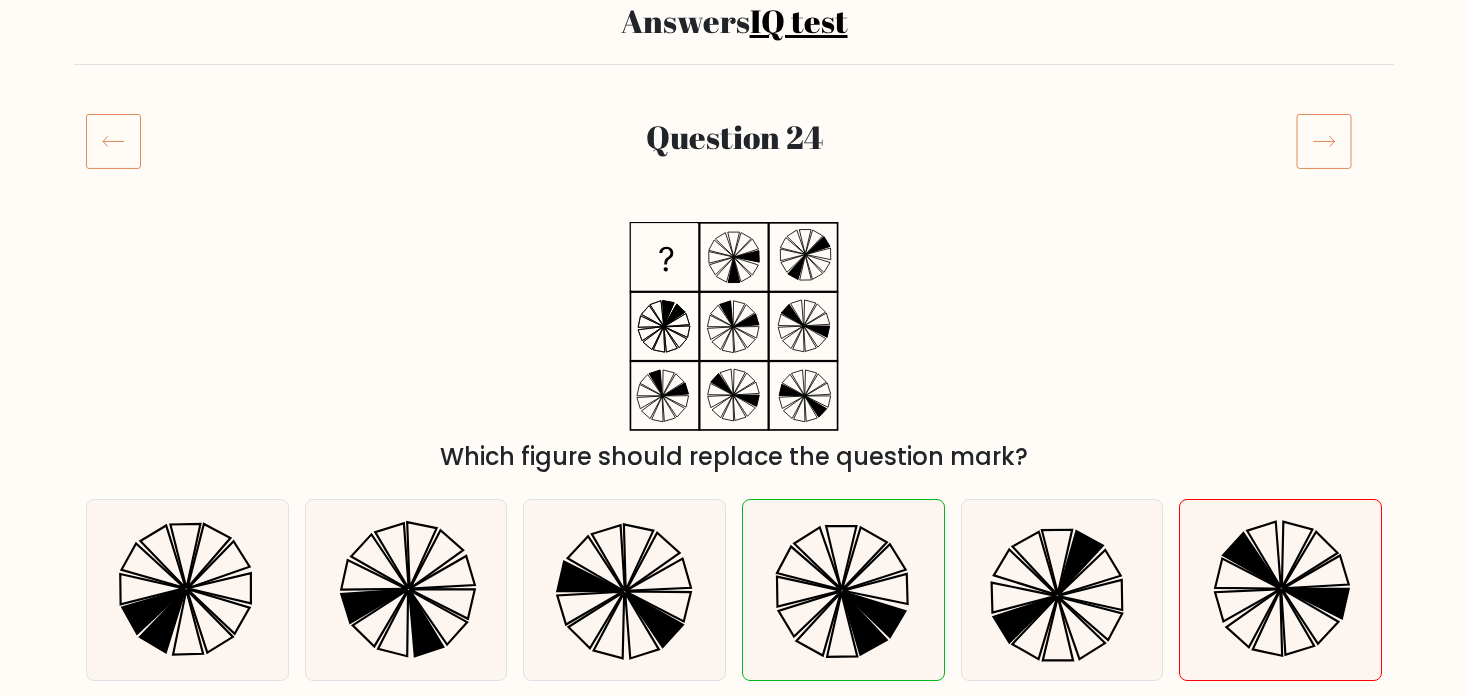 scroll, scrollTop: 163, scrollLeft: 0, axis: vertical 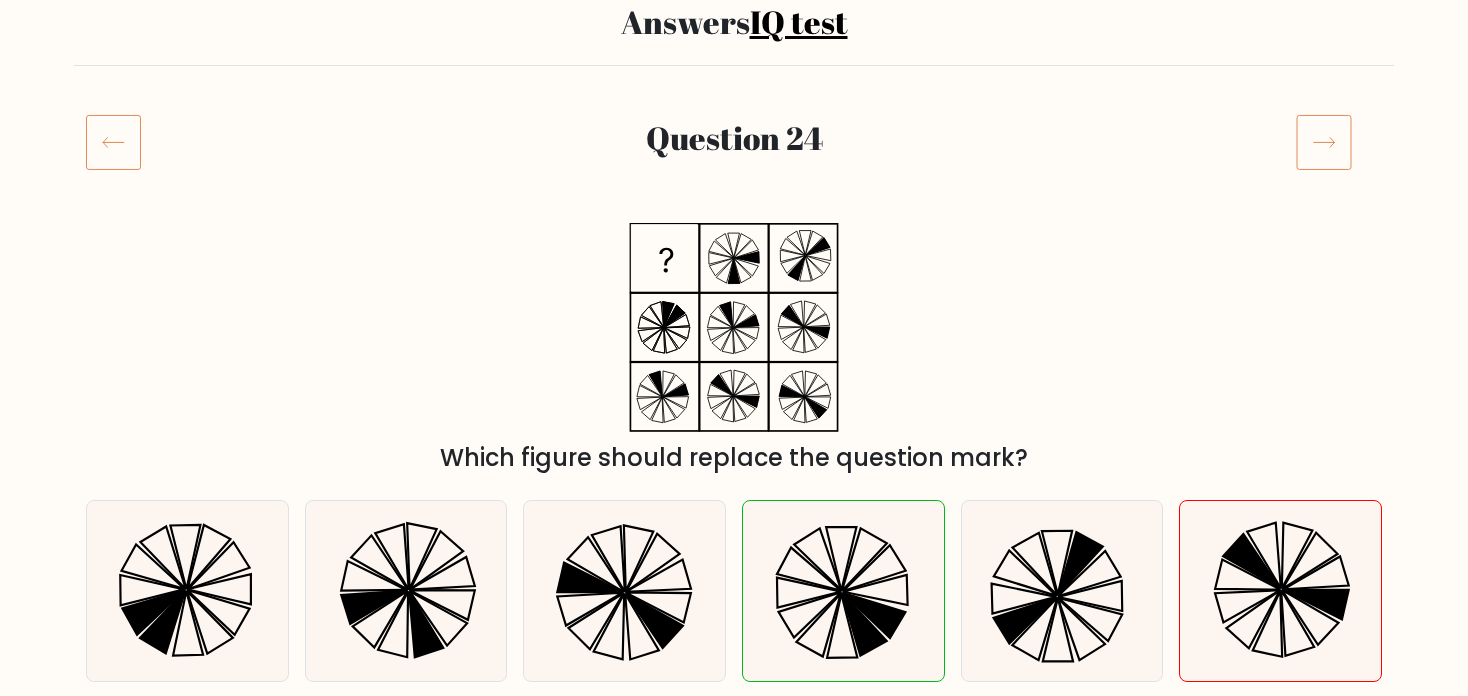 click 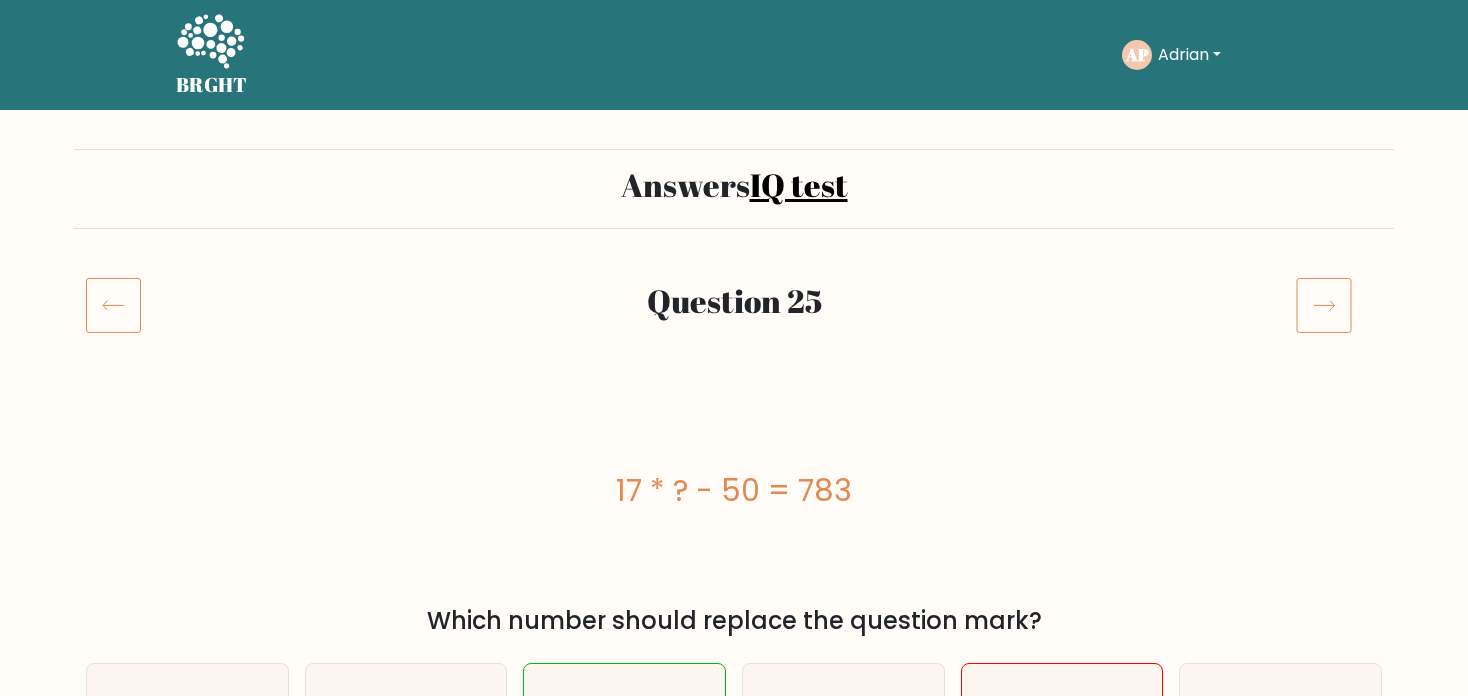 scroll, scrollTop: 0, scrollLeft: 0, axis: both 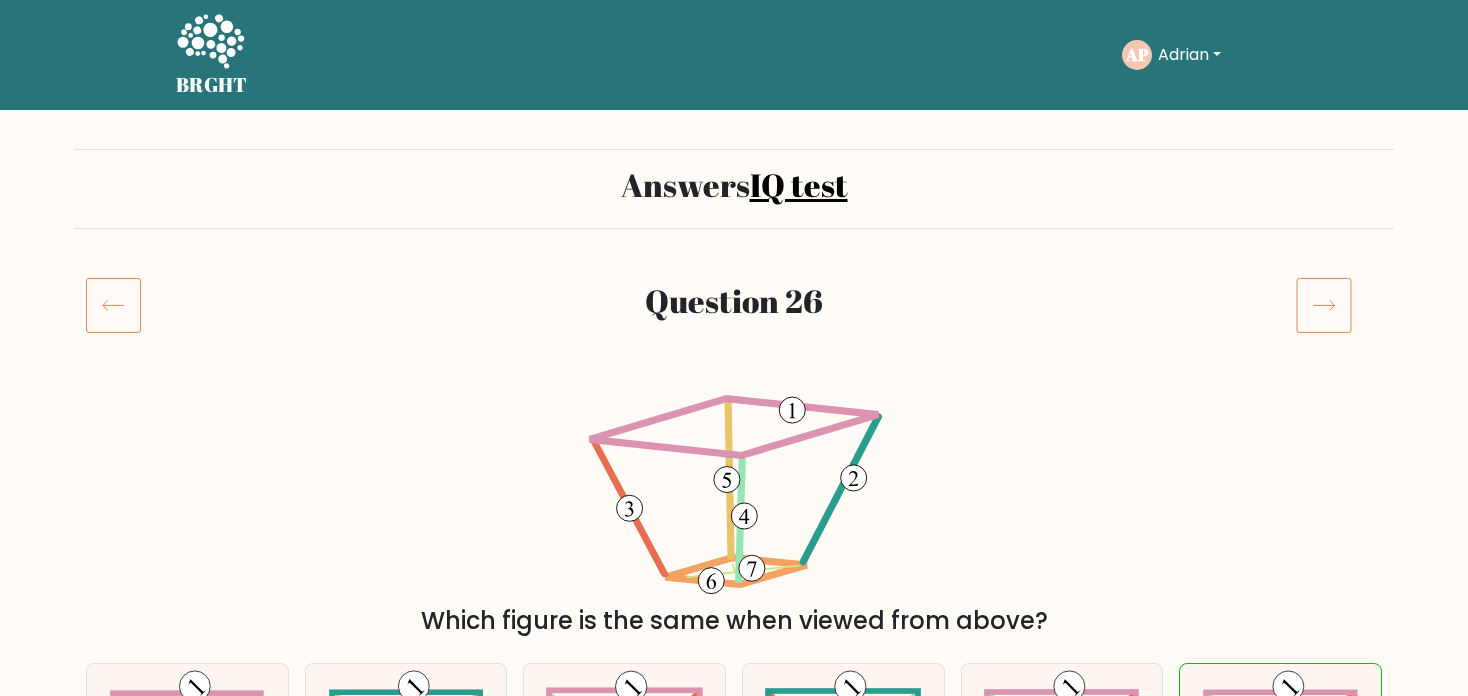 click 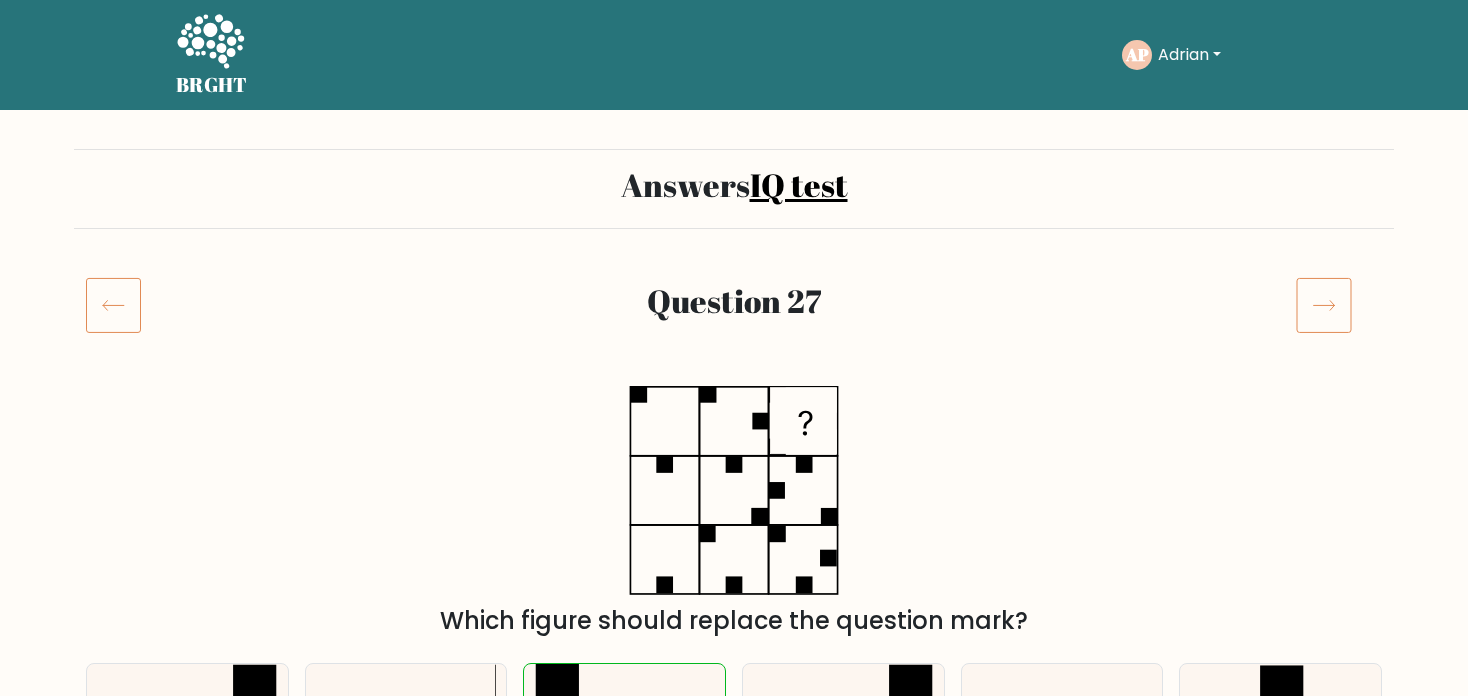 scroll, scrollTop: 0, scrollLeft: 0, axis: both 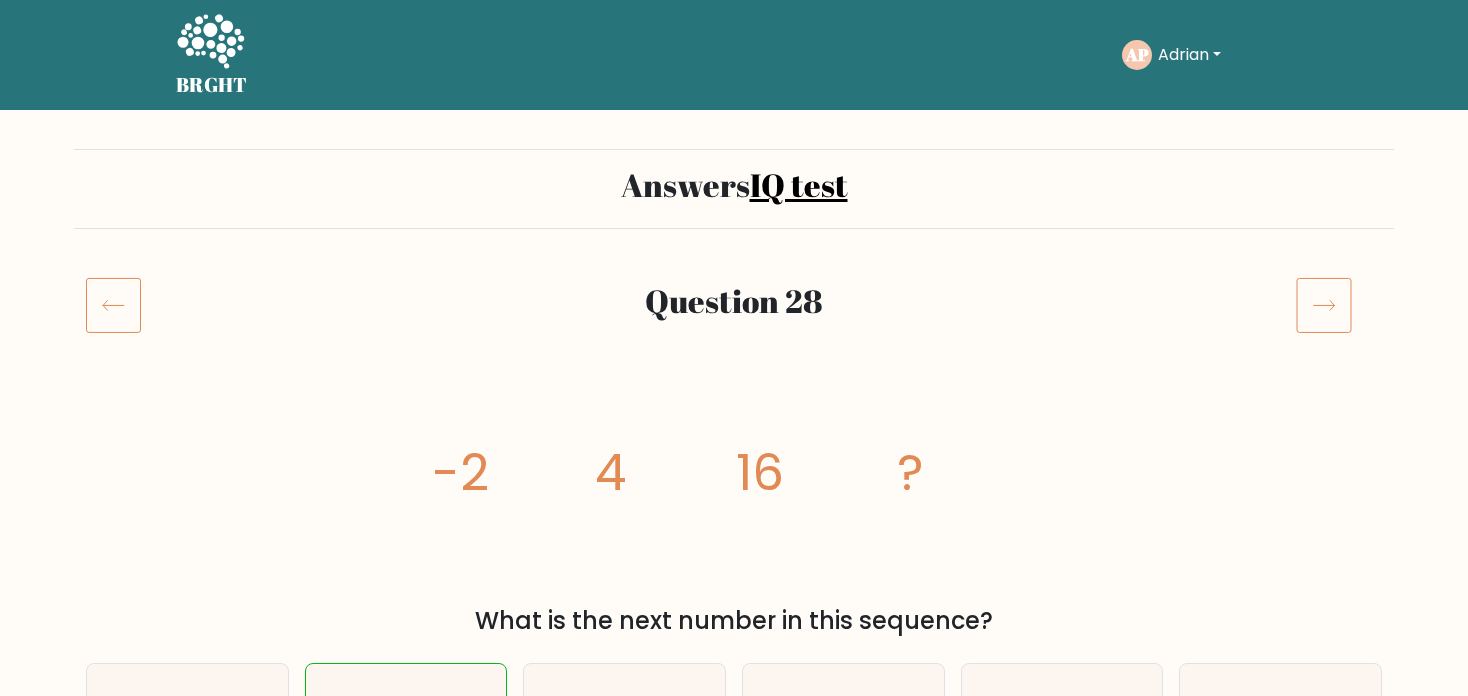 click 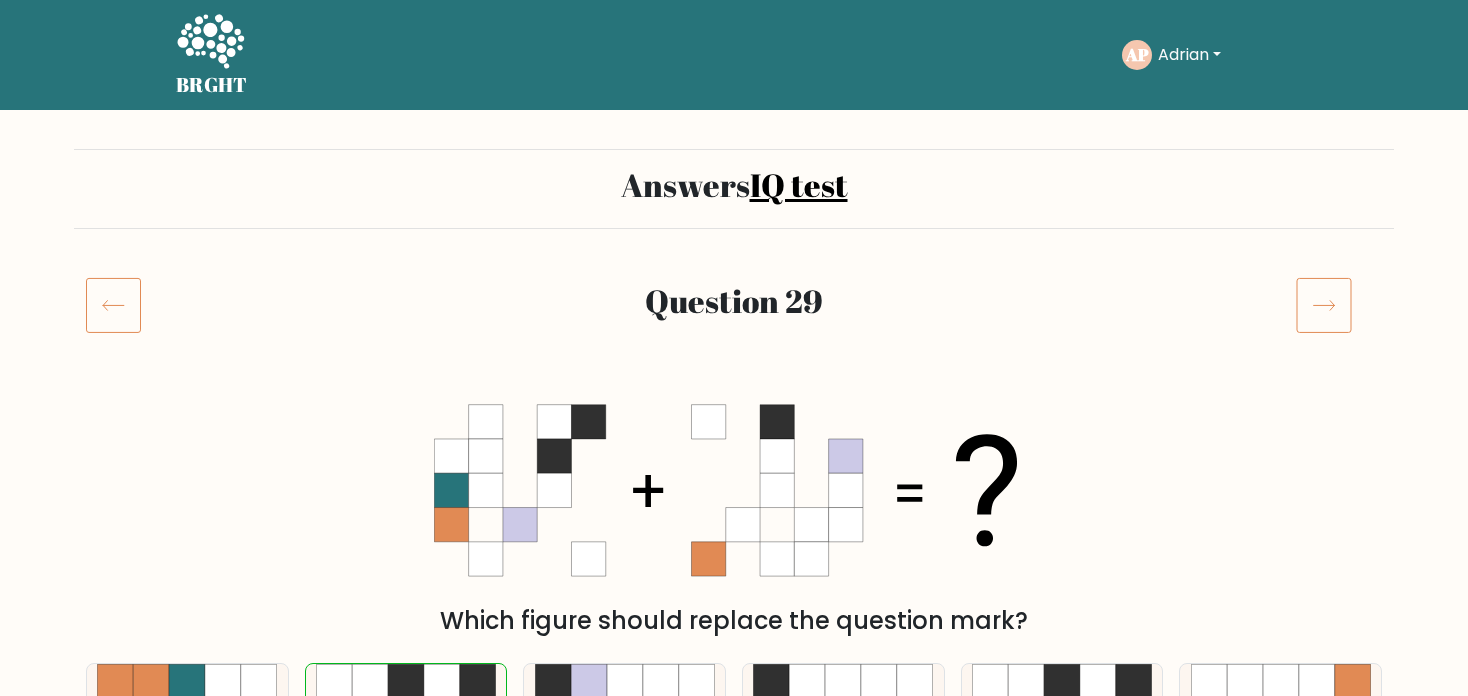 click 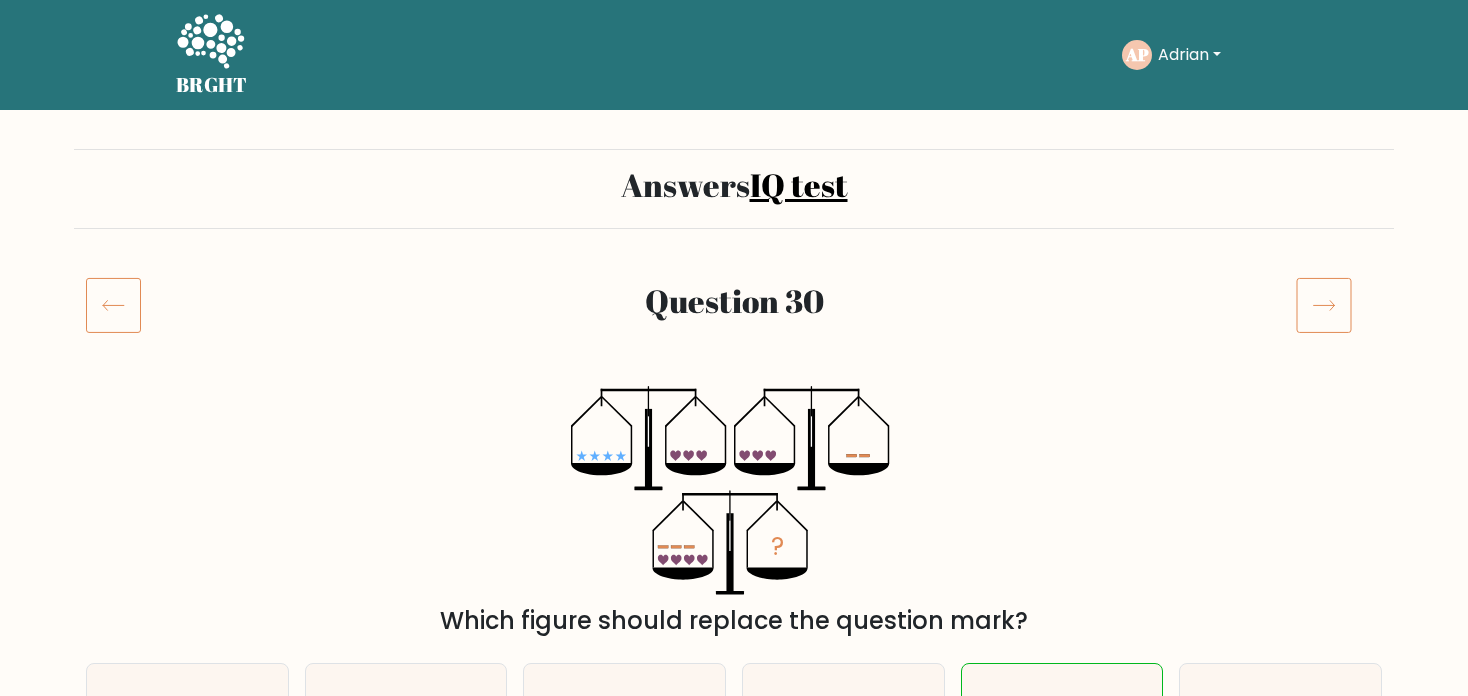 scroll, scrollTop: 0, scrollLeft: 0, axis: both 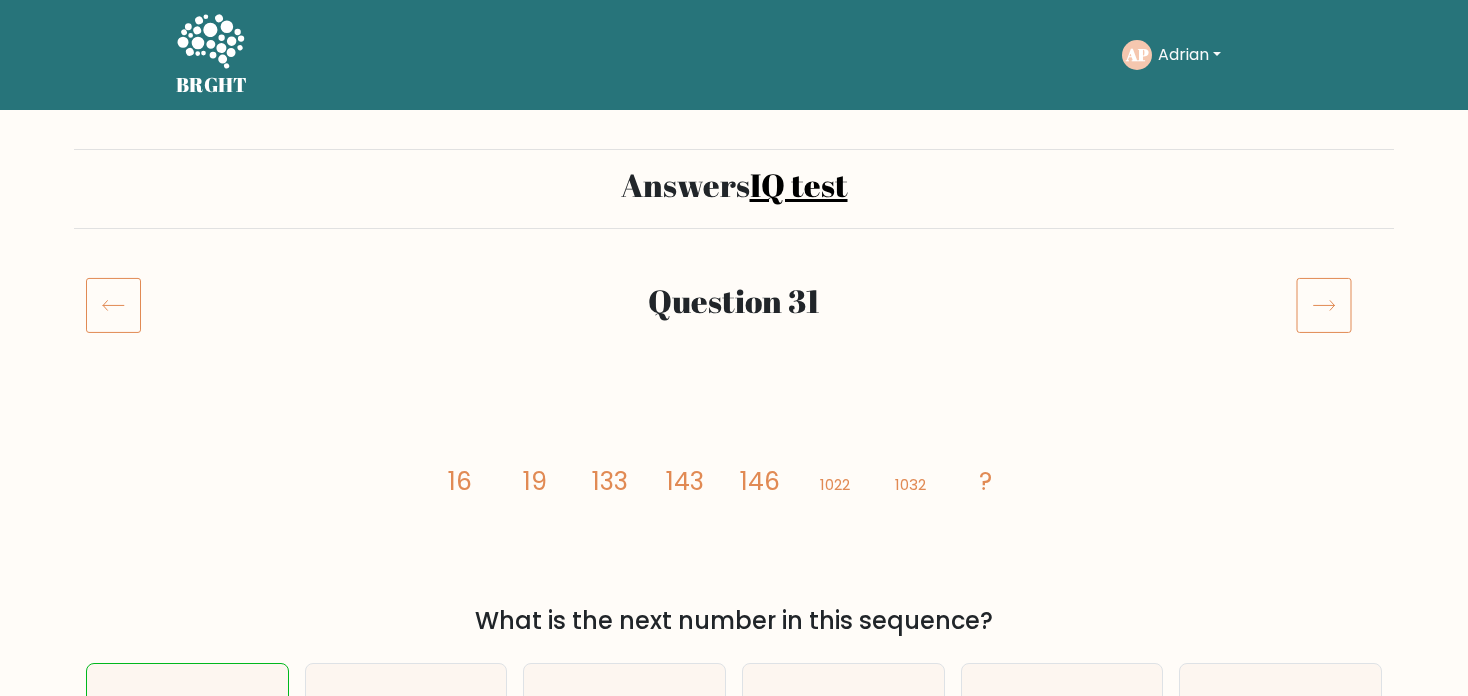 drag, startPoint x: 0, startPoint y: 0, endPoint x: 1324, endPoint y: 301, distance: 1357.7838 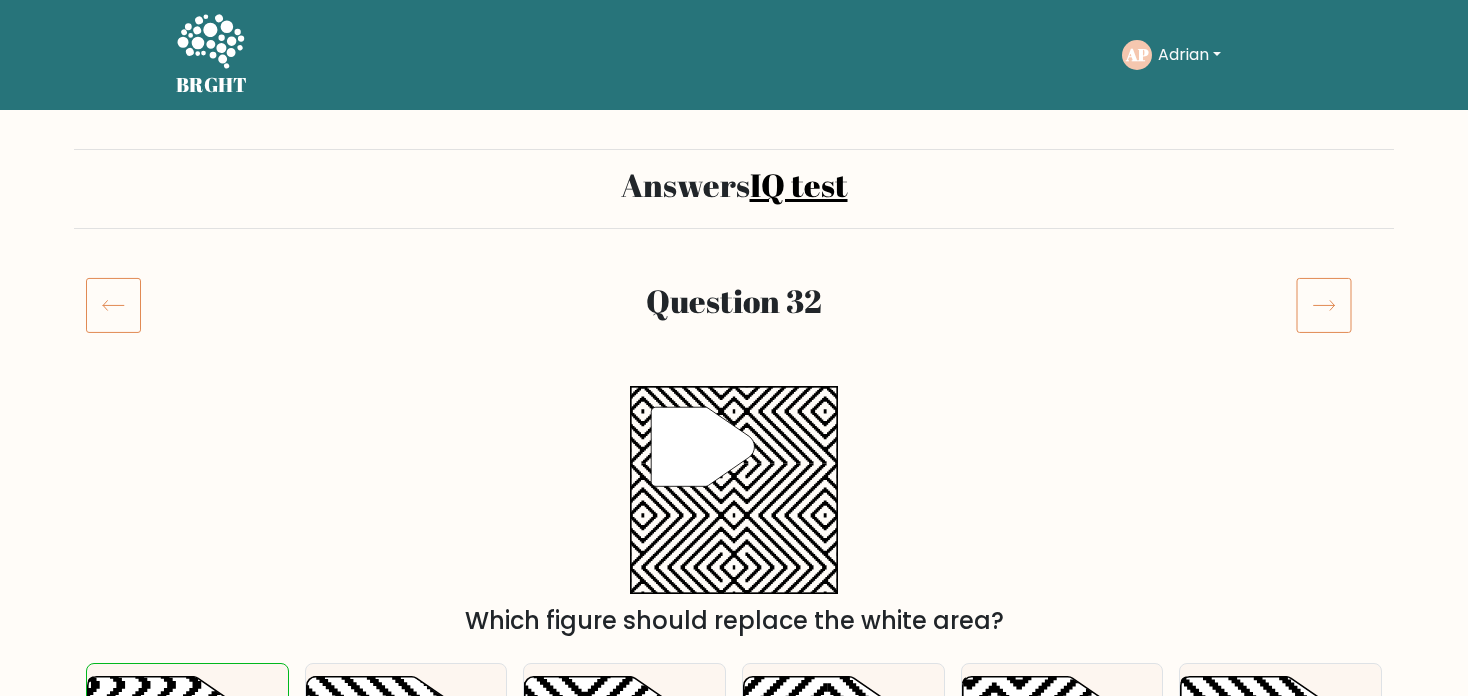 scroll, scrollTop: 0, scrollLeft: 0, axis: both 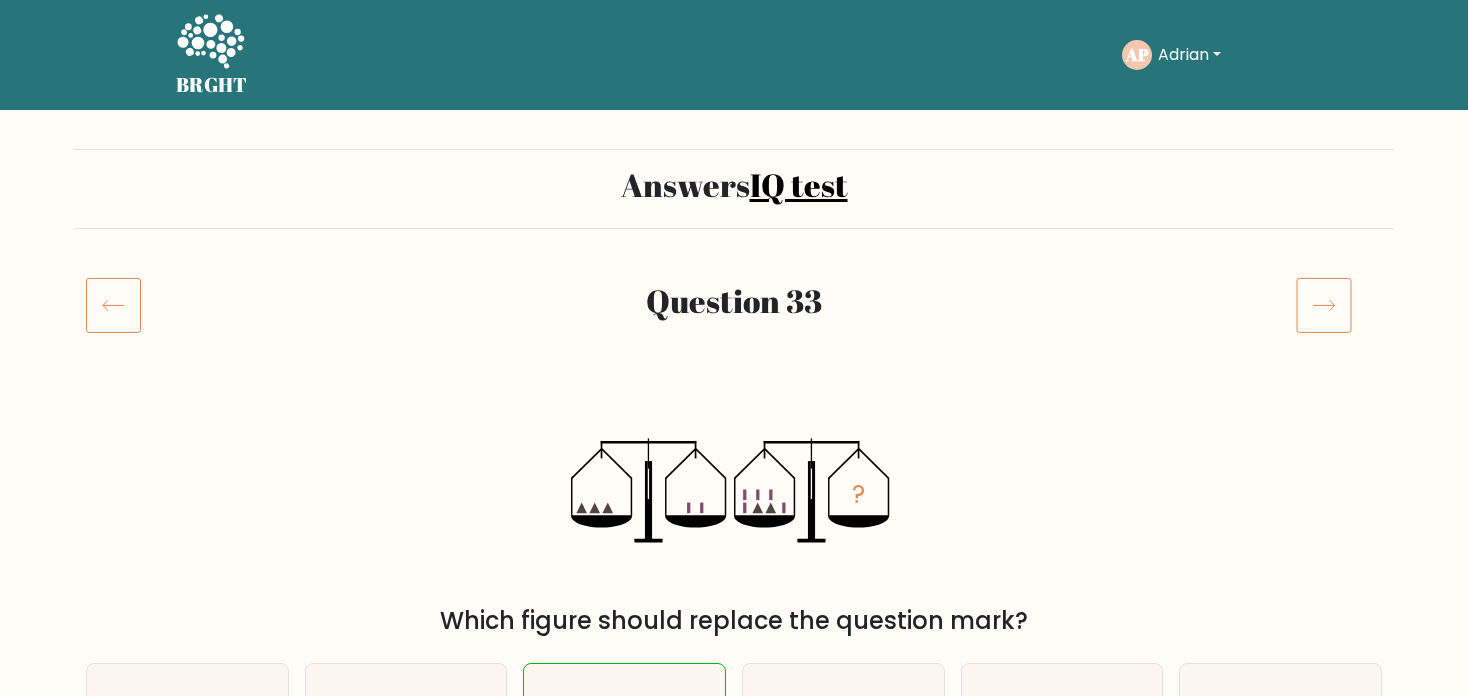 click 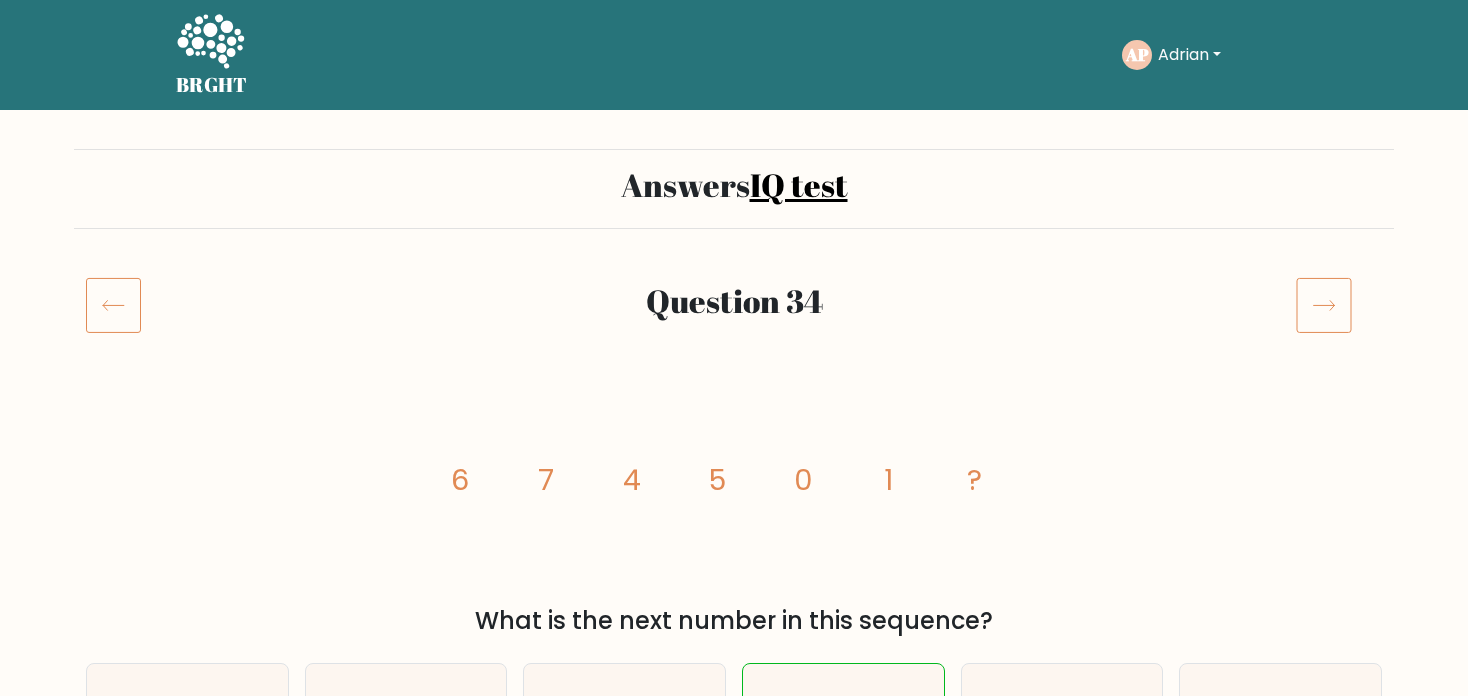 scroll, scrollTop: 0, scrollLeft: 0, axis: both 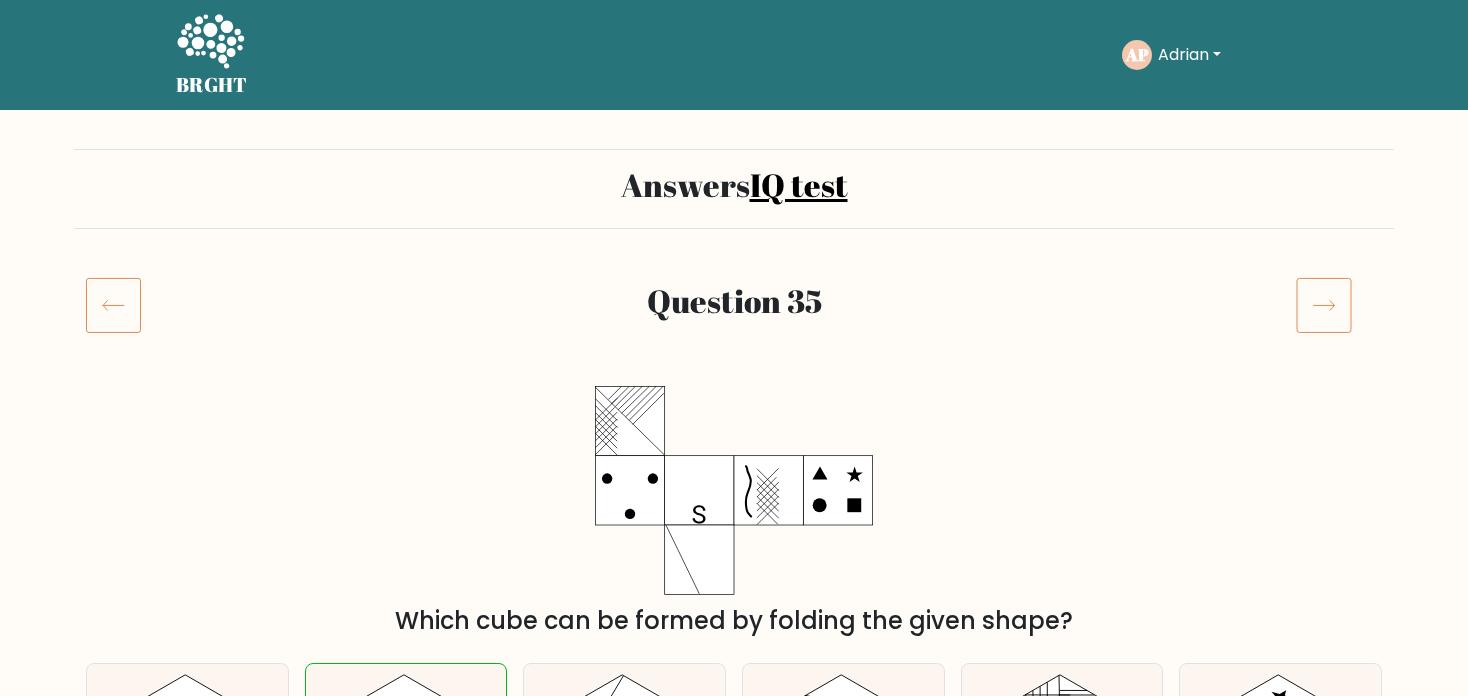 click 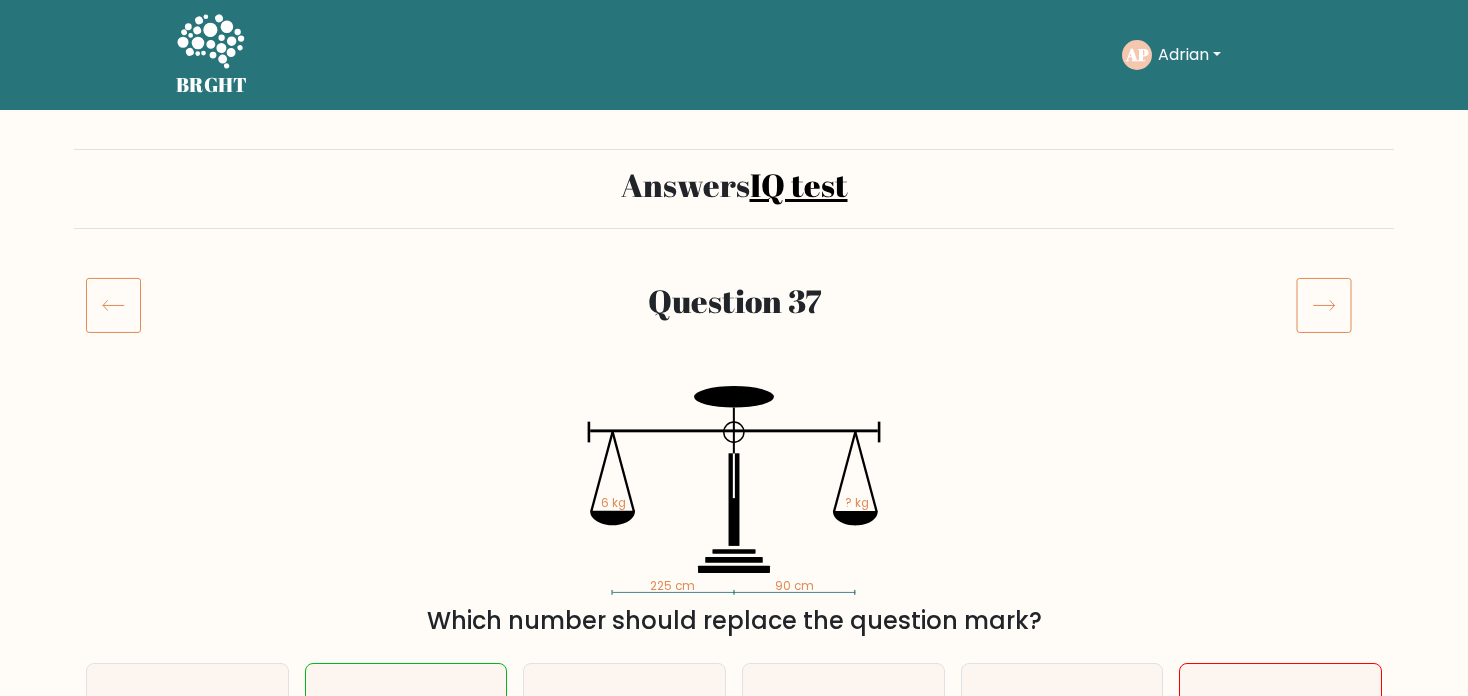 scroll, scrollTop: 0, scrollLeft: 0, axis: both 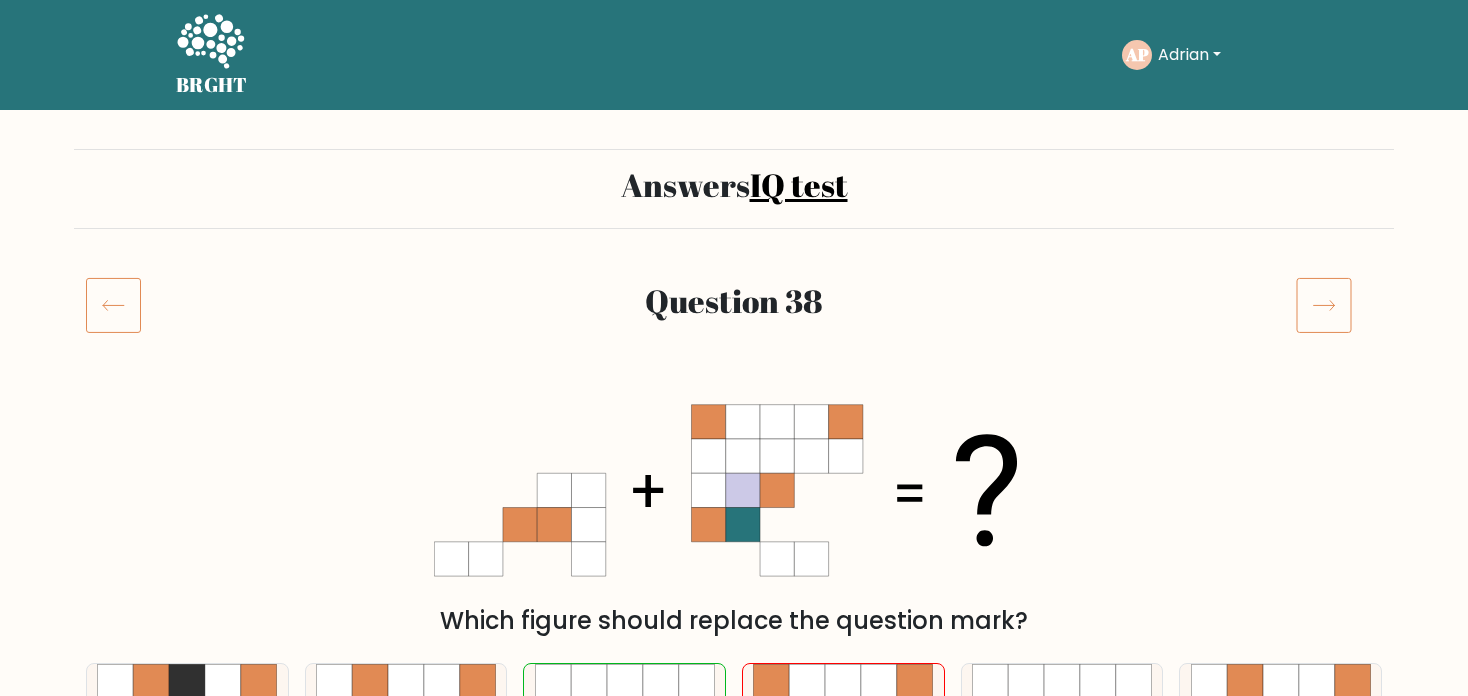 click 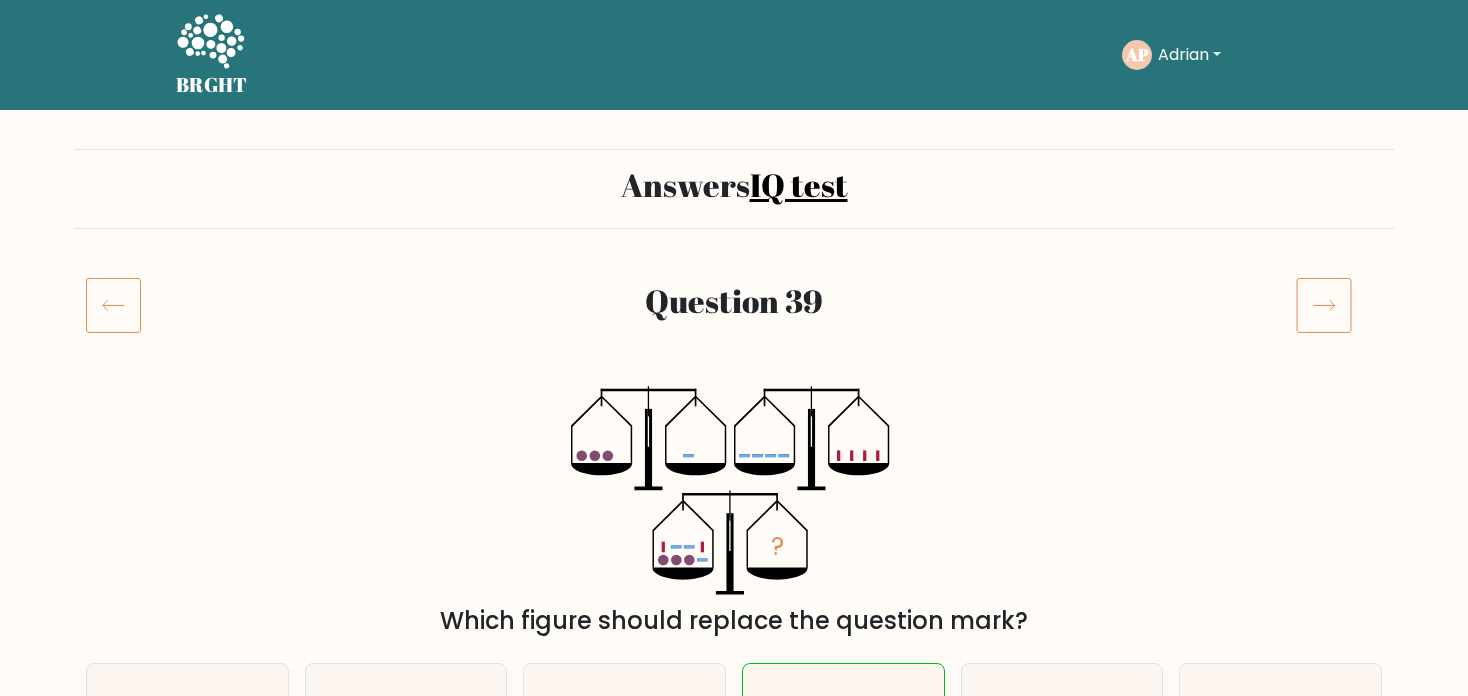 scroll, scrollTop: 0, scrollLeft: 0, axis: both 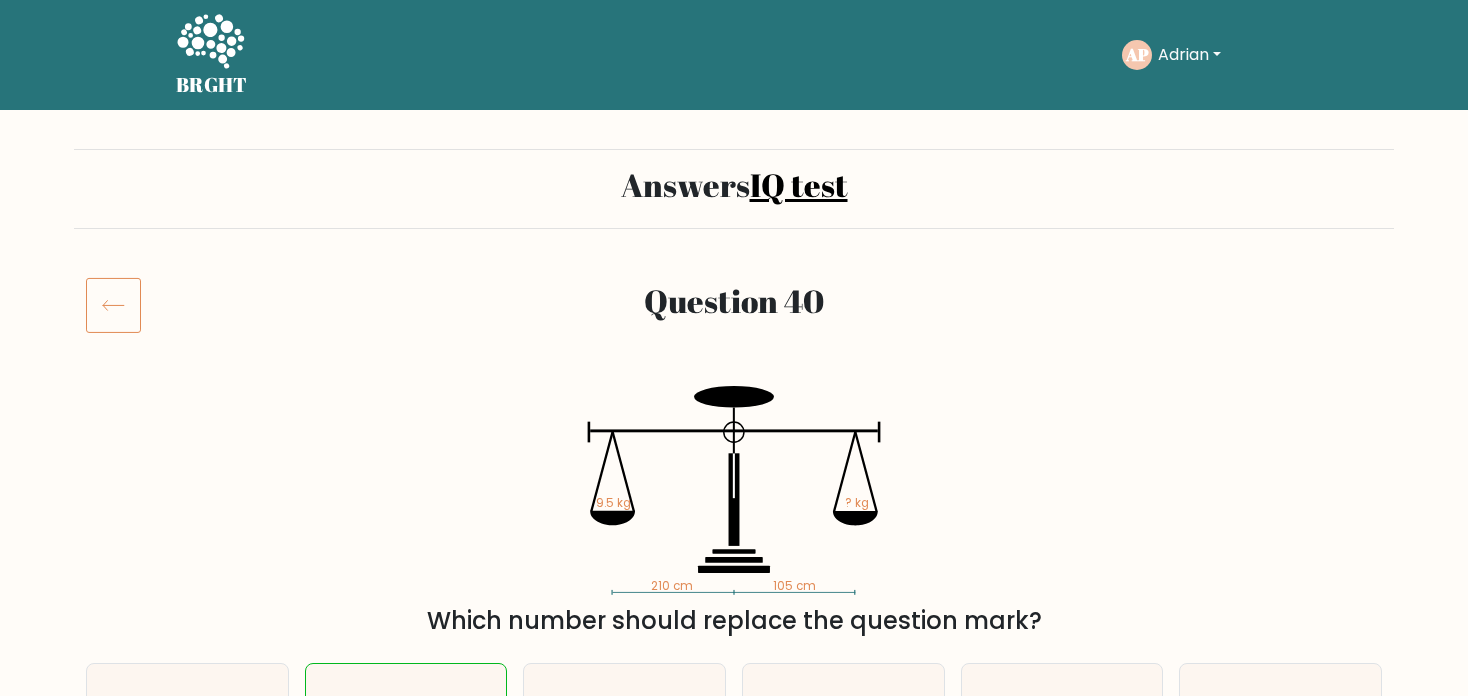 click 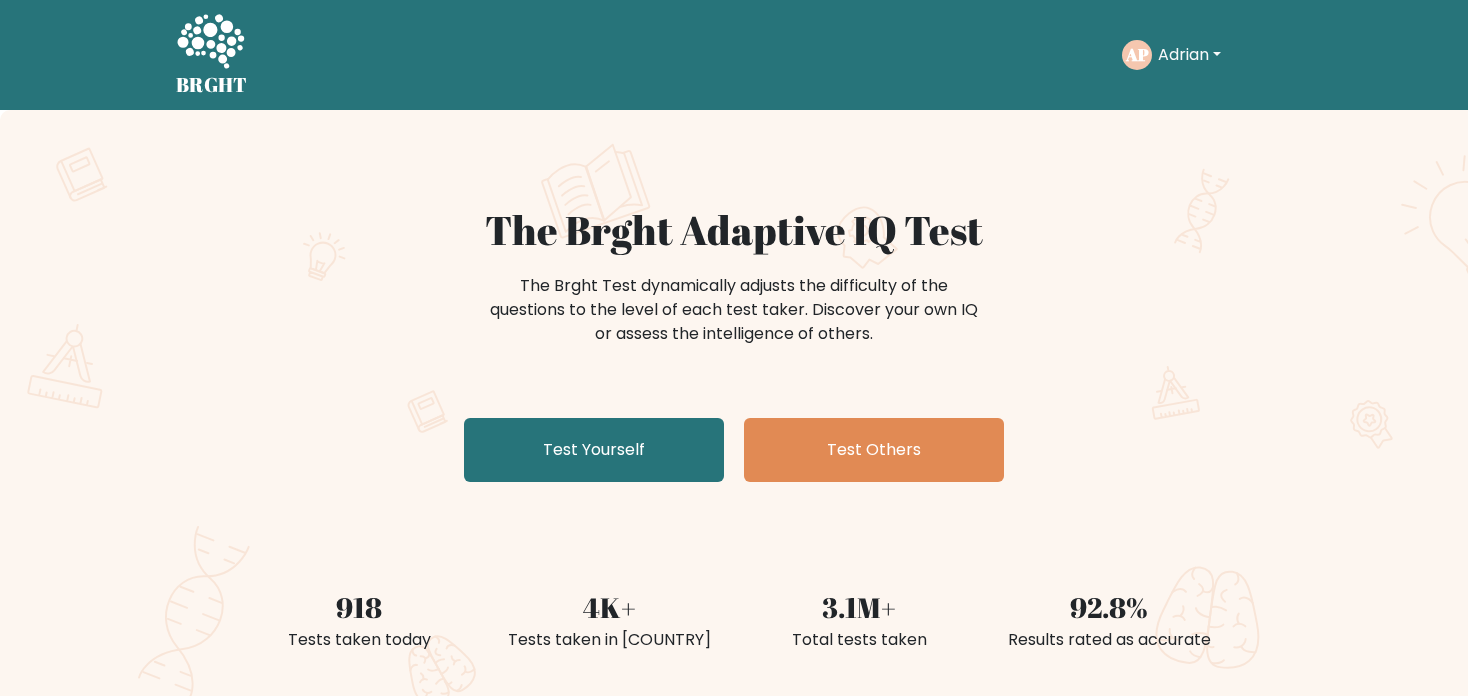 scroll, scrollTop: 0, scrollLeft: 0, axis: both 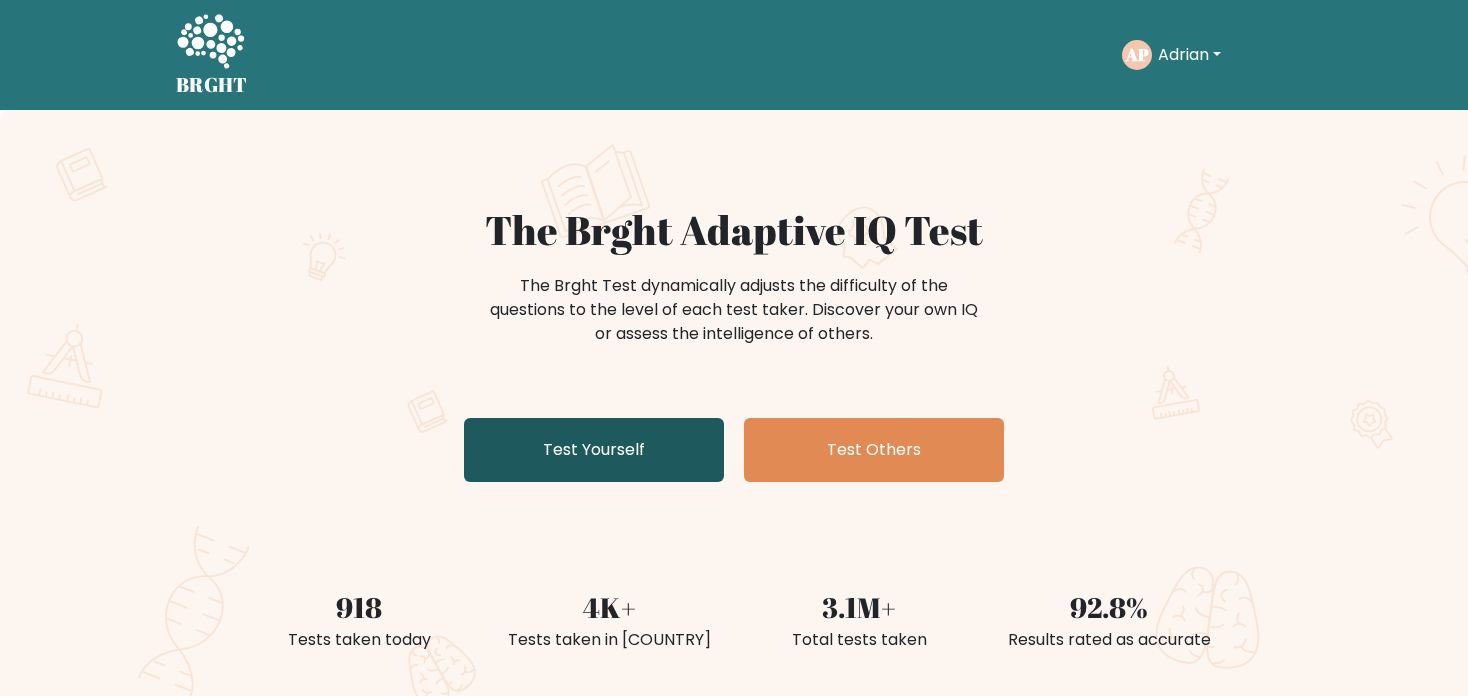 click on "Test Yourself" at bounding box center [594, 450] 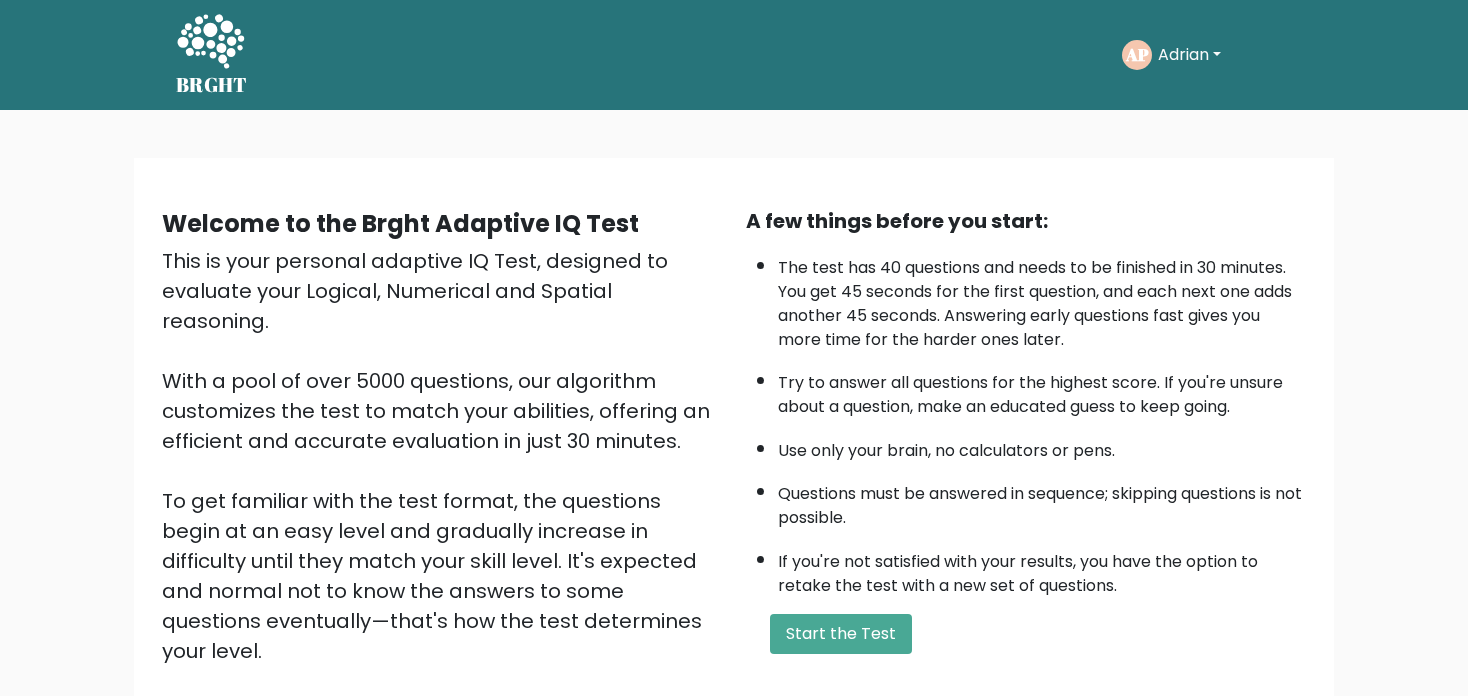 scroll, scrollTop: 0, scrollLeft: 0, axis: both 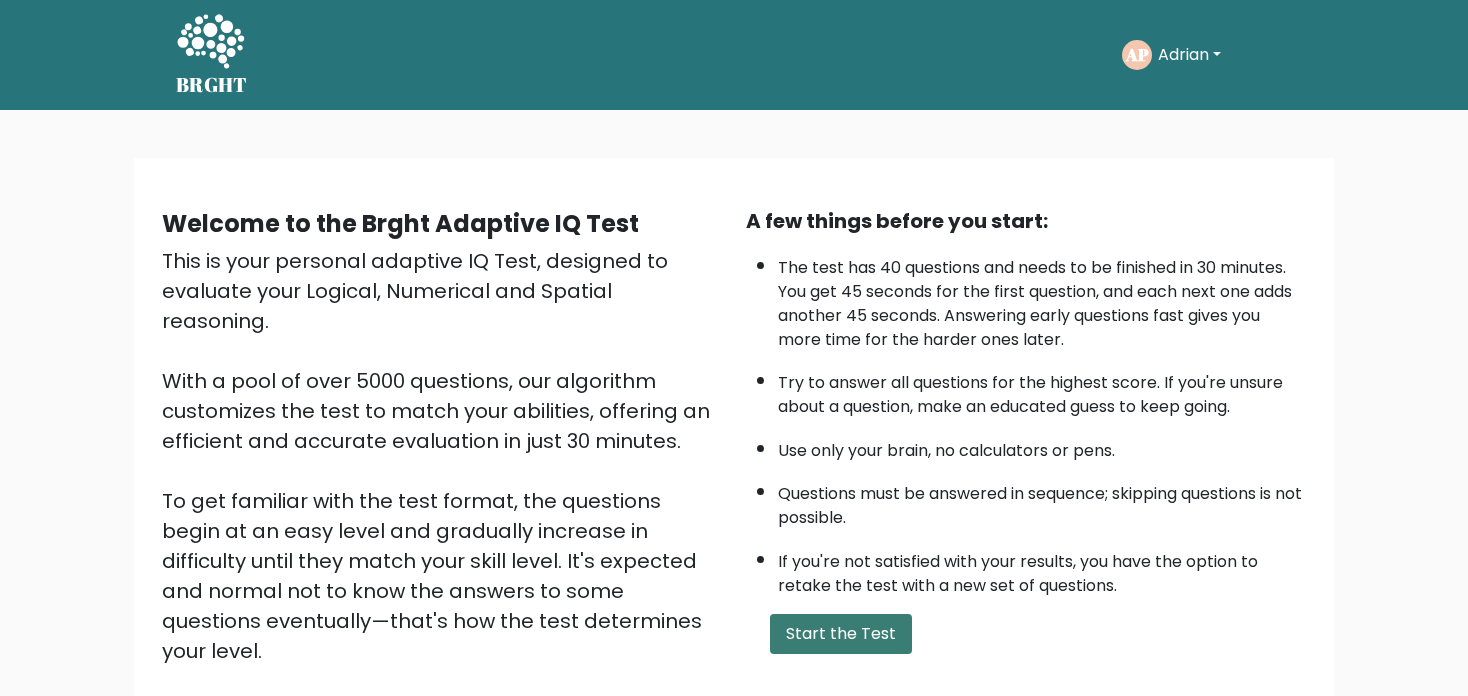 click on "Start the Test" at bounding box center [841, 634] 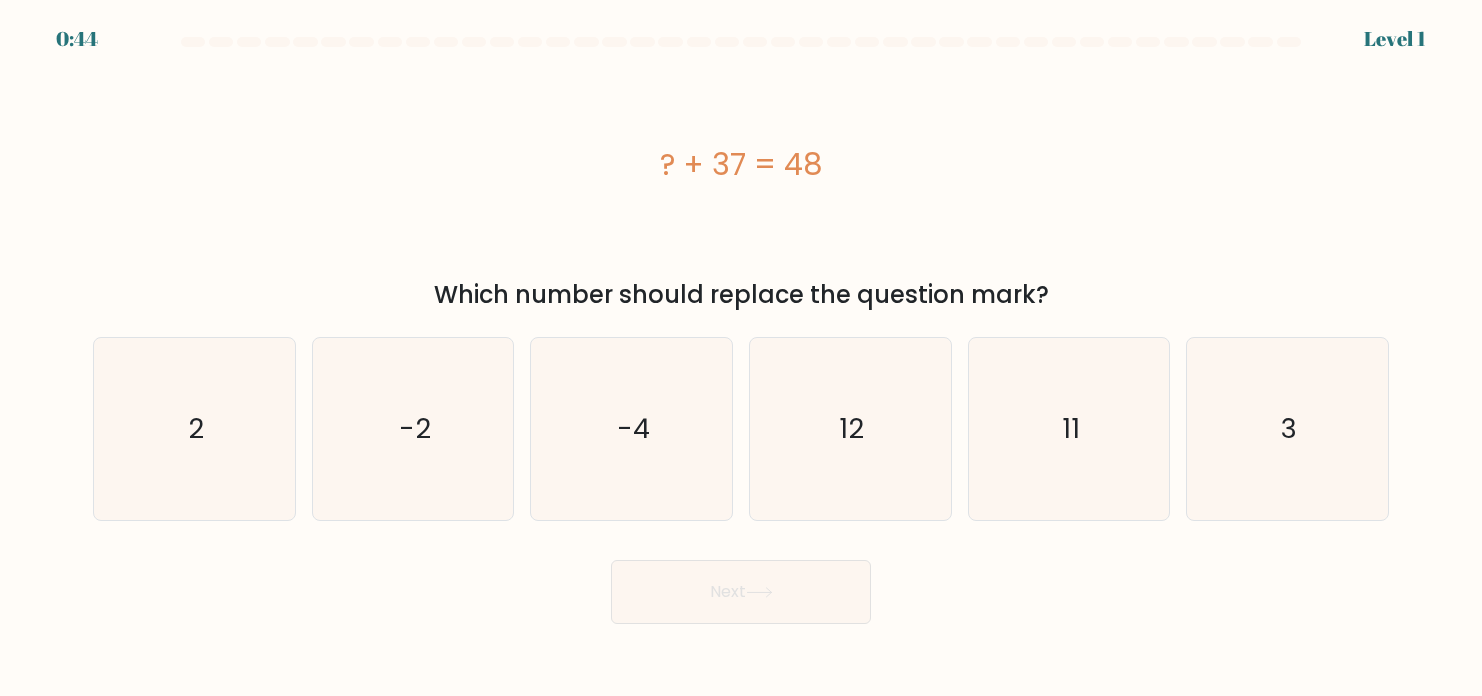 scroll, scrollTop: 0, scrollLeft: 0, axis: both 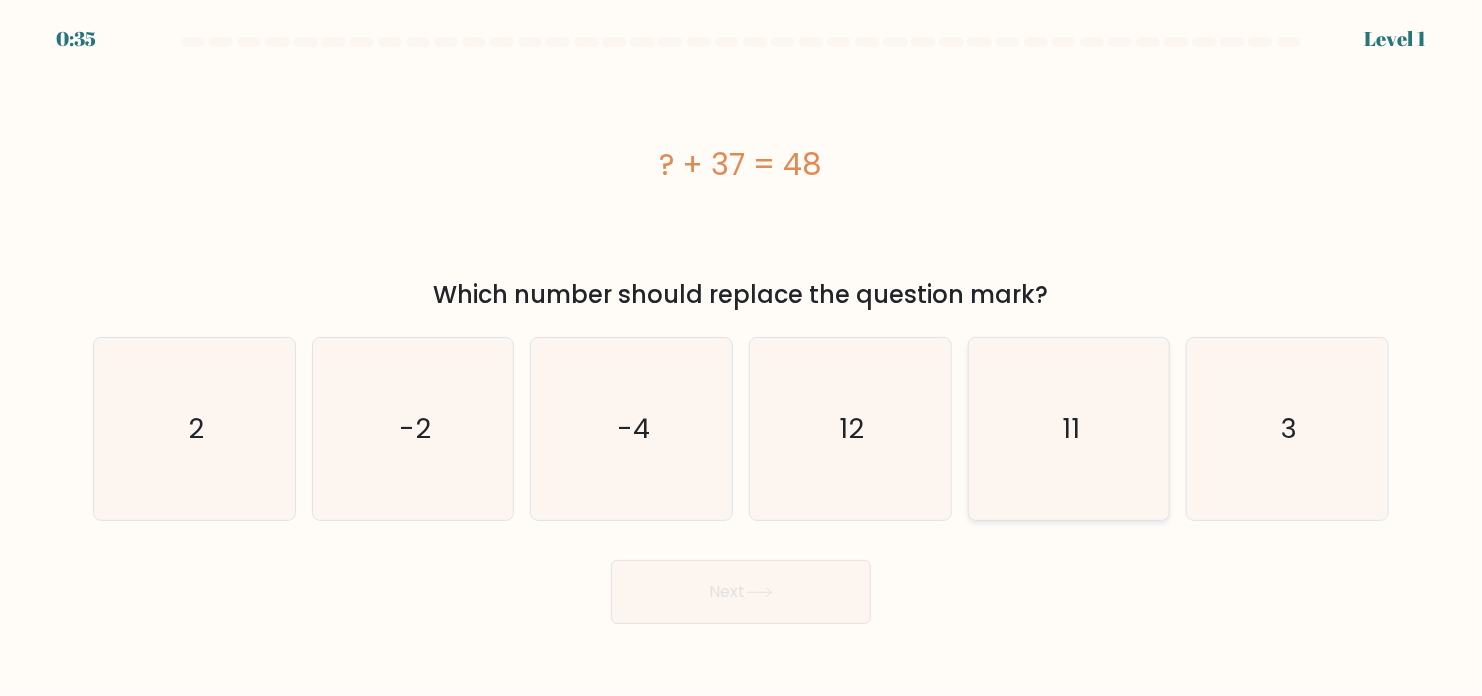click on "11" 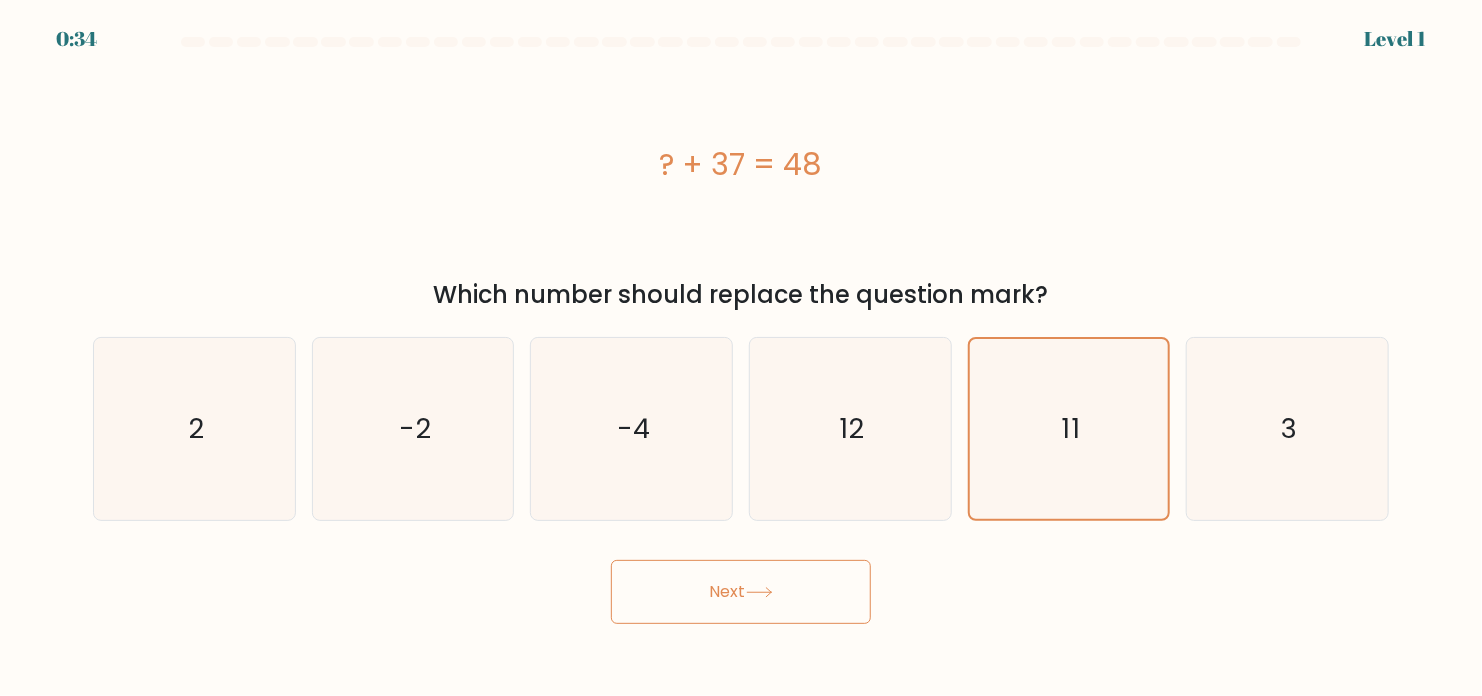 click on "Next" at bounding box center (741, 592) 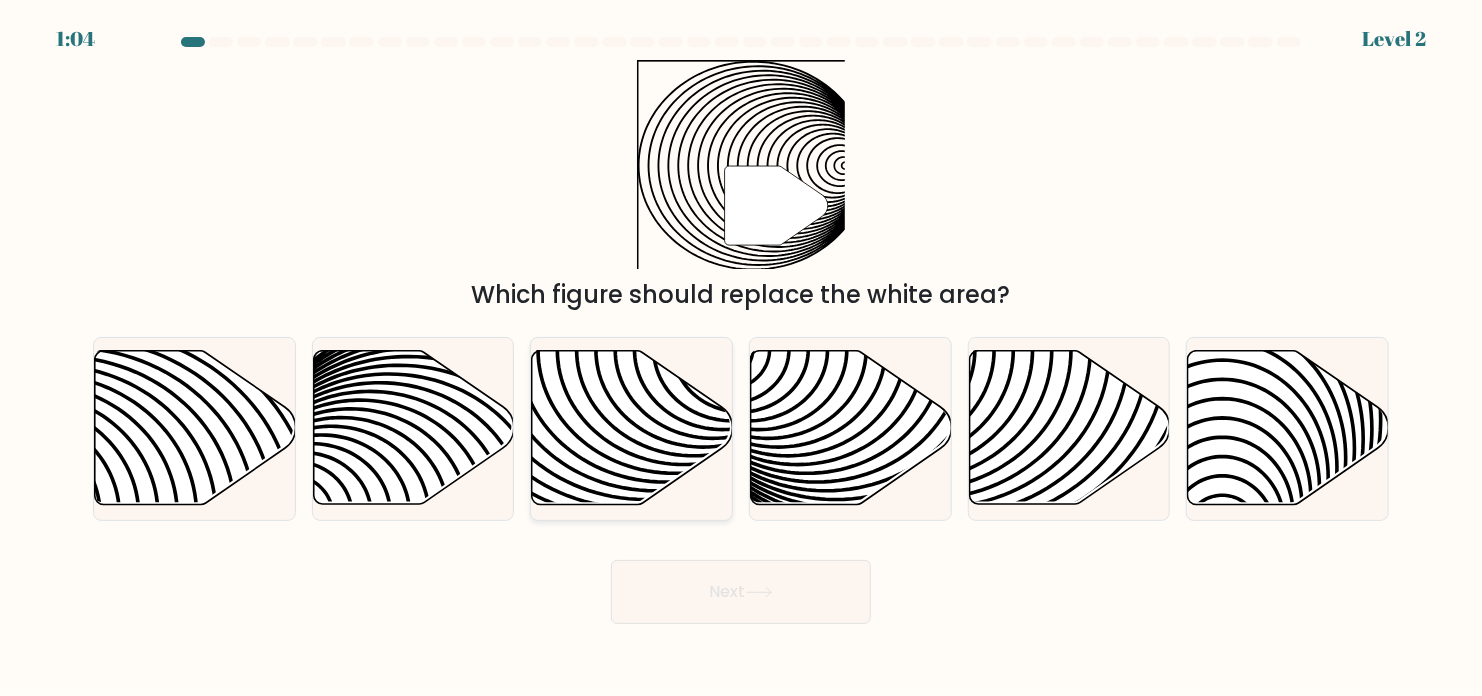 click 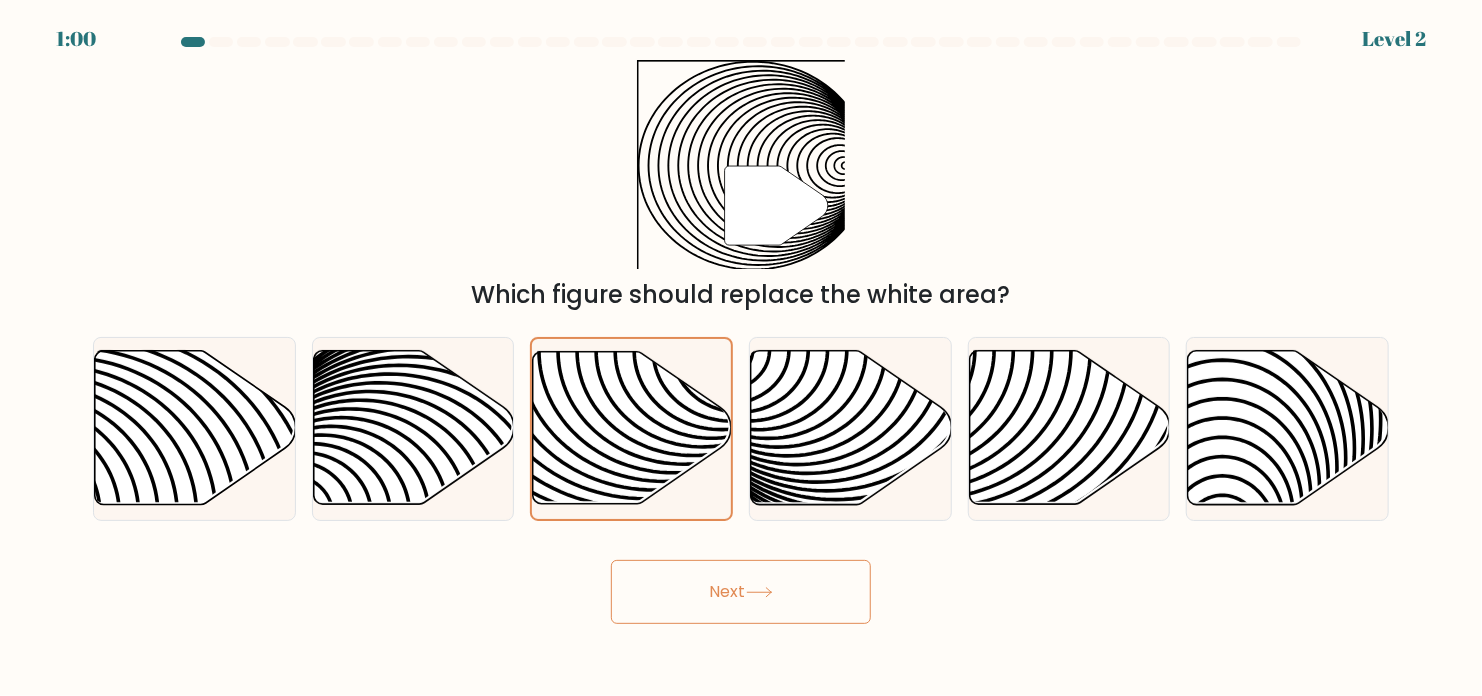 click on "Next" at bounding box center [741, 592] 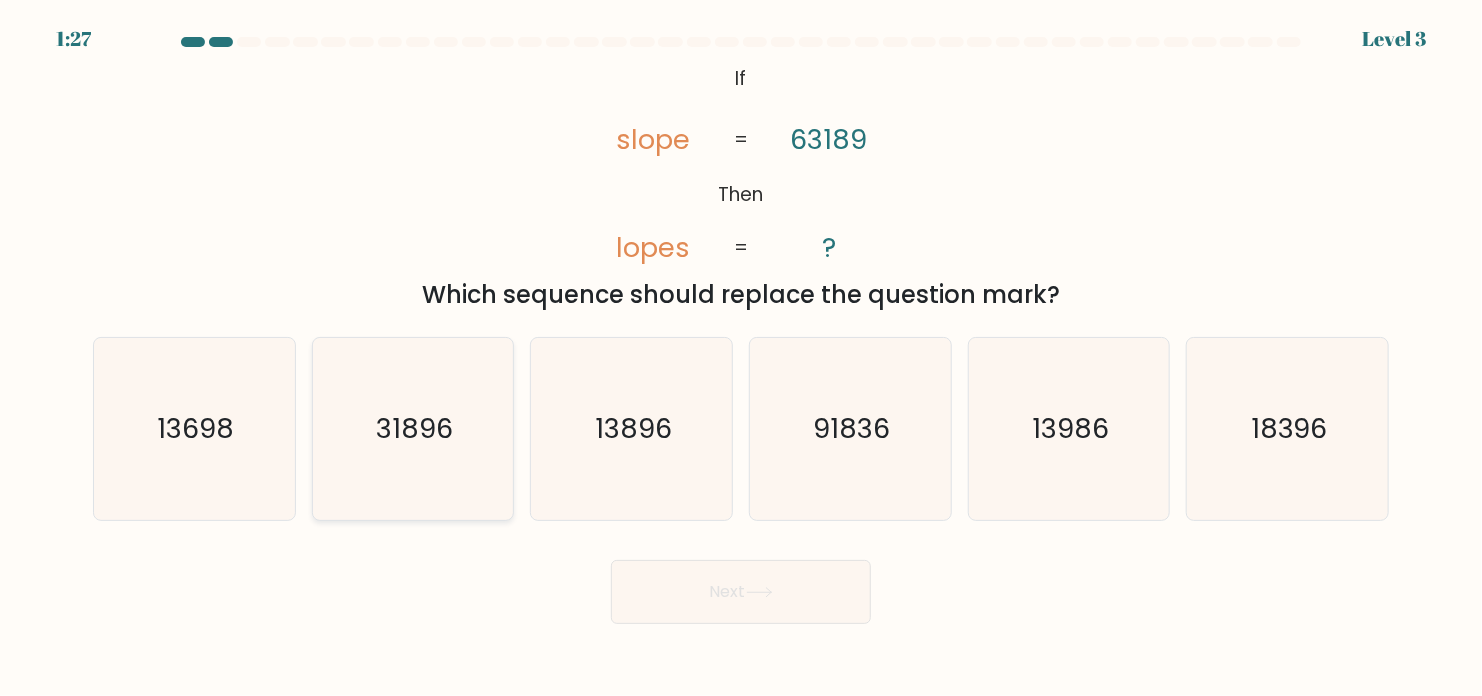 click on "31896" 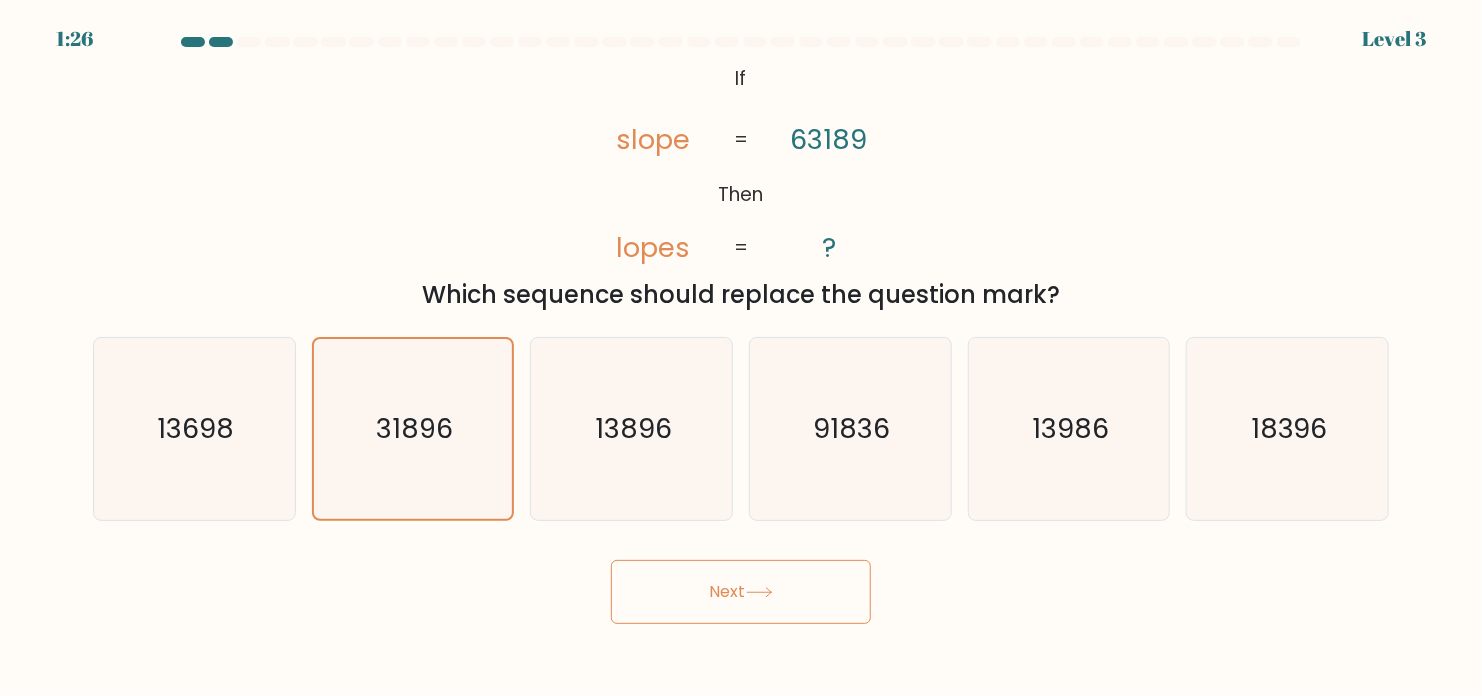 click on "Next" at bounding box center (741, 592) 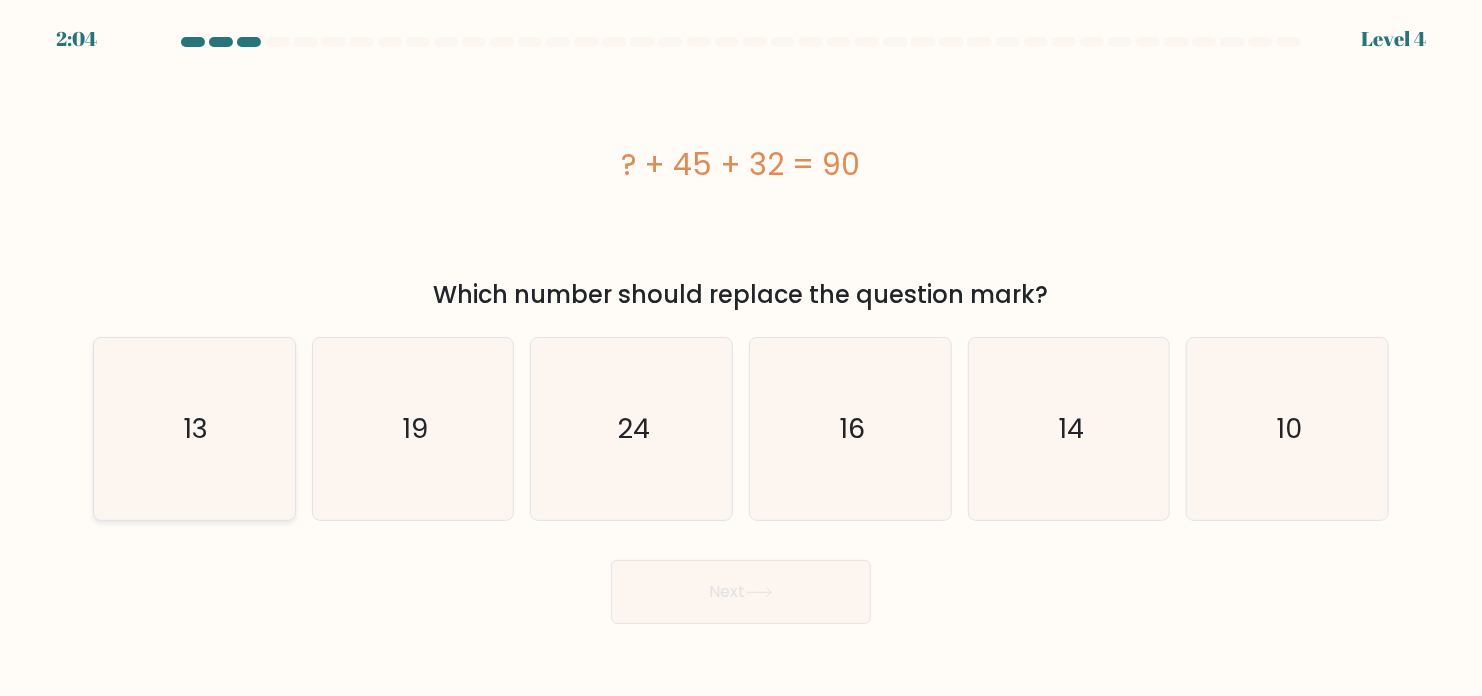 click on "13" 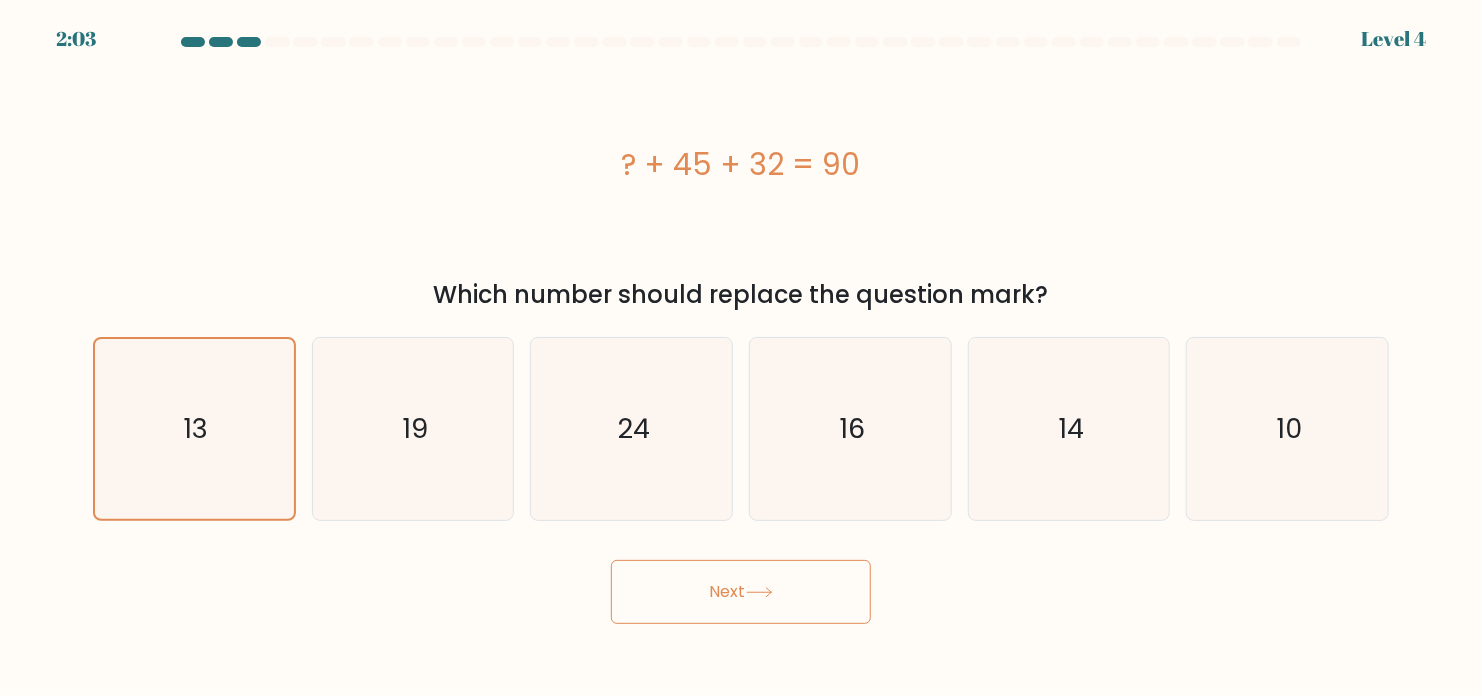 click on "Next" at bounding box center [741, 592] 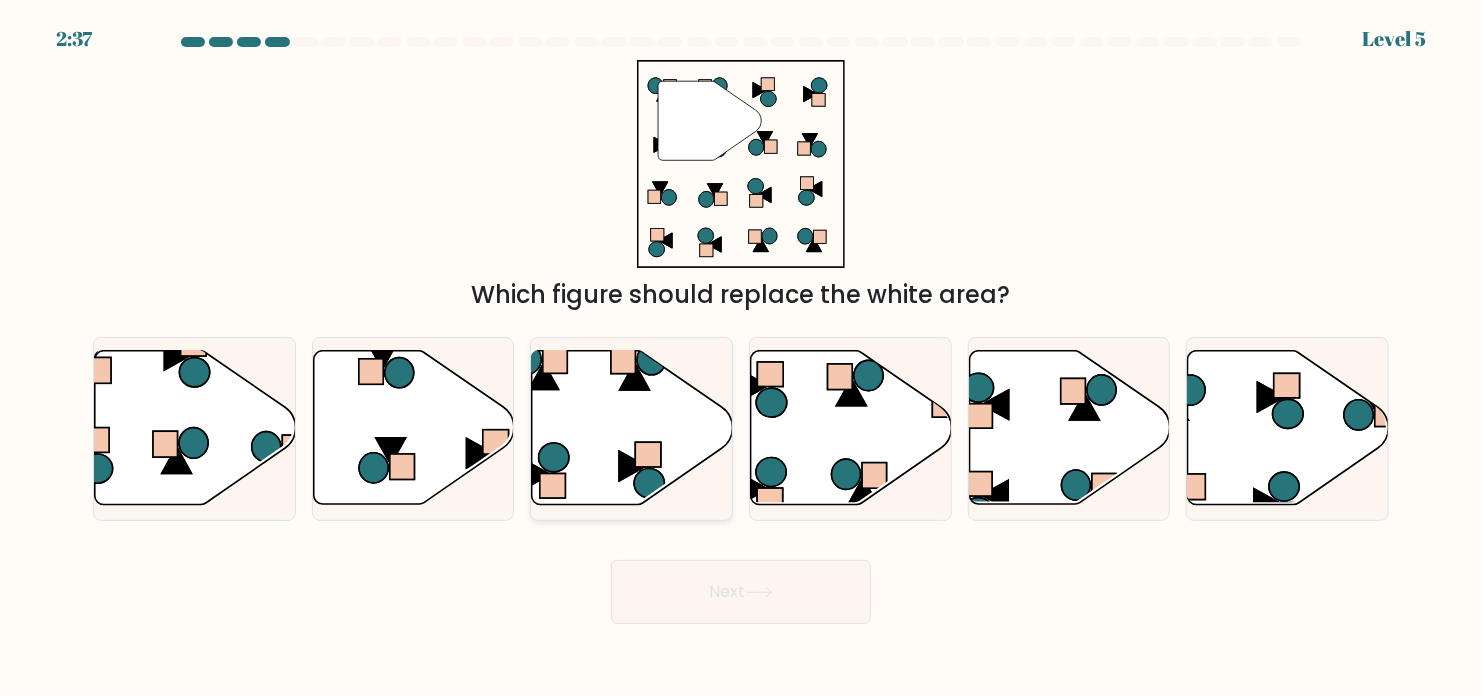 click 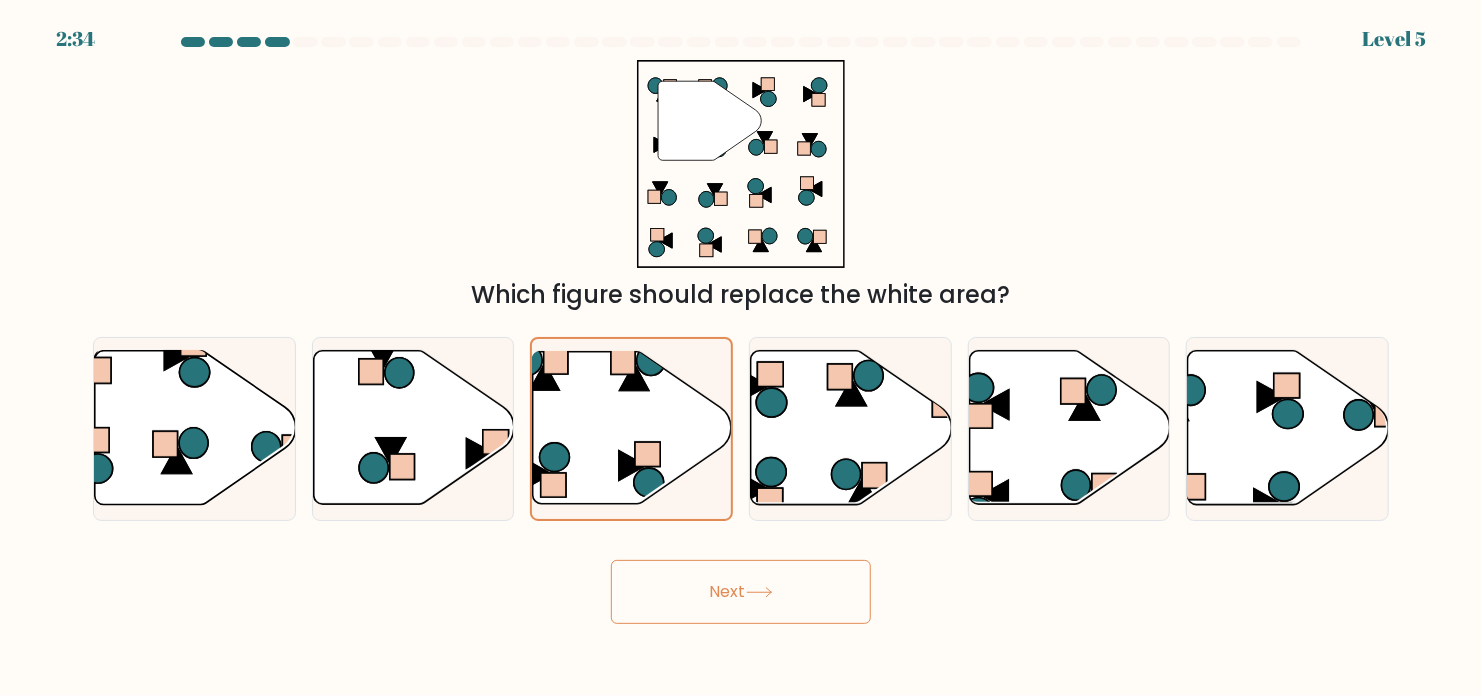 click on "Next" at bounding box center (741, 592) 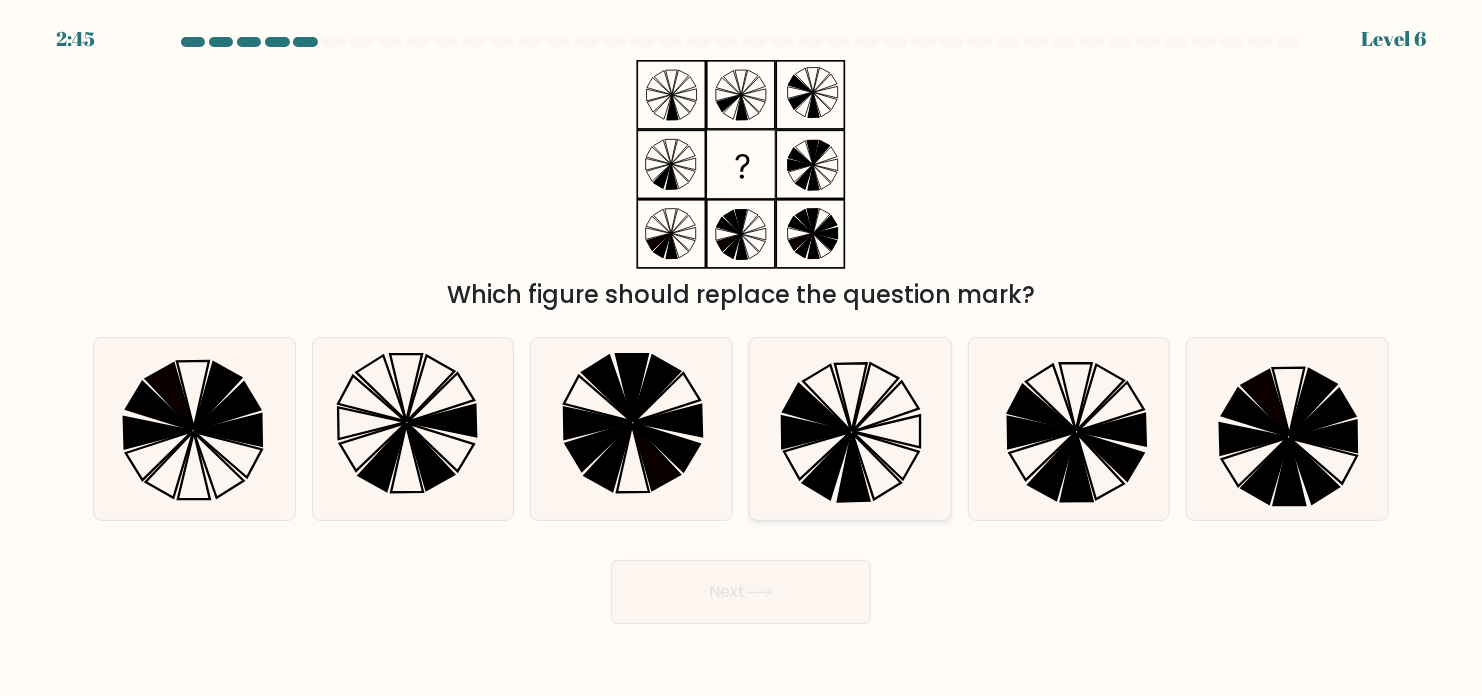 click 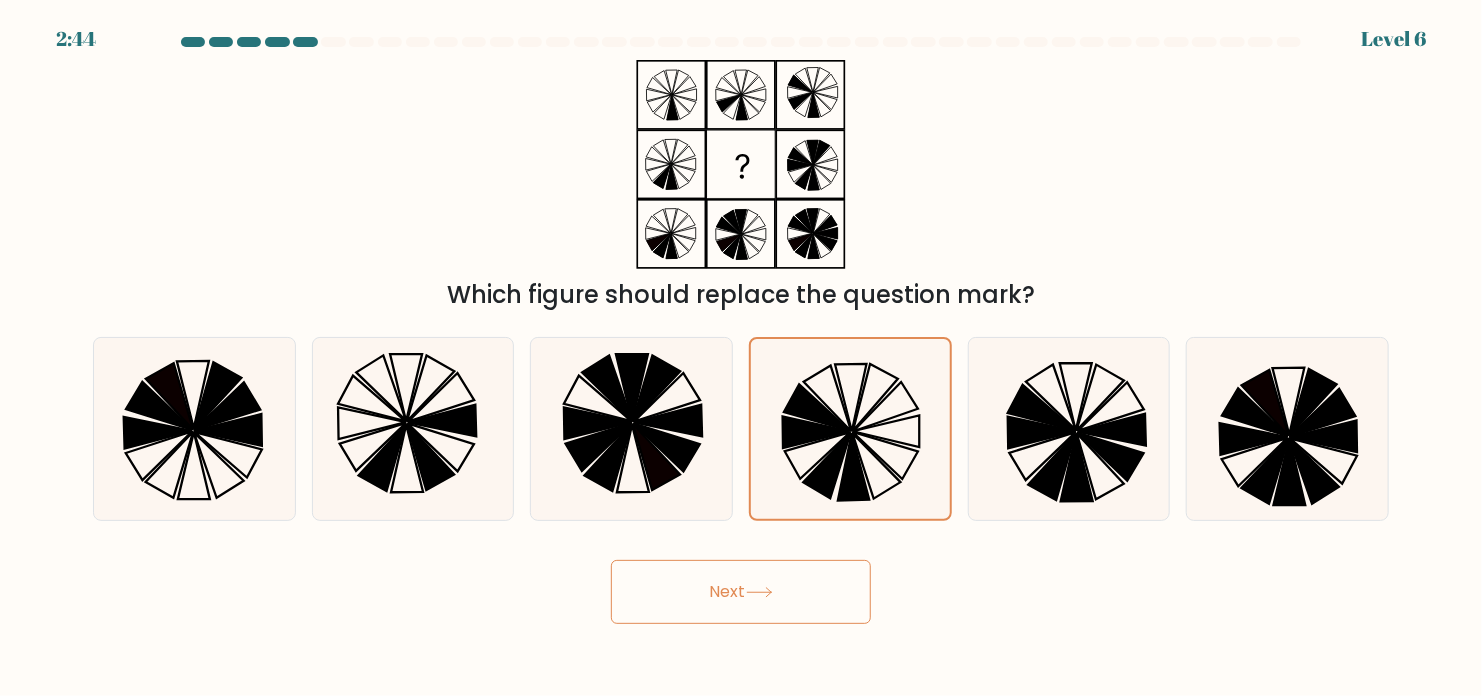 click on "Next" at bounding box center (741, 592) 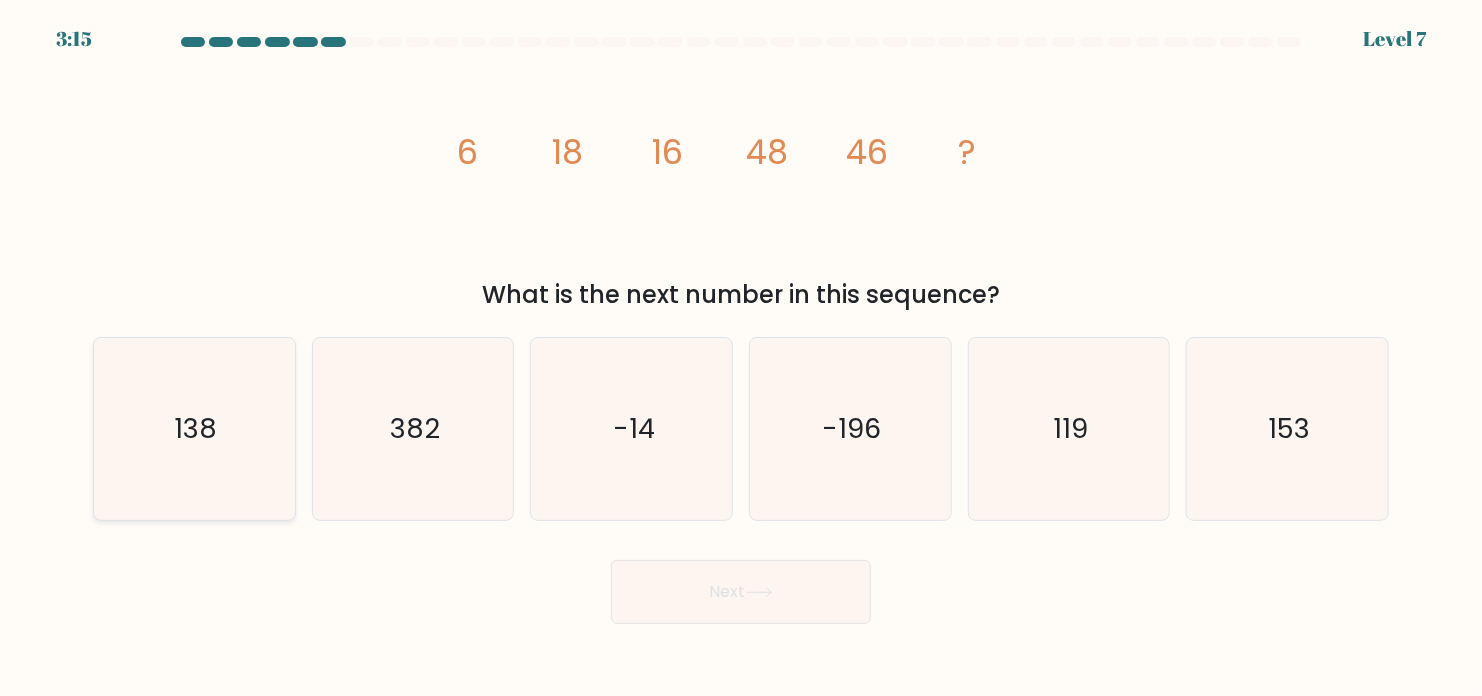 drag, startPoint x: 263, startPoint y: 439, endPoint x: 274, endPoint y: 441, distance: 11.18034 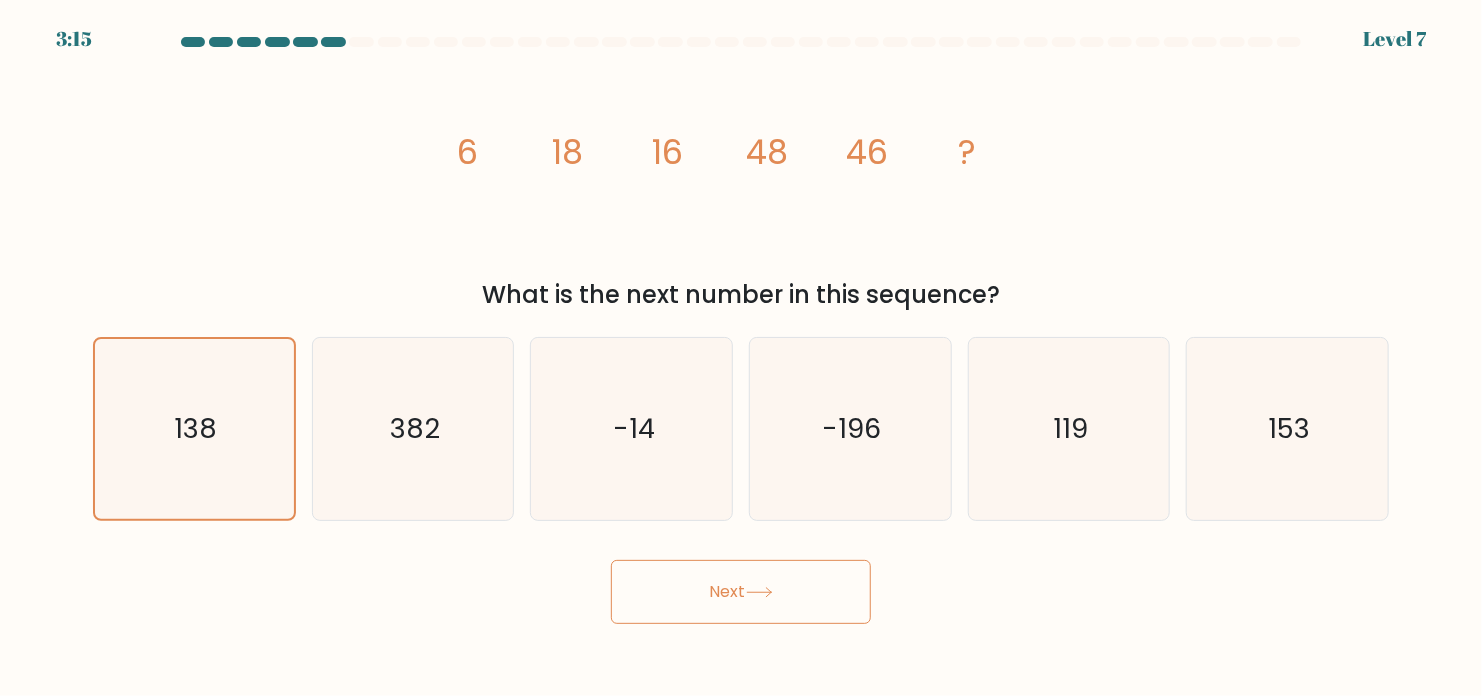click on "Next" at bounding box center (741, 592) 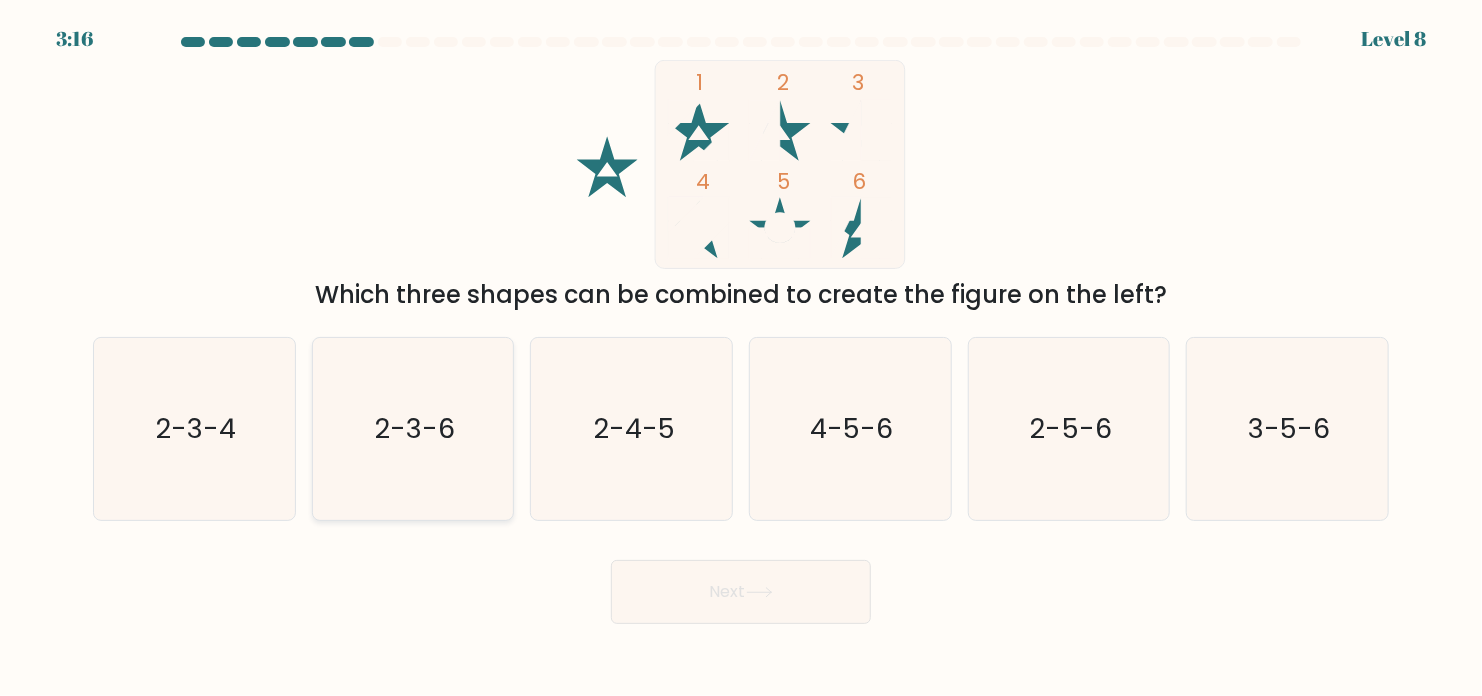 click on "2-3-6" 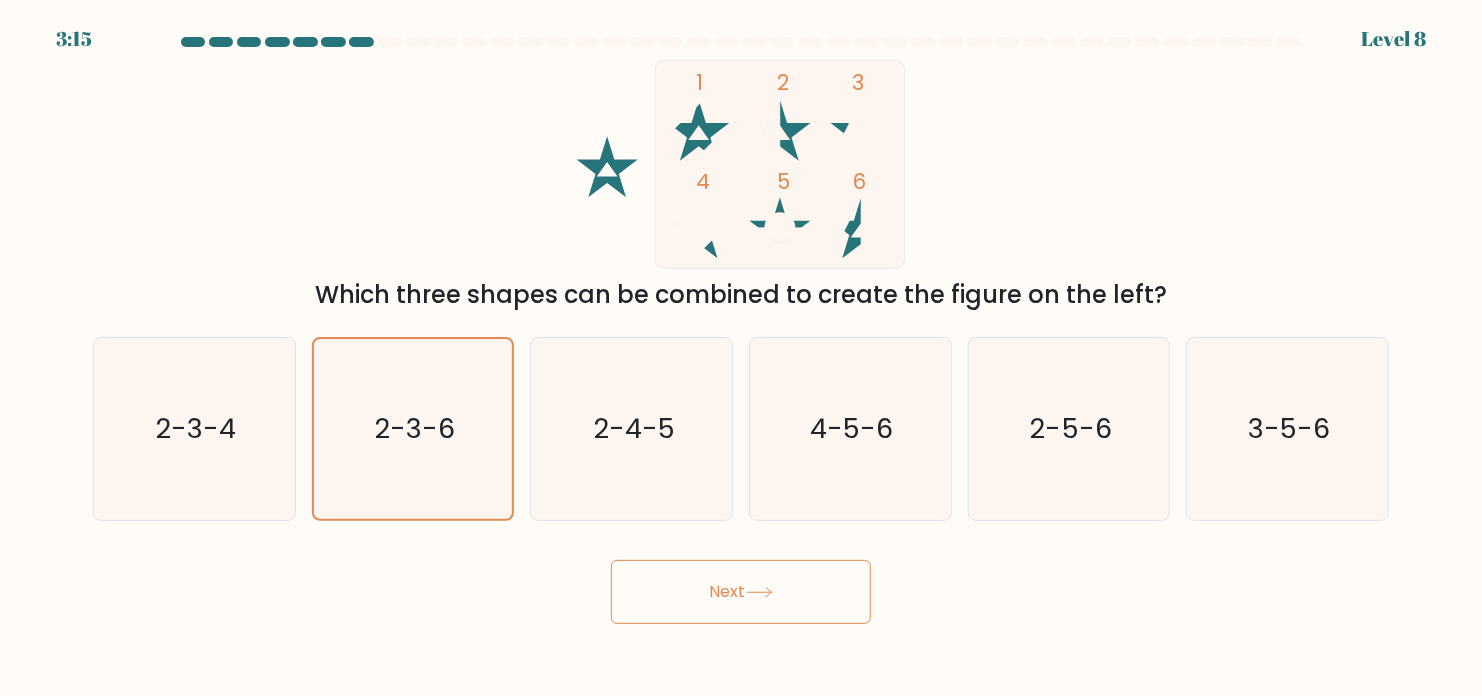 click on "Next" at bounding box center [741, 592] 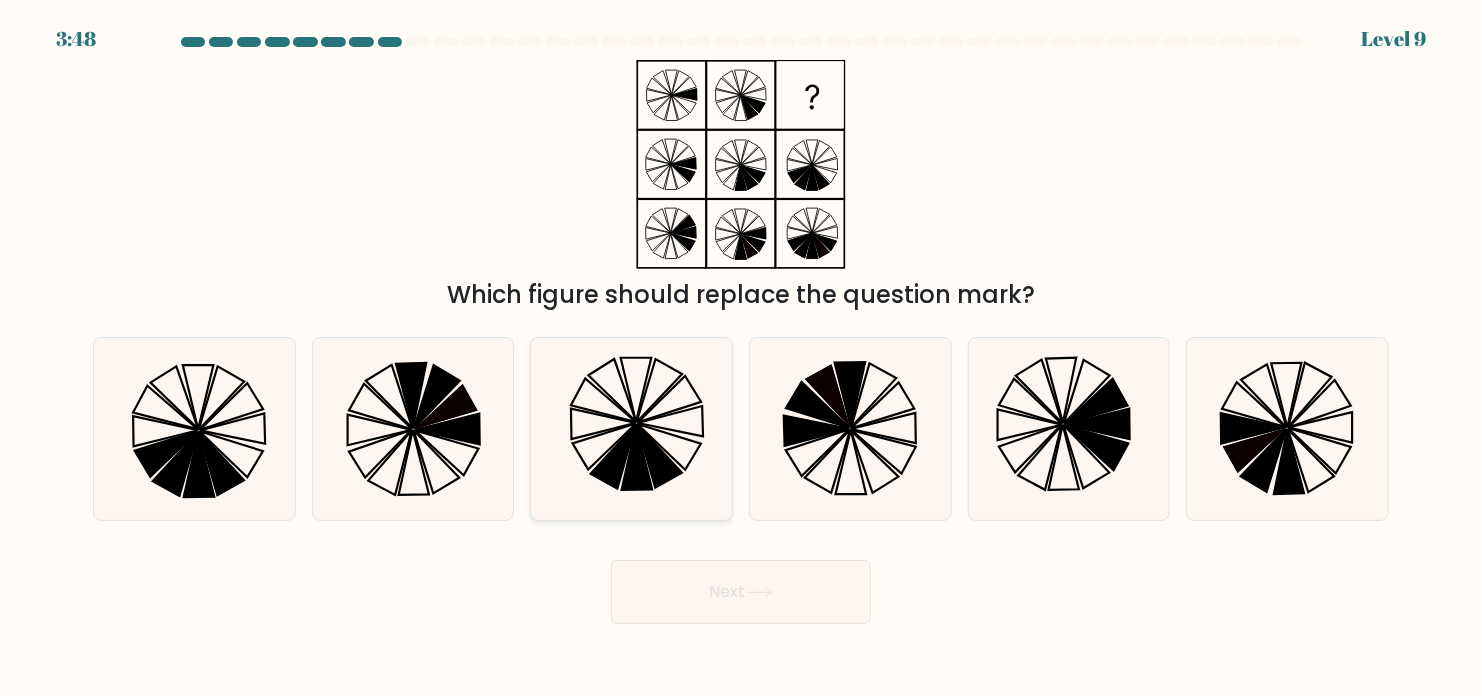 click 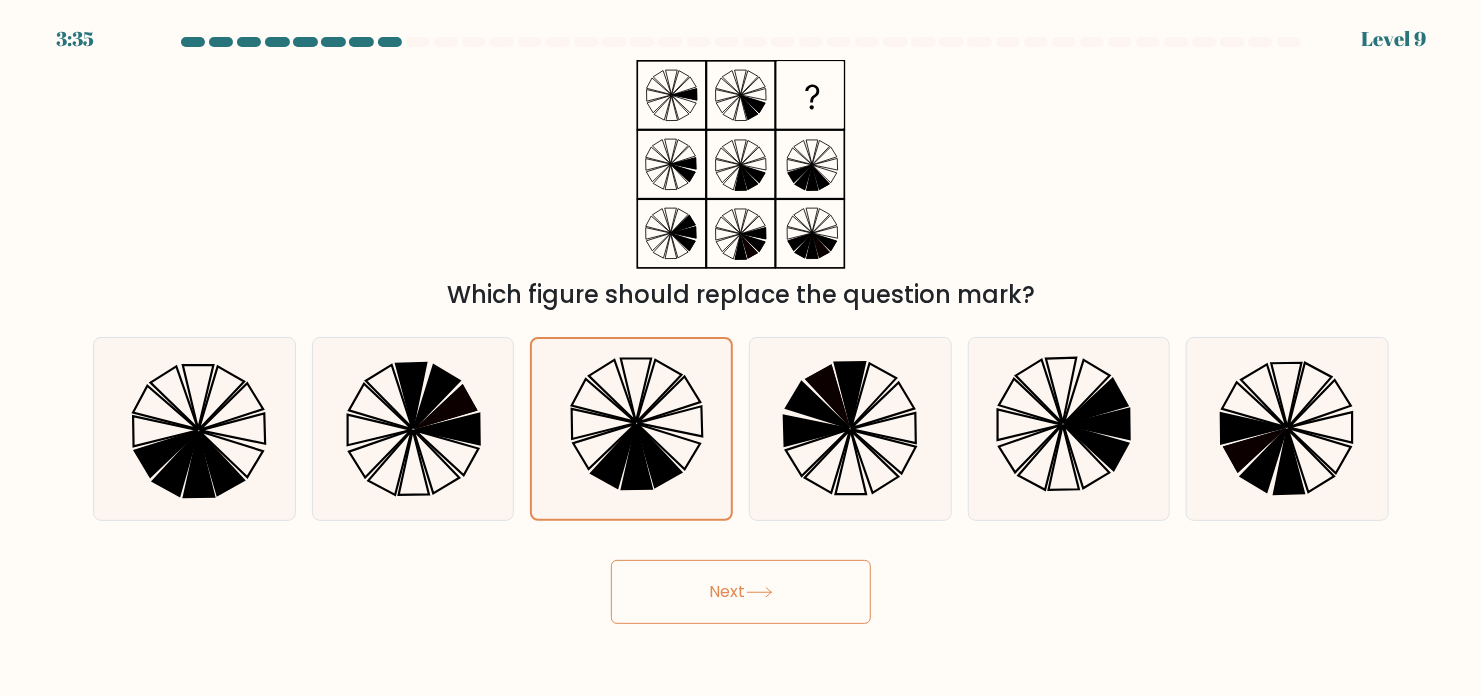 click on "Next" at bounding box center [741, 592] 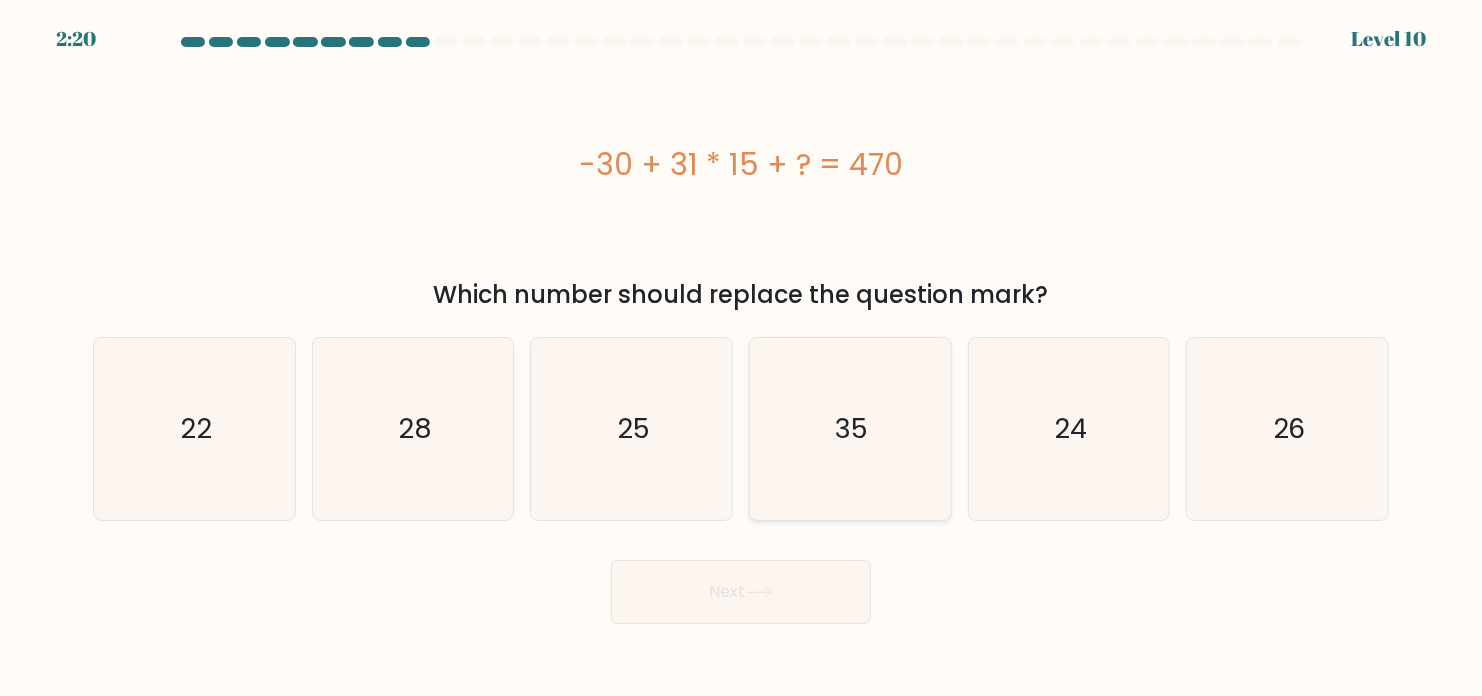click on "35" 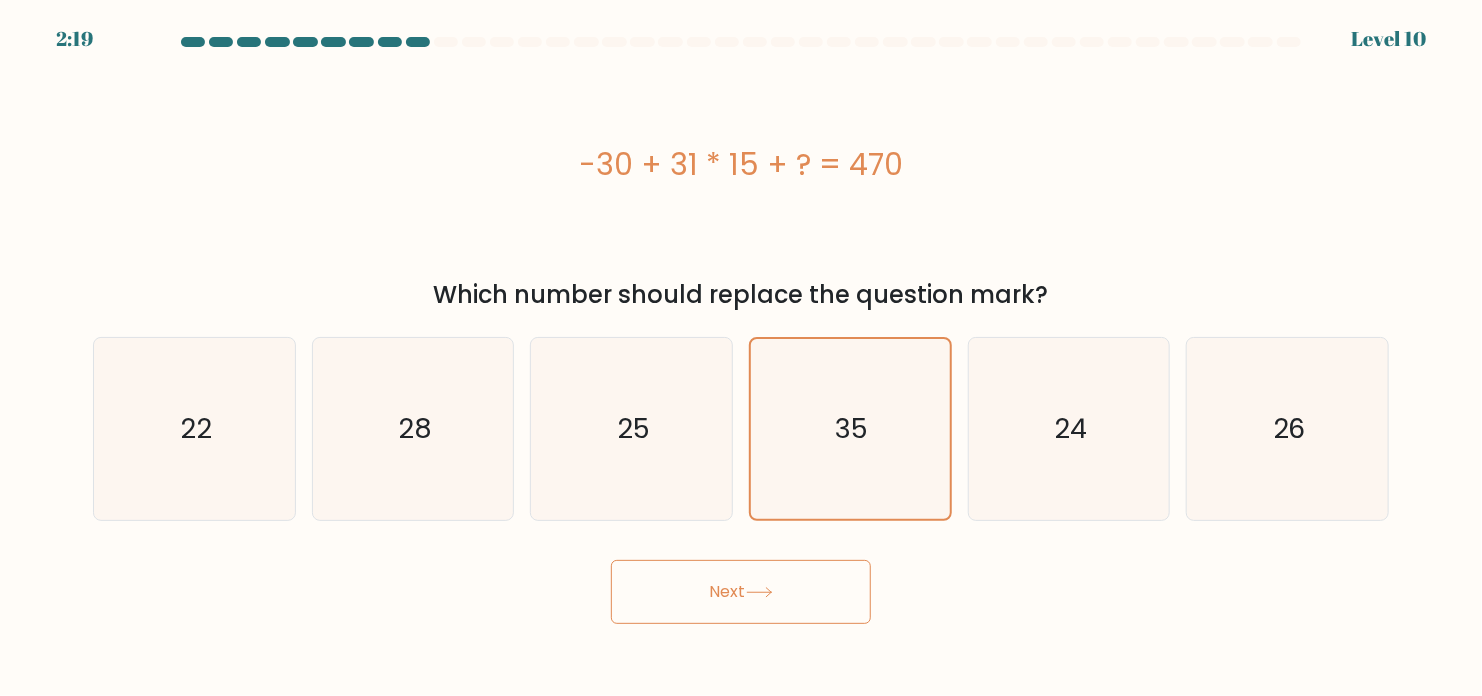 click on "Next" at bounding box center (741, 592) 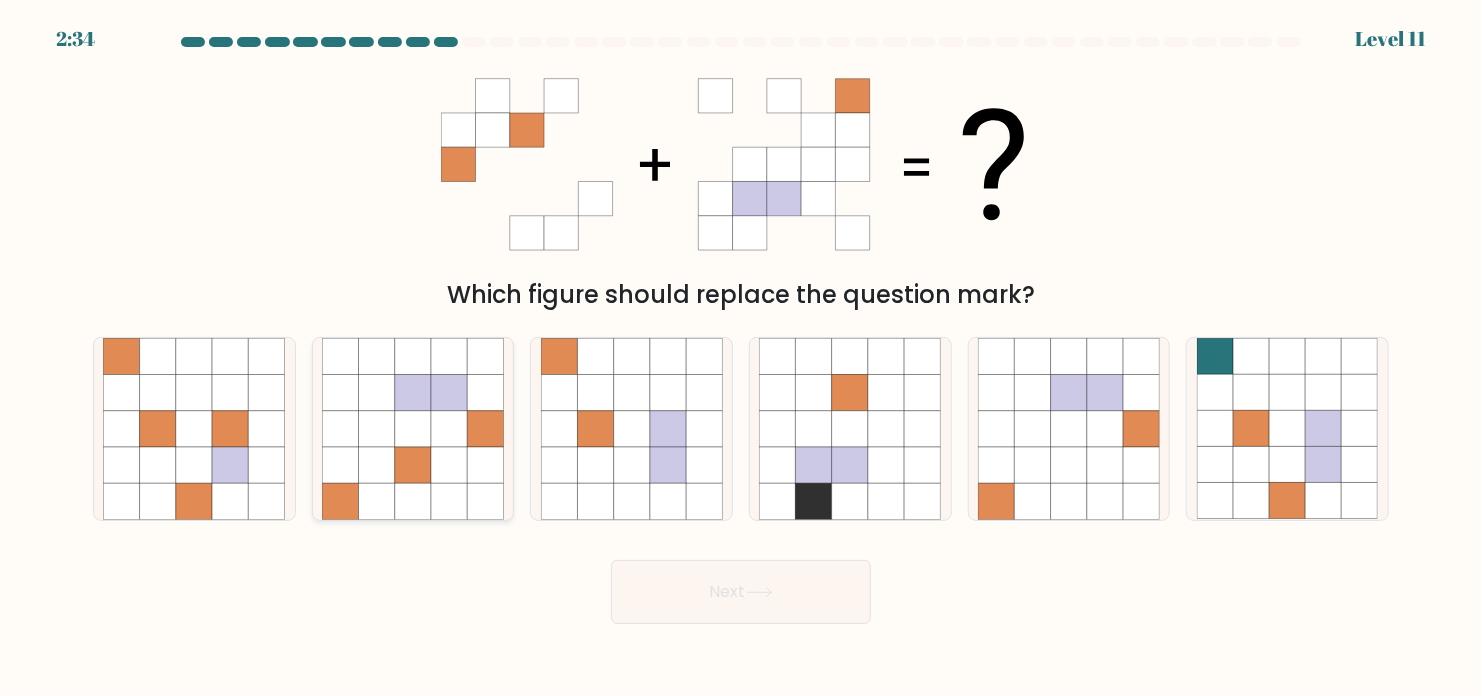 click 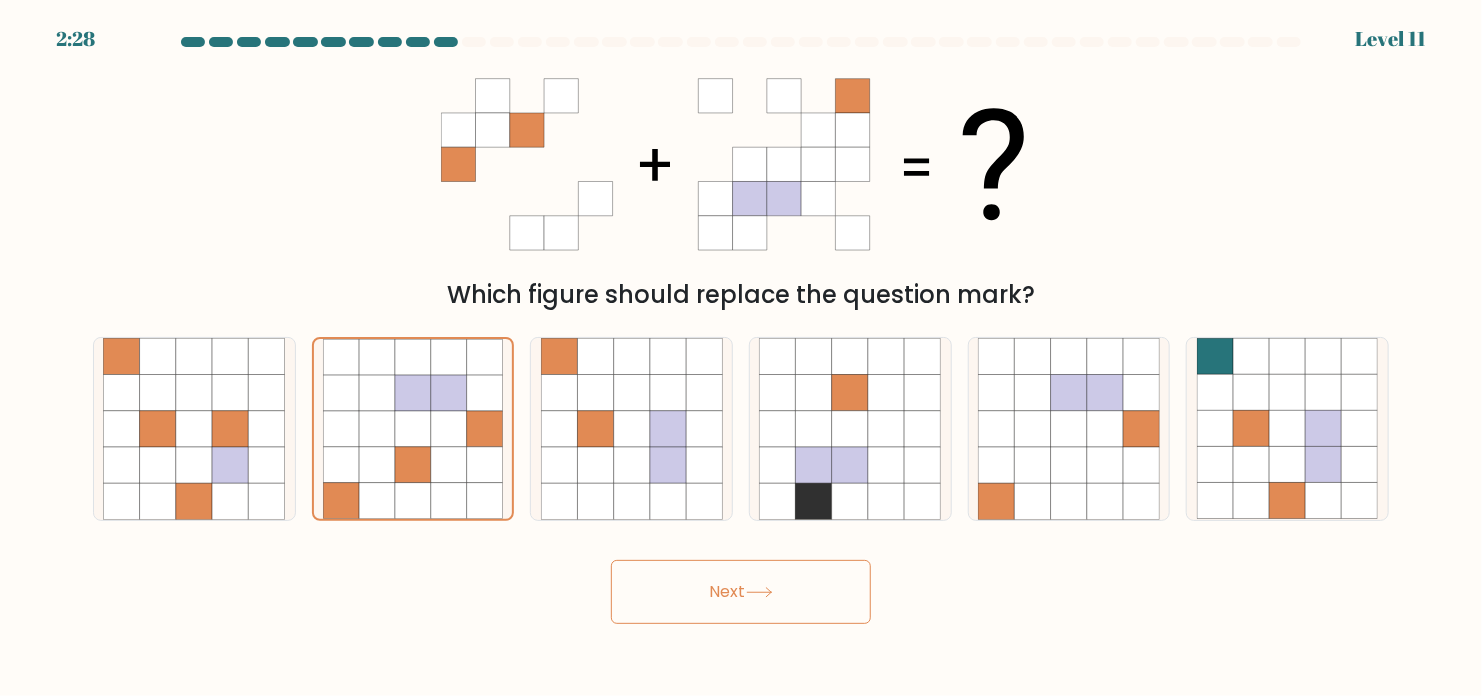 click on "Next" at bounding box center [741, 592] 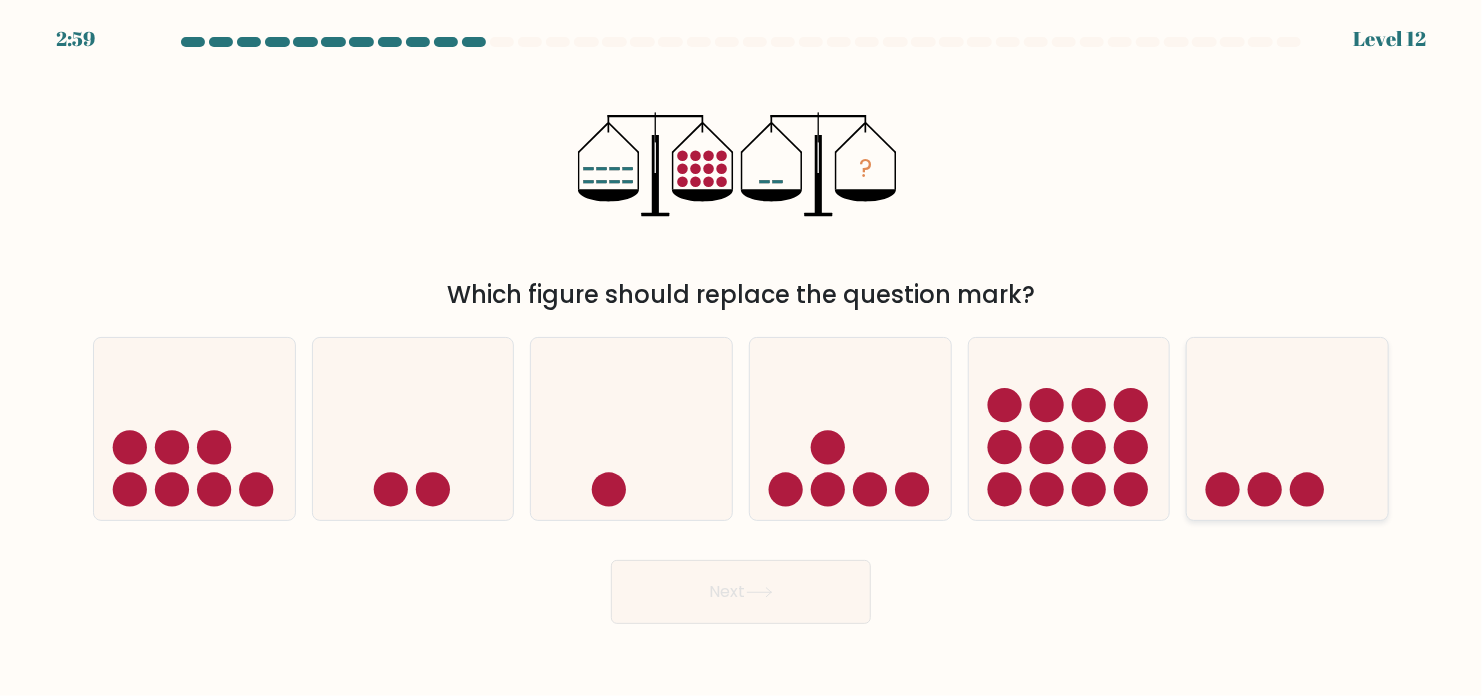 click 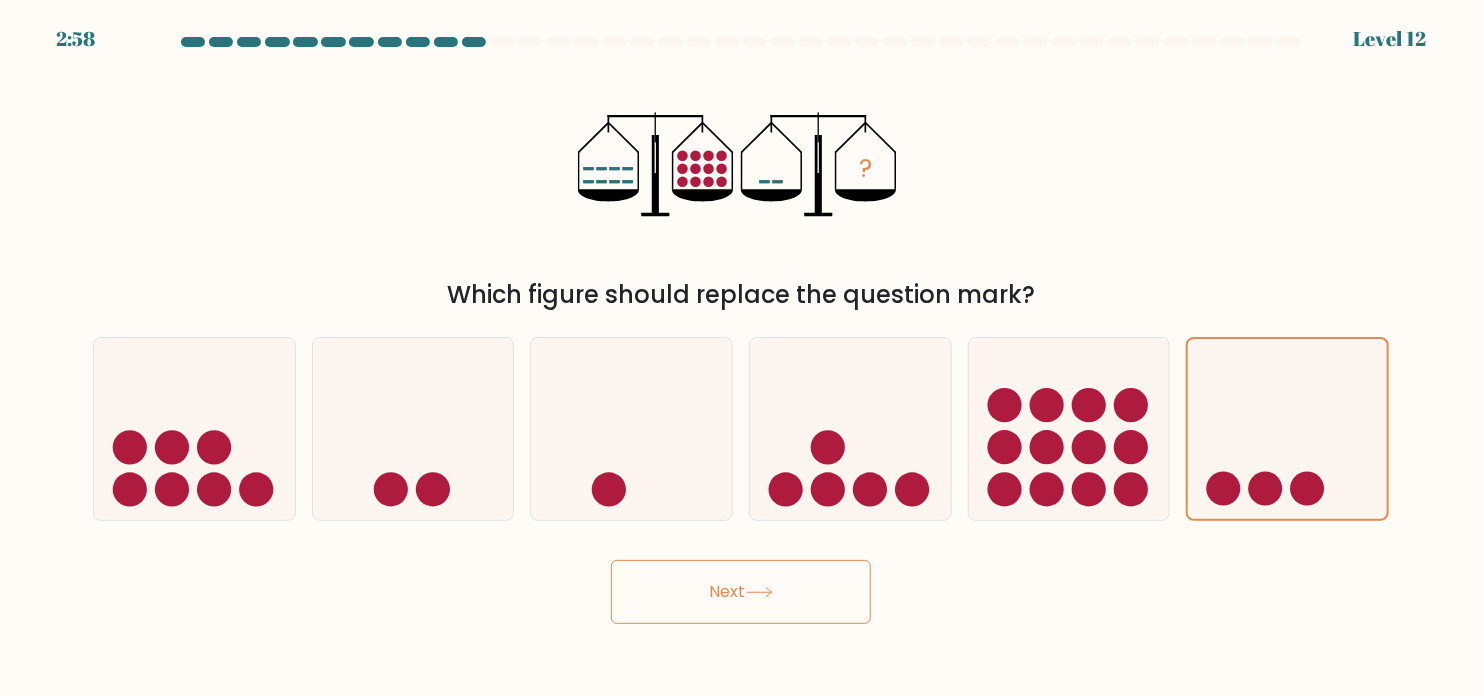 click on "Next" at bounding box center (741, 592) 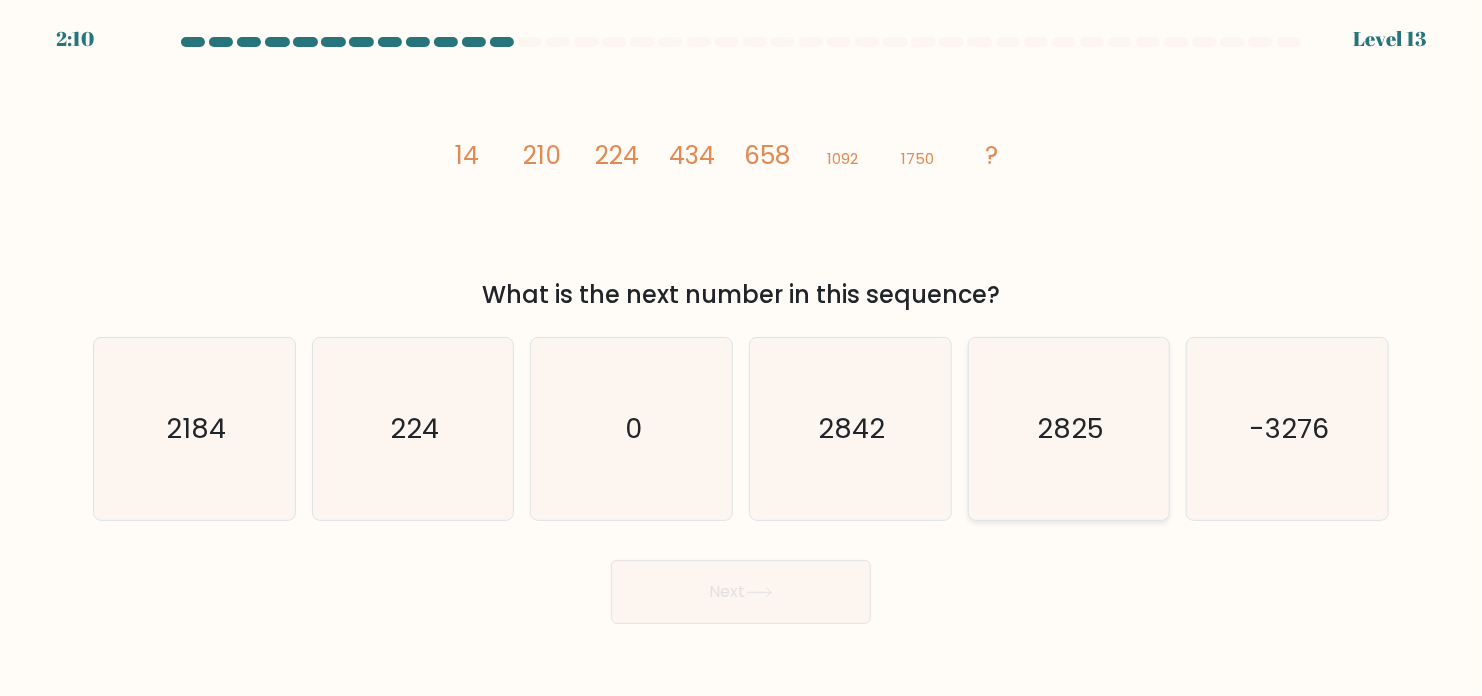 click on "2825" 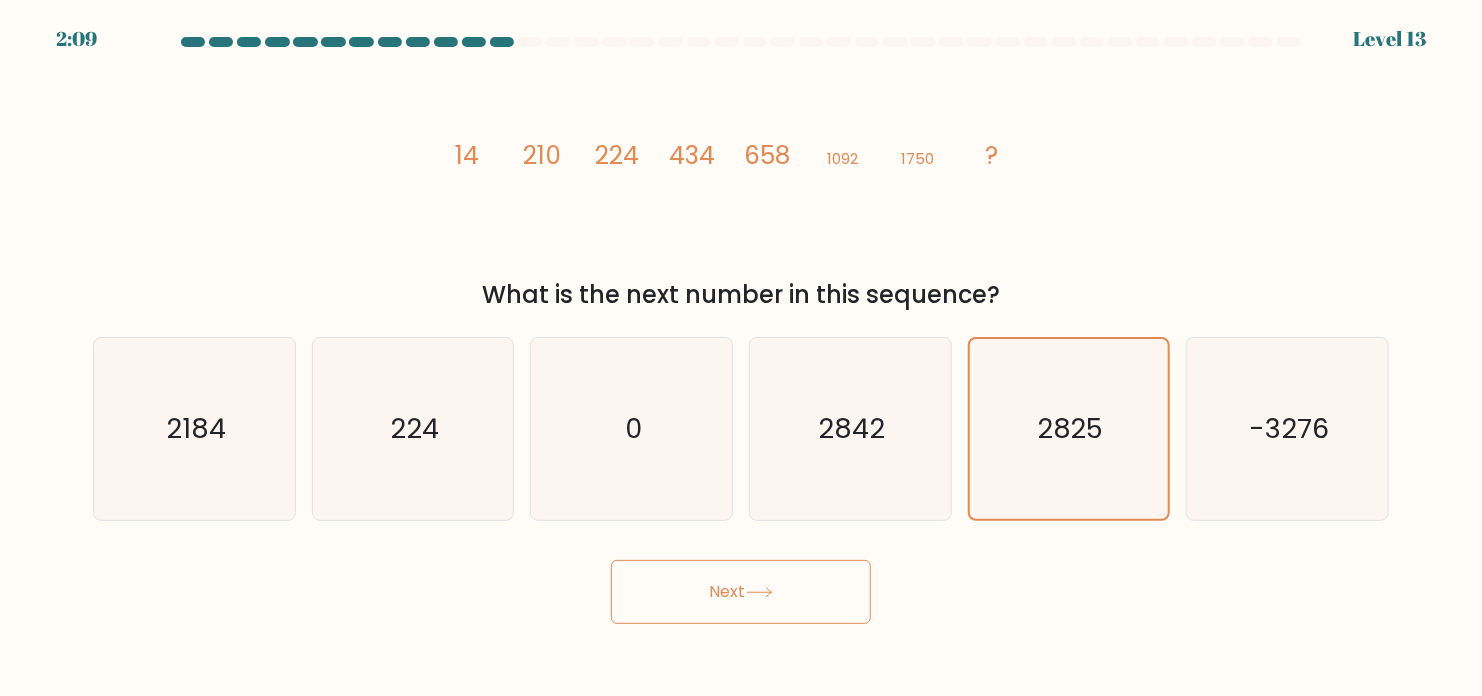 click on "Next" at bounding box center [741, 592] 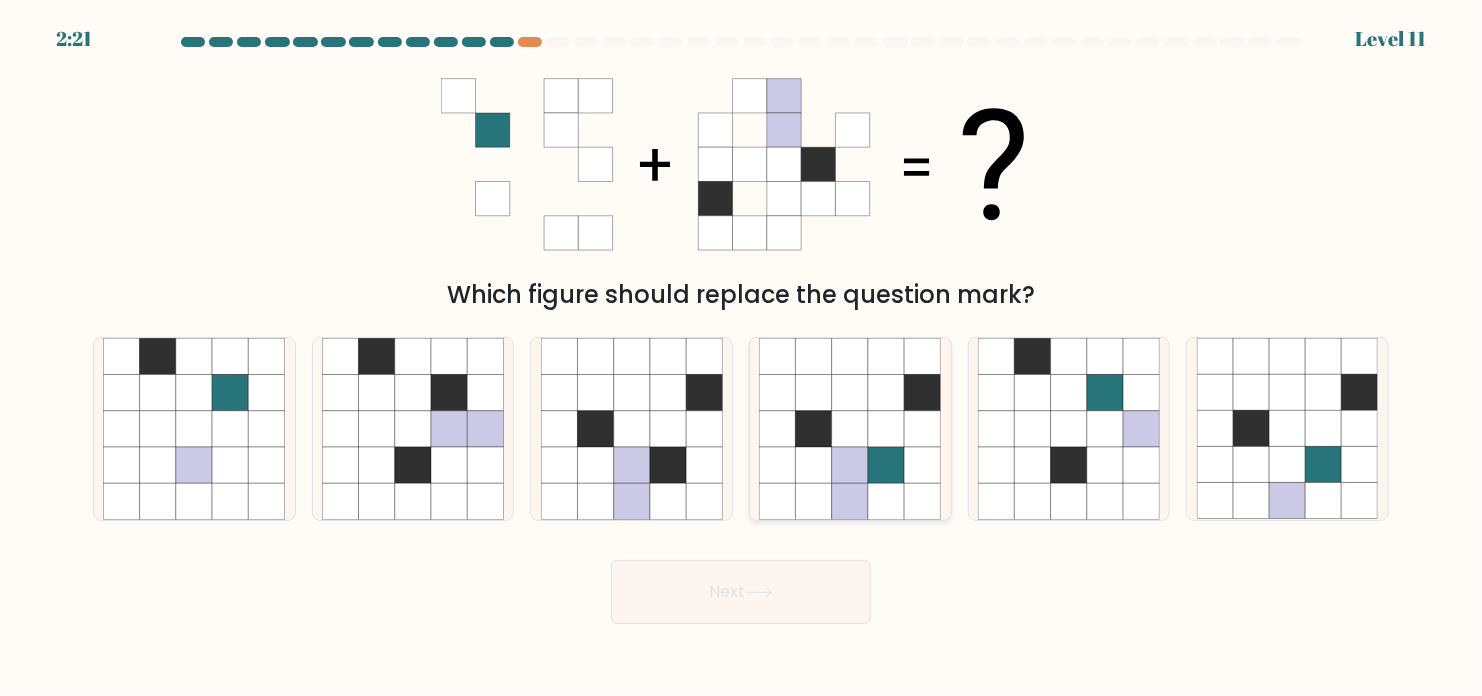 click 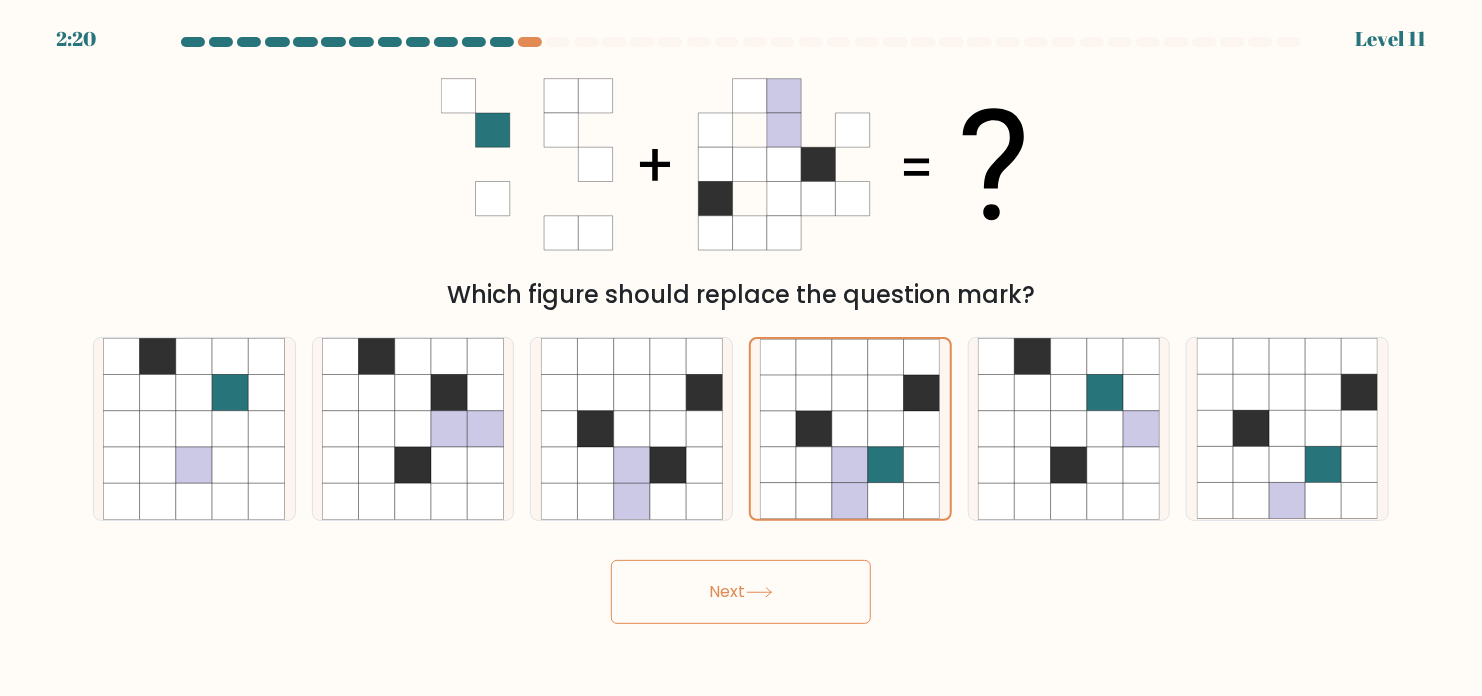 click on "2:20
Level 11" at bounding box center [741, 348] 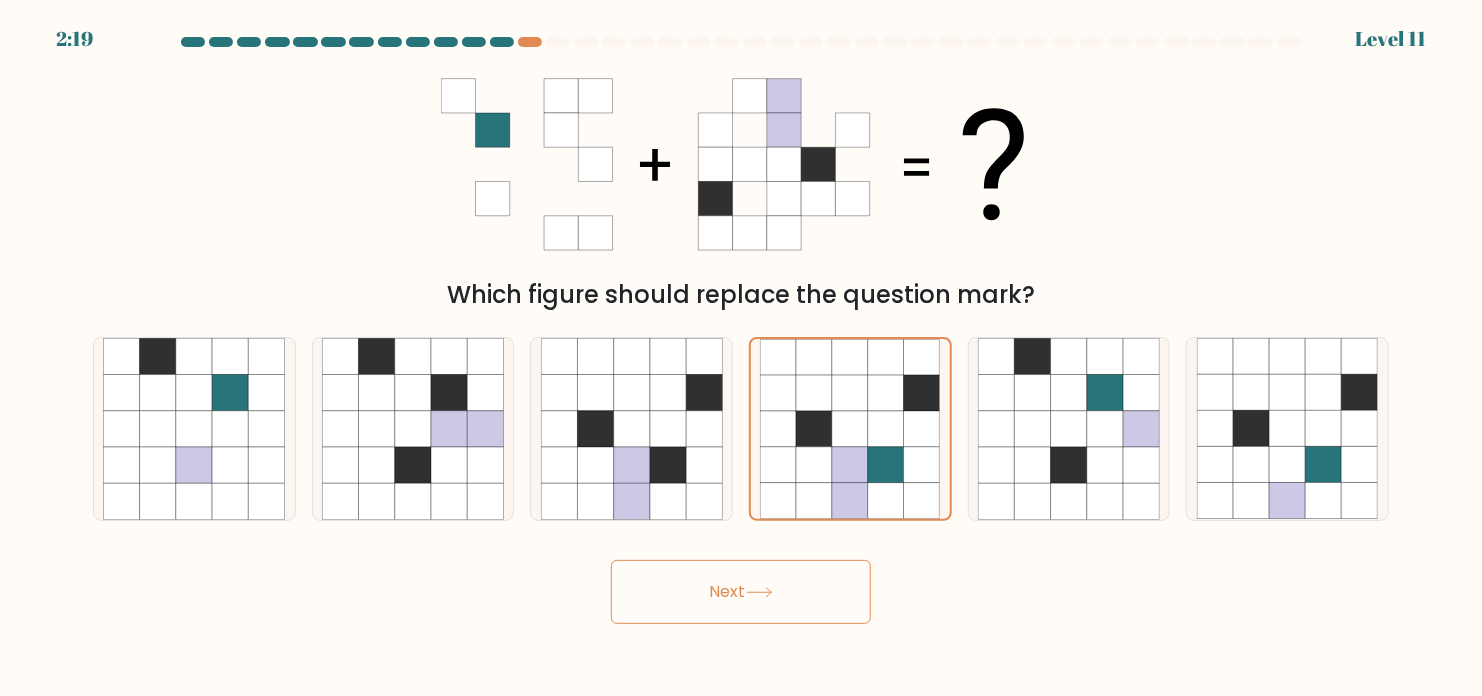 click on "Next" at bounding box center (741, 592) 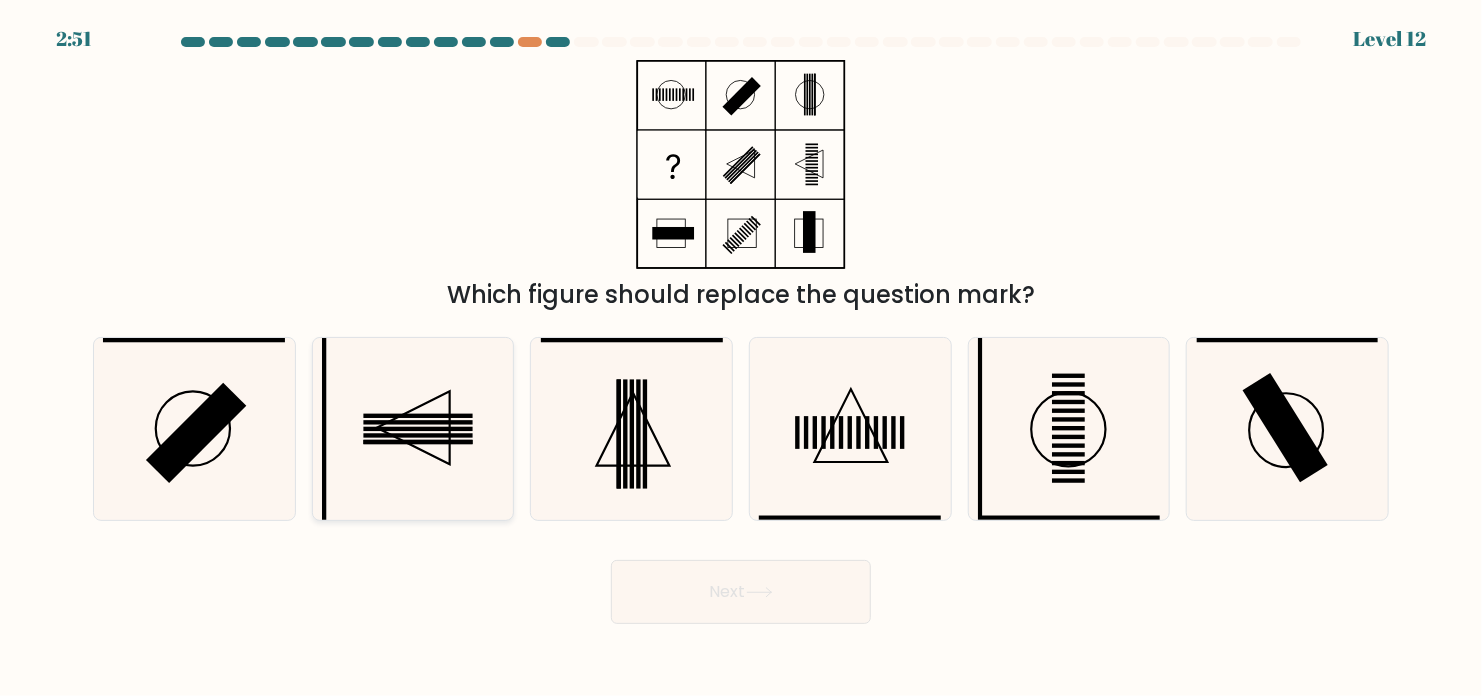click 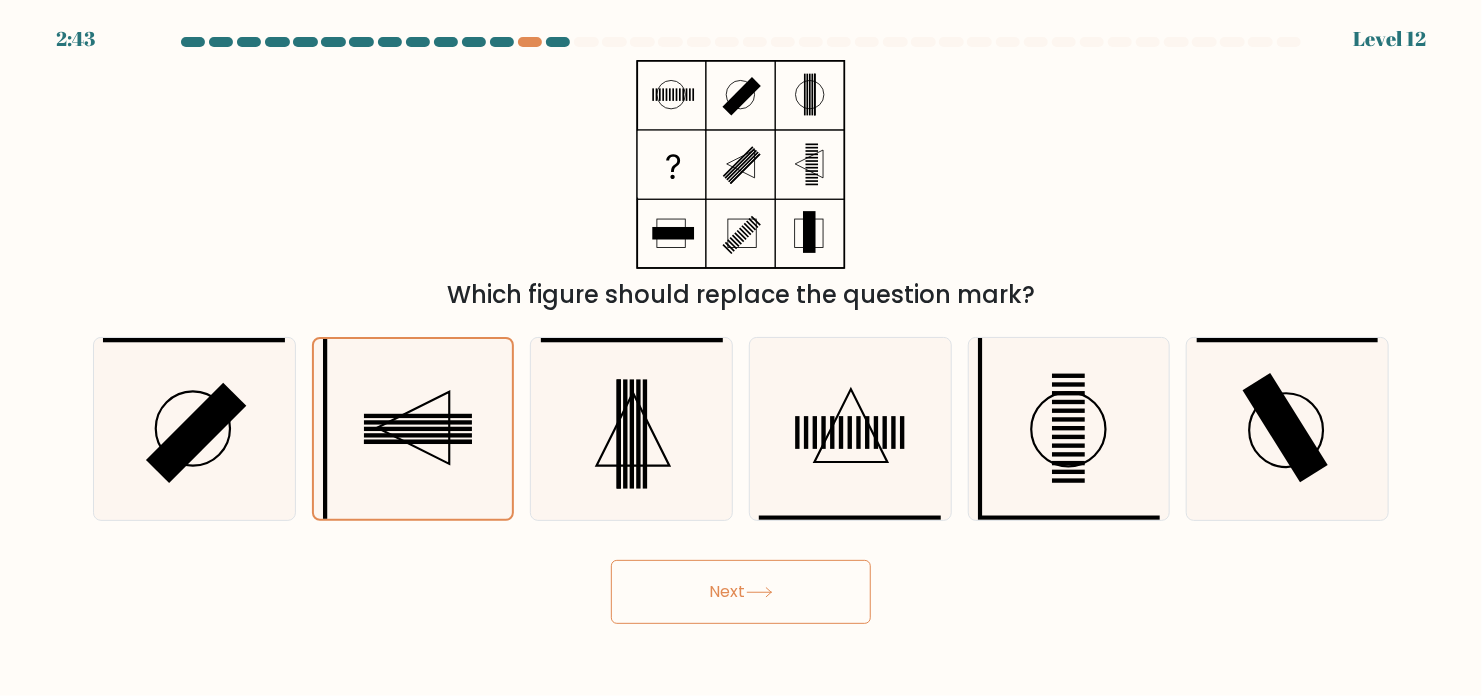 click on "Next" at bounding box center [741, 592] 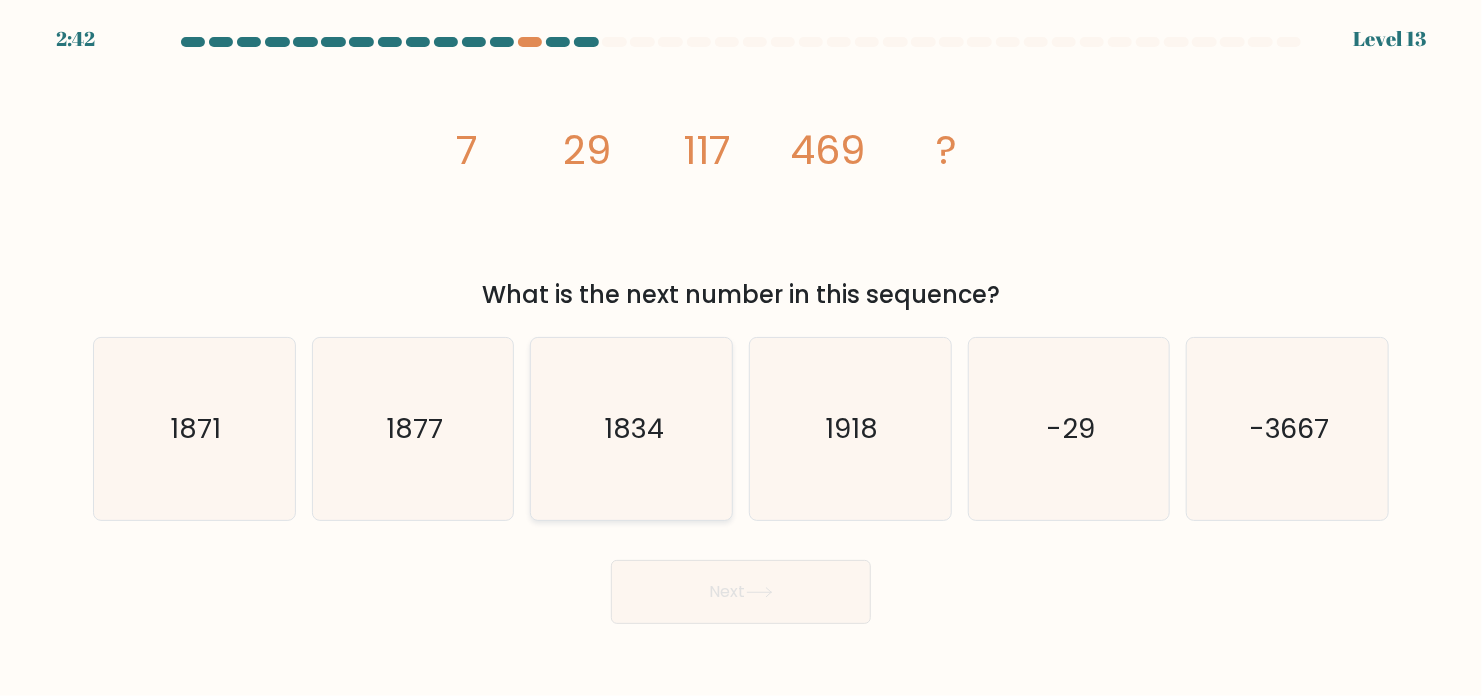 click on "1834" 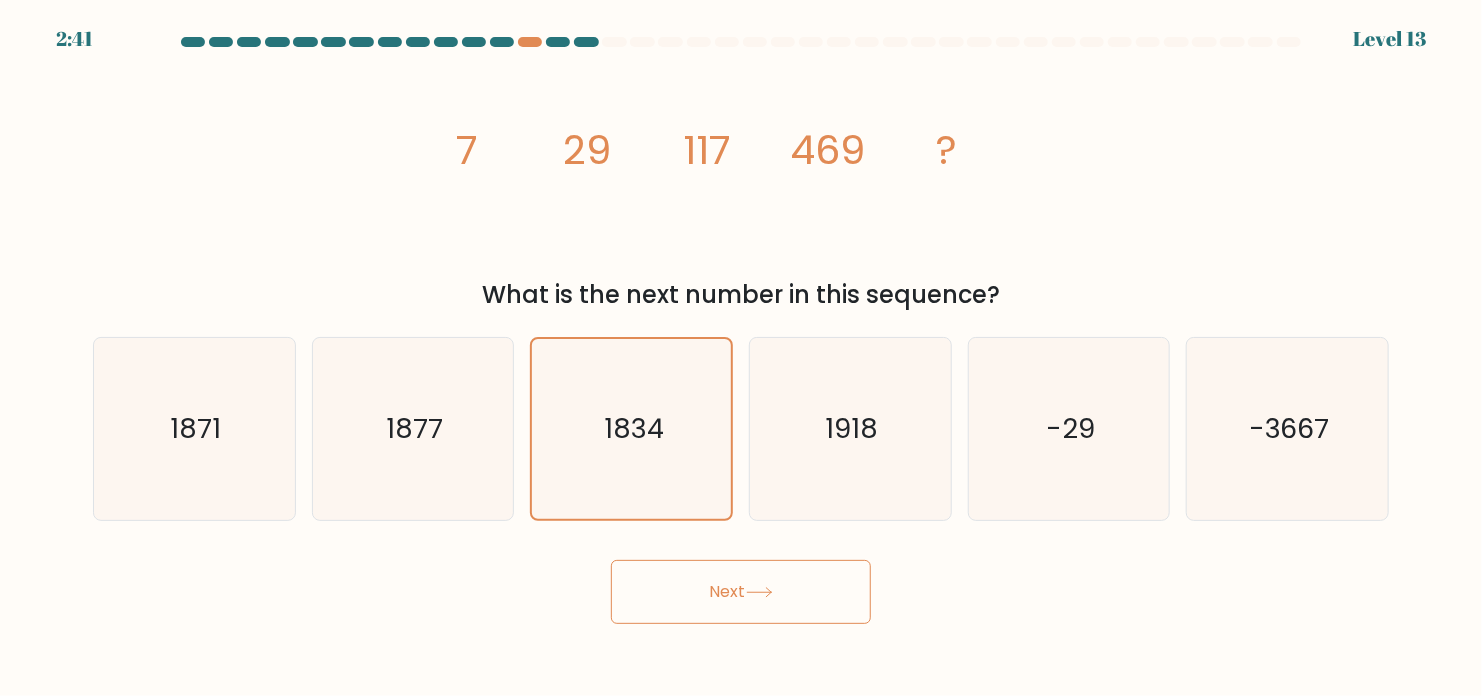 click on "2:41
Level 13" at bounding box center (741, 348) 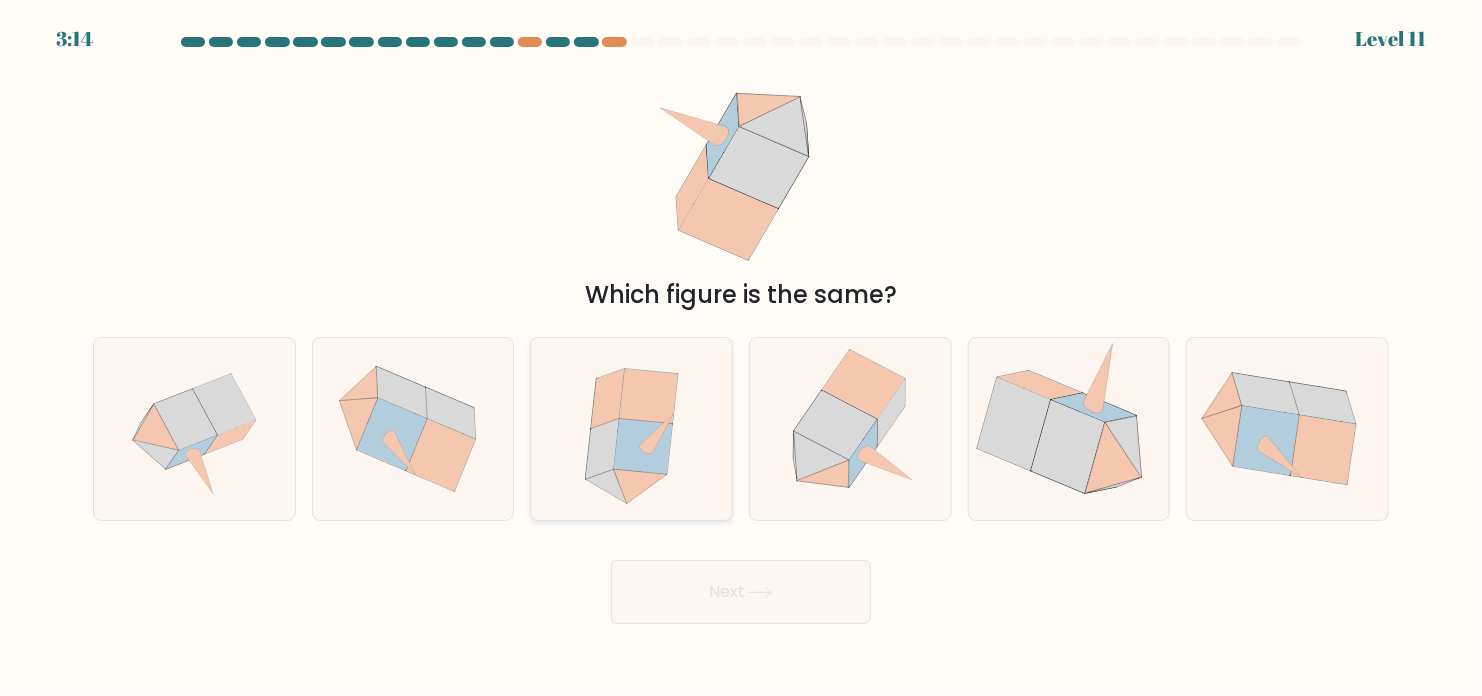 click 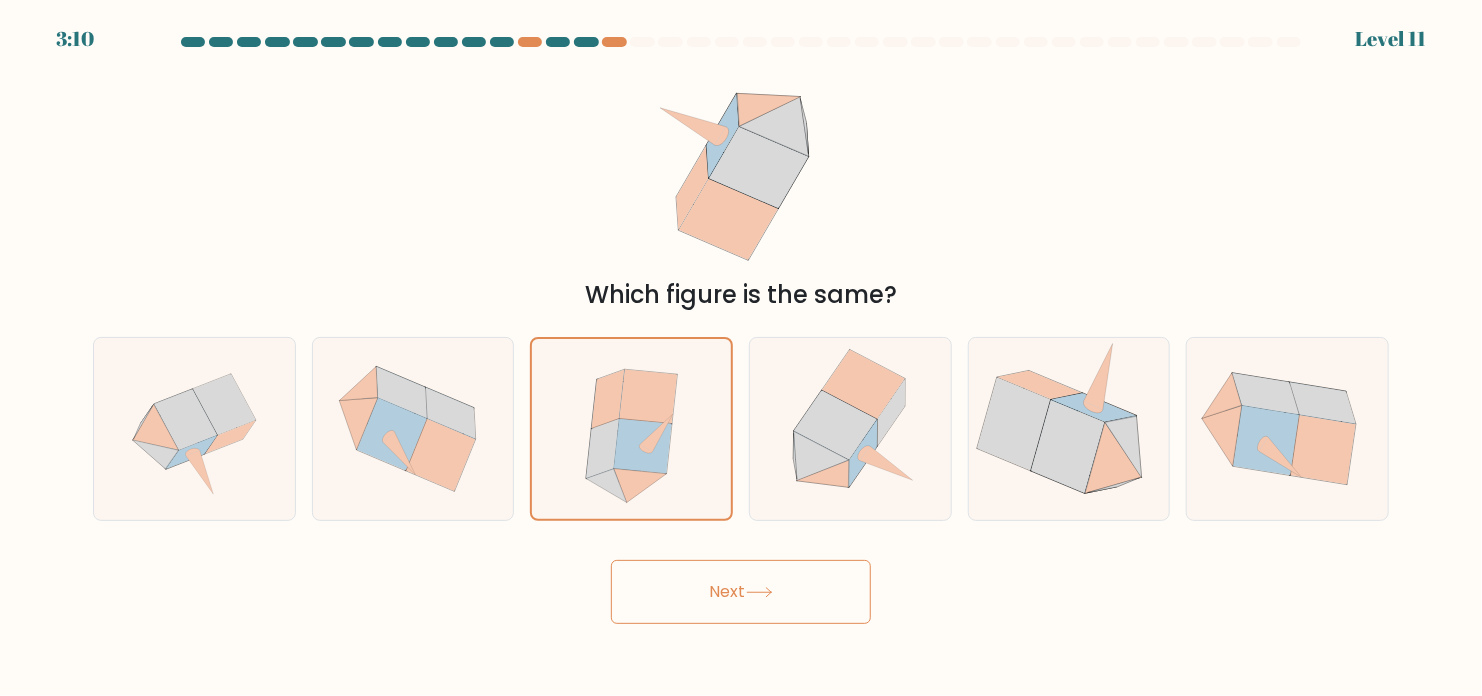 click 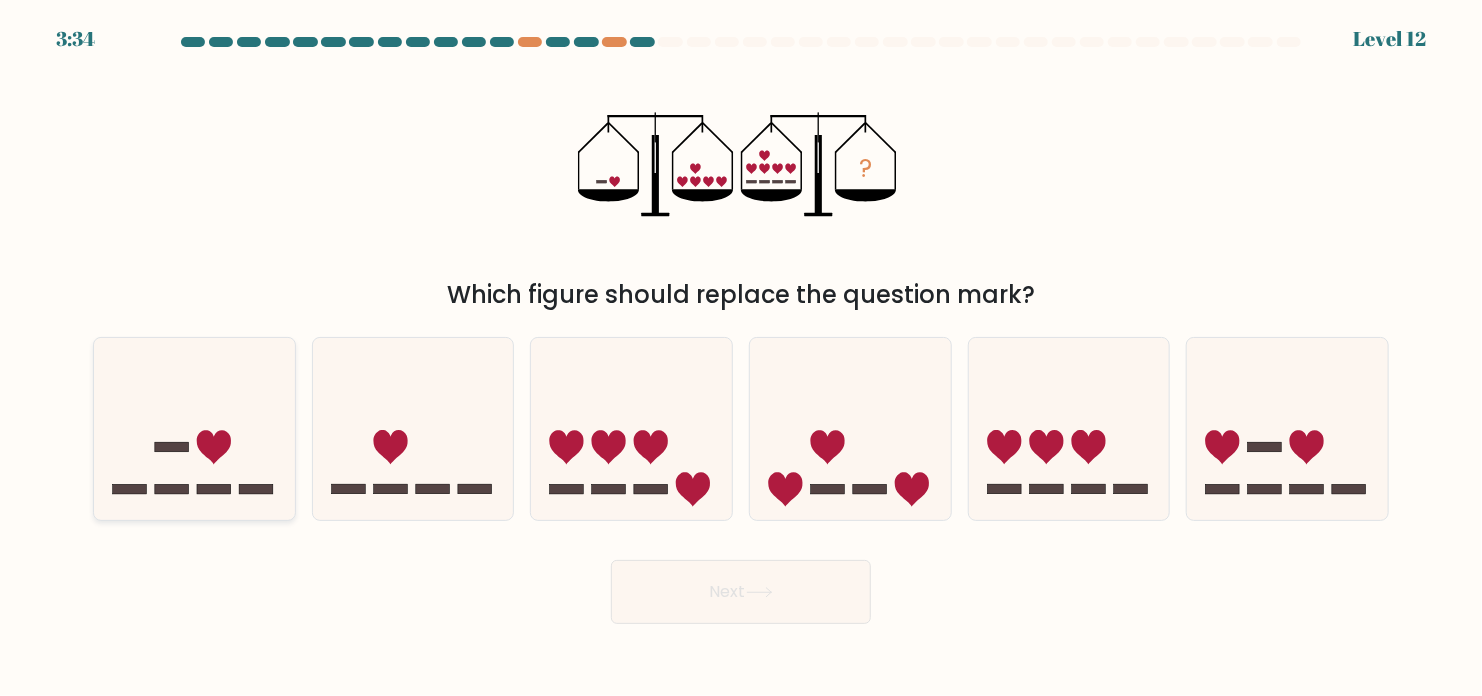 click 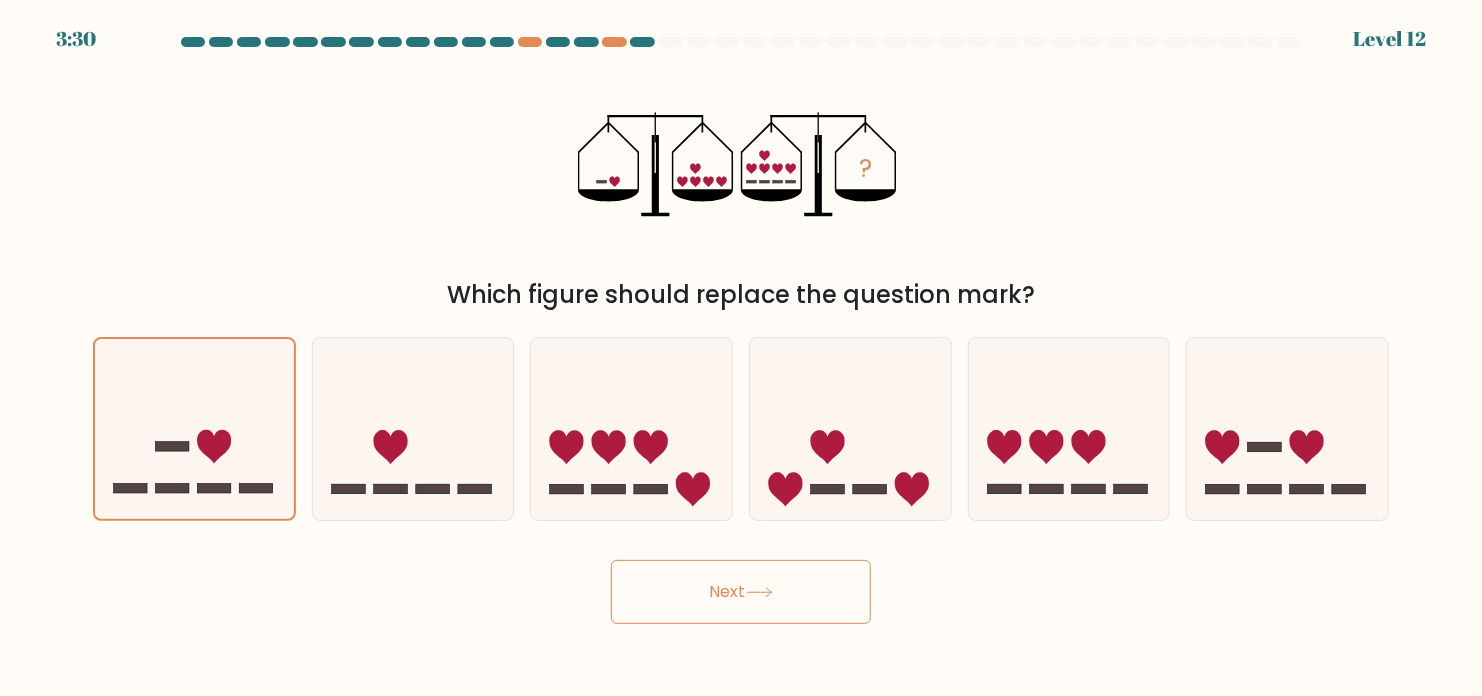 click on "Next" at bounding box center [741, 592] 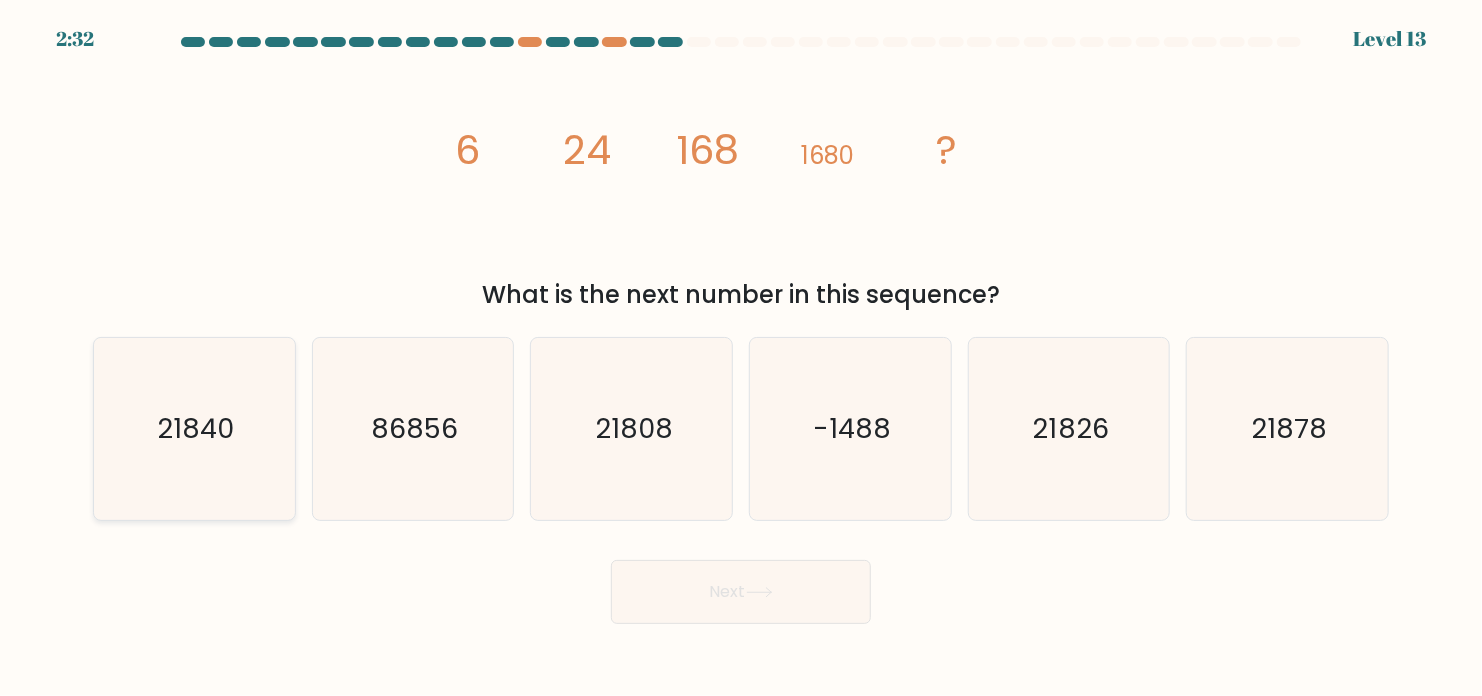 click on "21840" 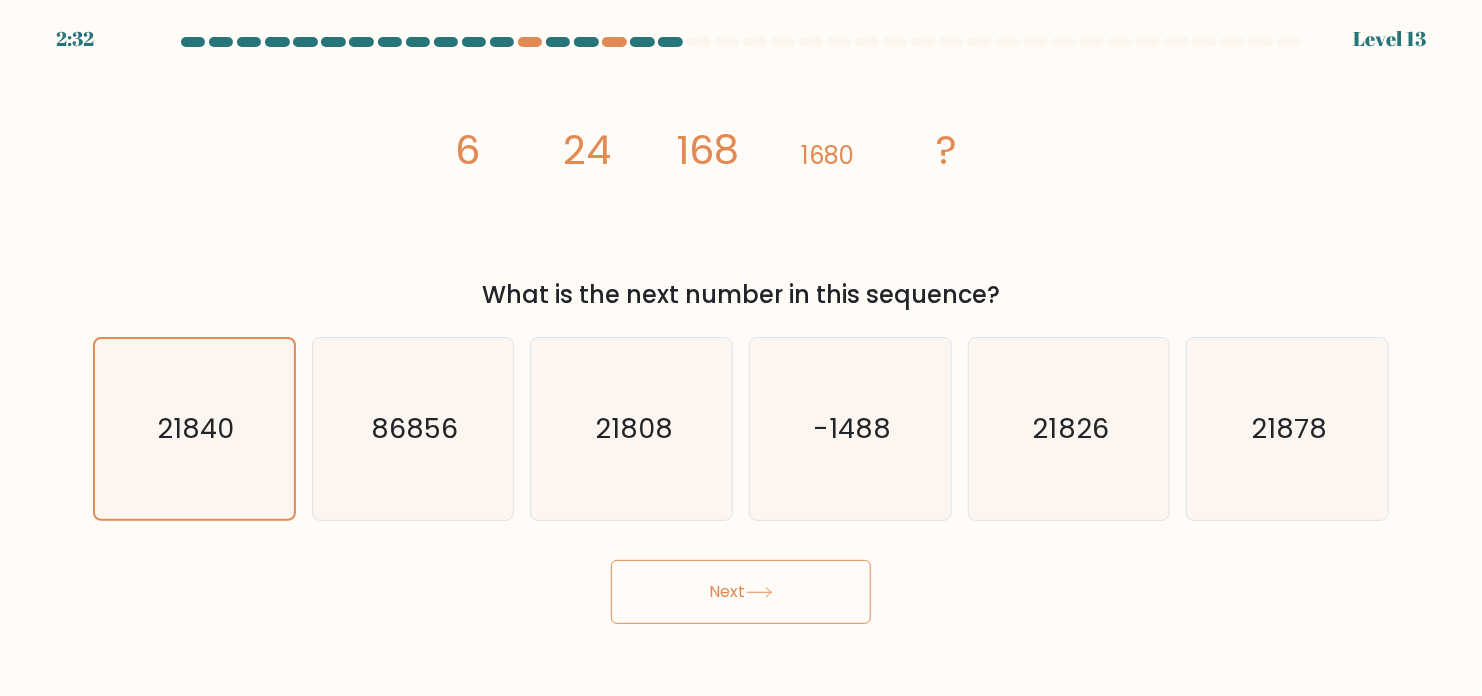 click on "Next" at bounding box center (741, 592) 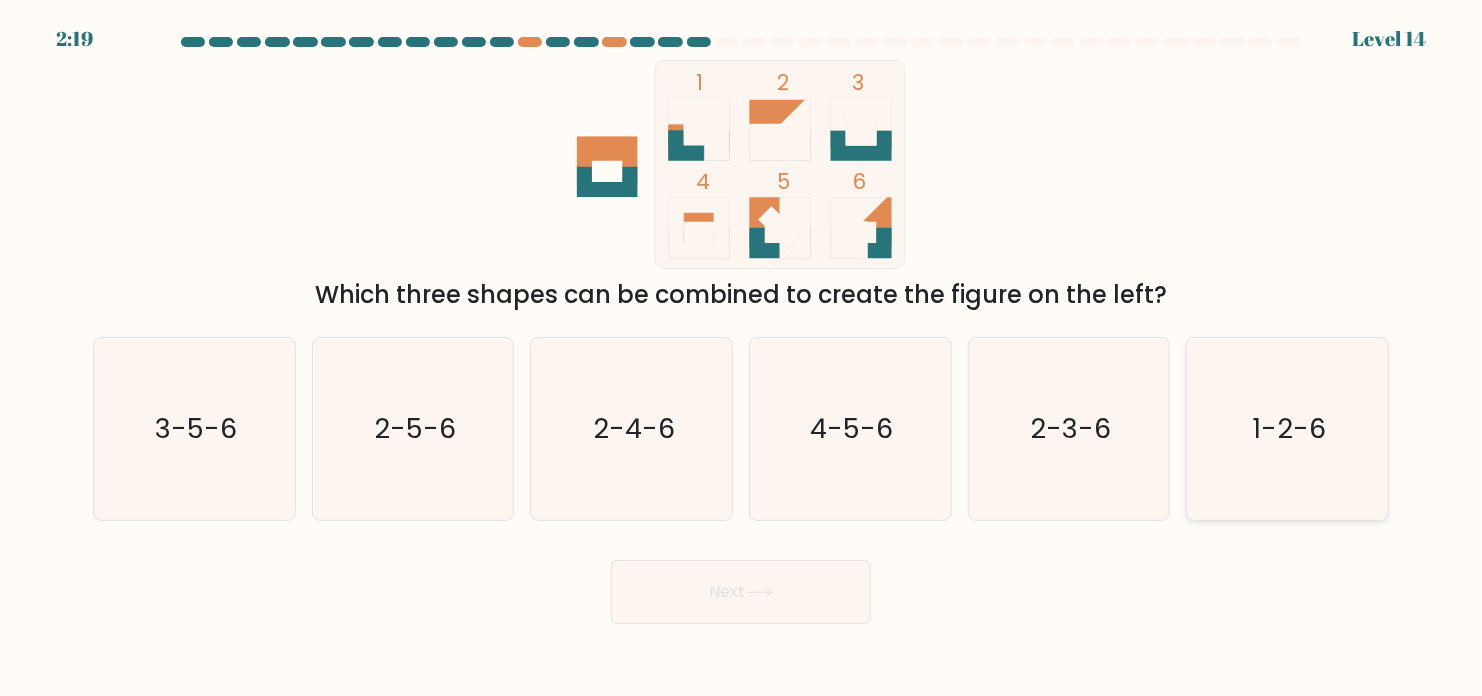 click on "1-2-6" 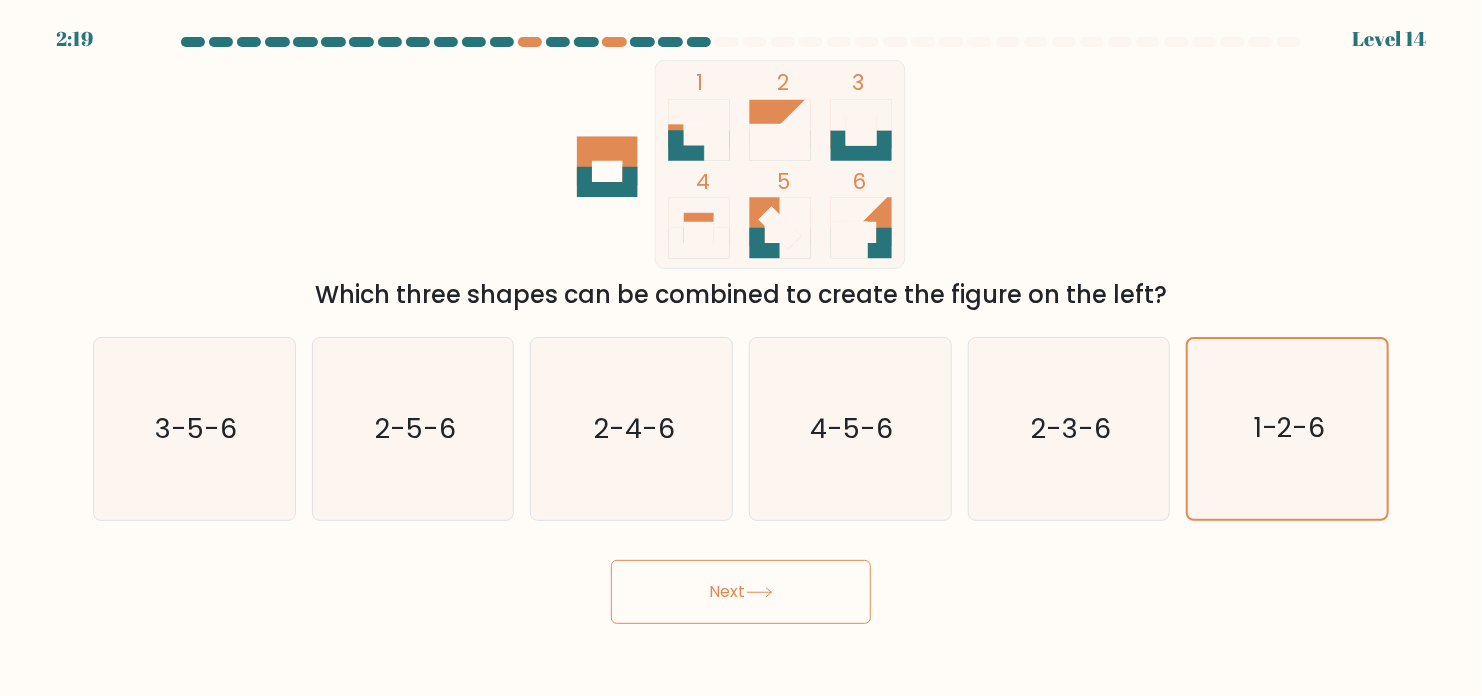 click on "Next" at bounding box center [741, 592] 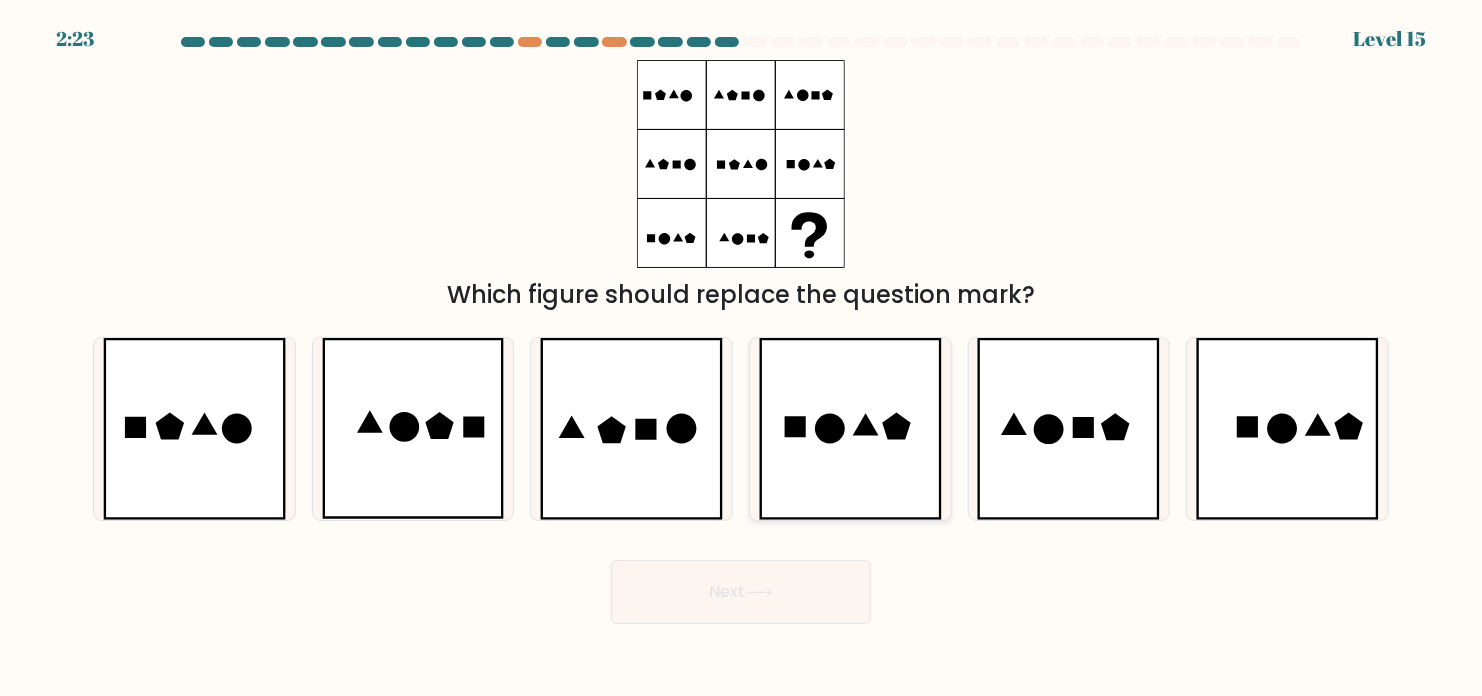 click 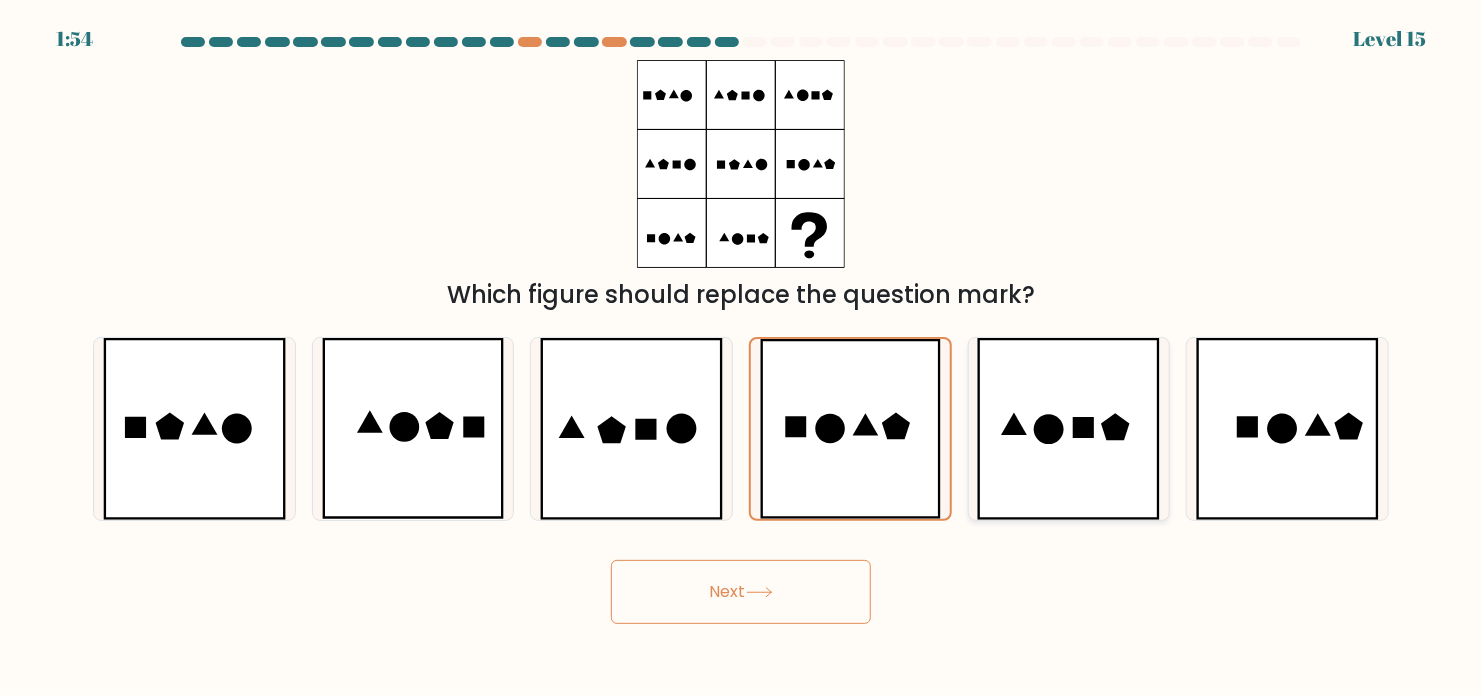 click 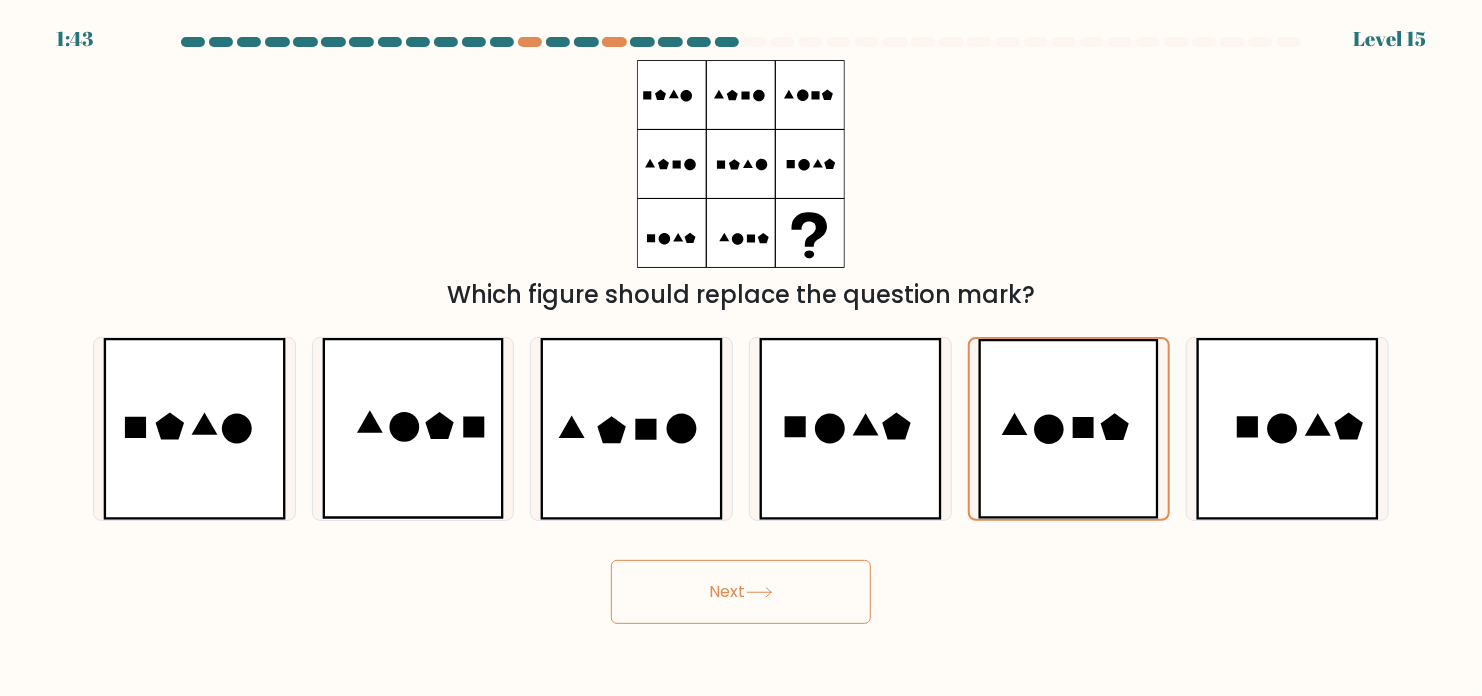 click on "Next" at bounding box center [741, 592] 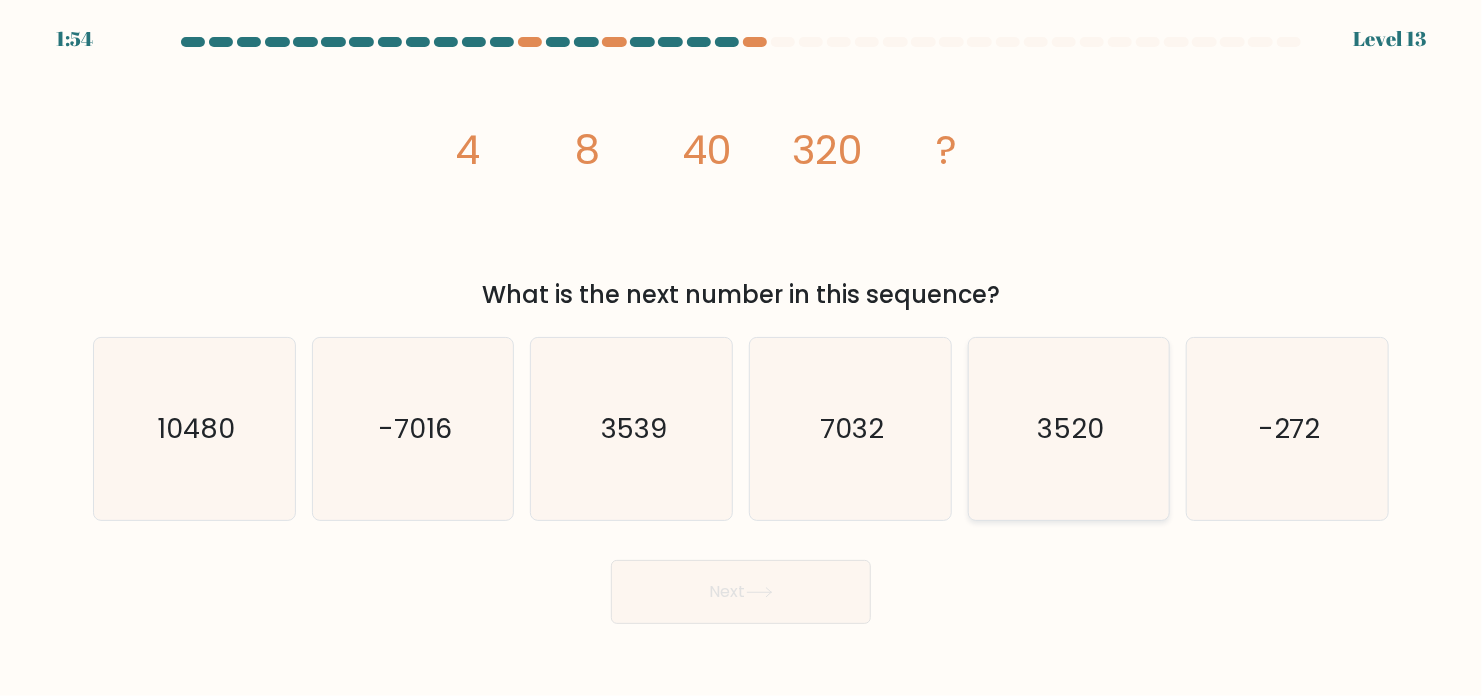 click on "3520" 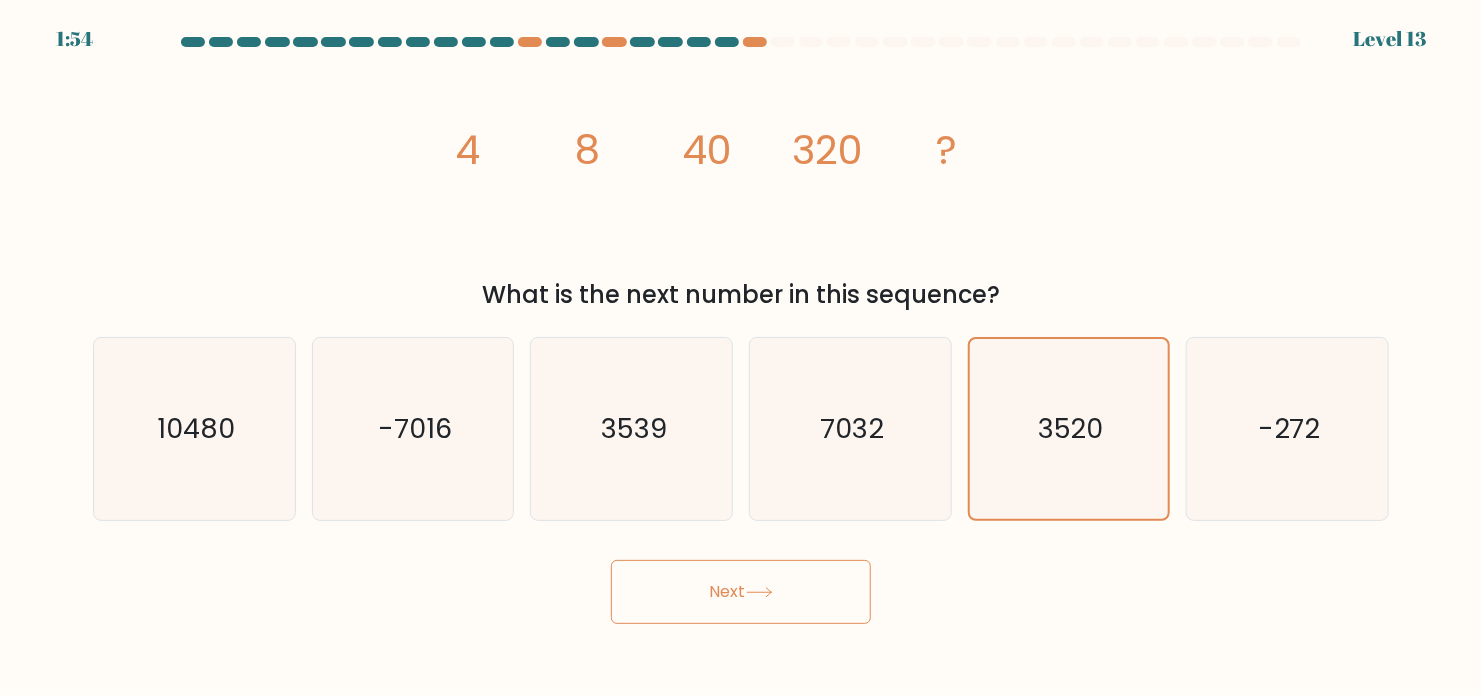 click on "Next" at bounding box center (741, 592) 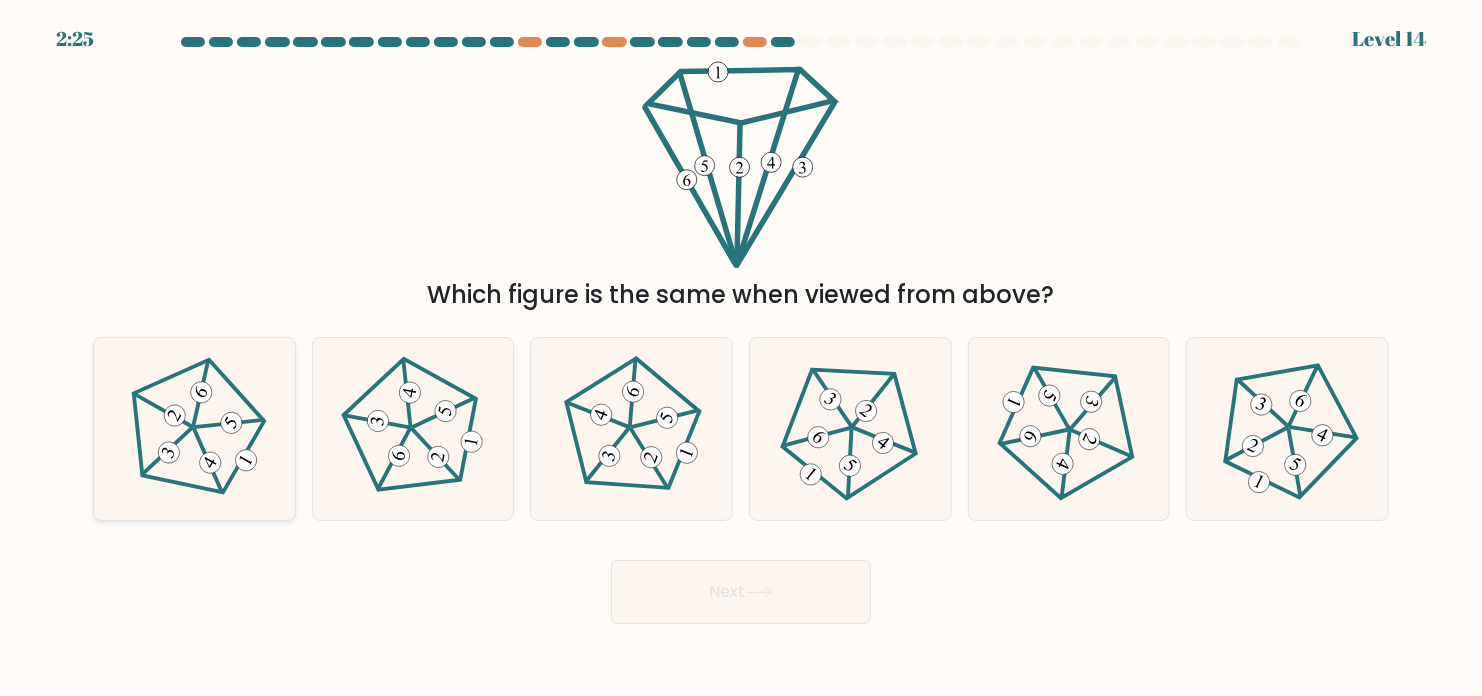 click 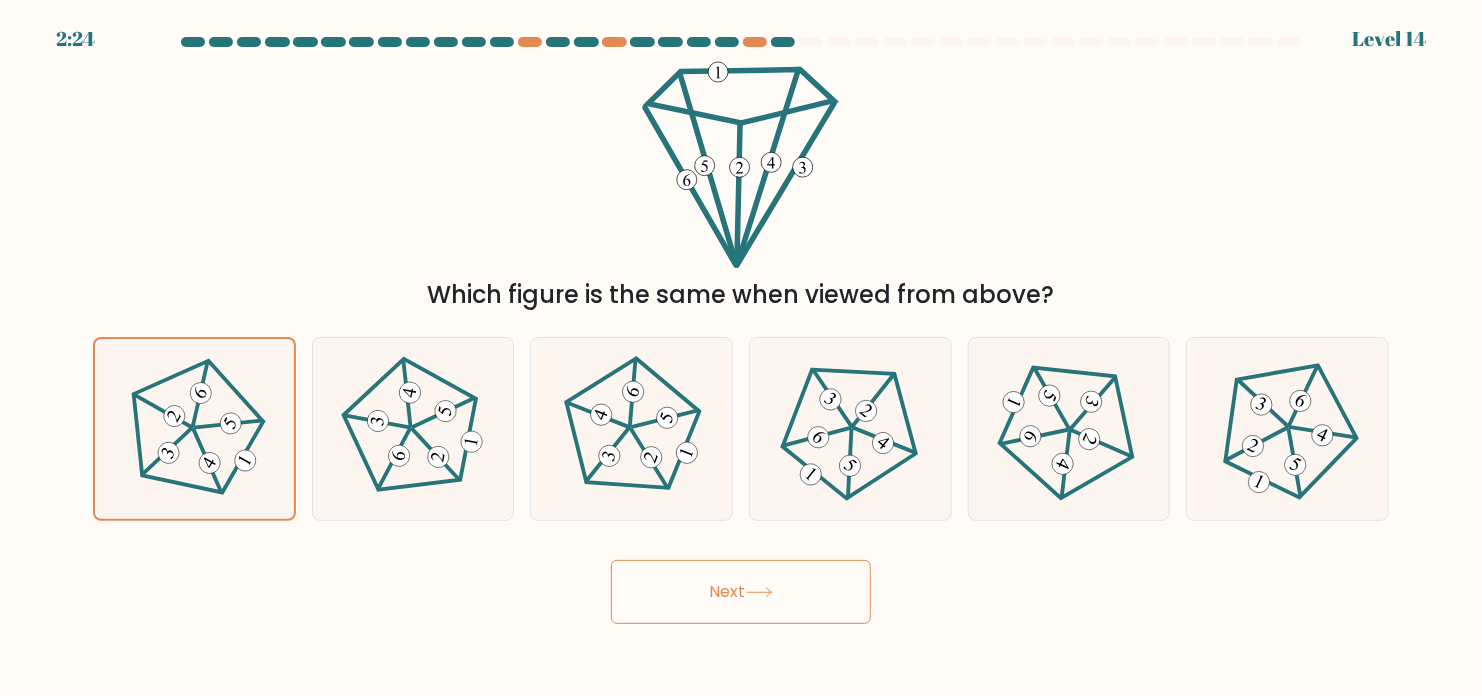 click on "Next" at bounding box center (741, 592) 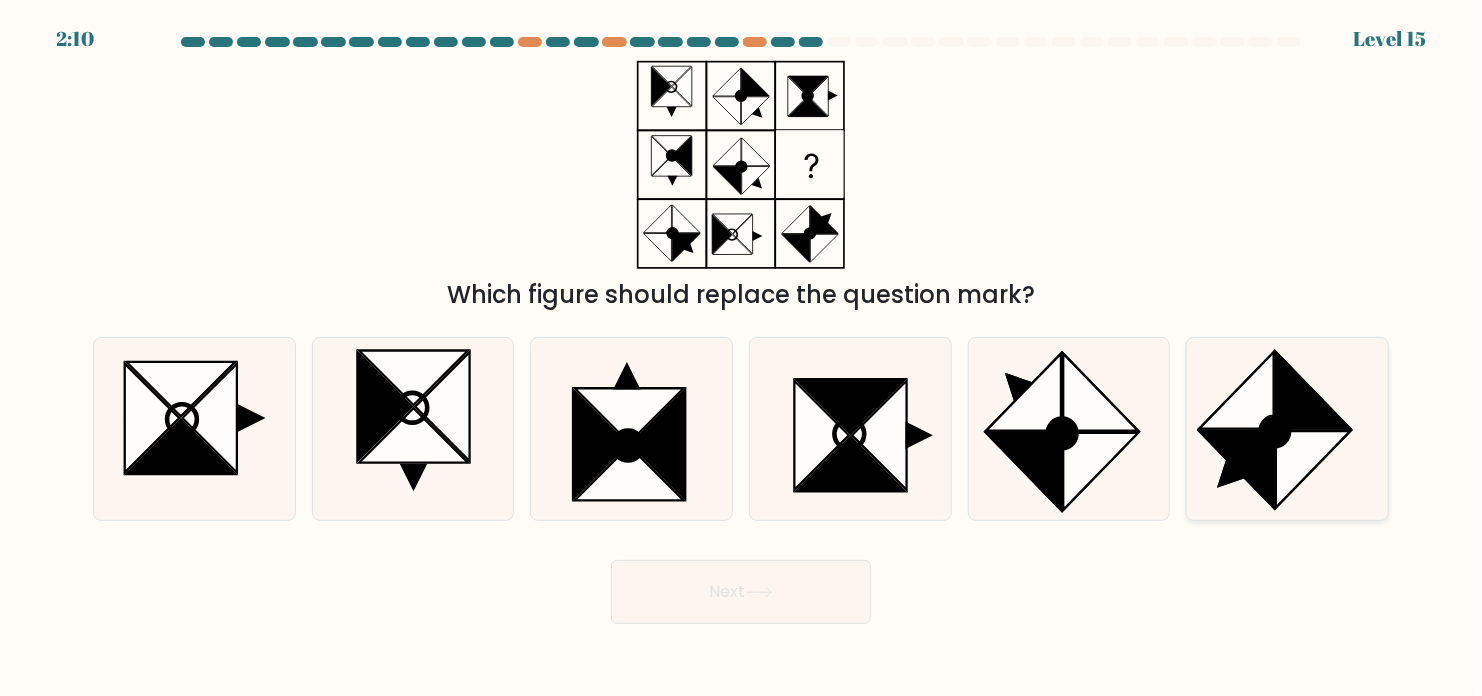 click 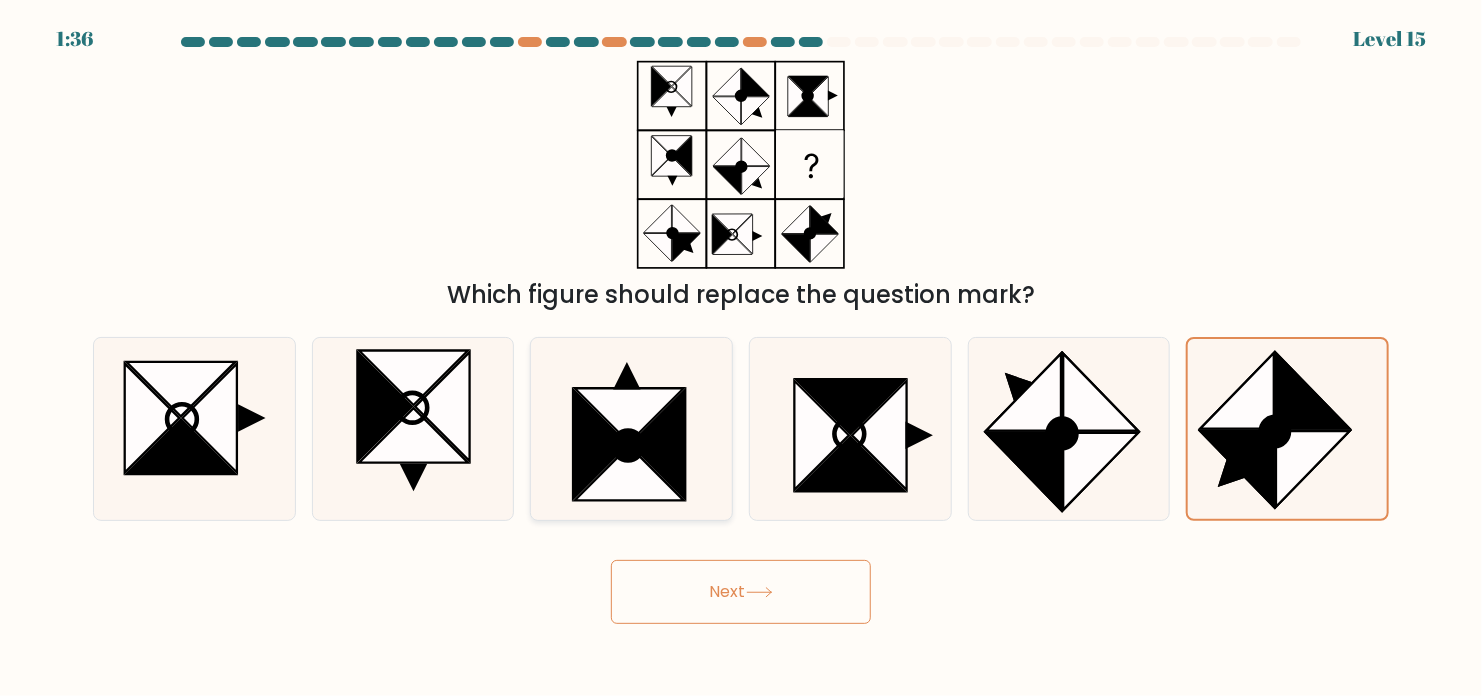 click 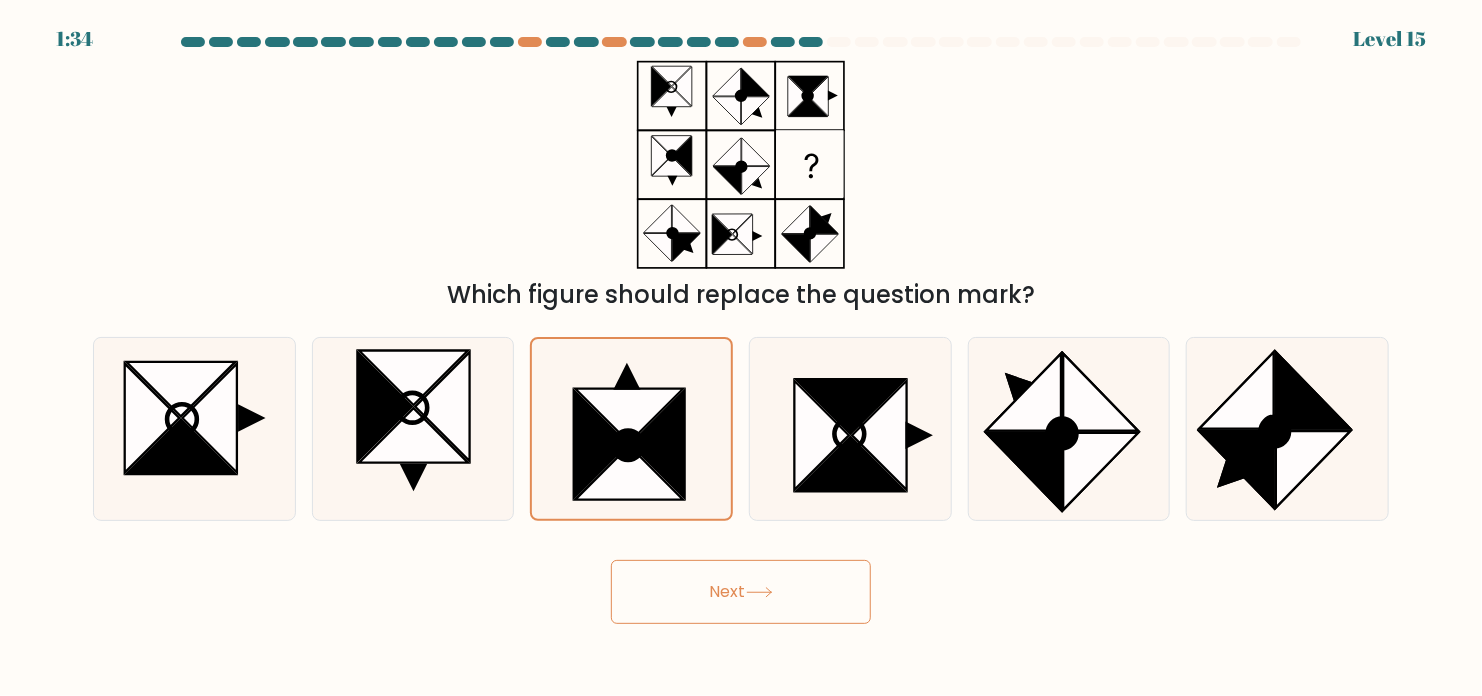 click on "Next" at bounding box center (741, 592) 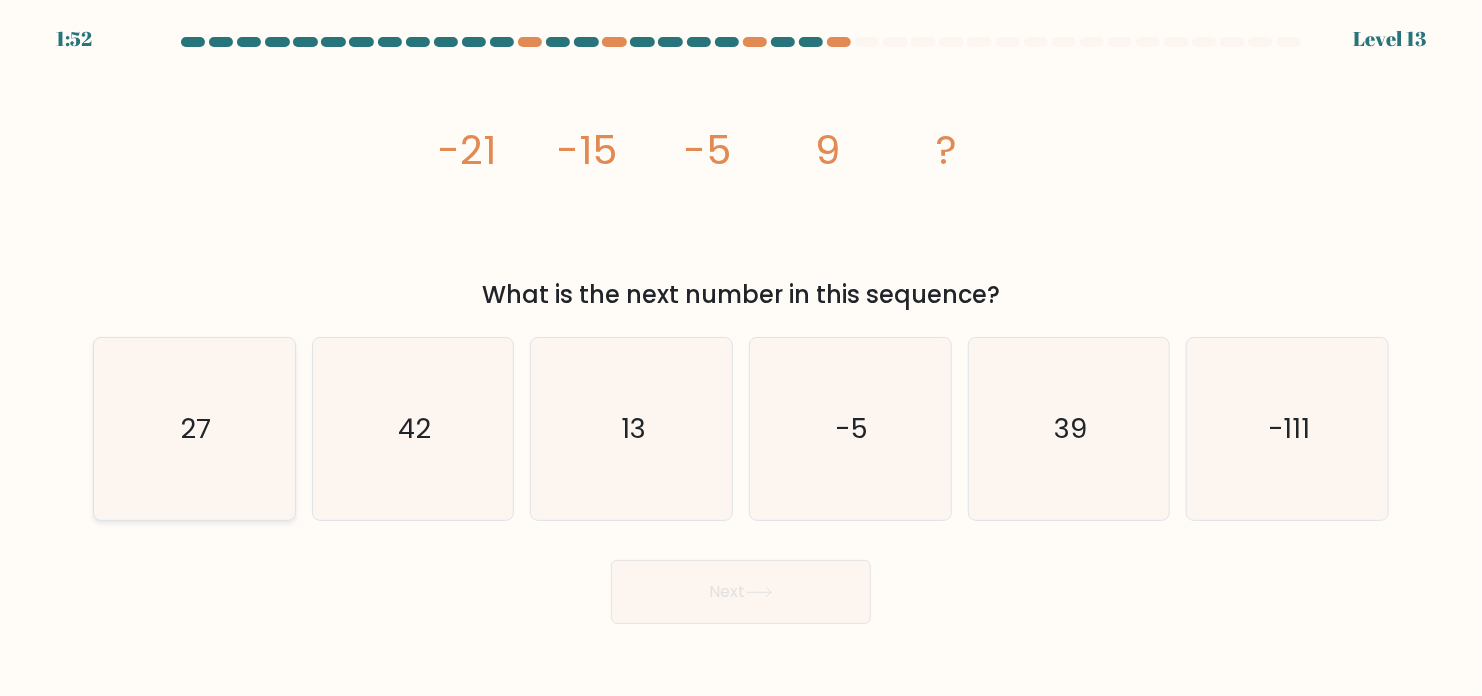 click on "27" 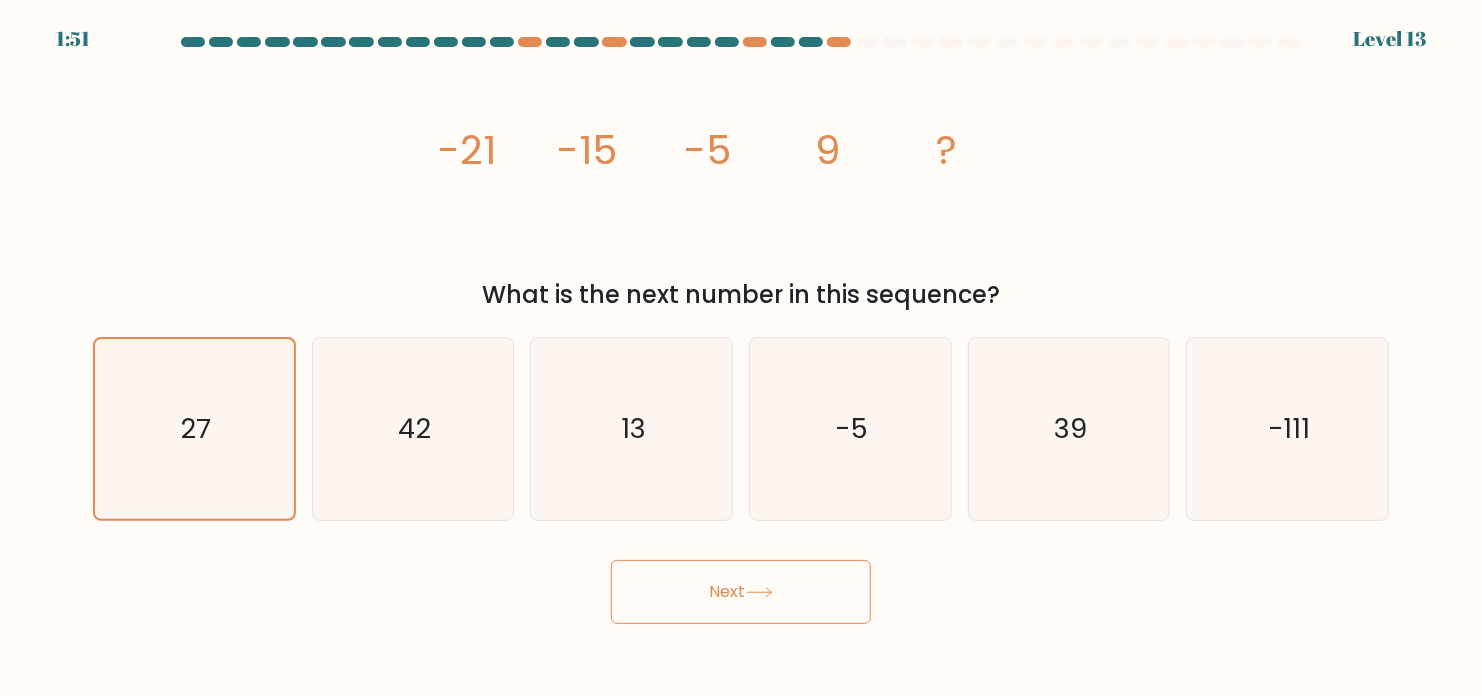 click on "Next" at bounding box center [741, 592] 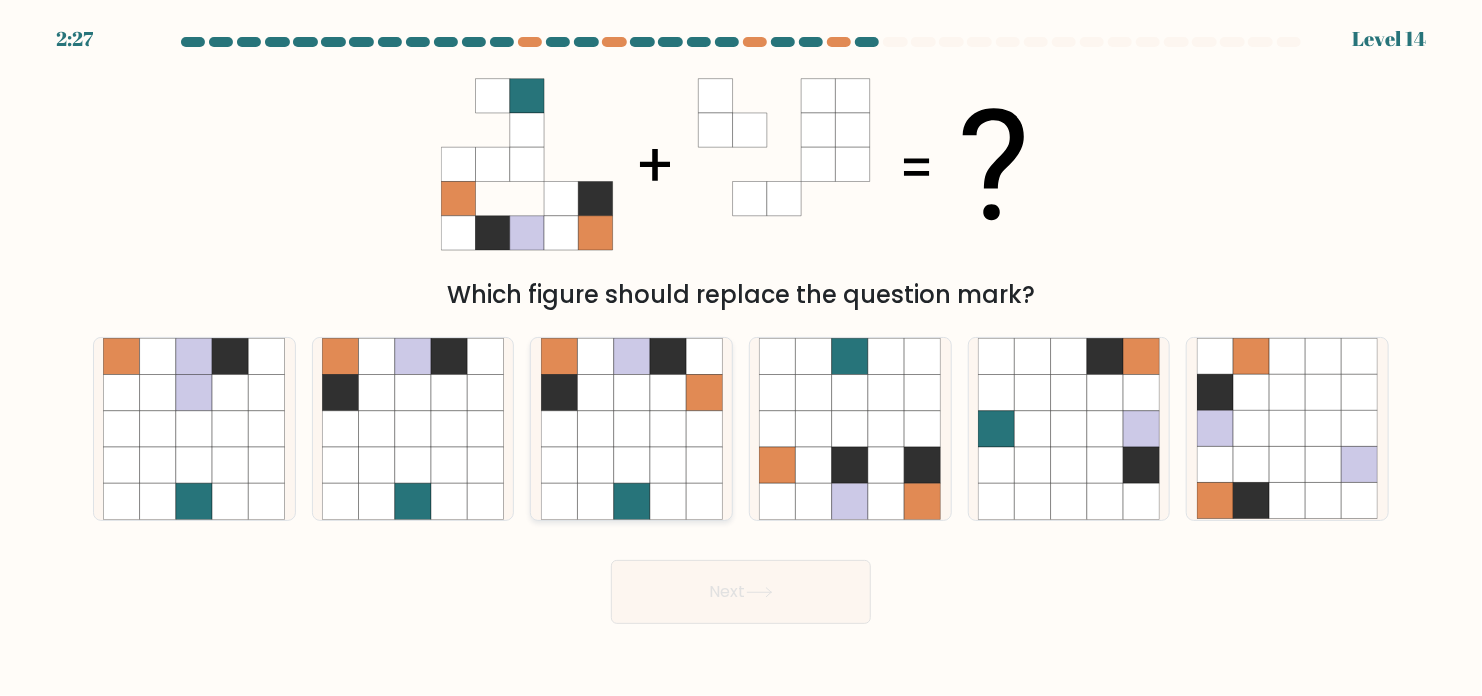 click 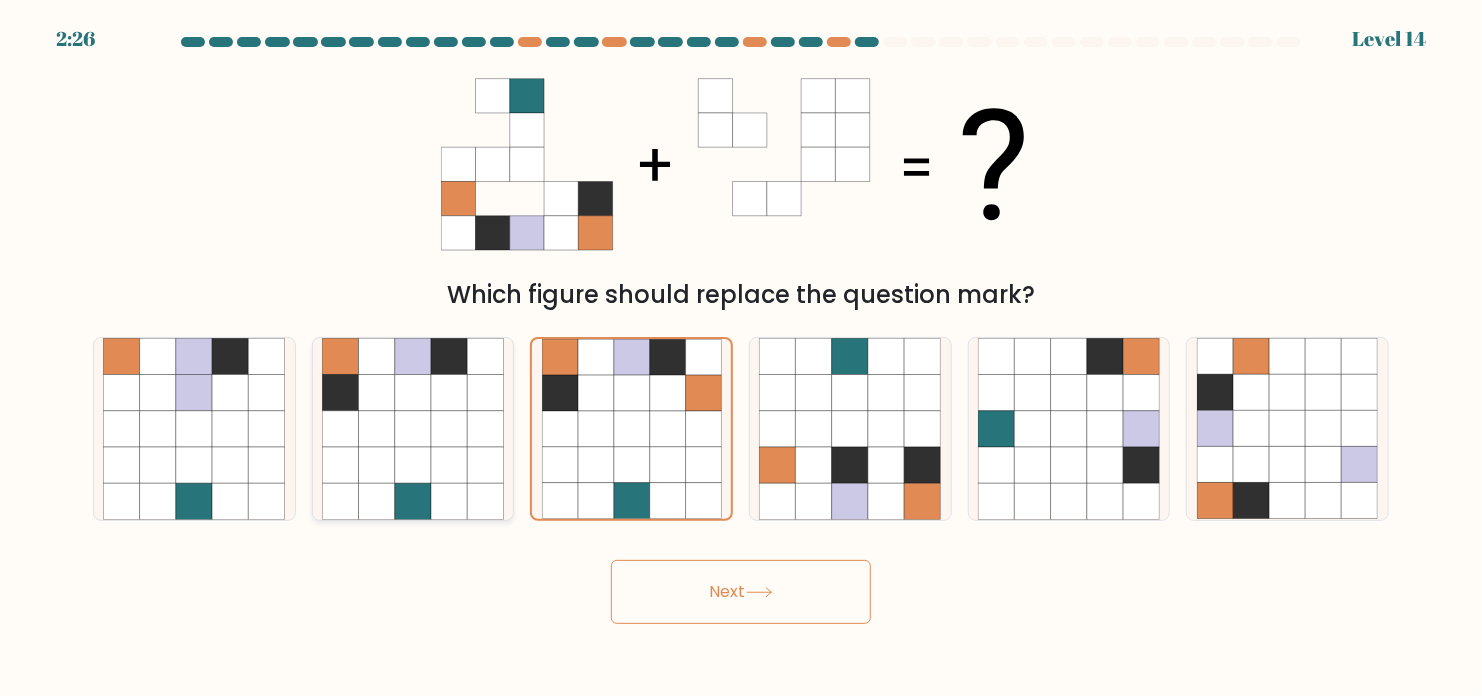 click 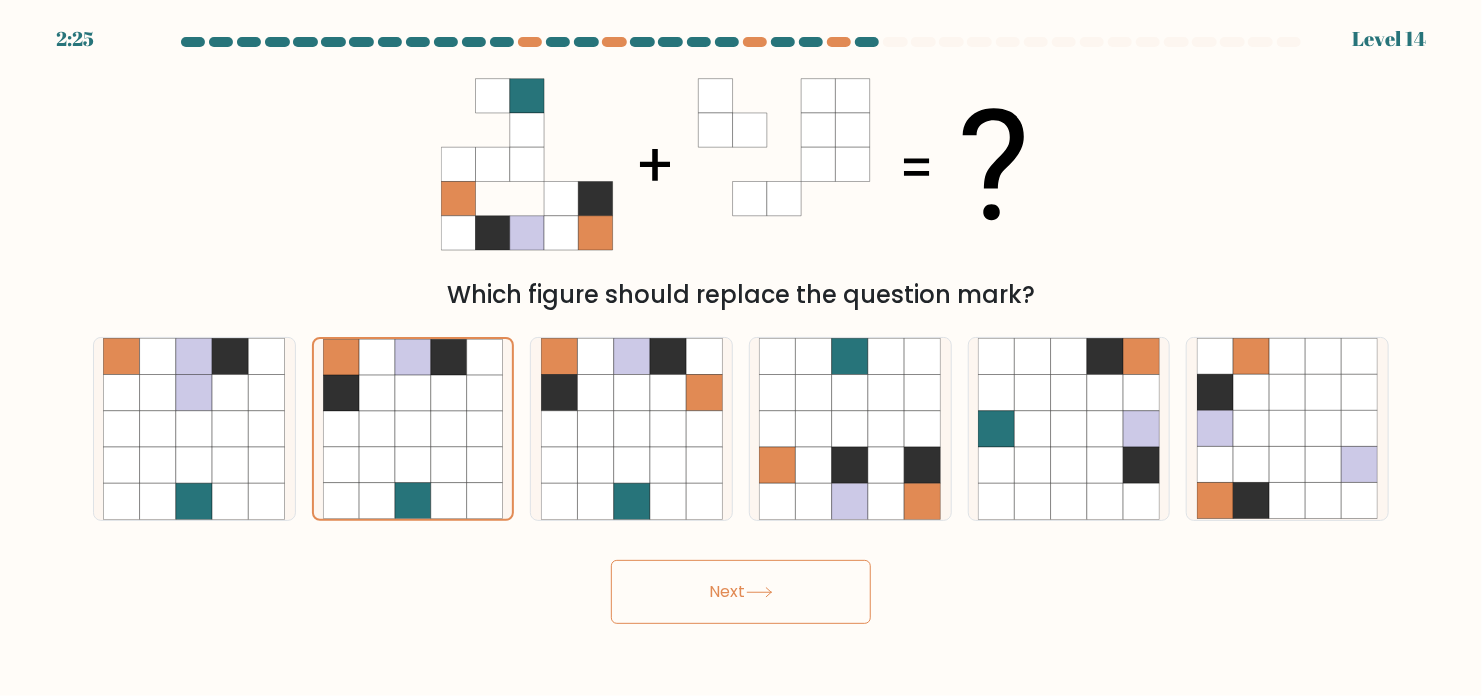 click on "Next" at bounding box center [741, 592] 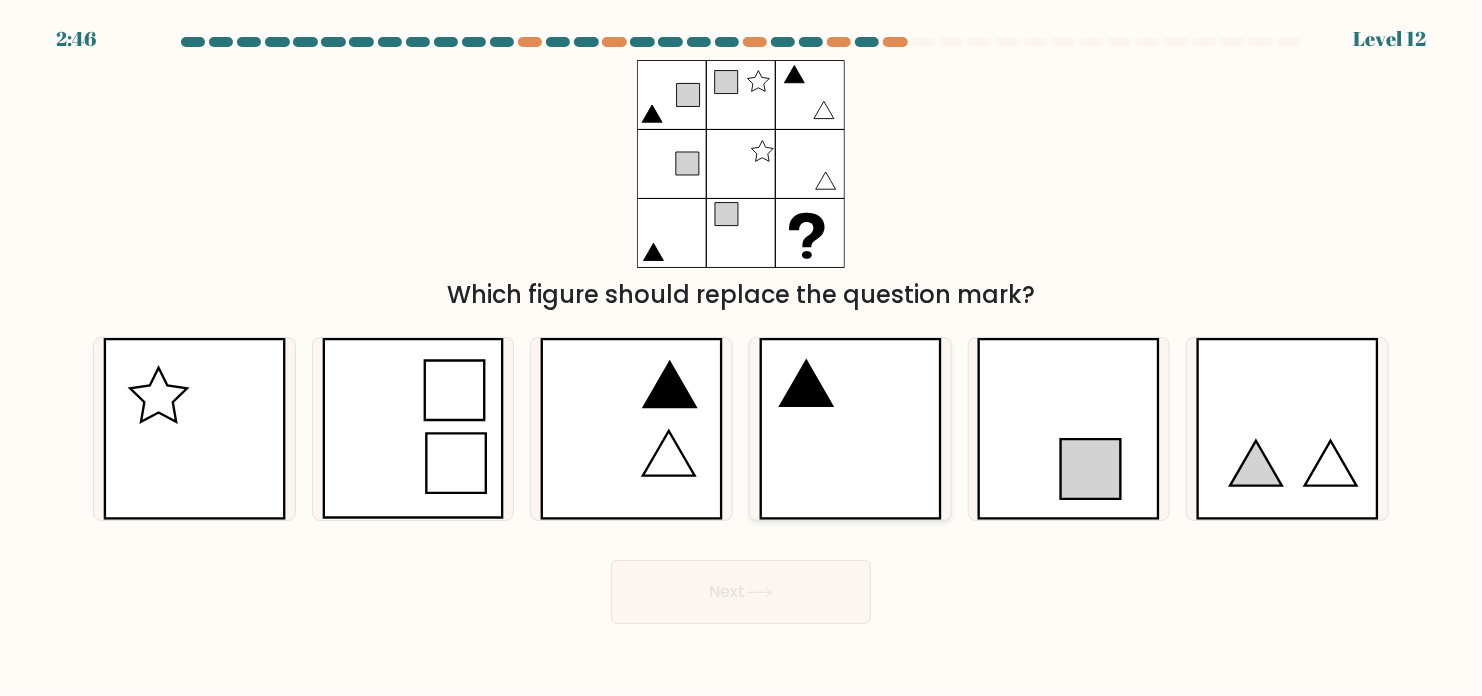 click 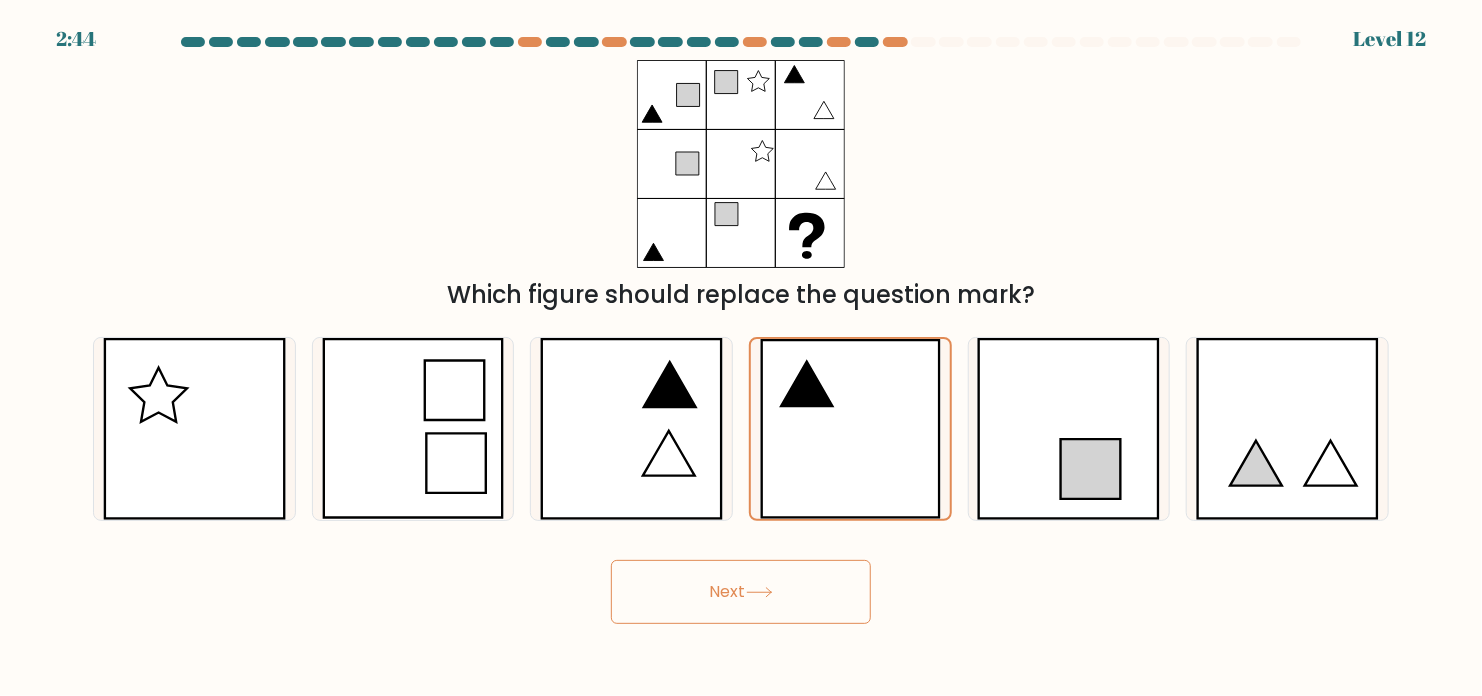 click on "Next" at bounding box center (741, 592) 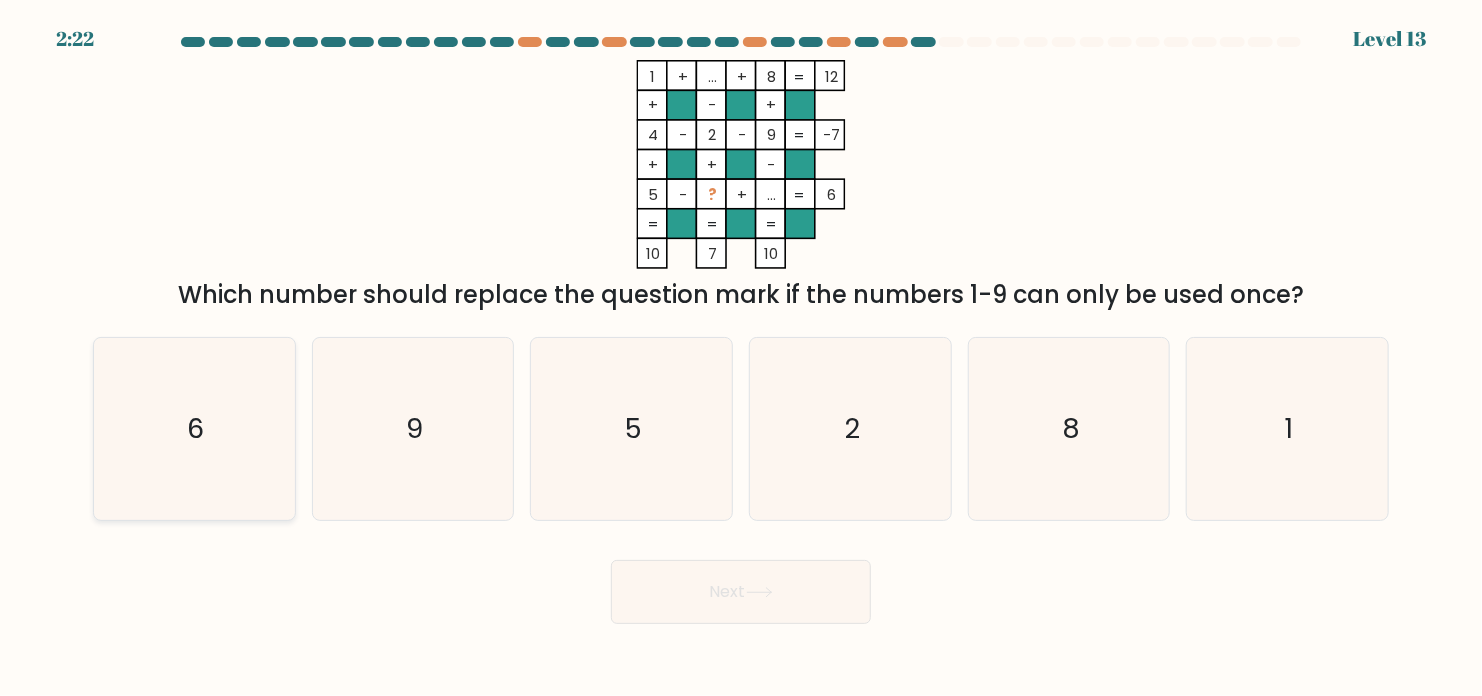 click on "6" 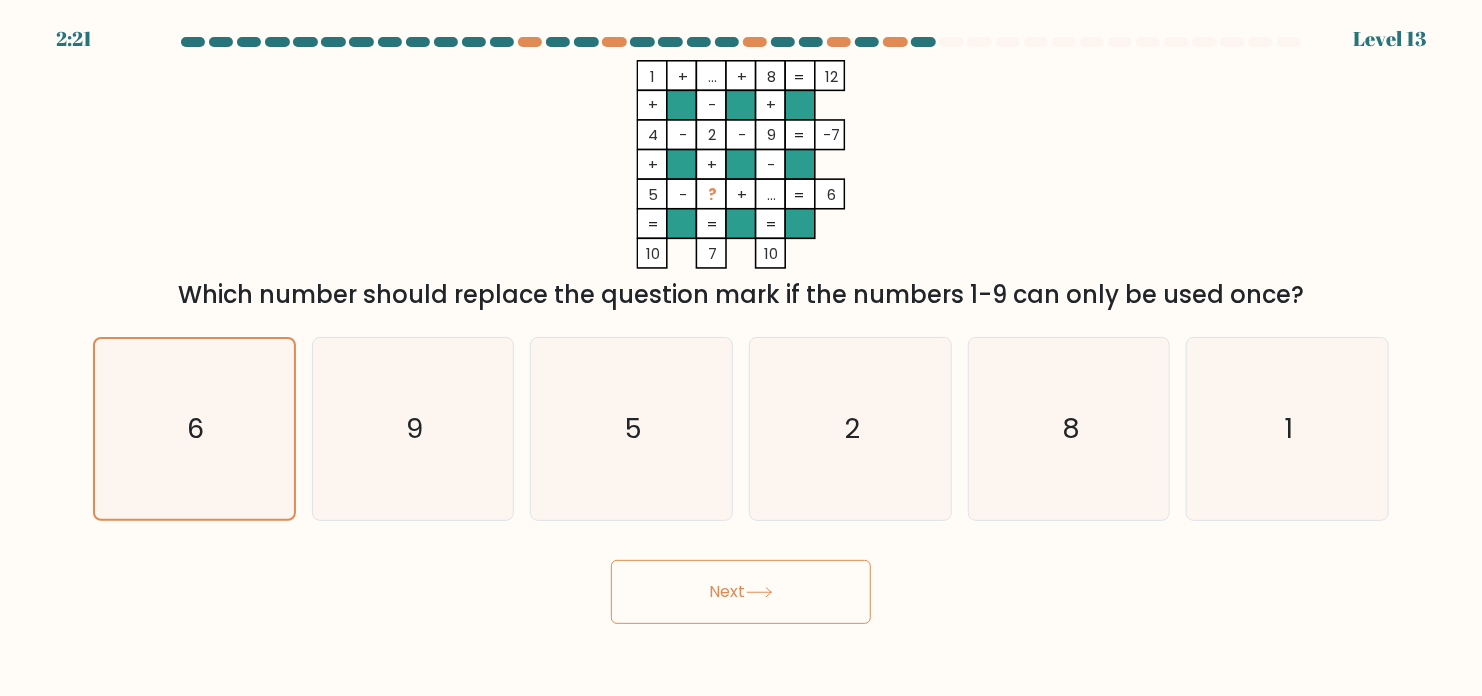 click on "Next" at bounding box center (741, 592) 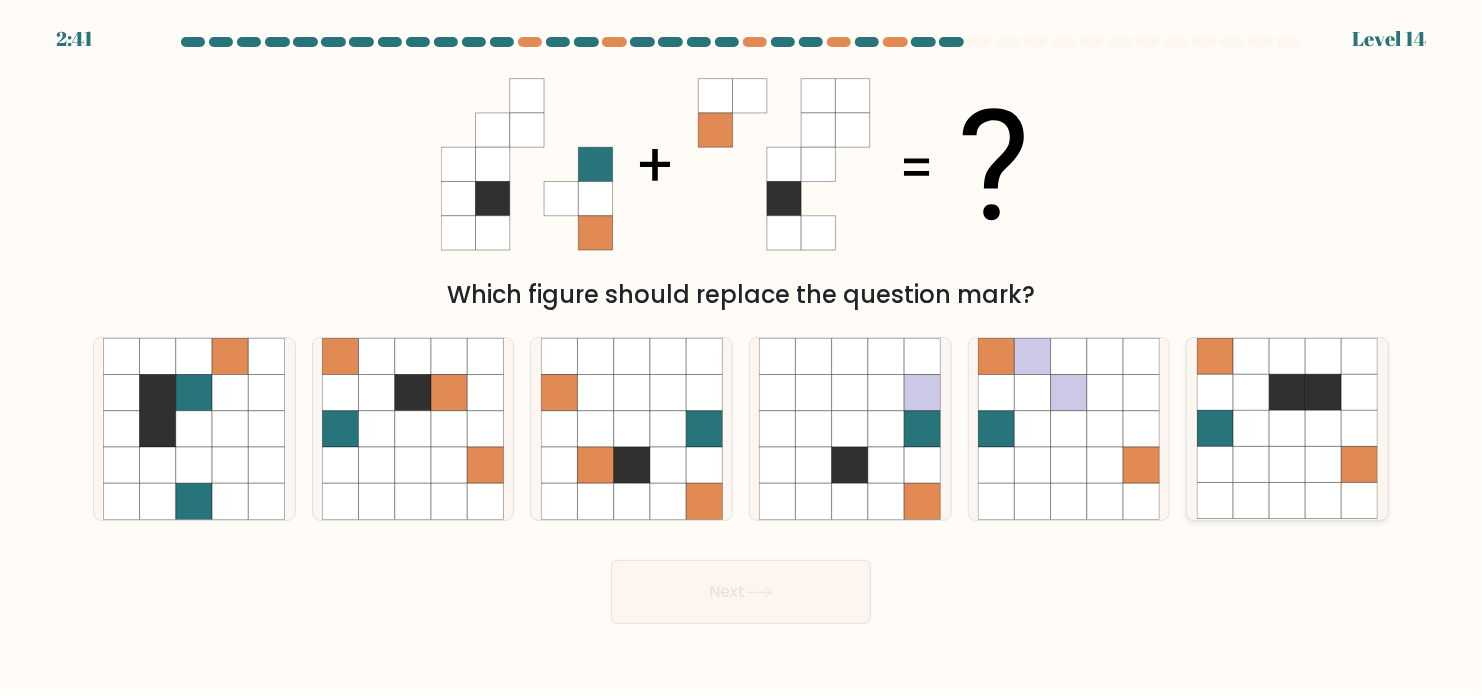 click 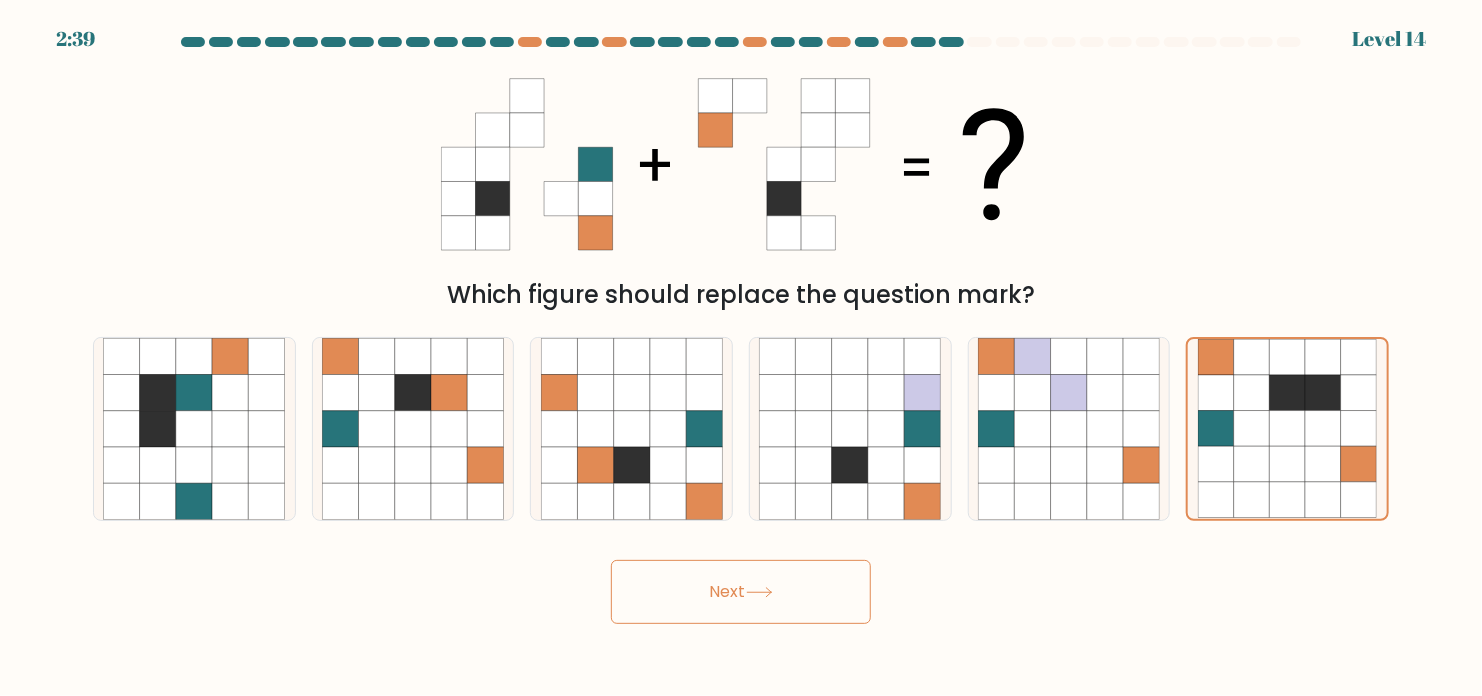 click on "Next" at bounding box center (741, 592) 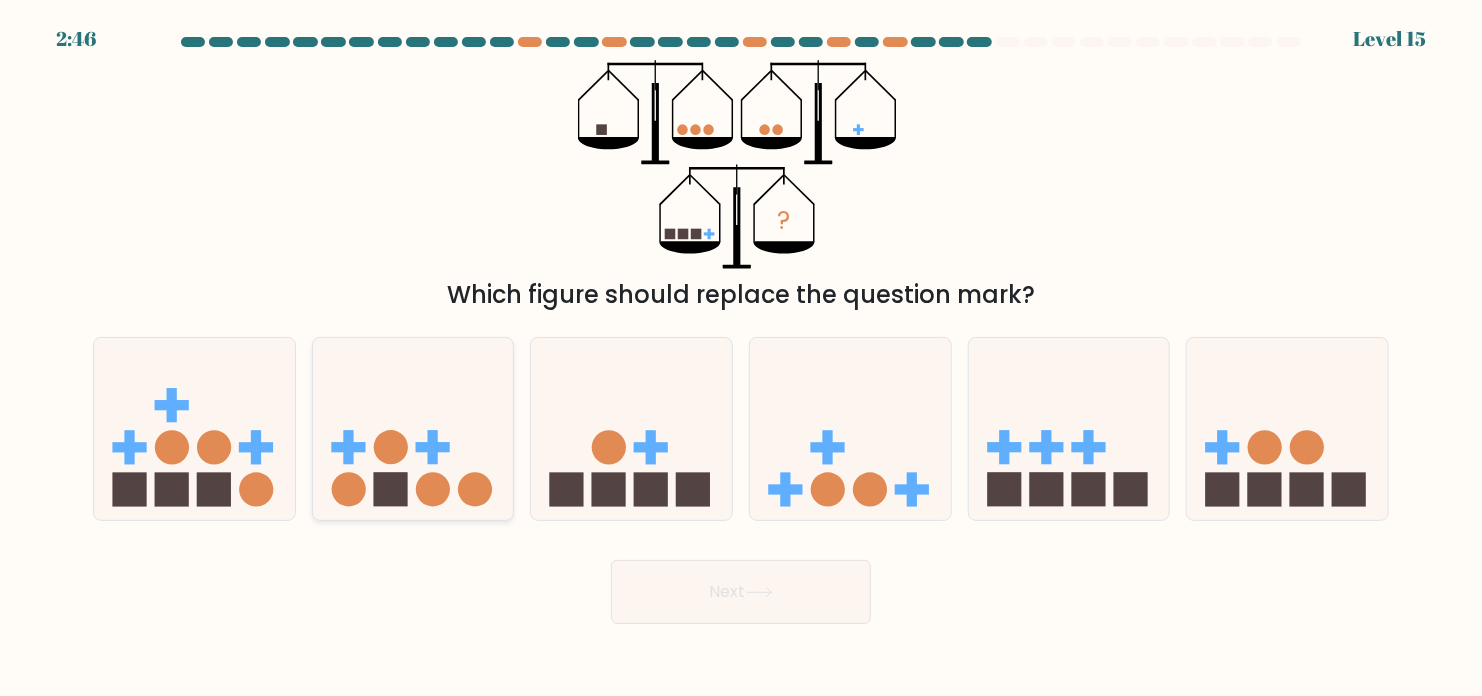 click 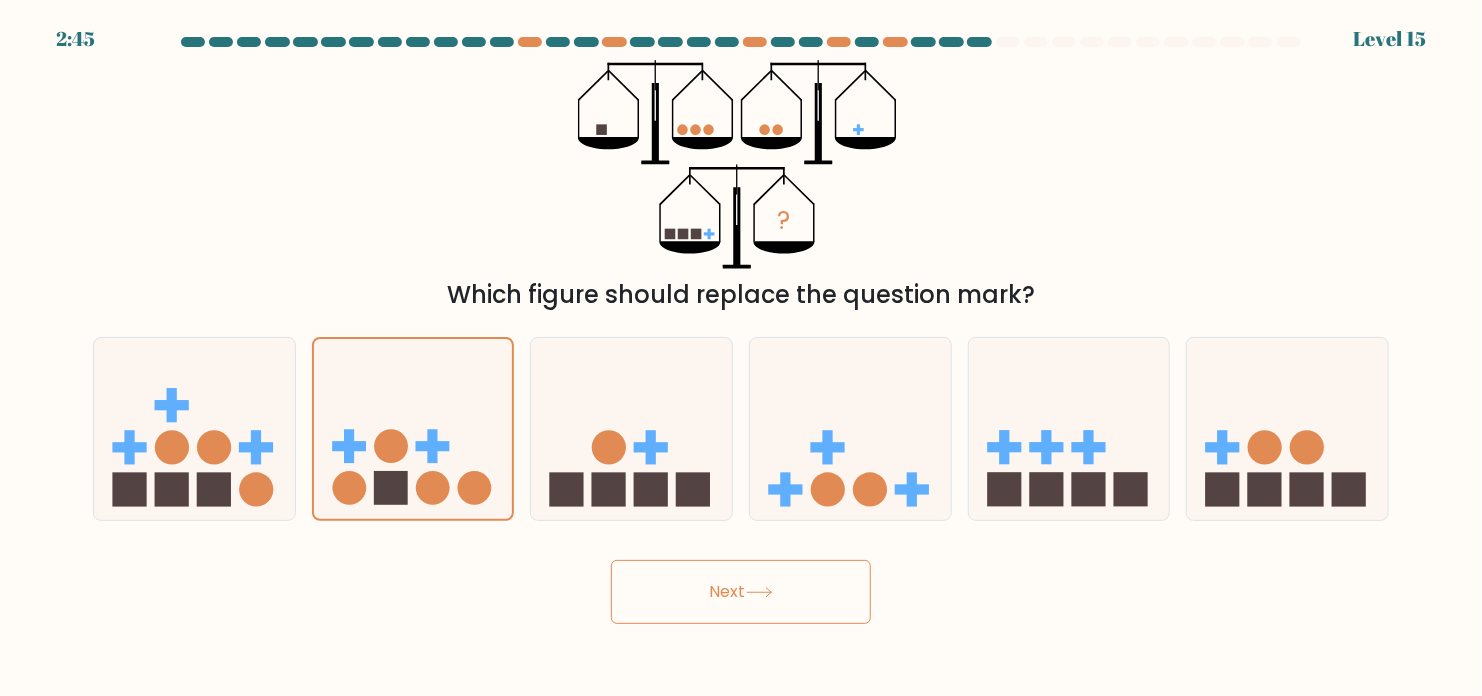 click on "Next" at bounding box center (741, 592) 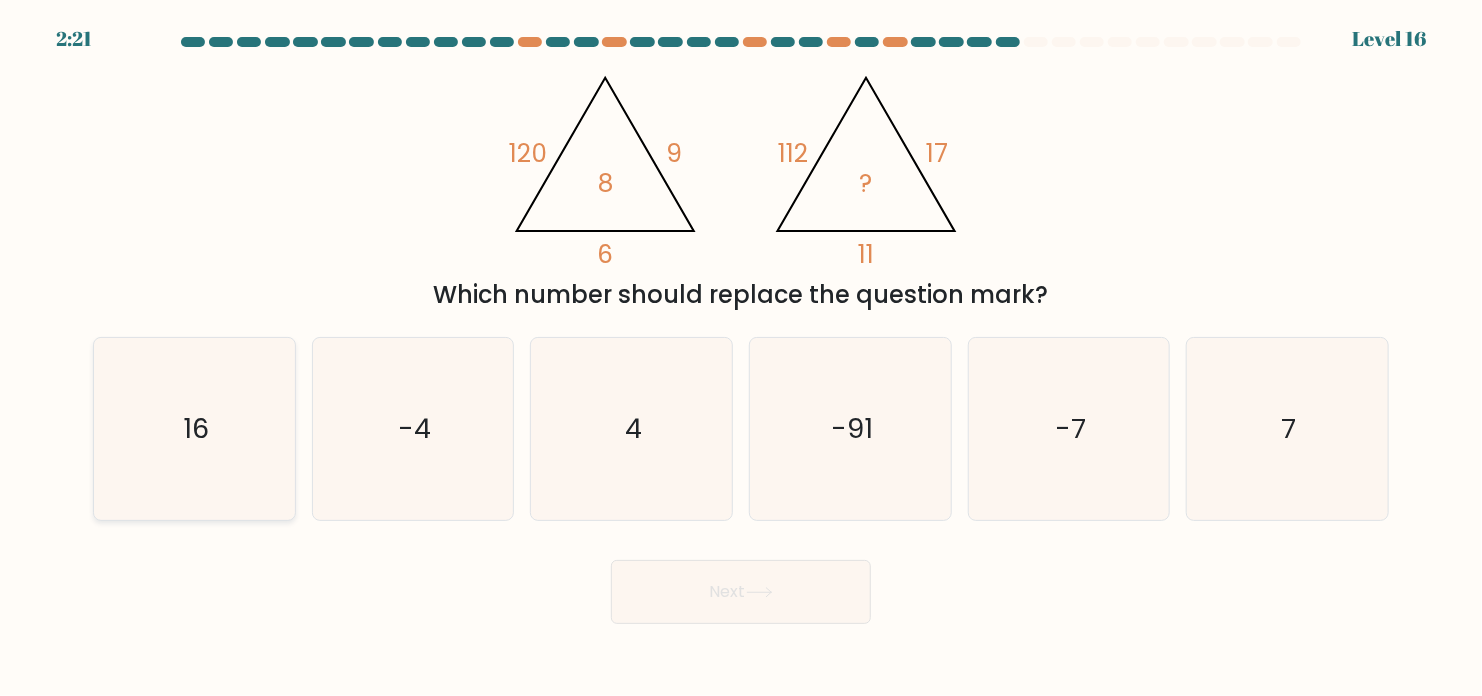click on "16" 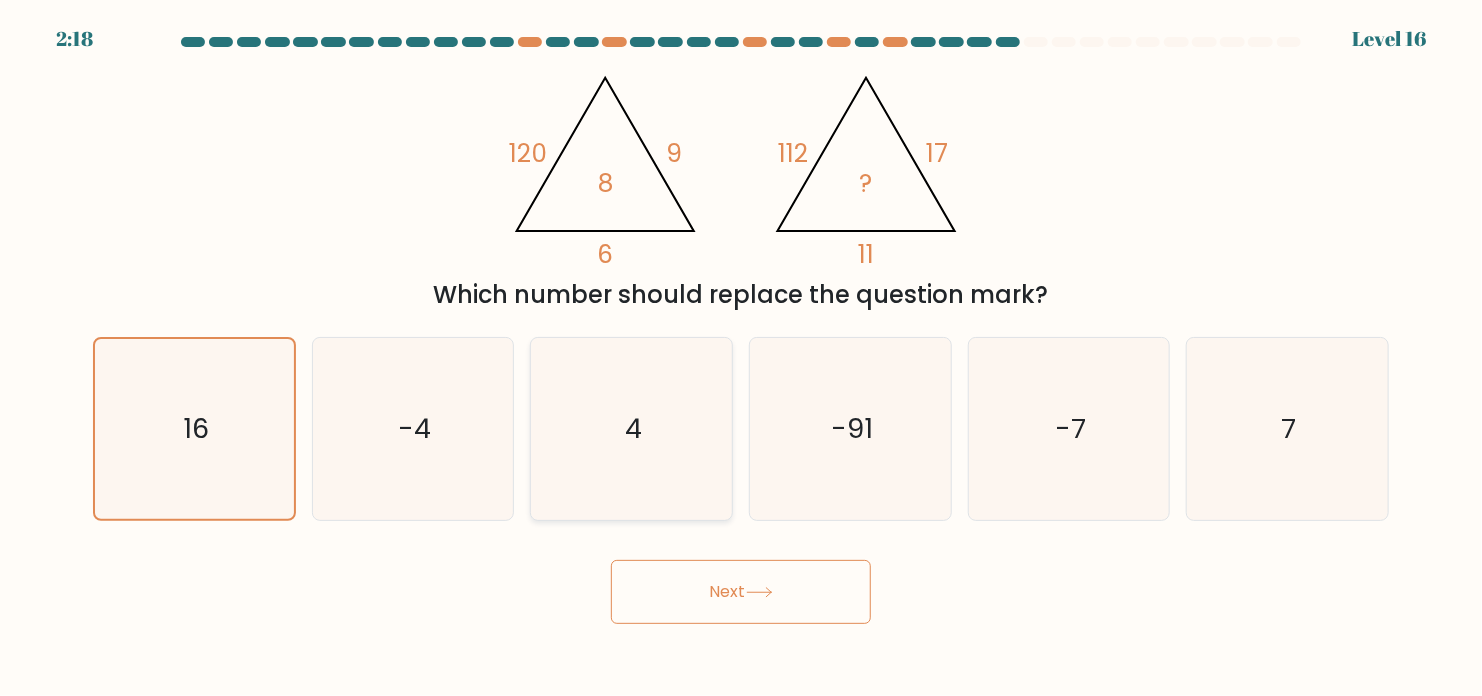 click on "4" 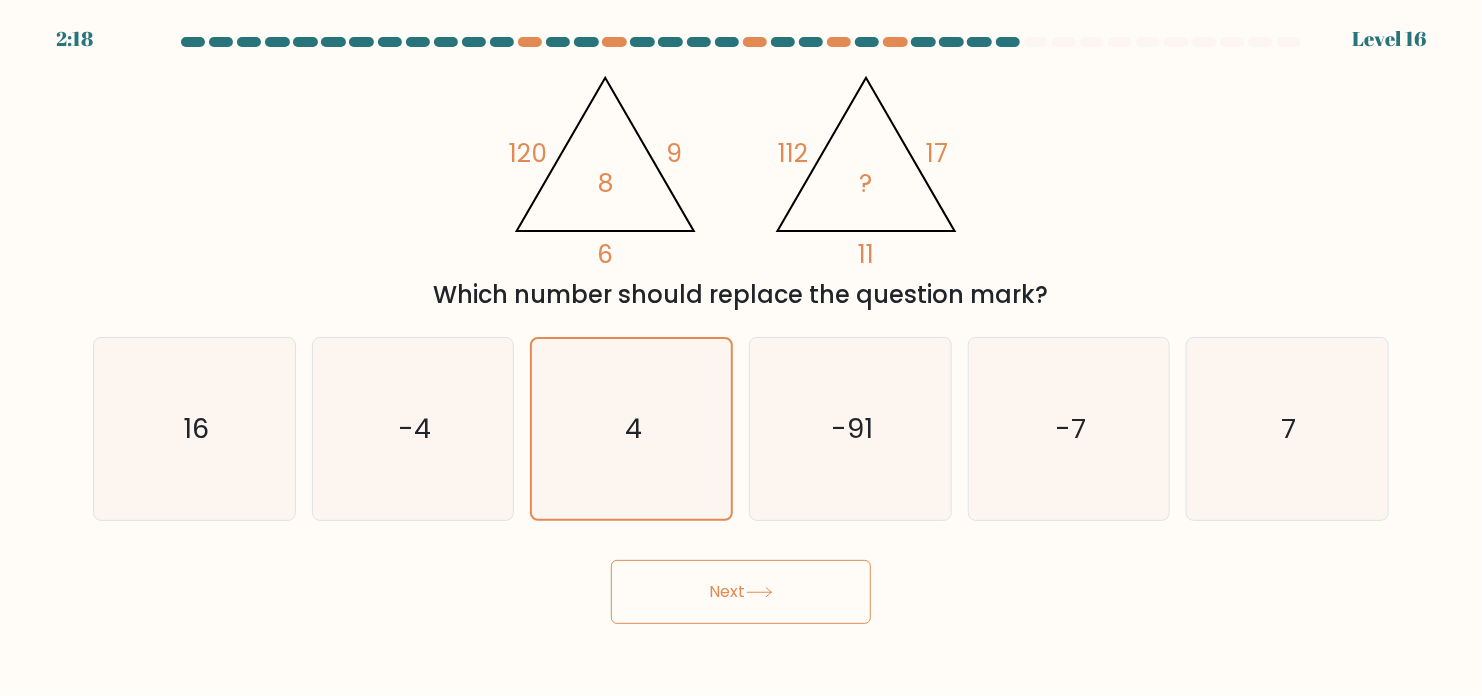 click on "Next" at bounding box center [741, 592] 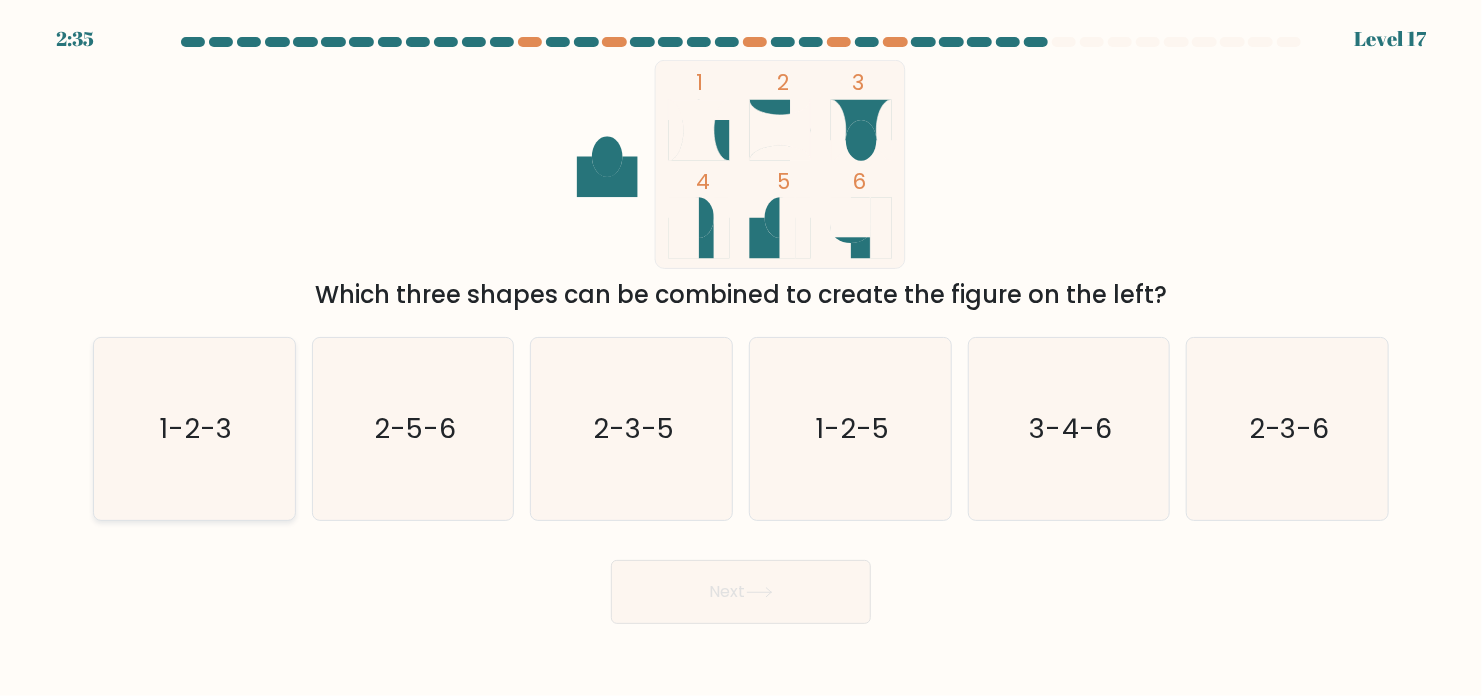 click on "1-2-3" 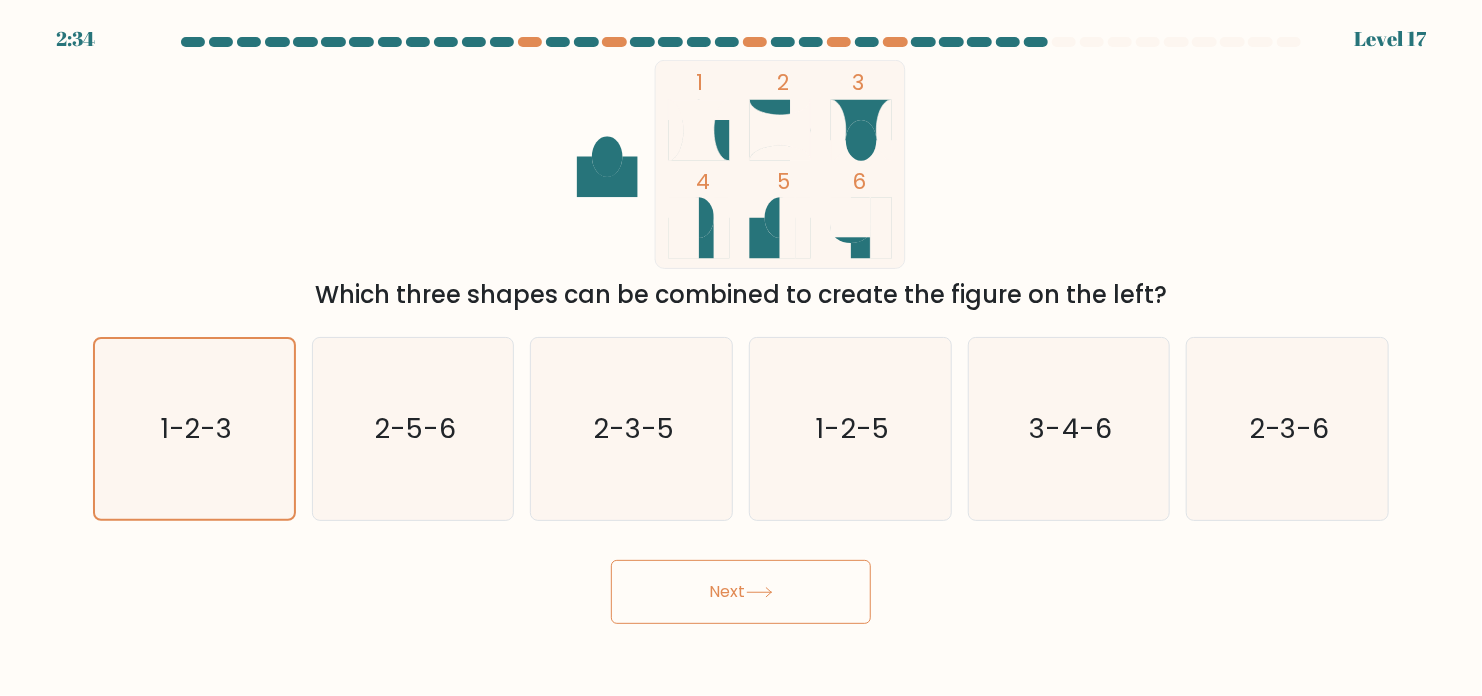 click on "Next" at bounding box center [741, 592] 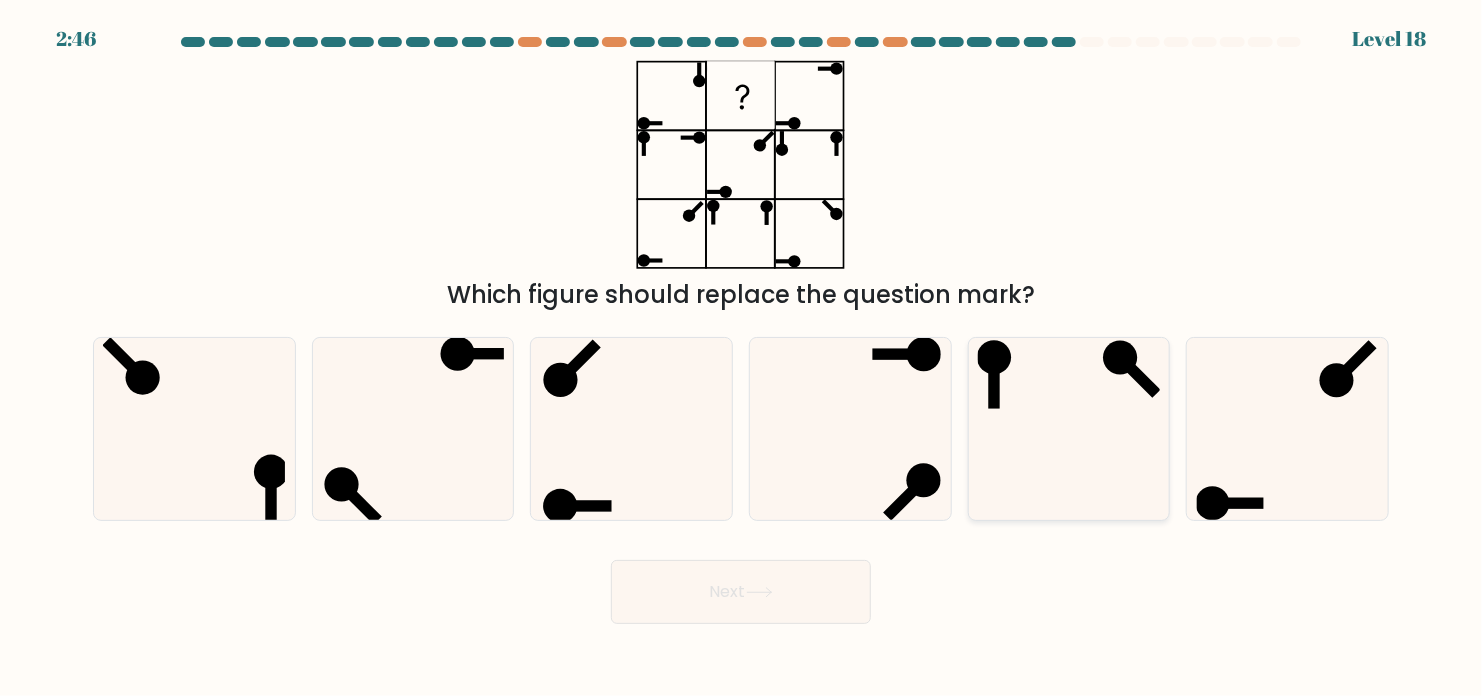 click 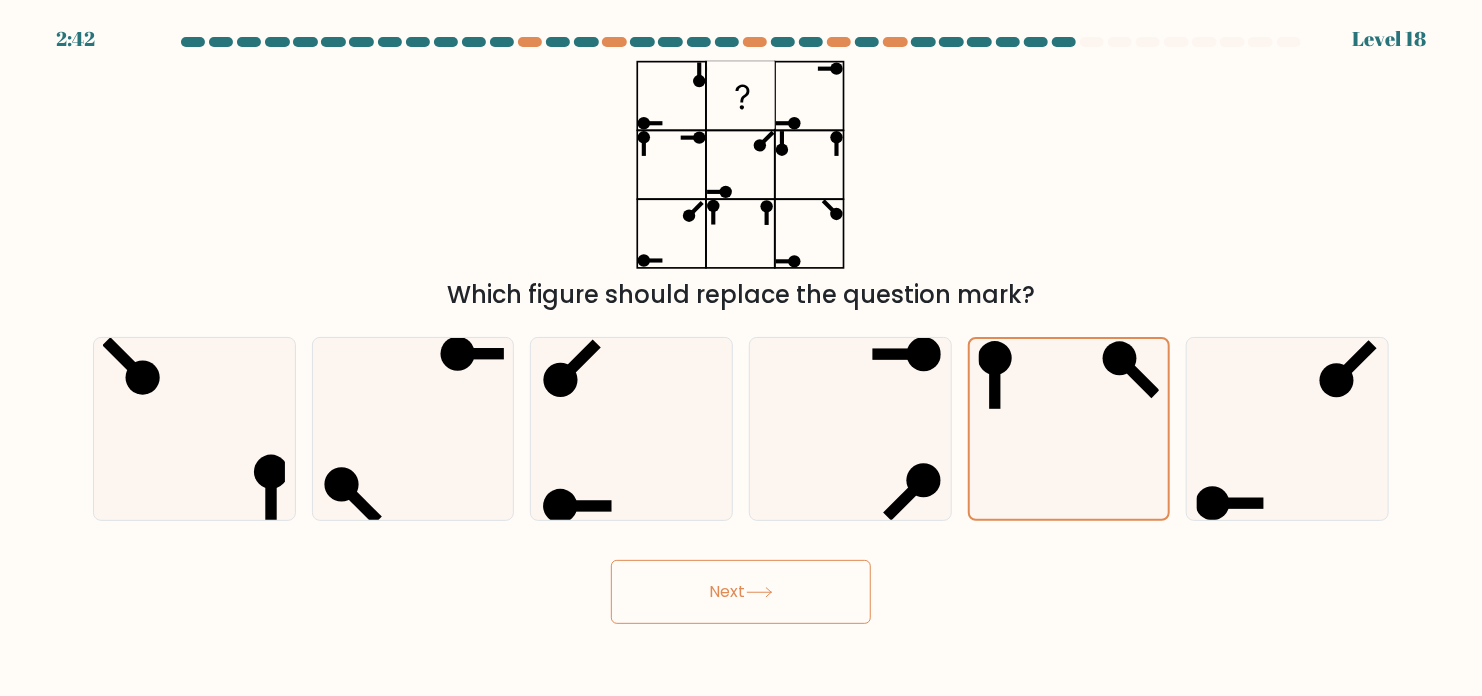 click on "Next" at bounding box center [741, 592] 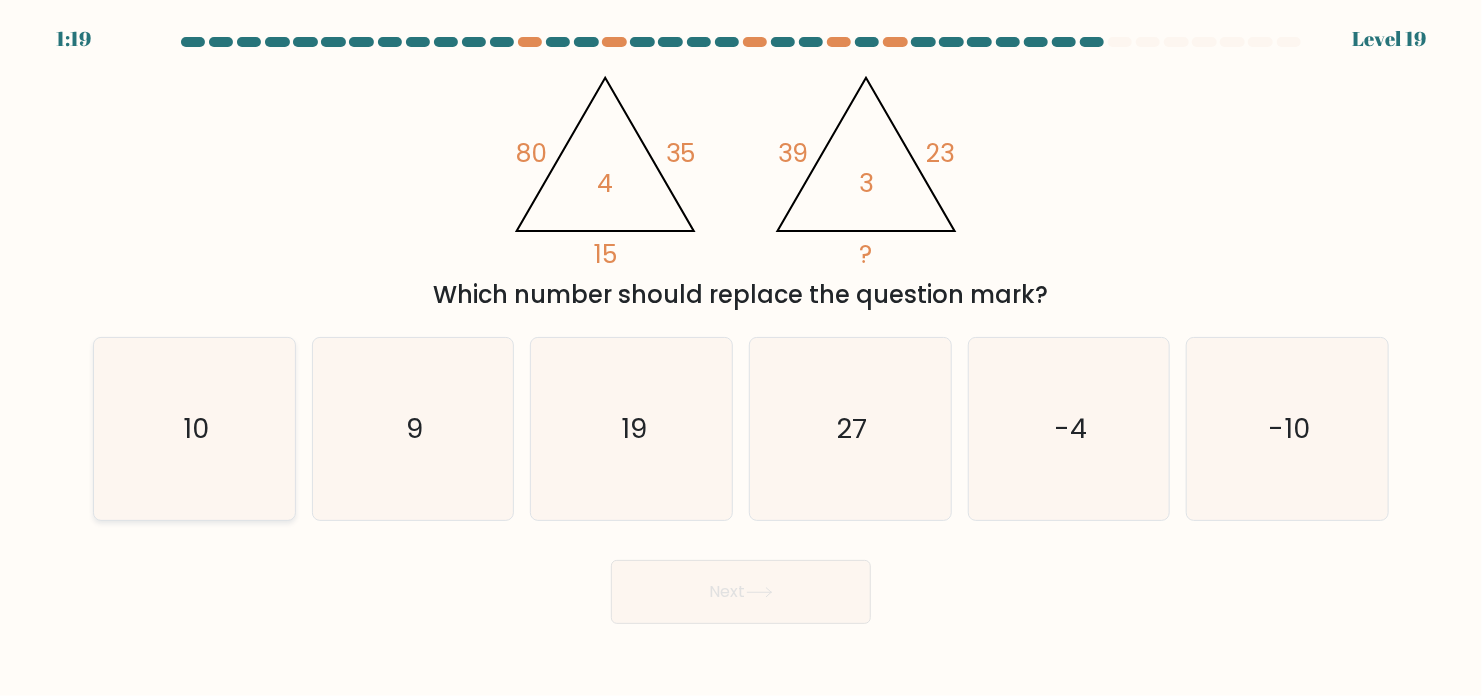 click on "10" 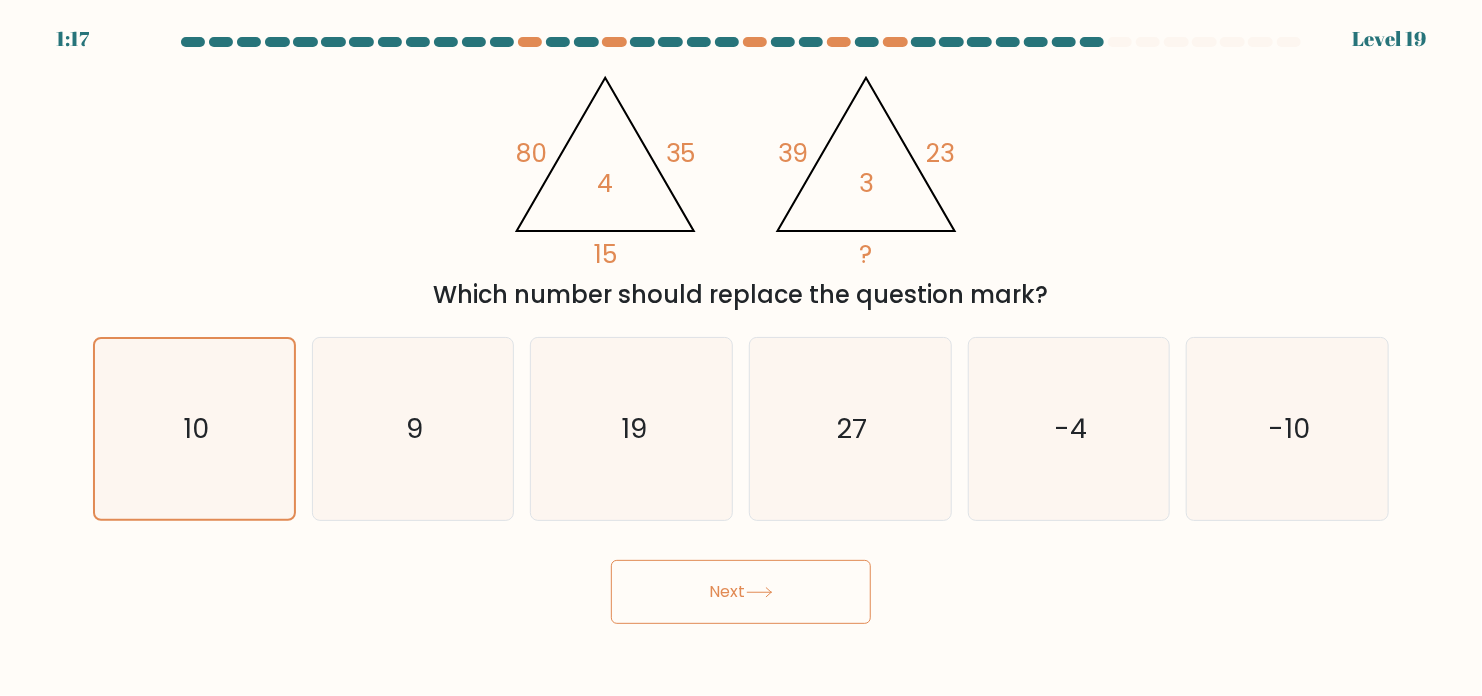 click on "Next" at bounding box center [741, 592] 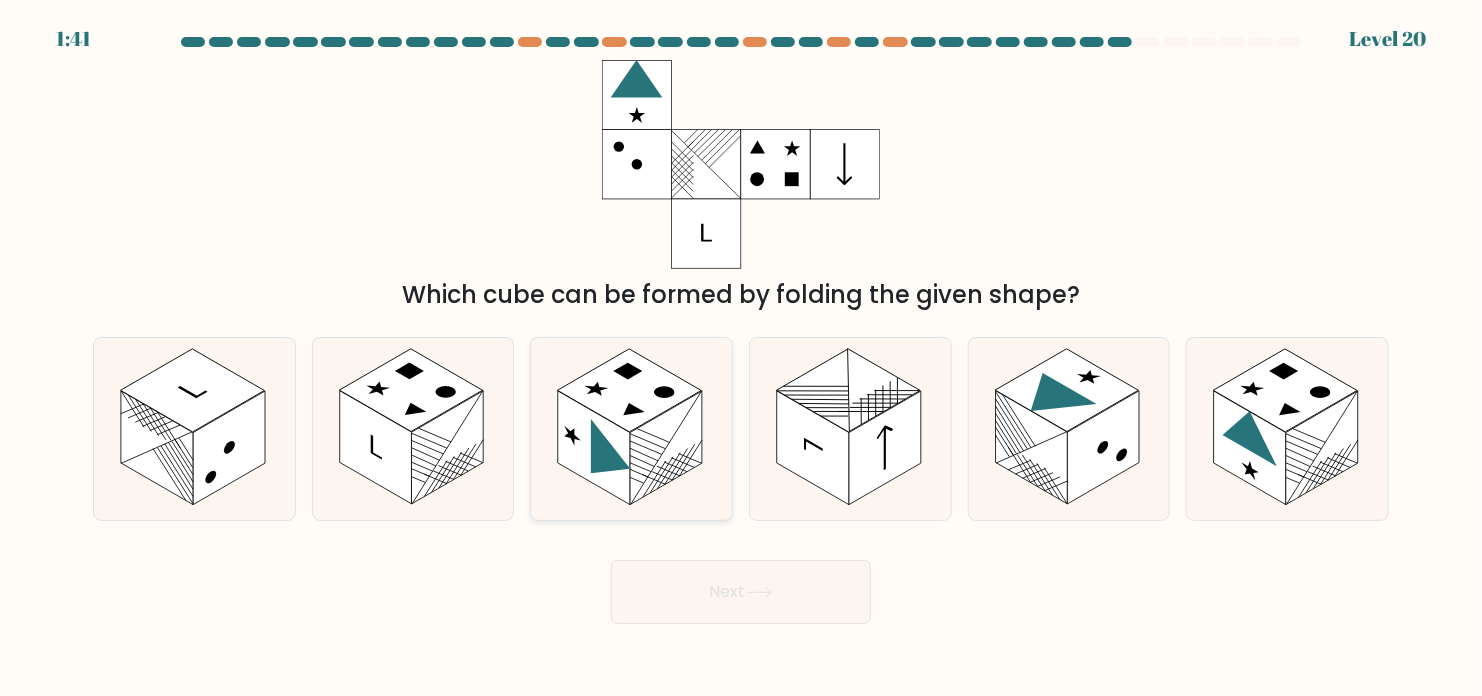 click 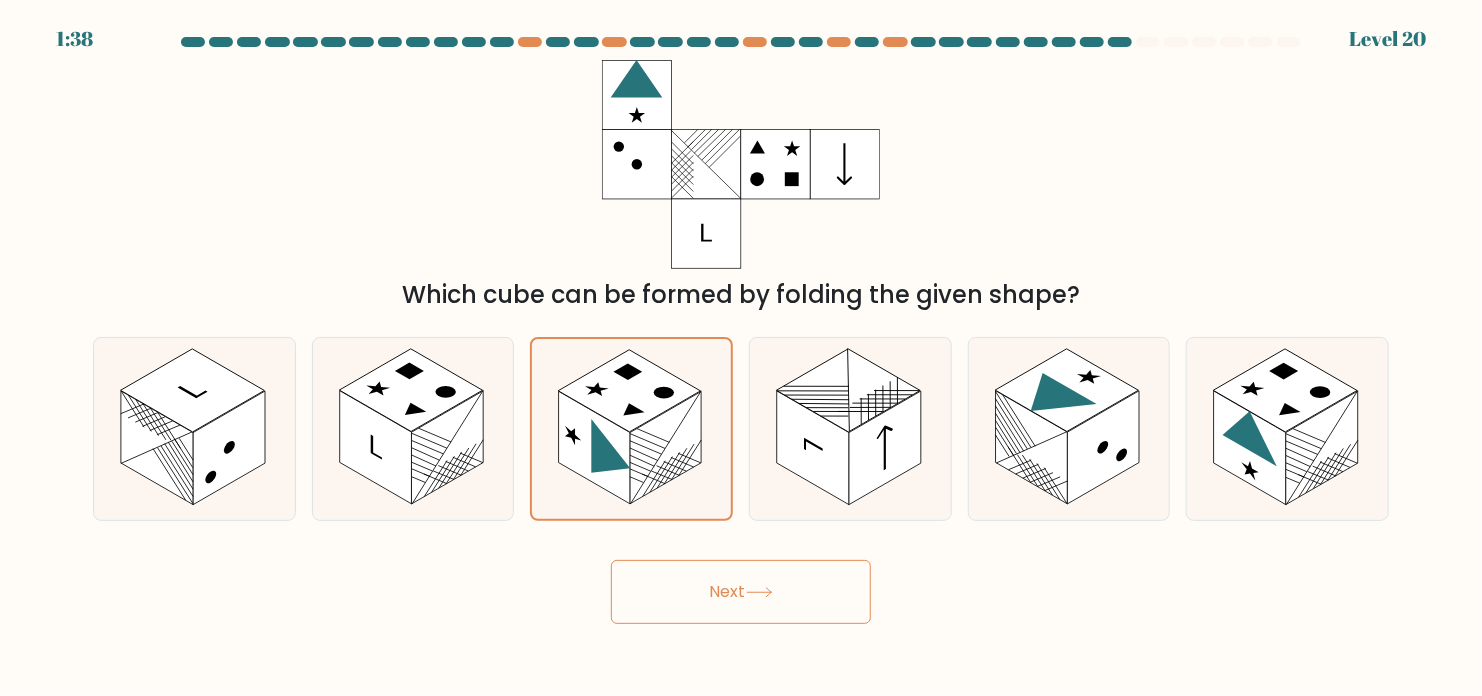 click on "Next" at bounding box center (741, 592) 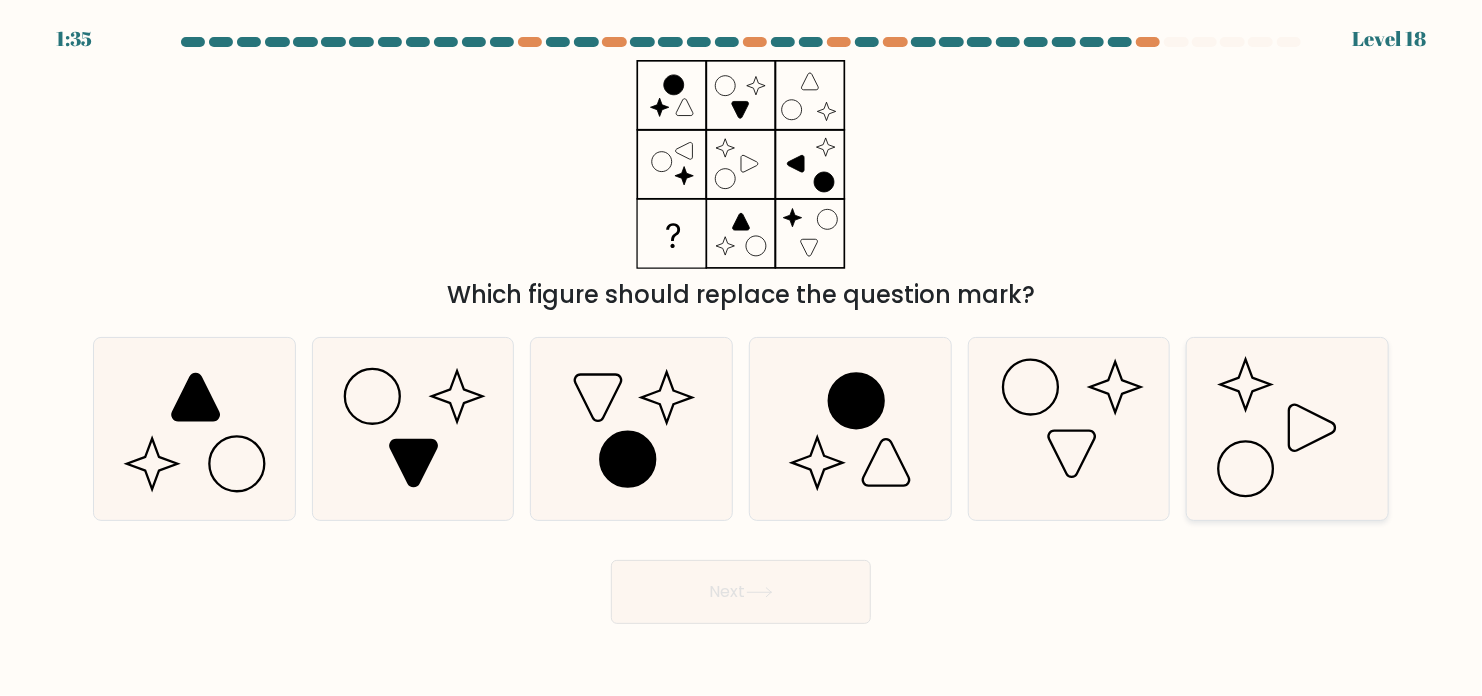 click 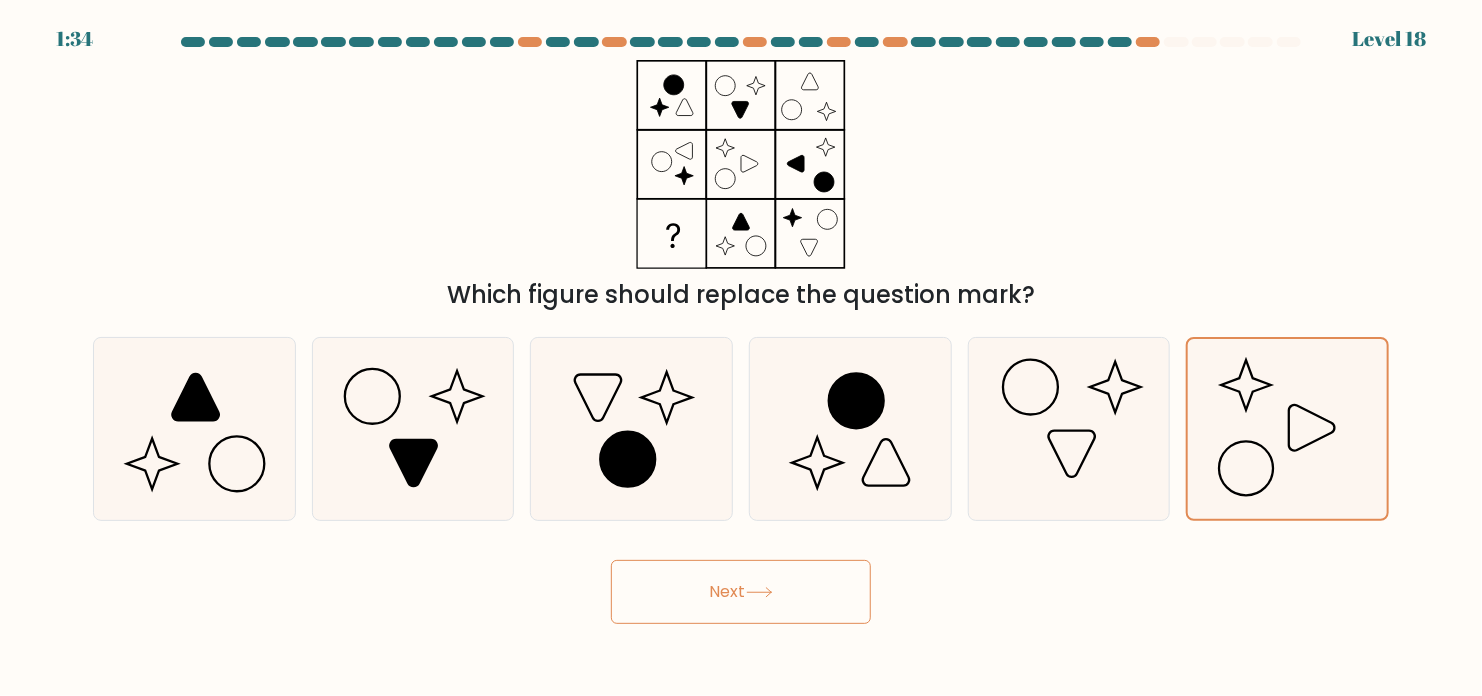 click on "Next" at bounding box center [741, 592] 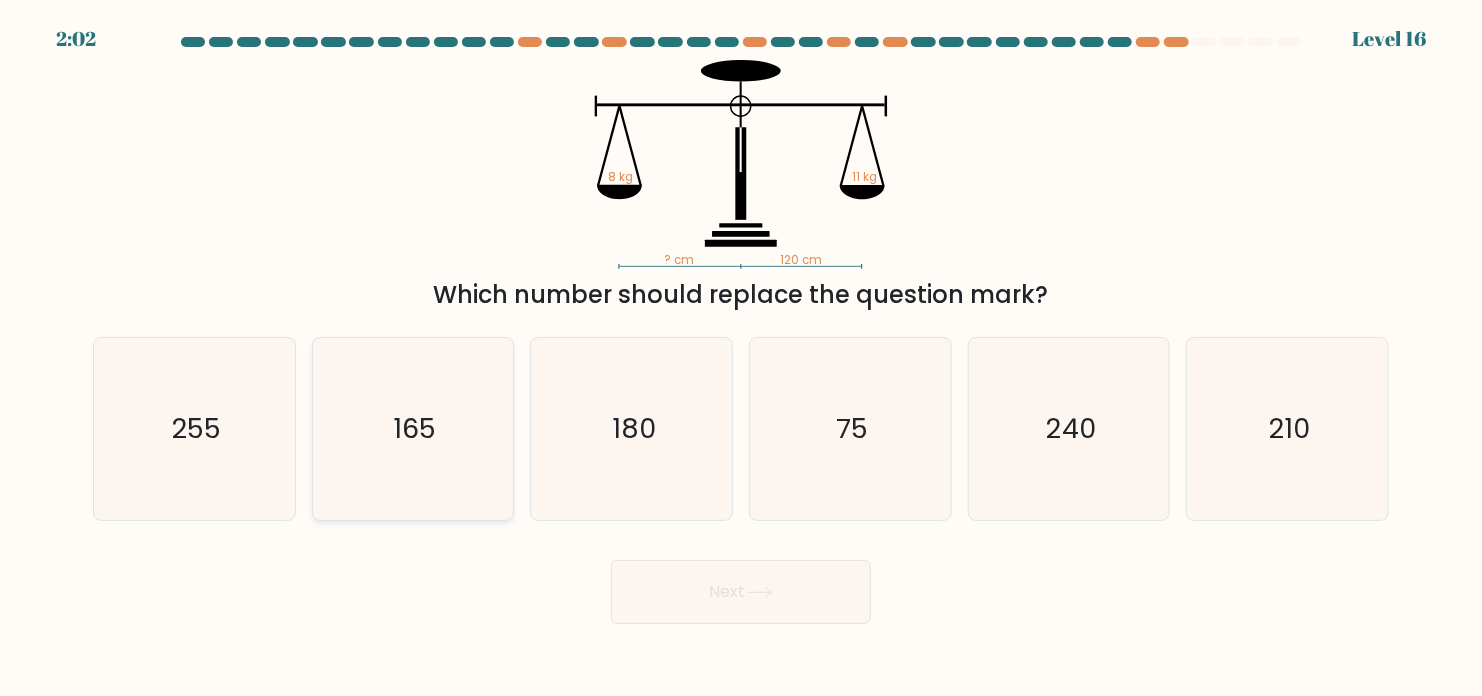 click on "165" 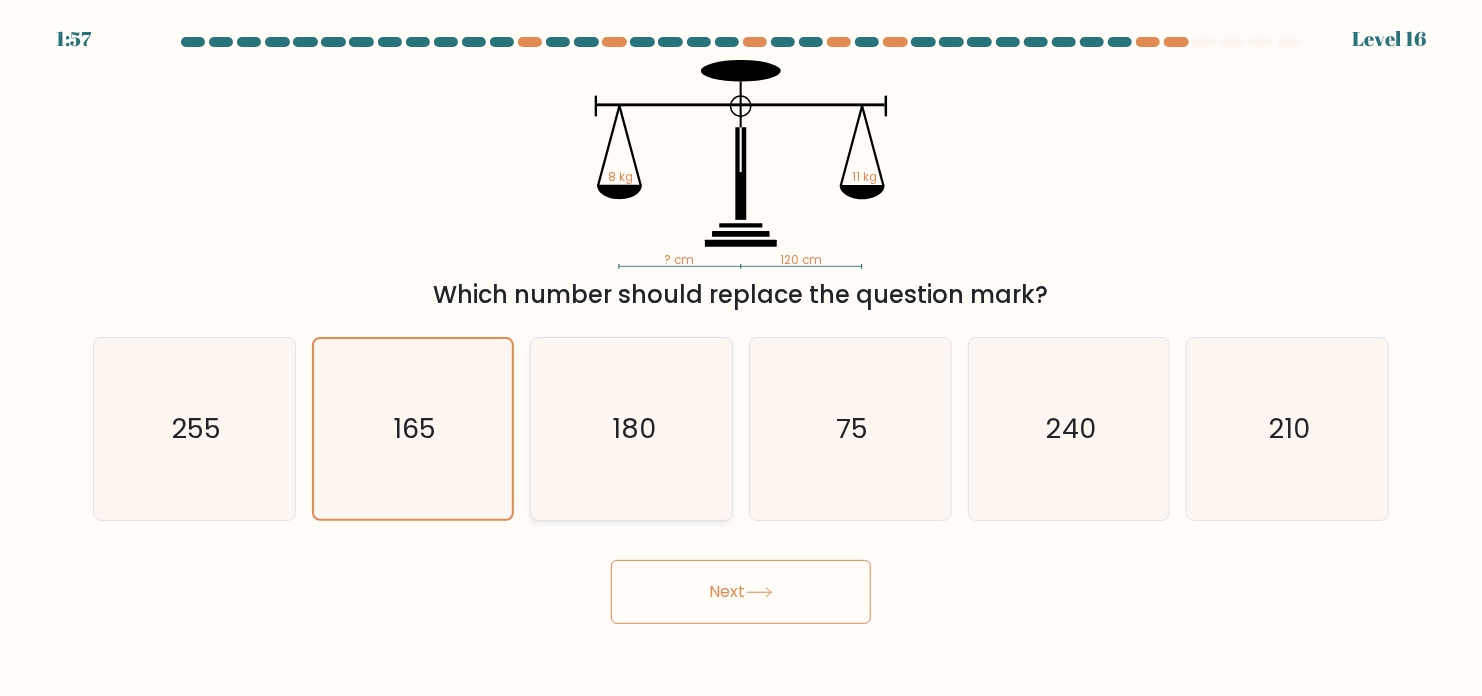 click on "180" 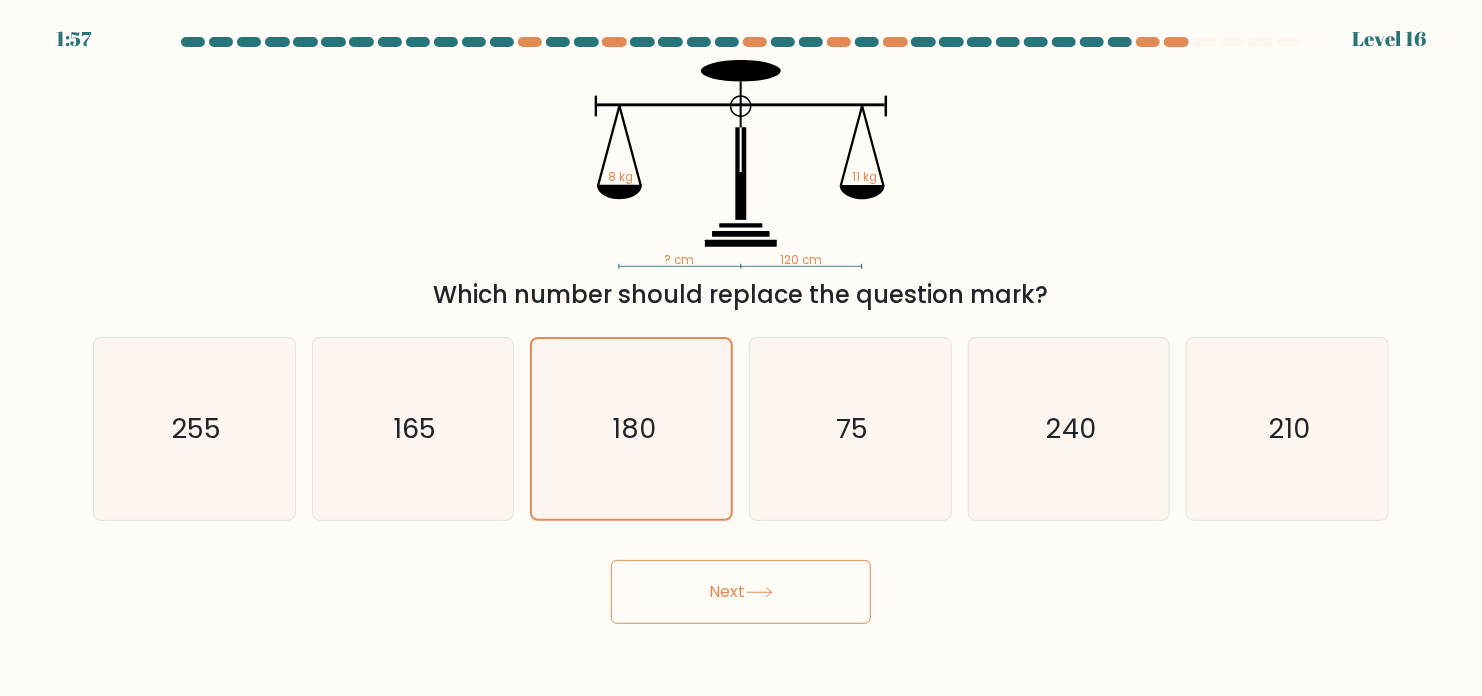 click on "Next" at bounding box center [741, 592] 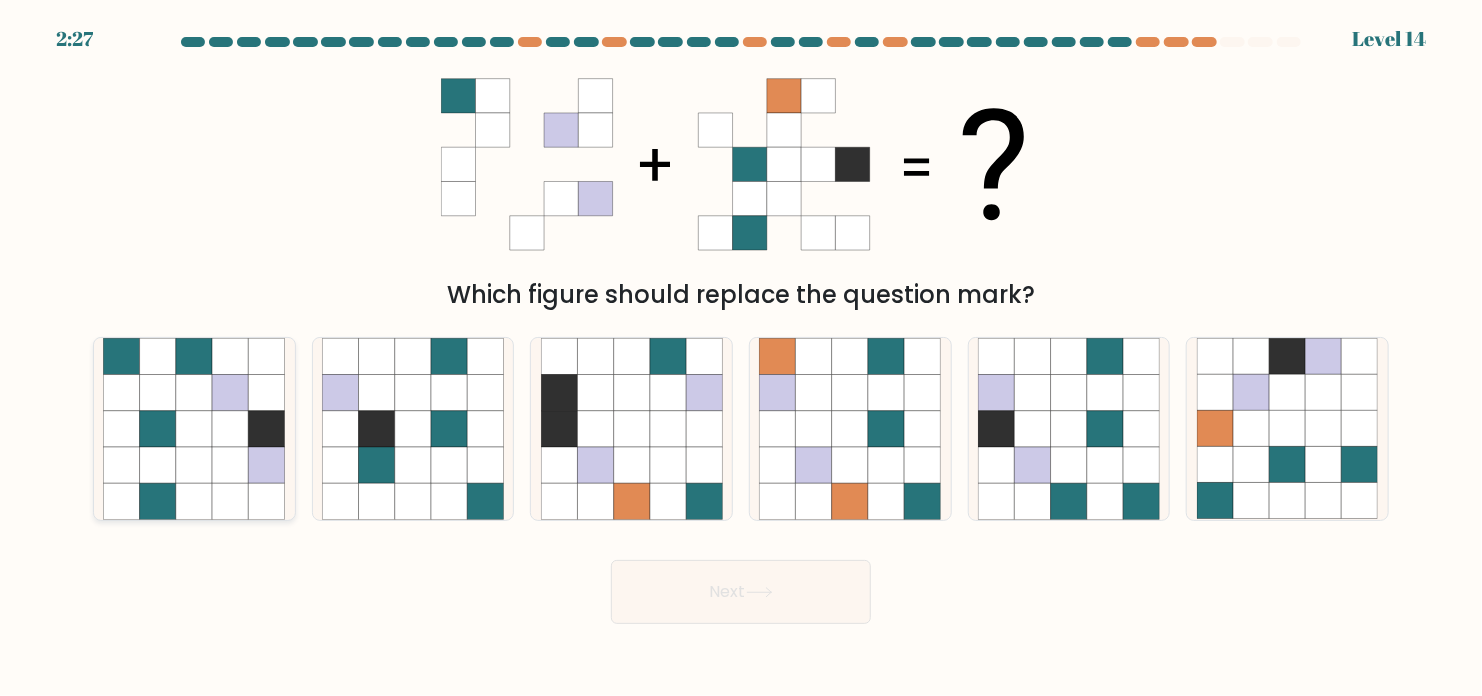 click 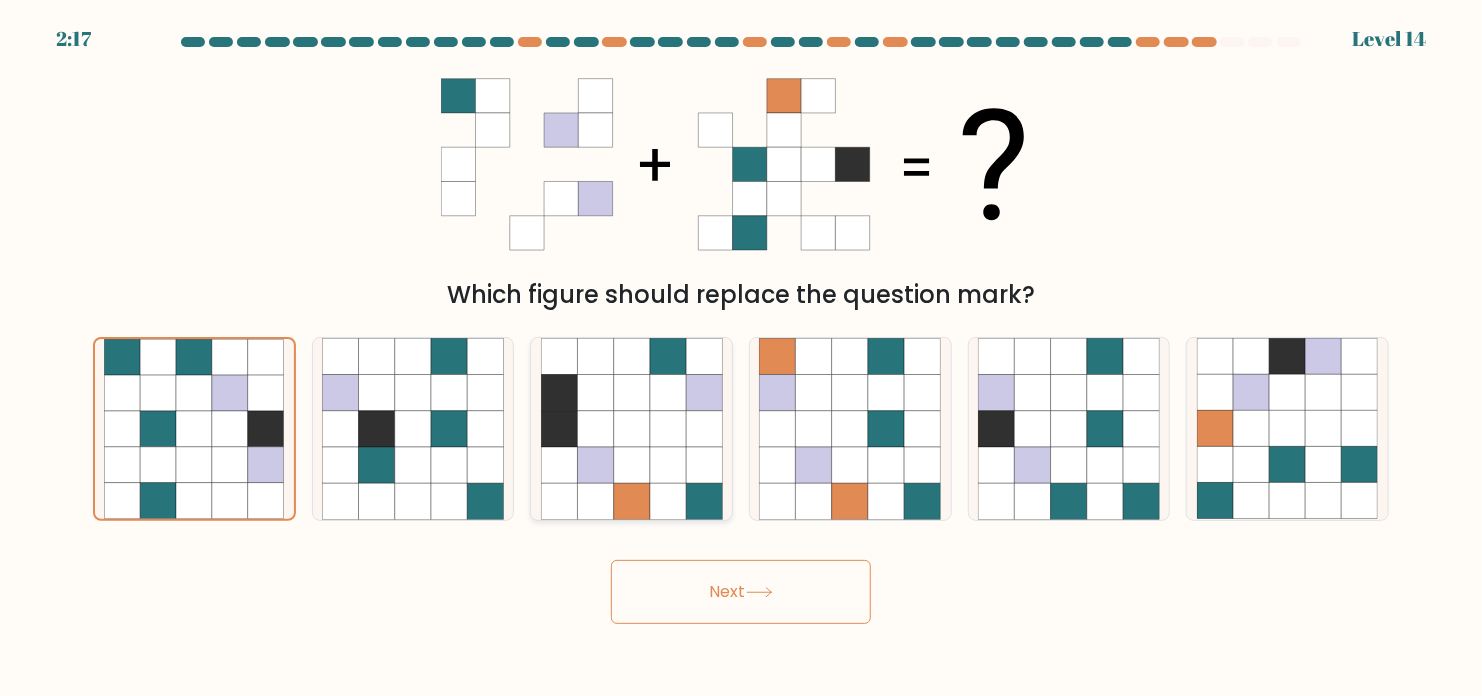 click 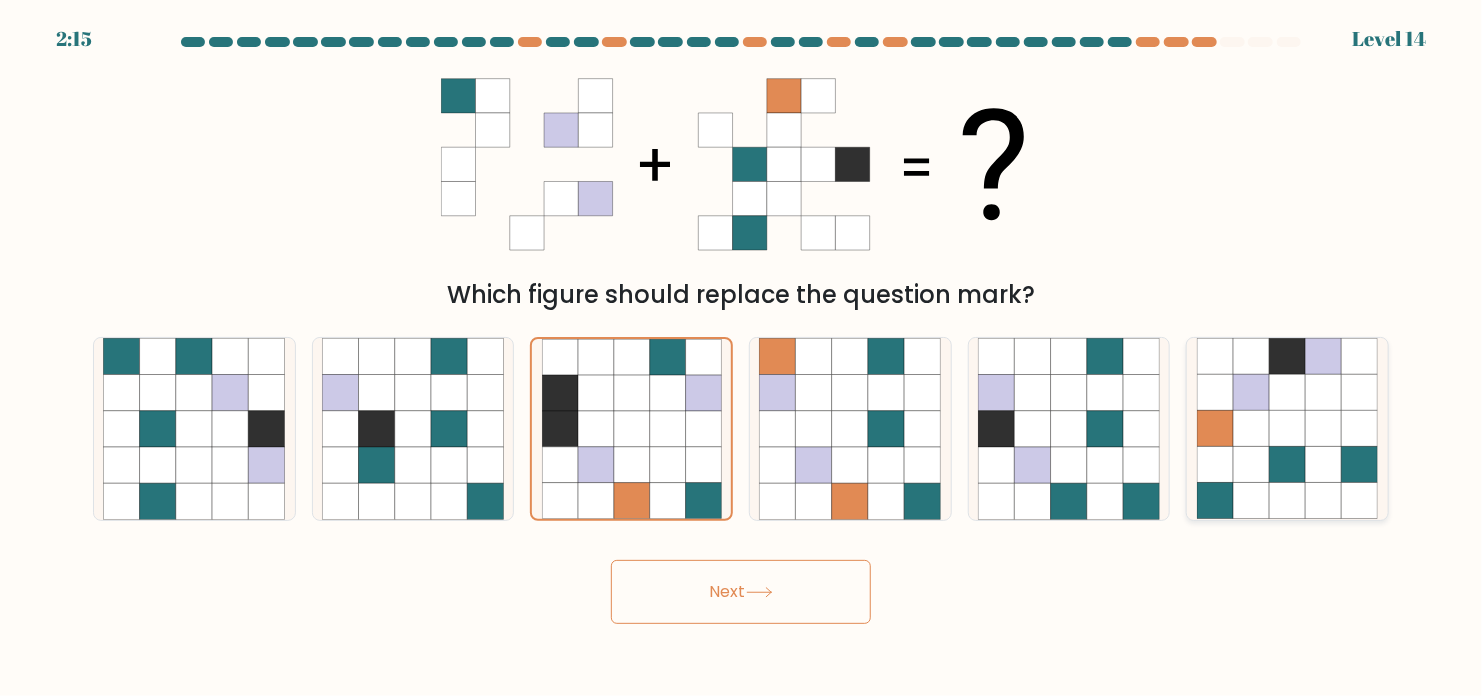 click 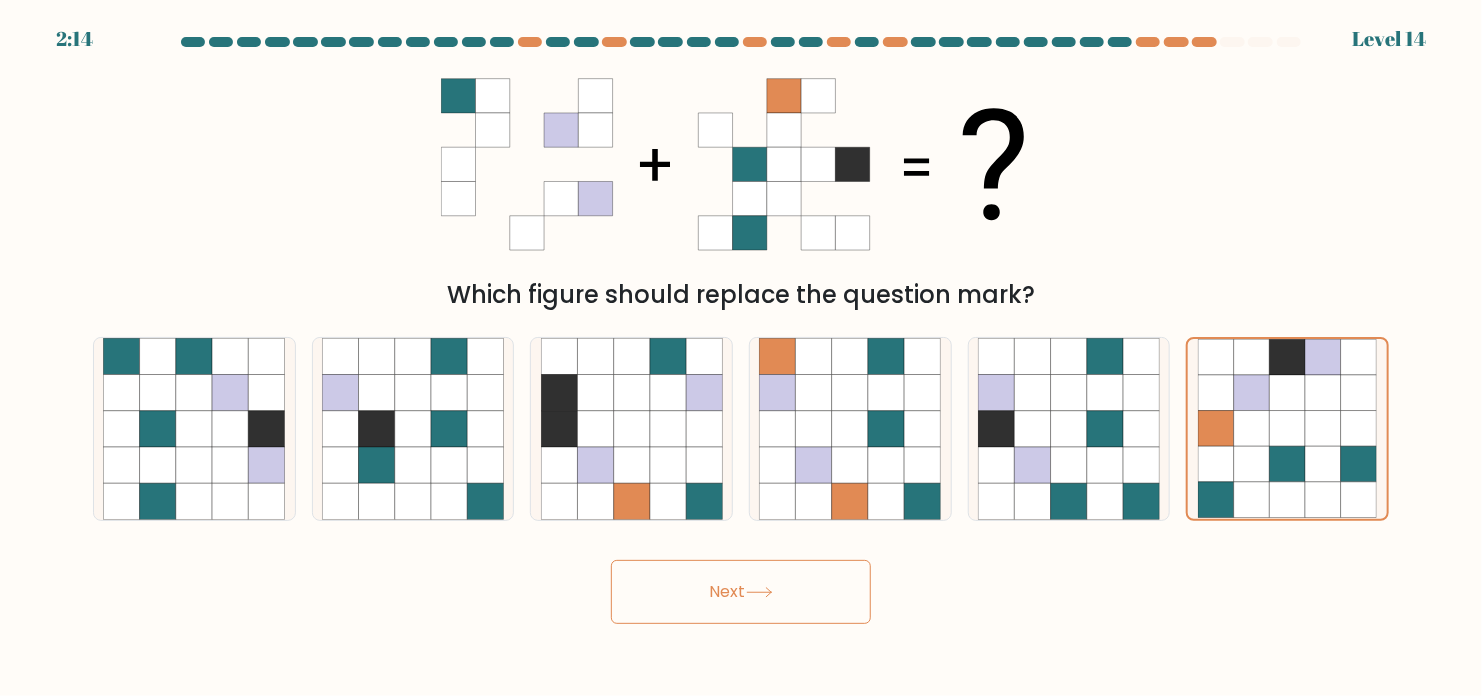 click 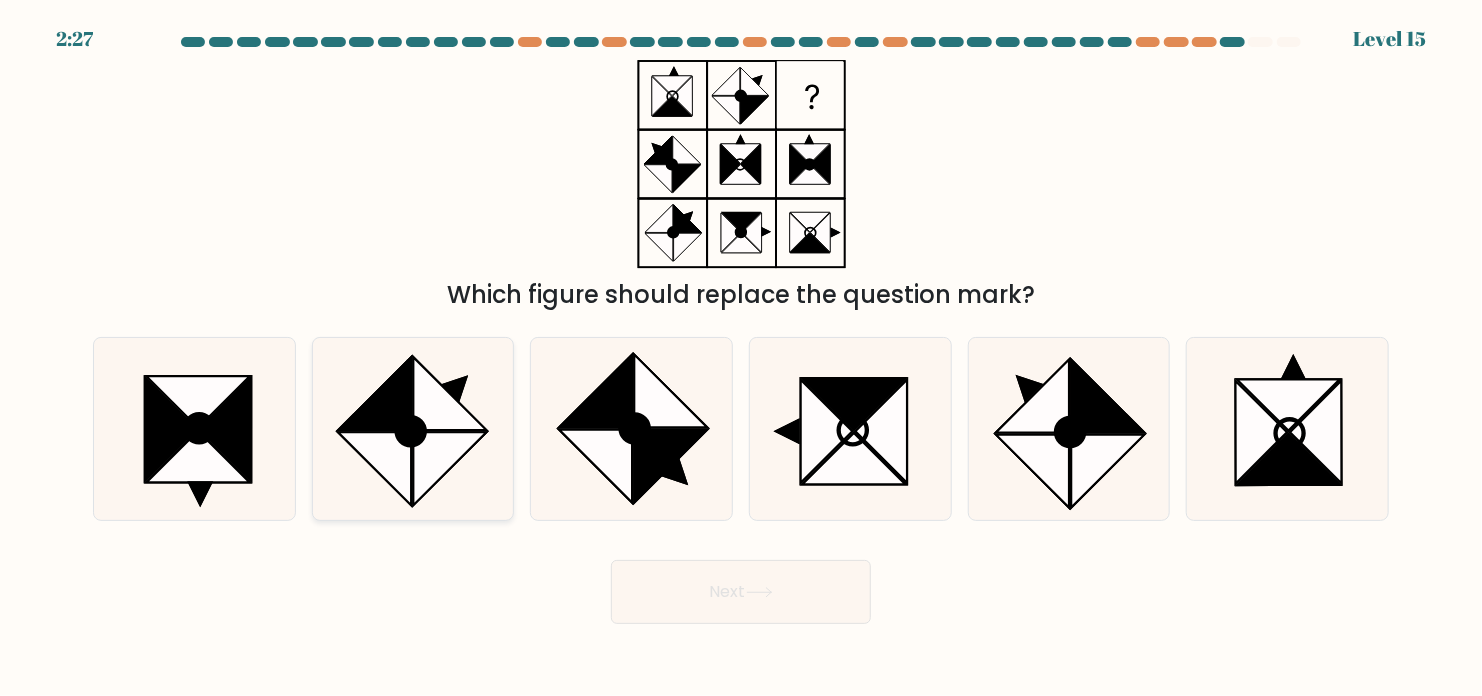 click 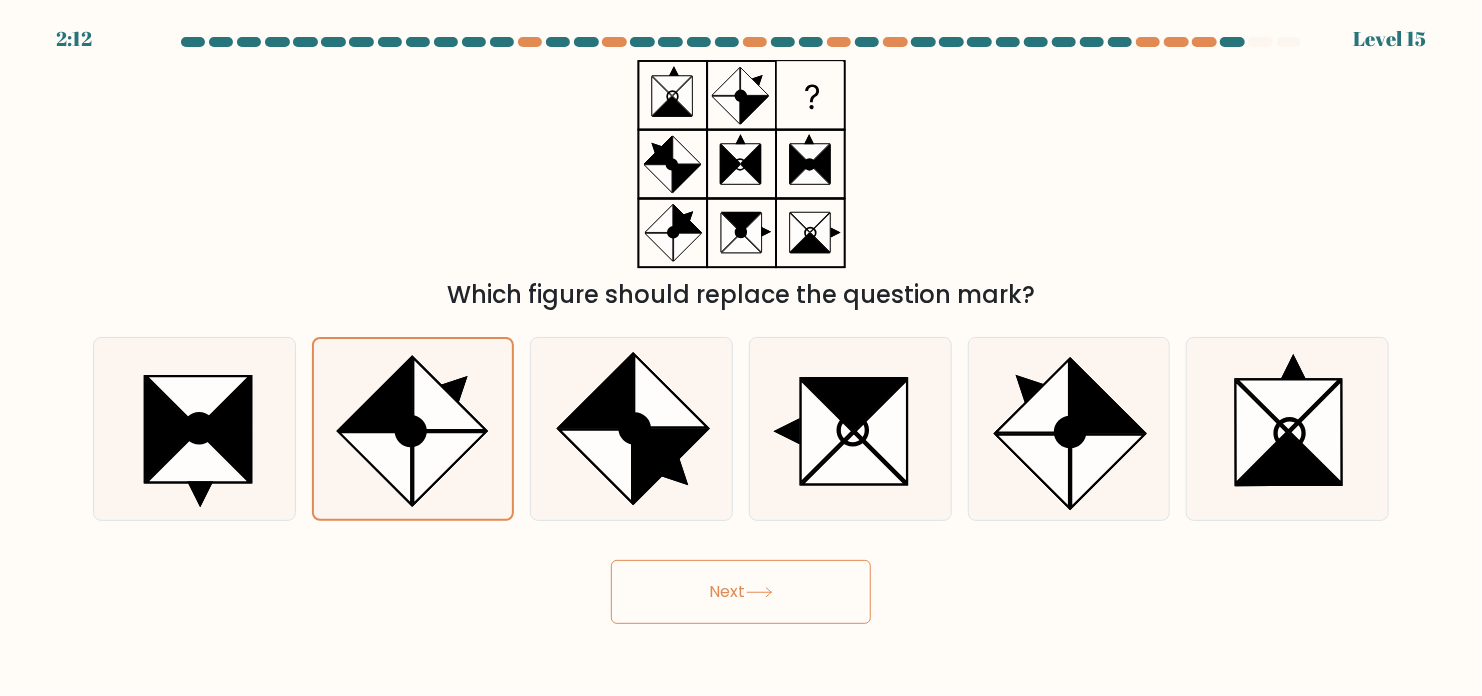 click on "Next" at bounding box center [741, 592] 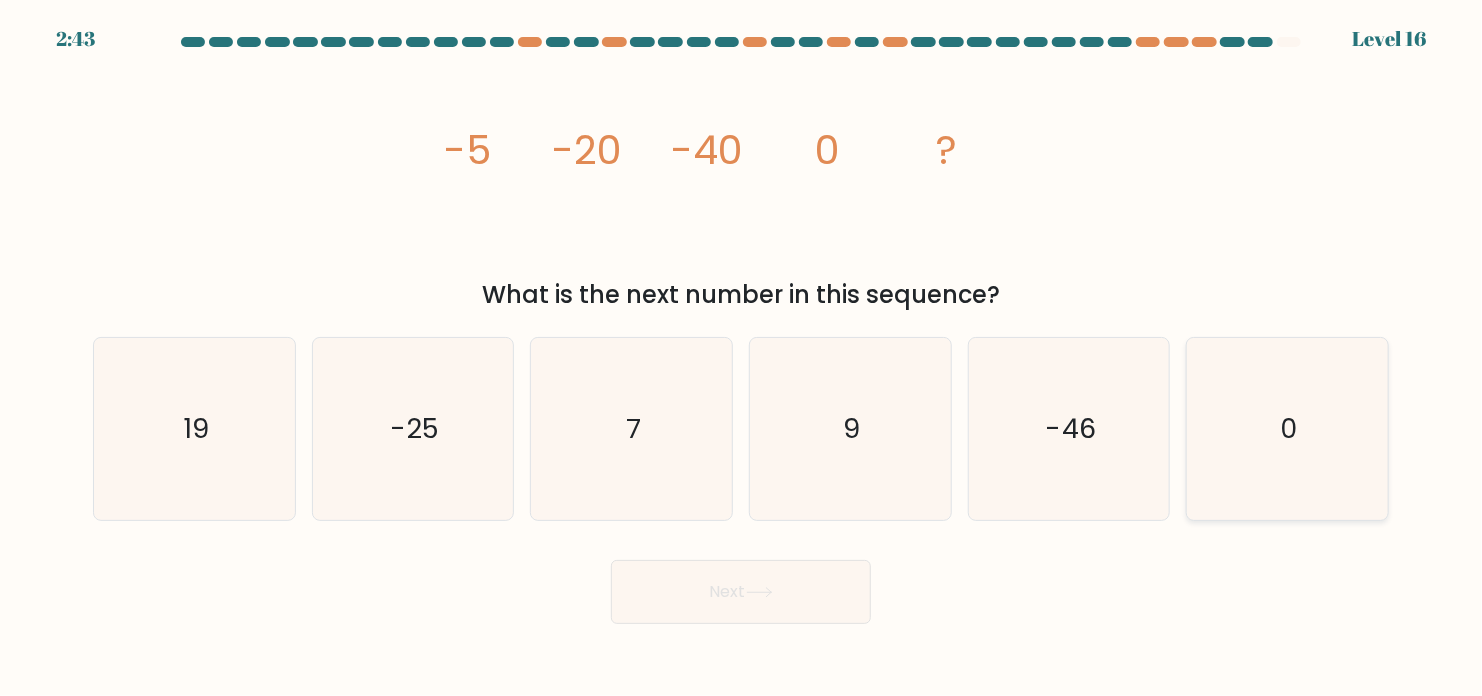 click on "0" 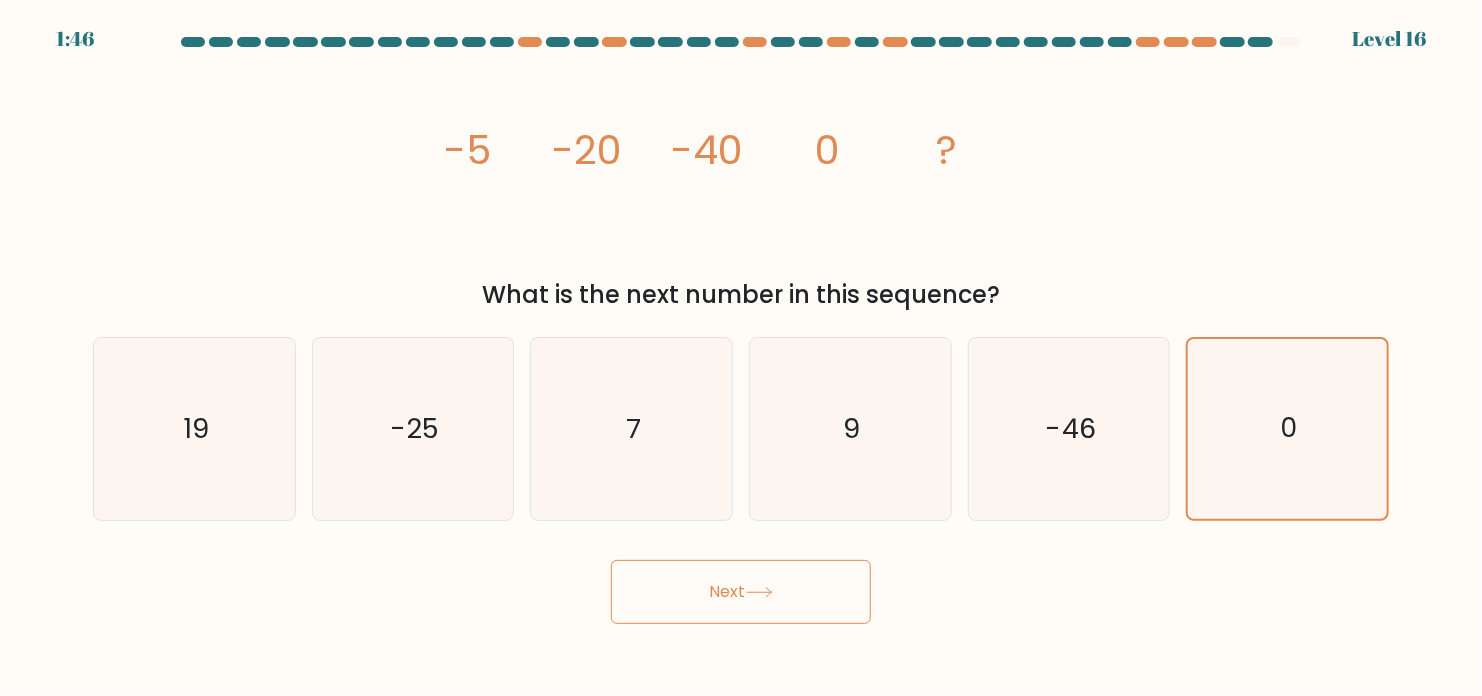 click on "Next" at bounding box center [741, 592] 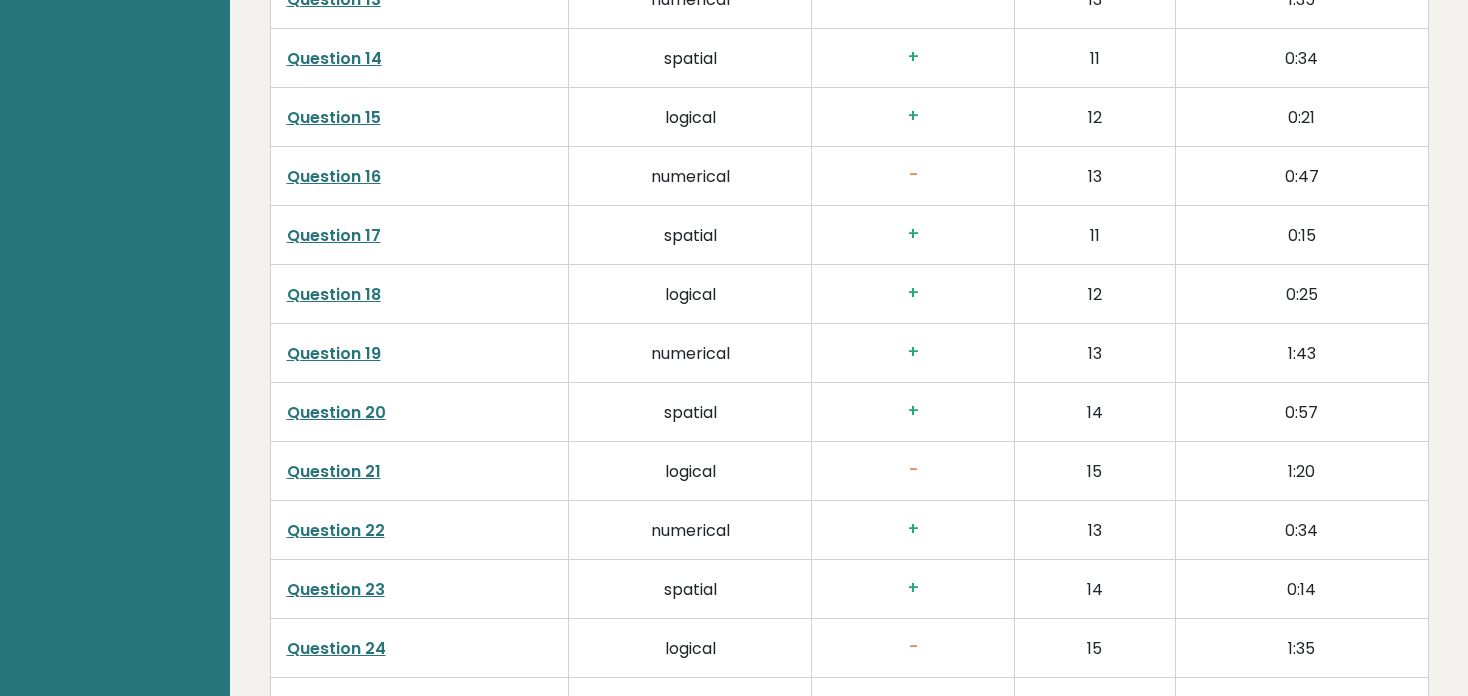 scroll, scrollTop: 3904, scrollLeft: 0, axis: vertical 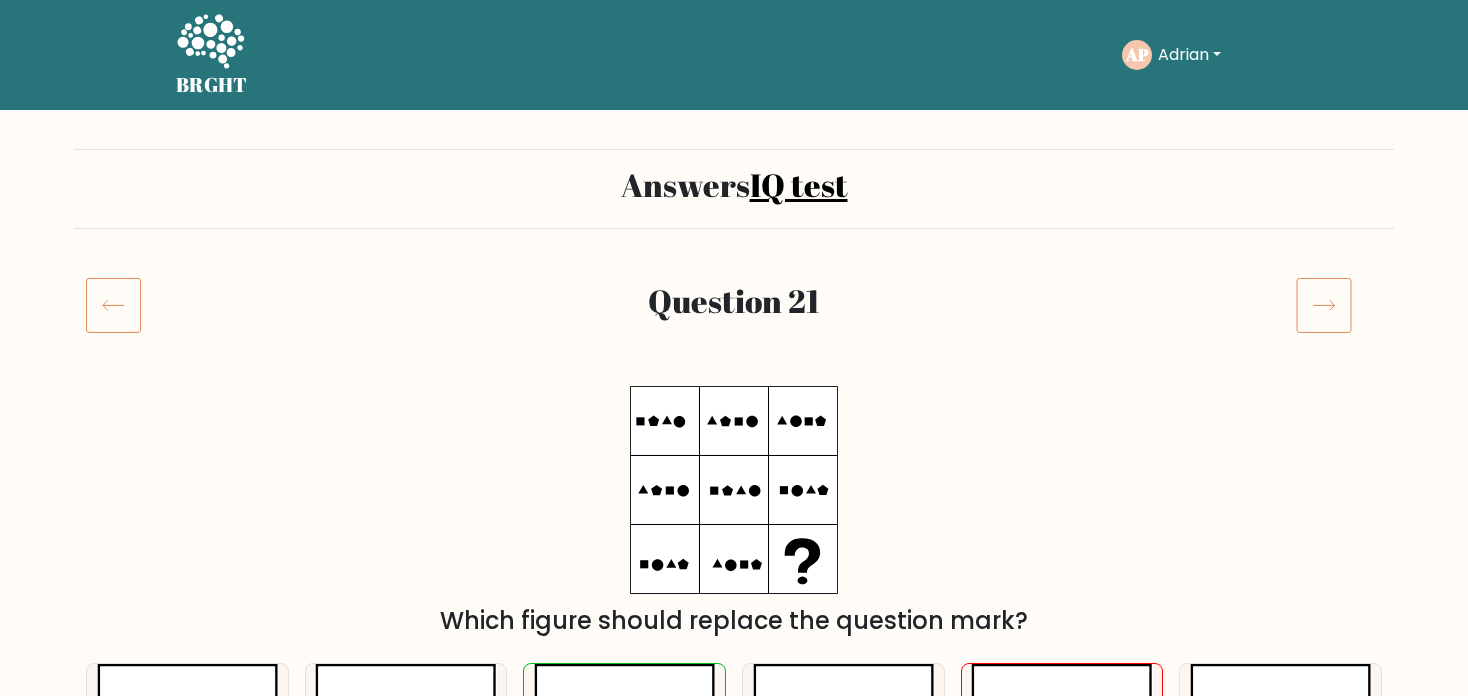 click 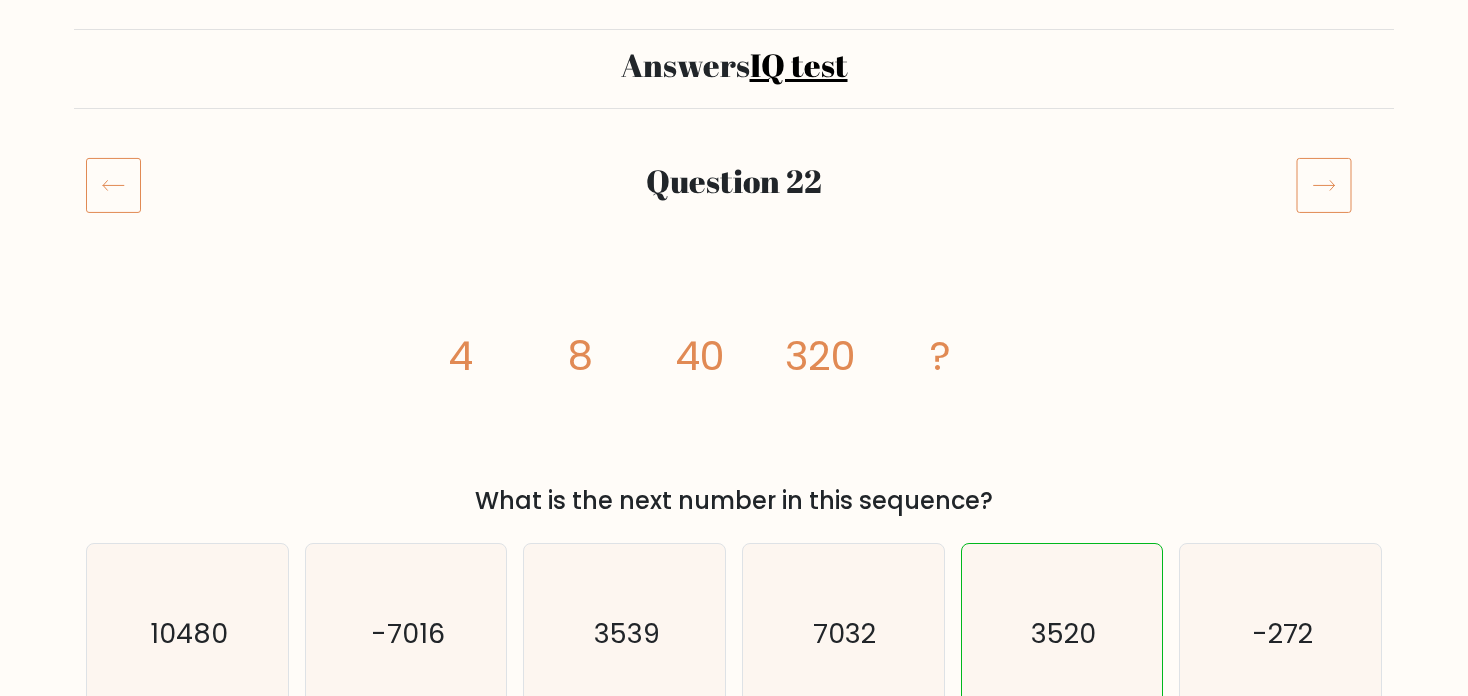 scroll, scrollTop: 136, scrollLeft: 0, axis: vertical 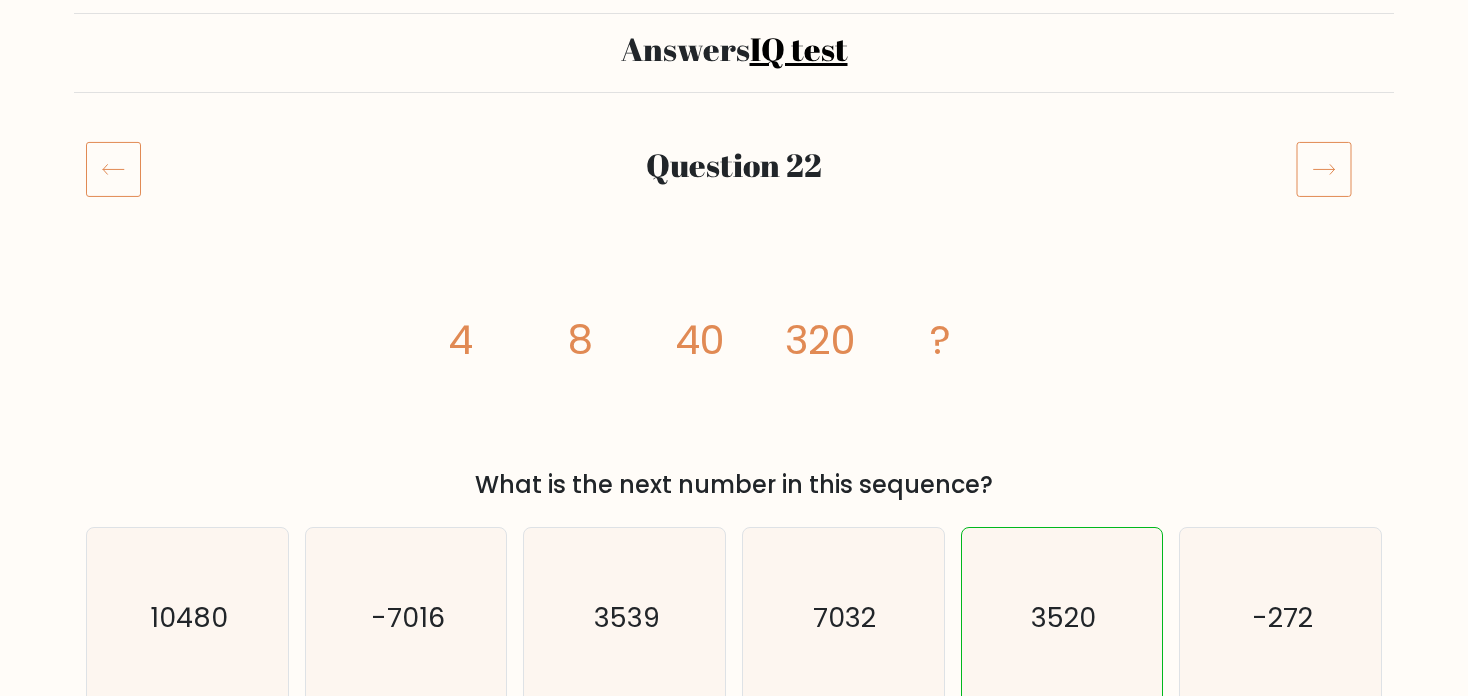 click 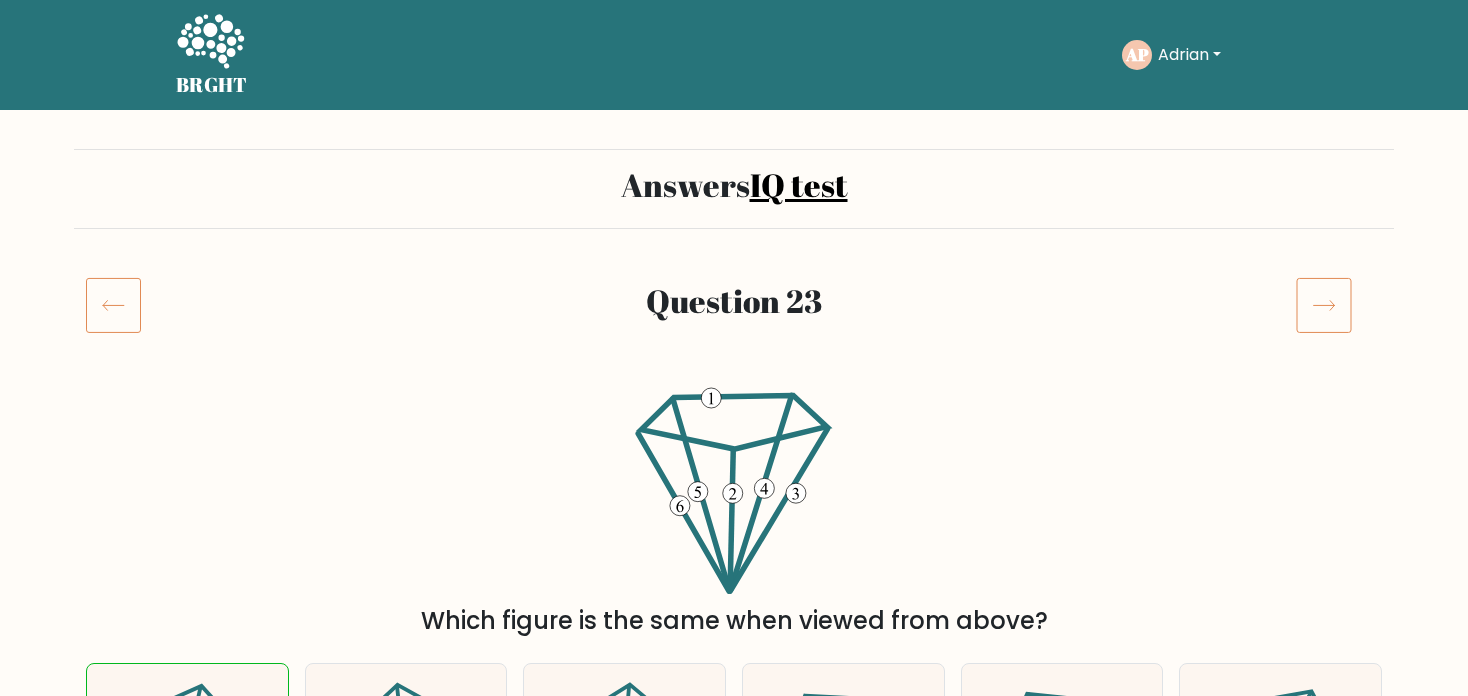 scroll, scrollTop: 0, scrollLeft: 0, axis: both 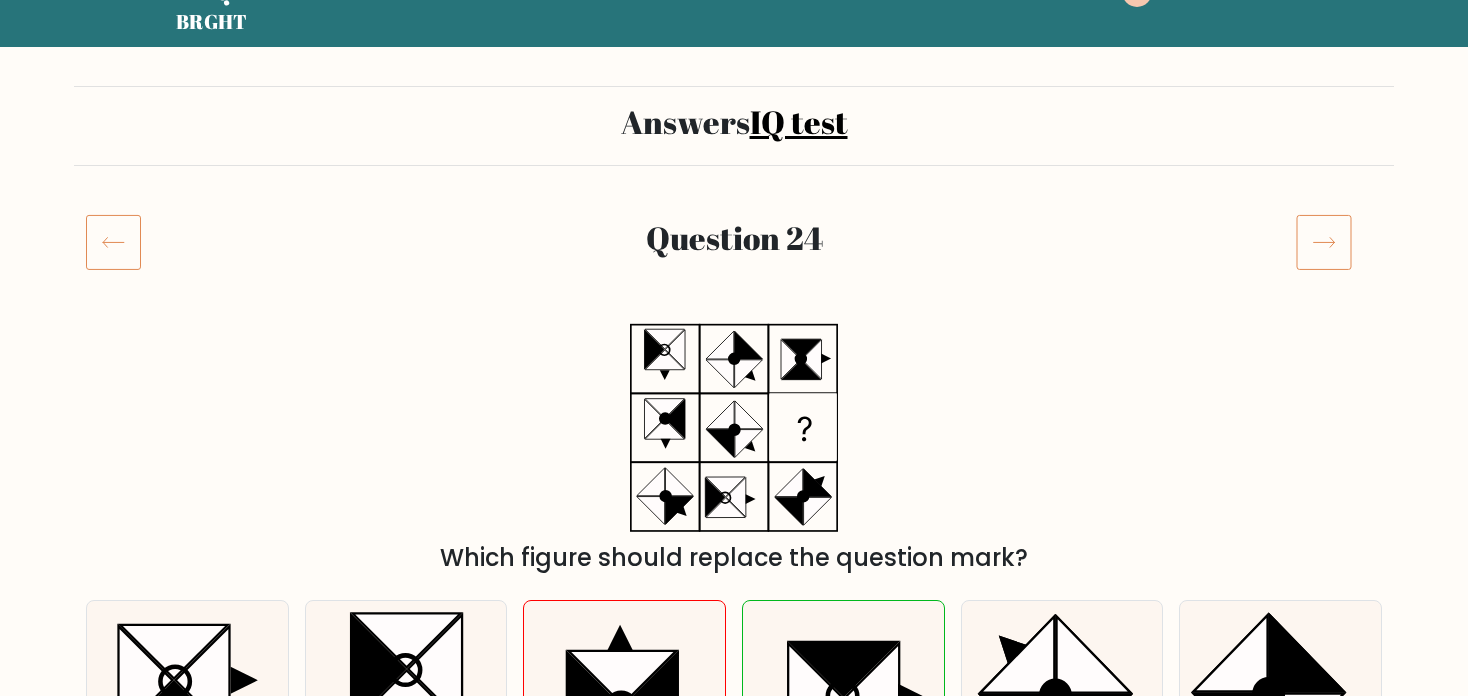click 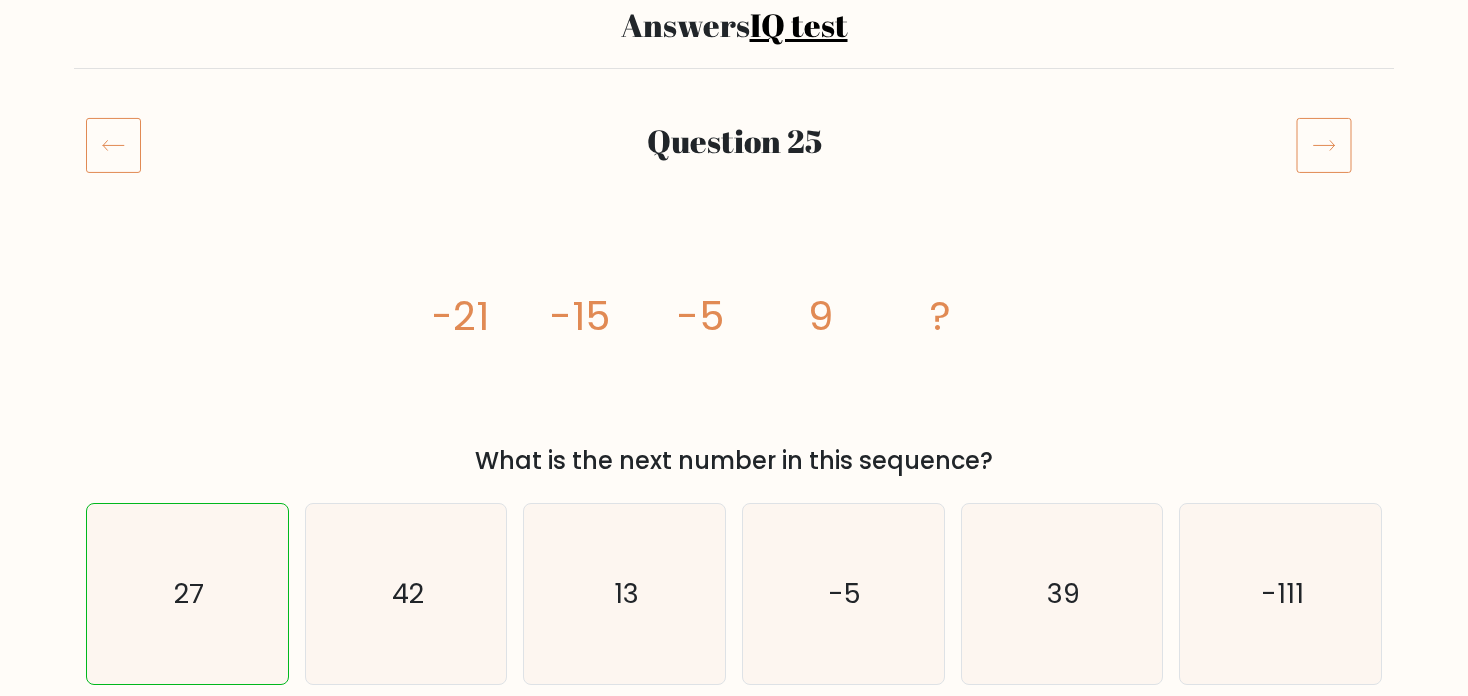 scroll, scrollTop: 166, scrollLeft: 0, axis: vertical 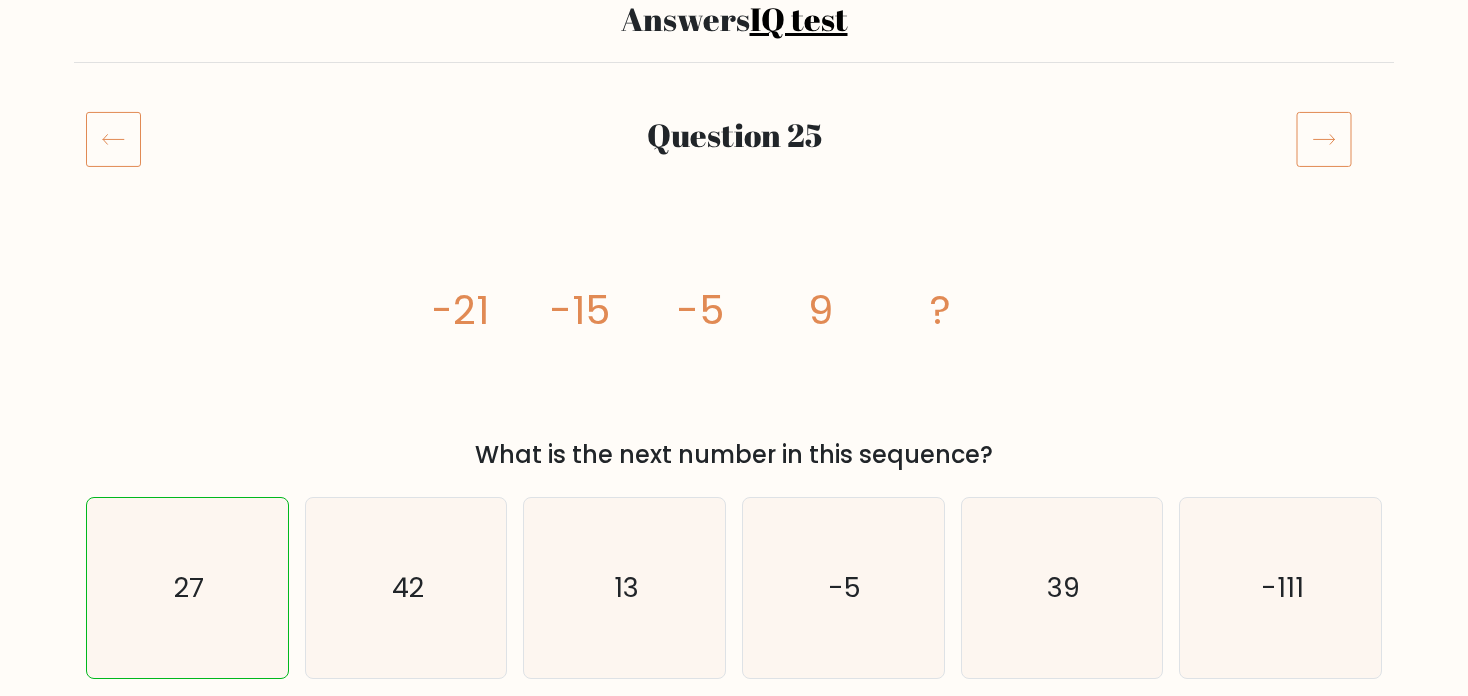 click 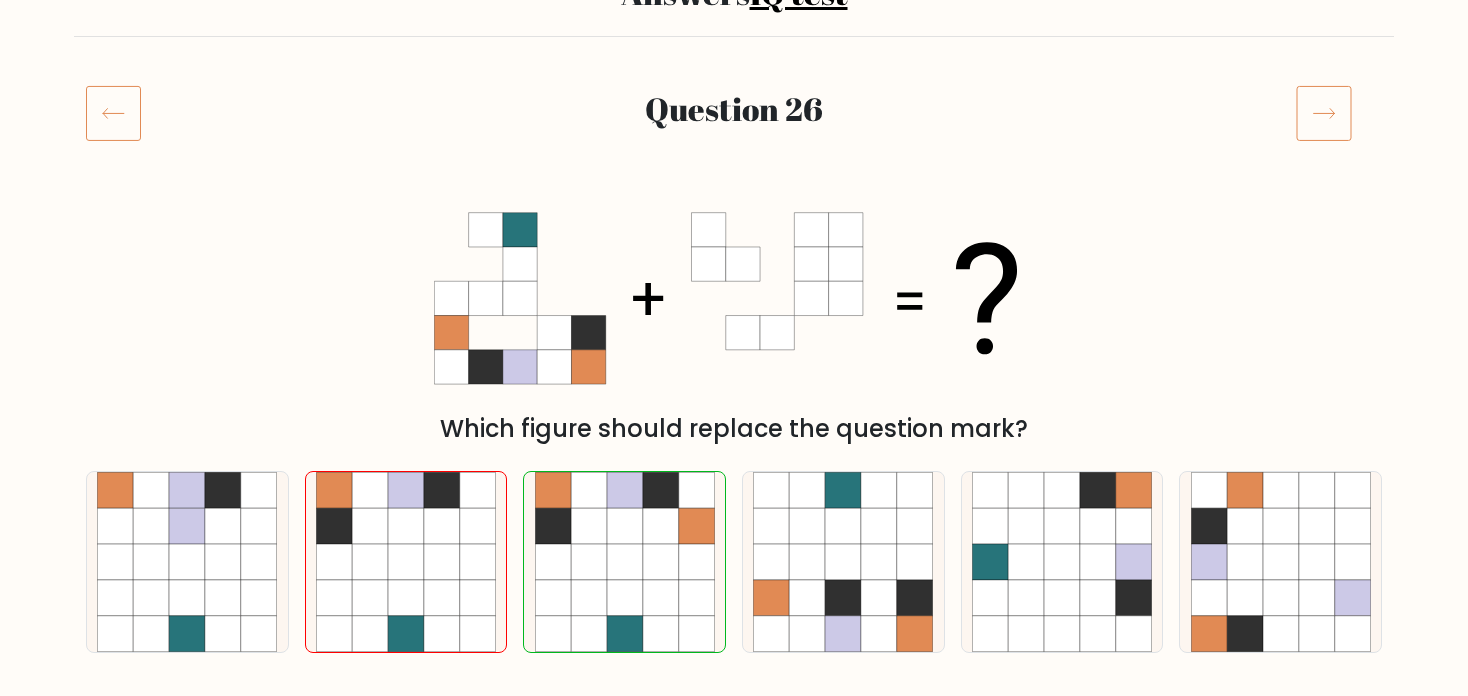scroll, scrollTop: 0, scrollLeft: 0, axis: both 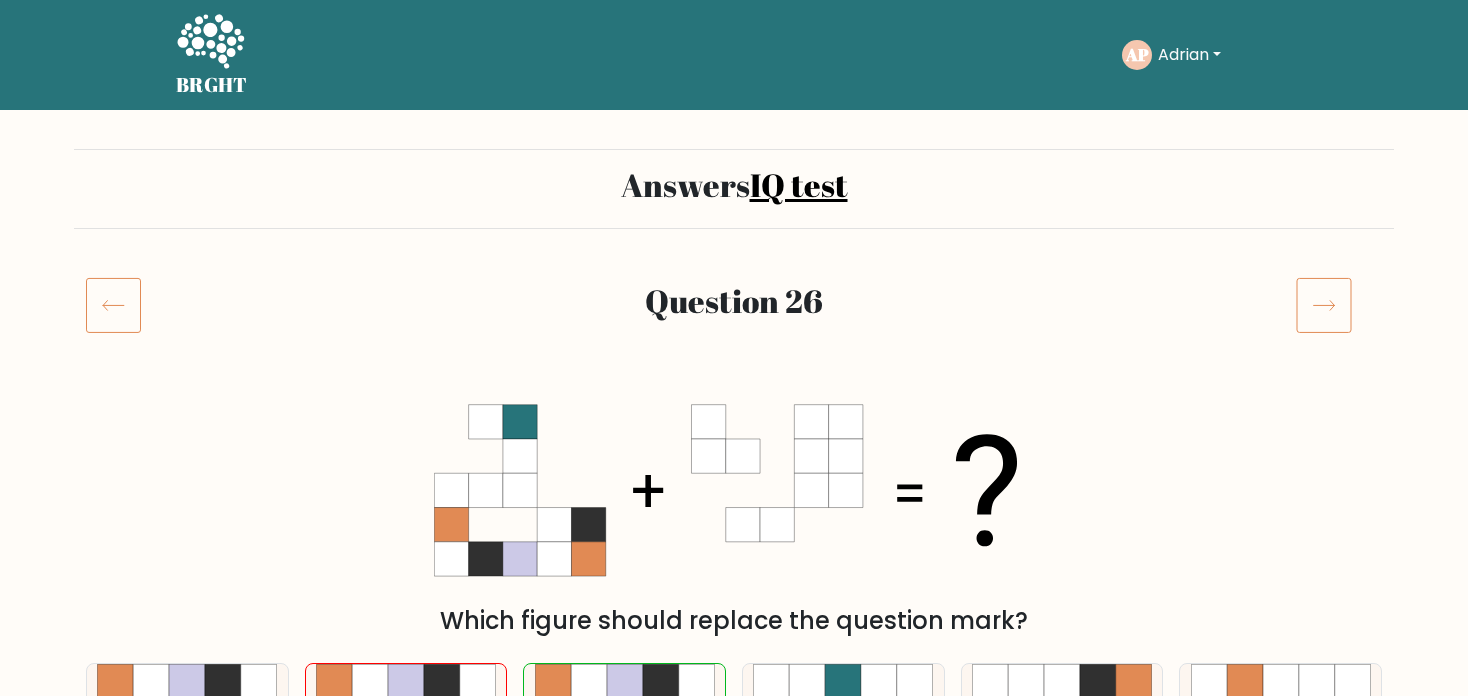 click 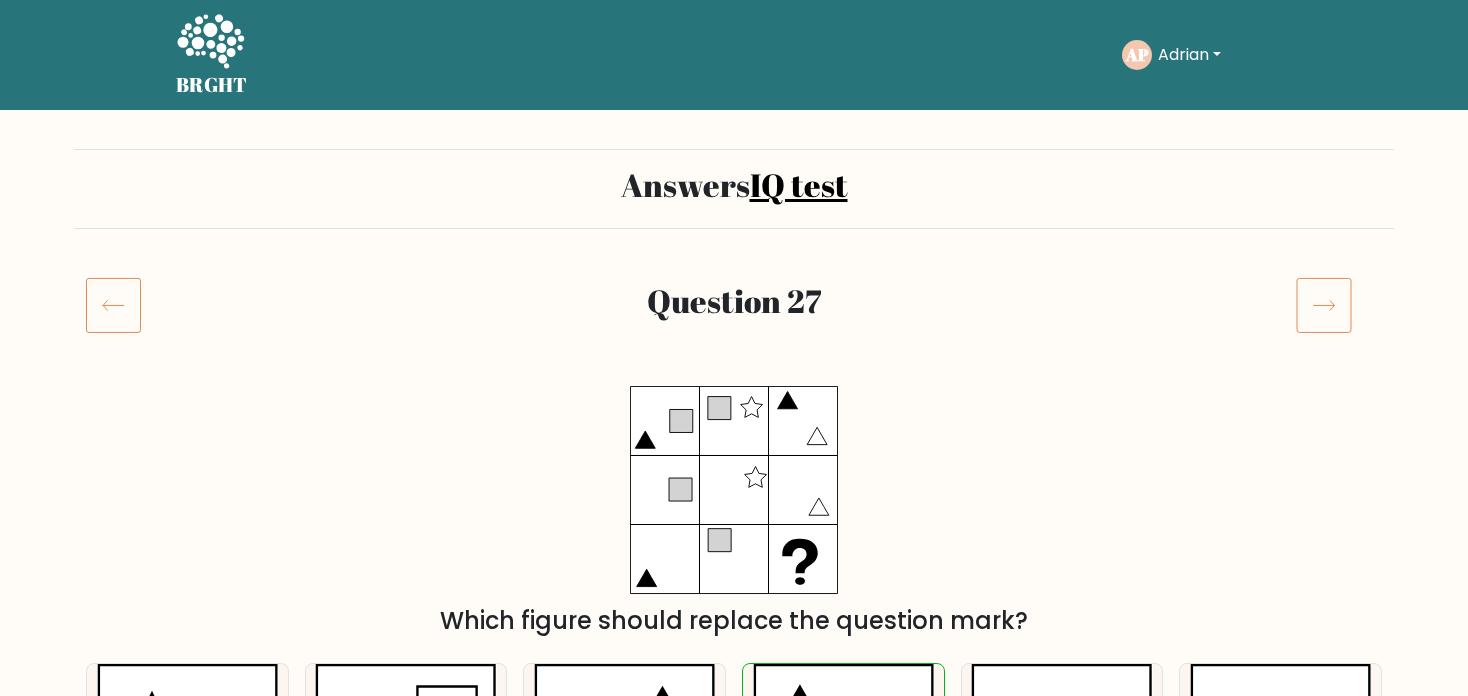scroll, scrollTop: 0, scrollLeft: 0, axis: both 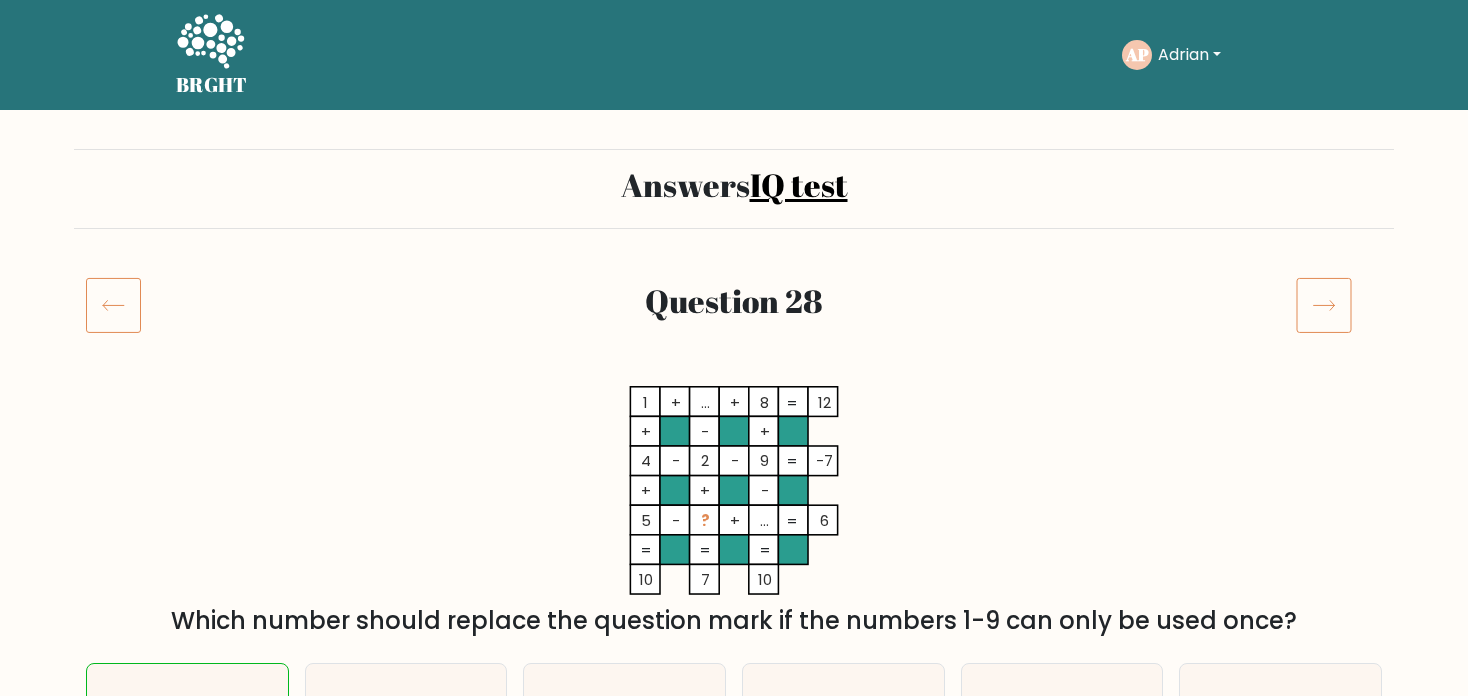 click 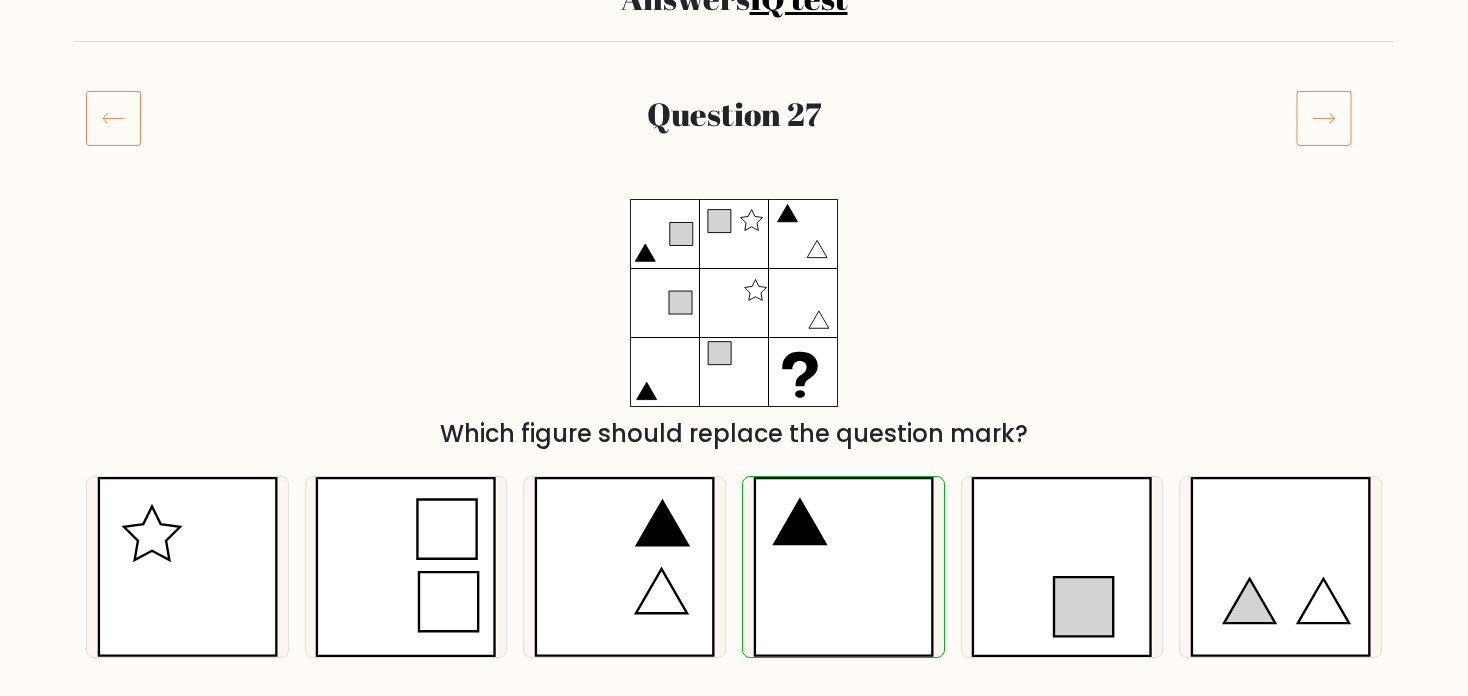 scroll, scrollTop: 186, scrollLeft: 0, axis: vertical 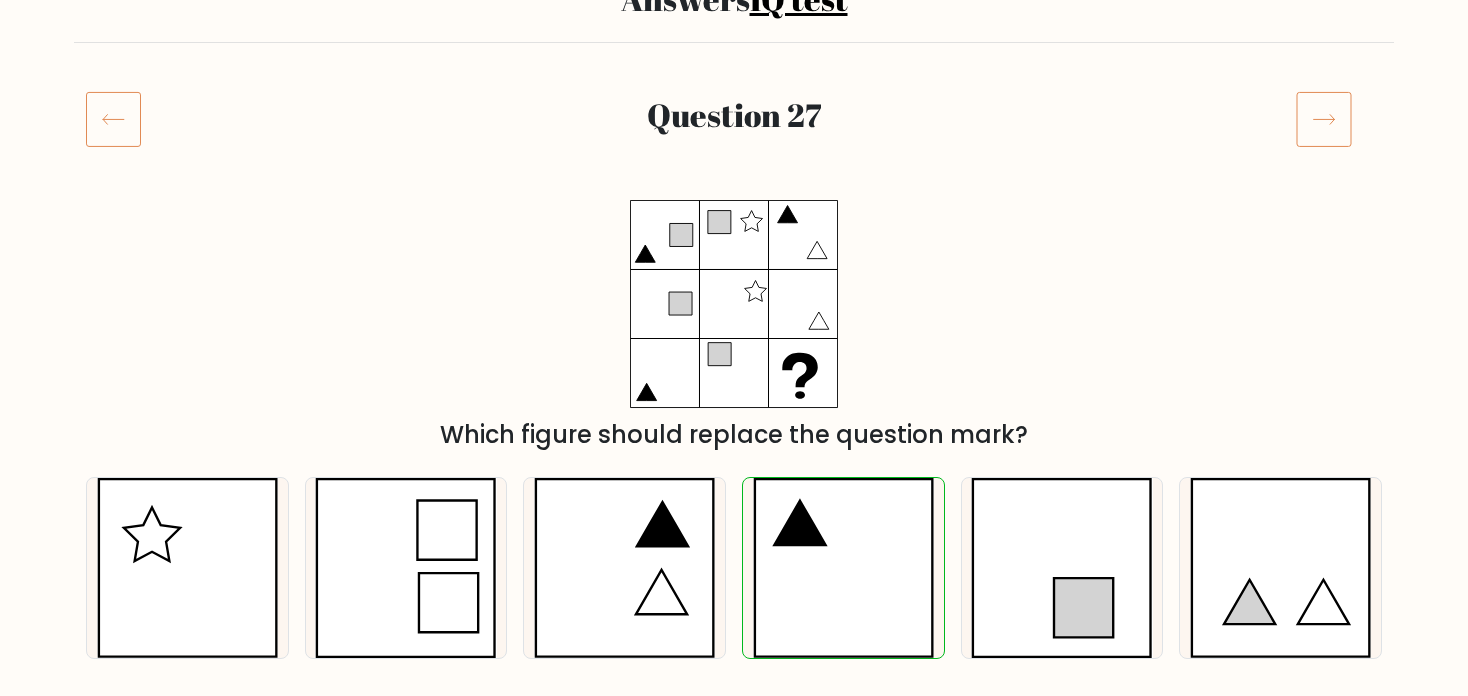 click 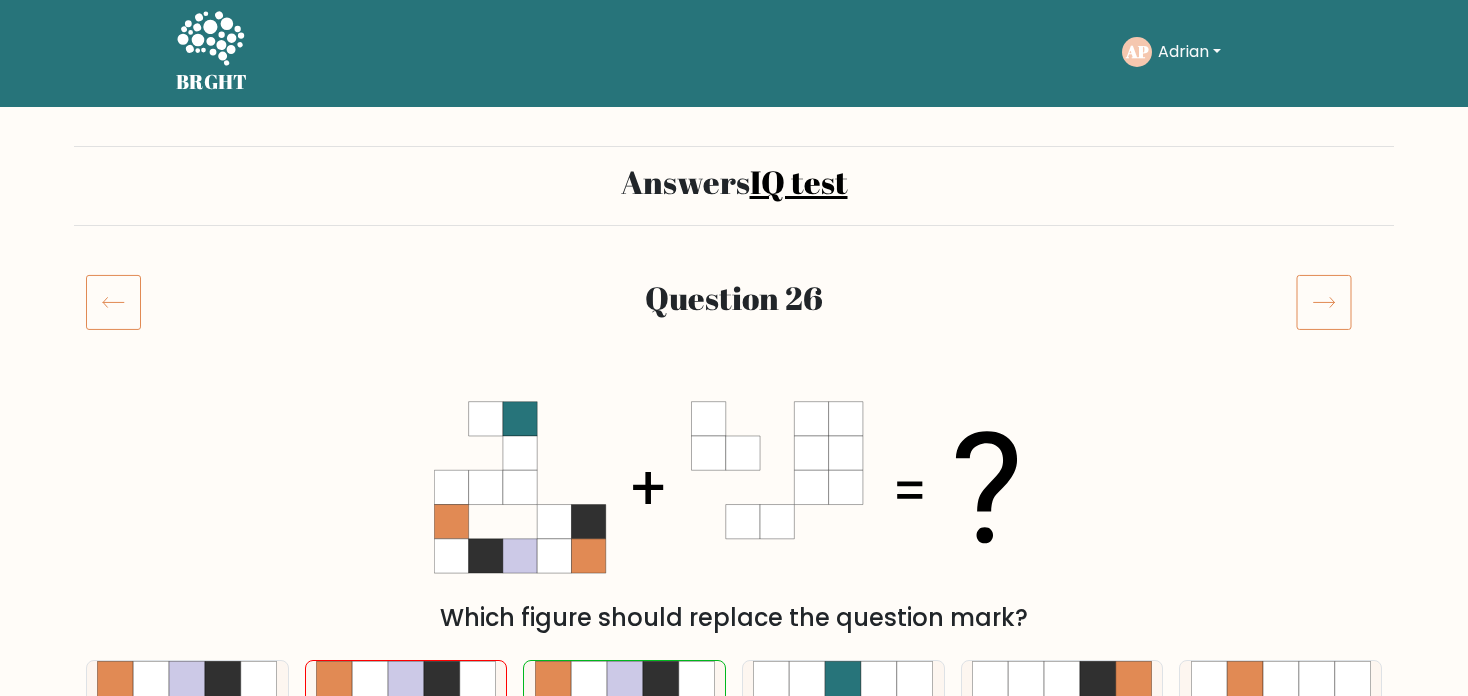 scroll, scrollTop: 0, scrollLeft: 0, axis: both 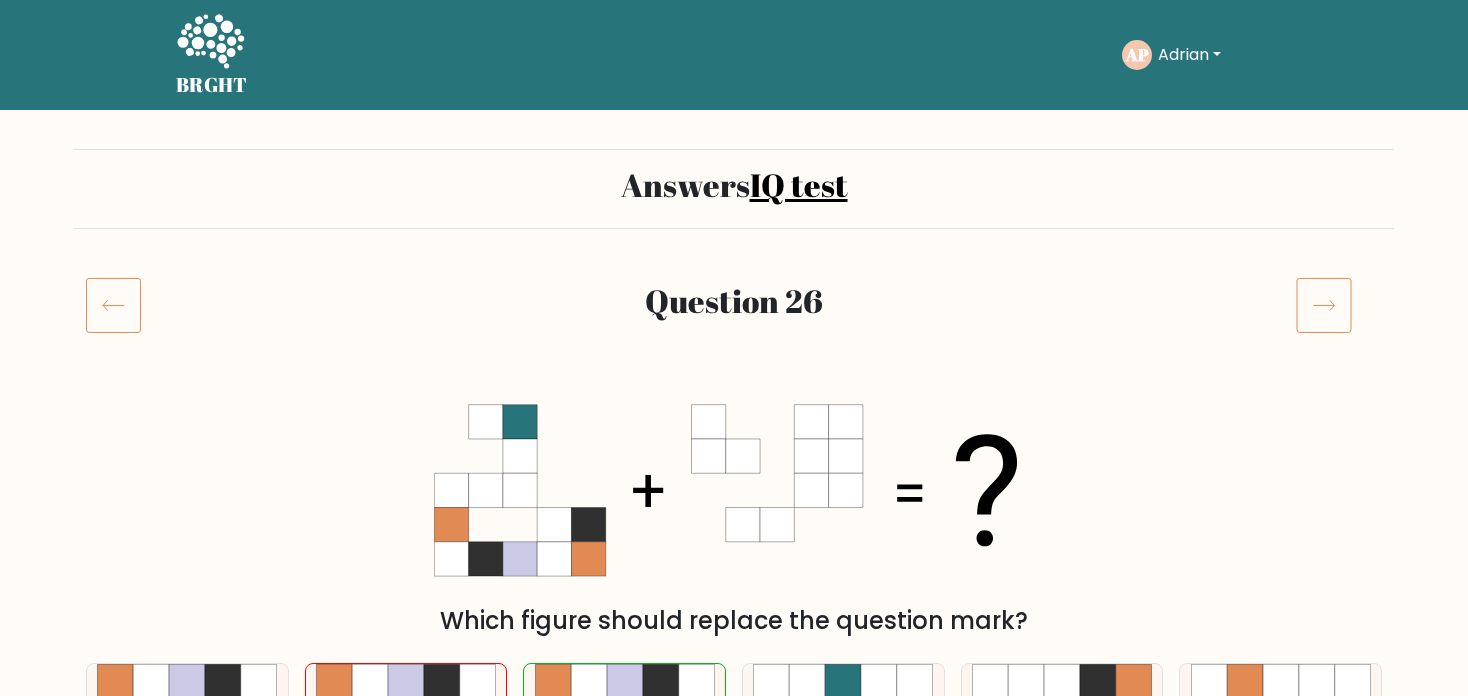 click 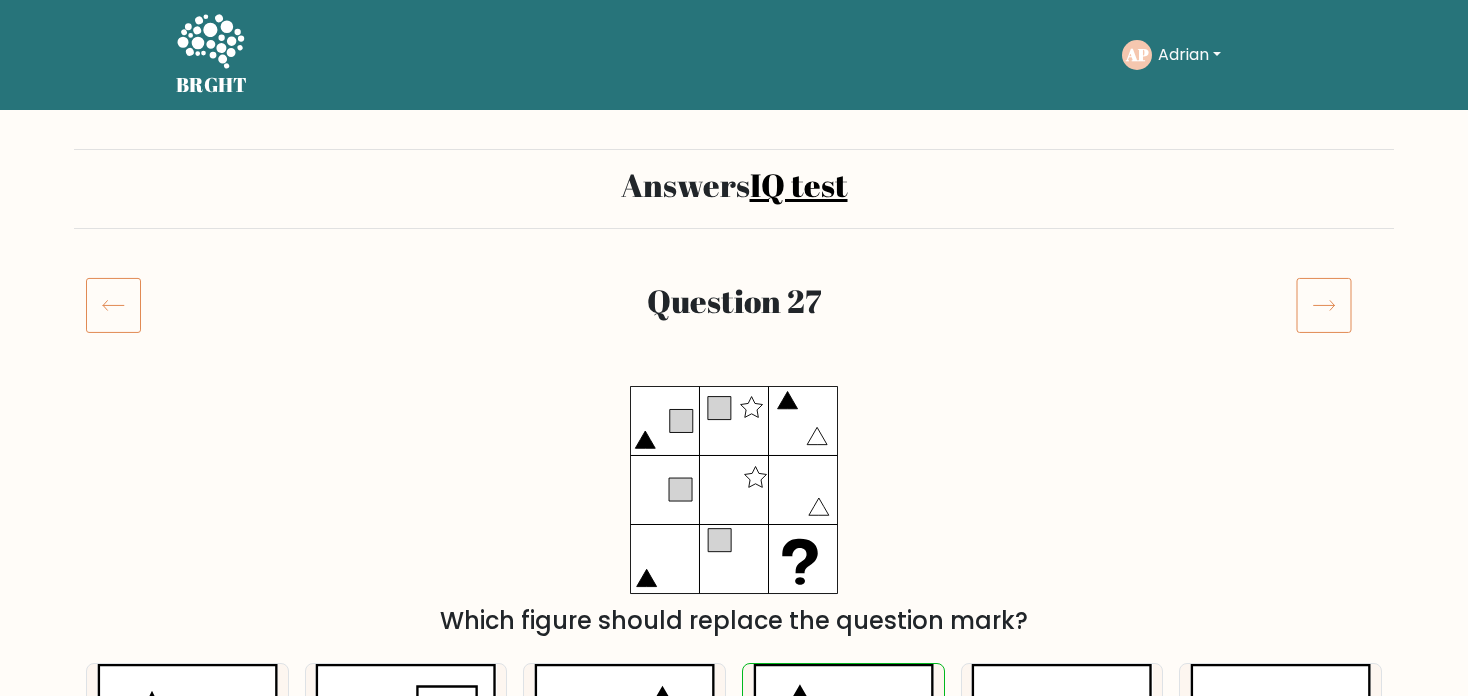 scroll, scrollTop: 0, scrollLeft: 0, axis: both 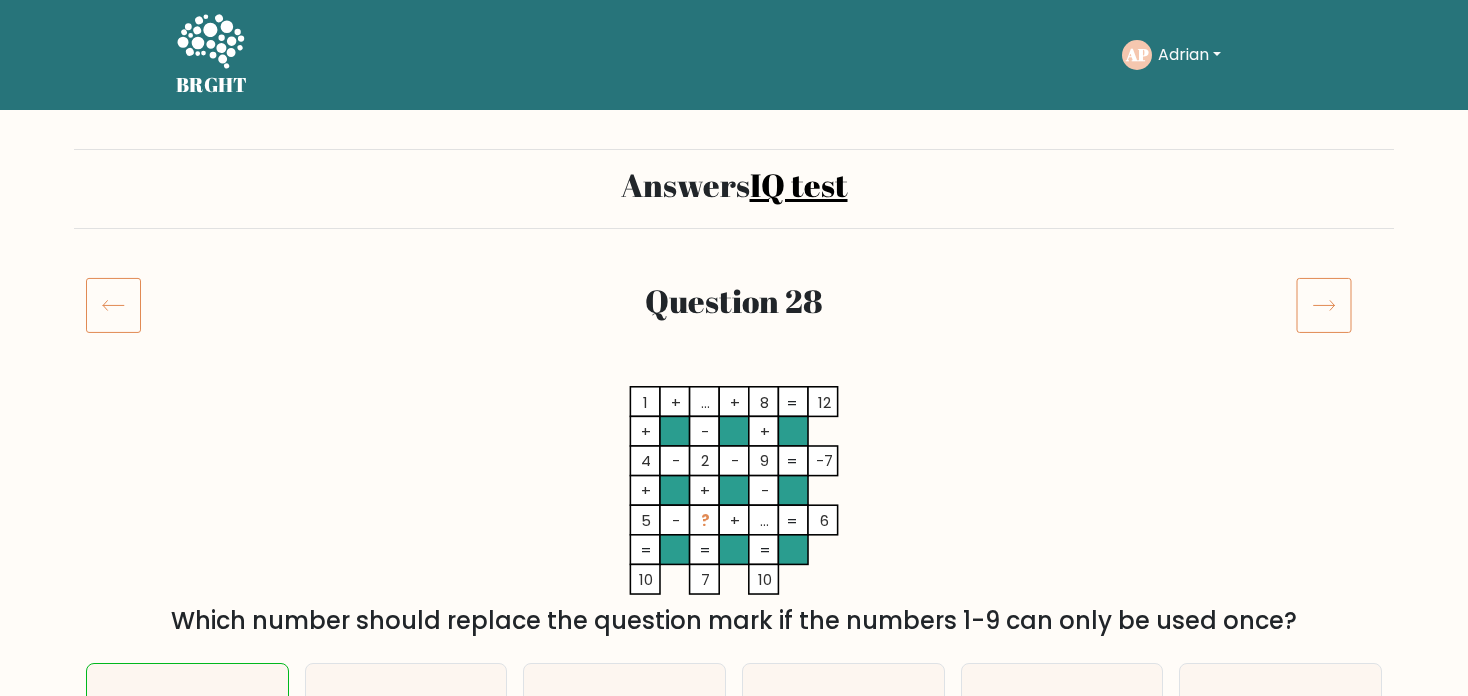 click 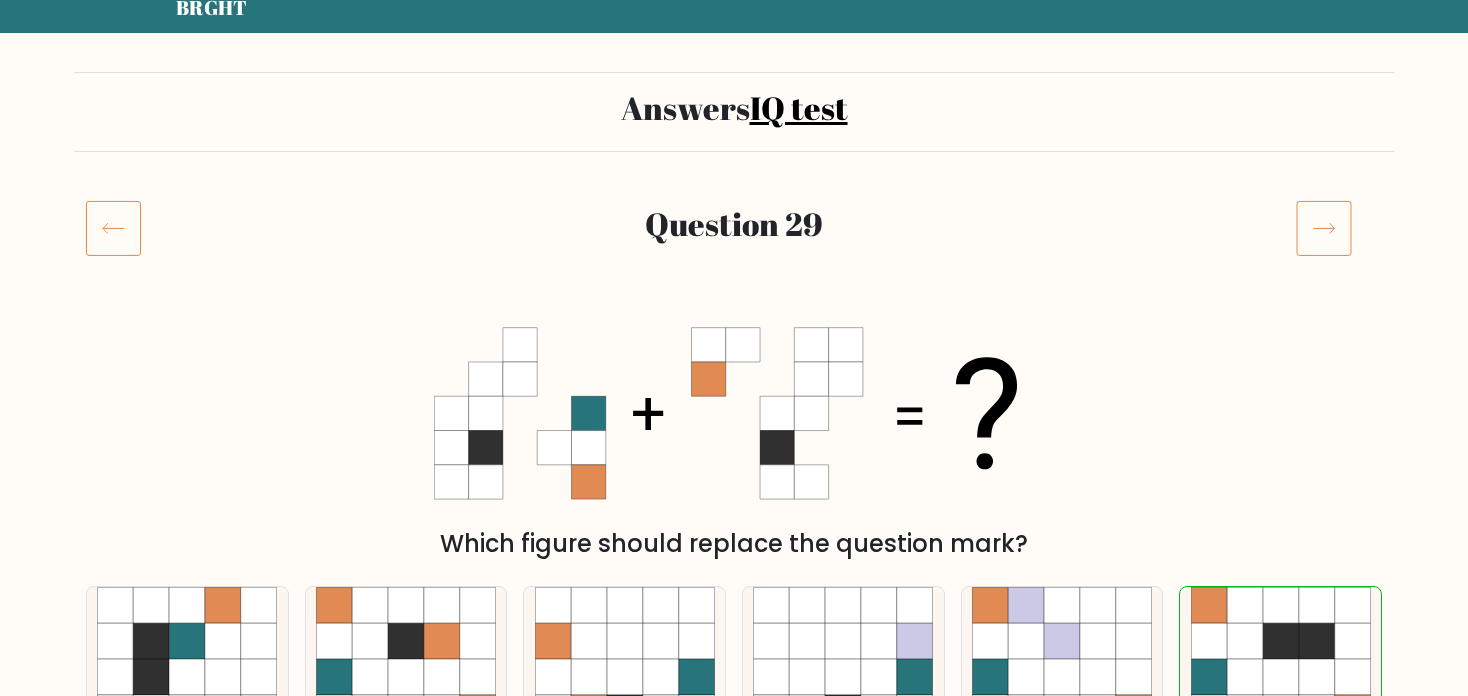scroll, scrollTop: 66, scrollLeft: 0, axis: vertical 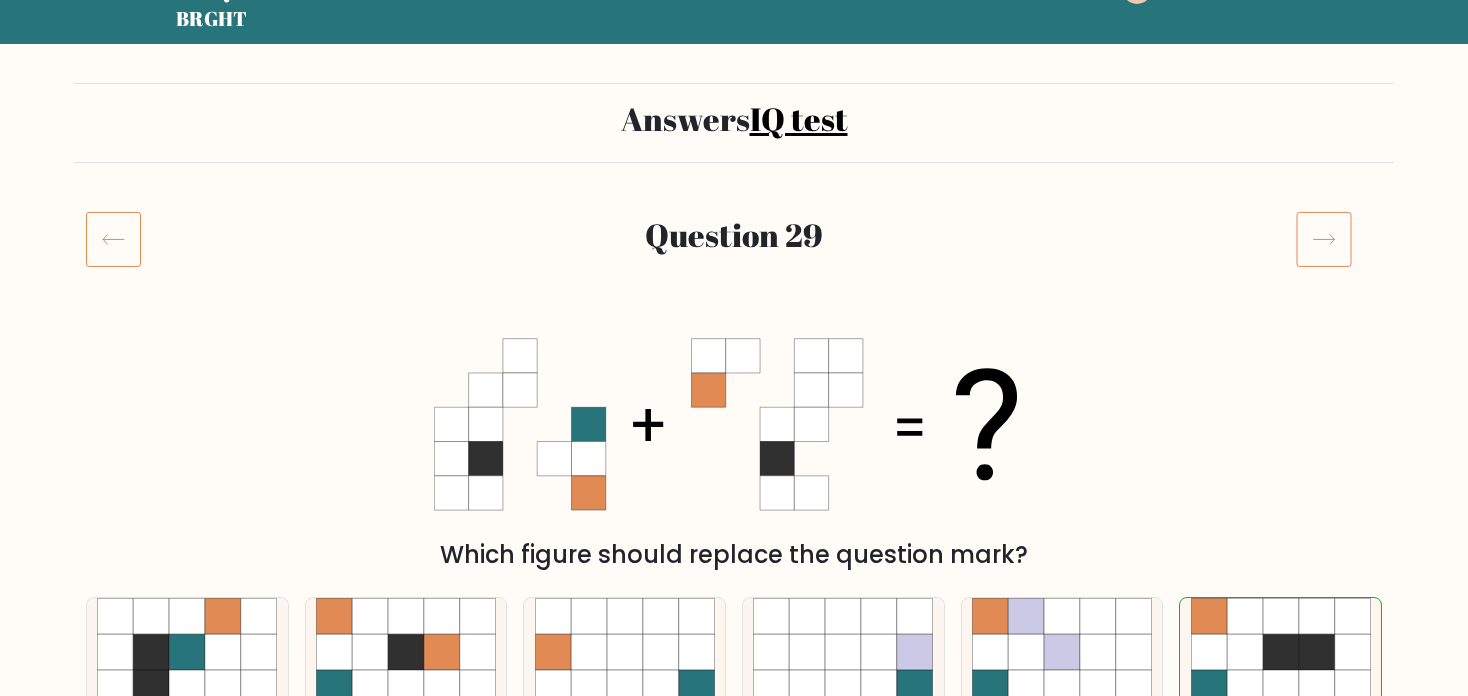 click 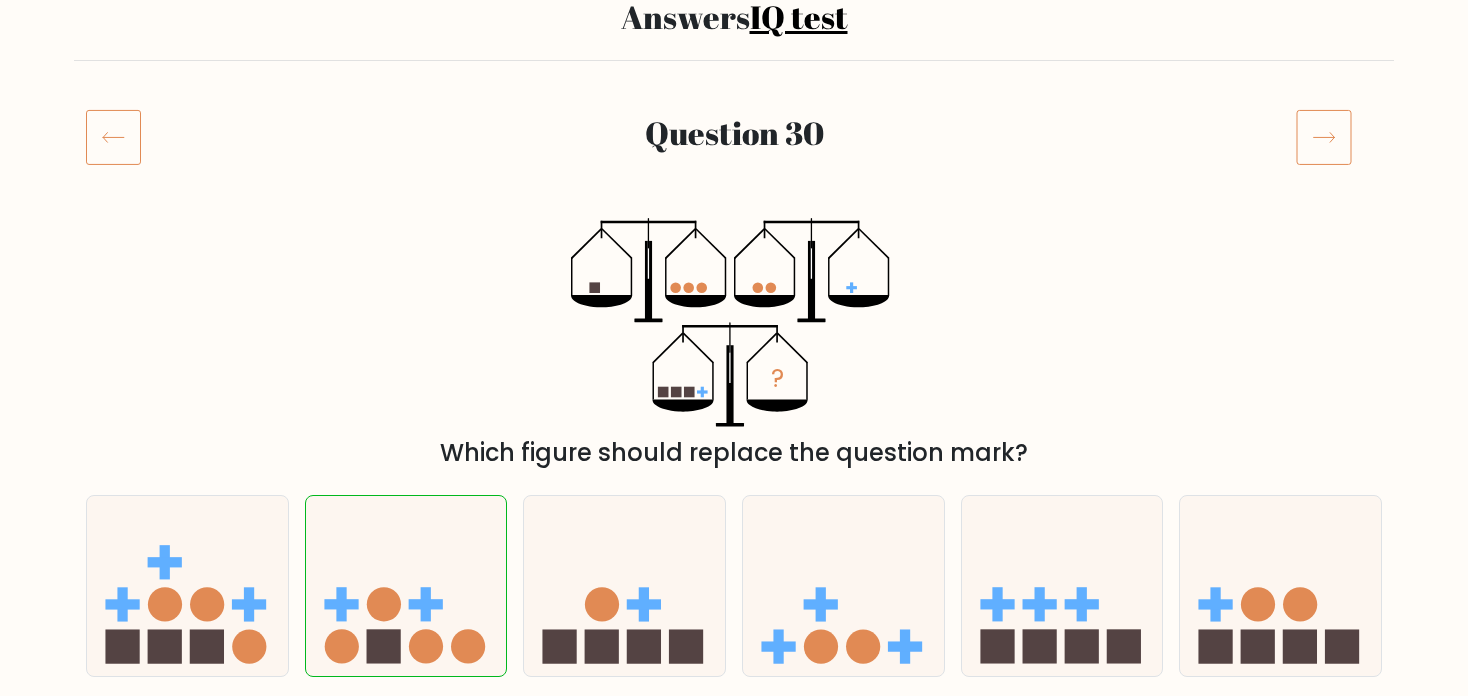 scroll, scrollTop: 166, scrollLeft: 0, axis: vertical 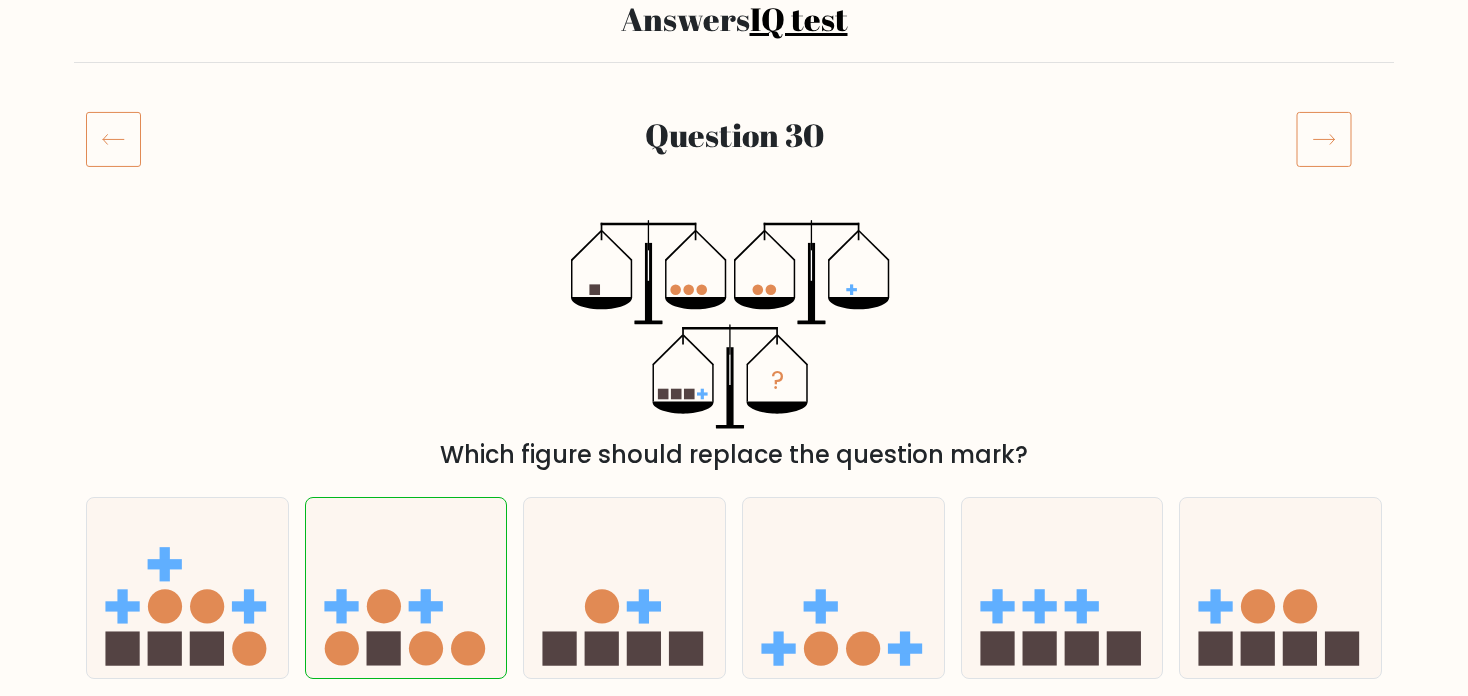 click 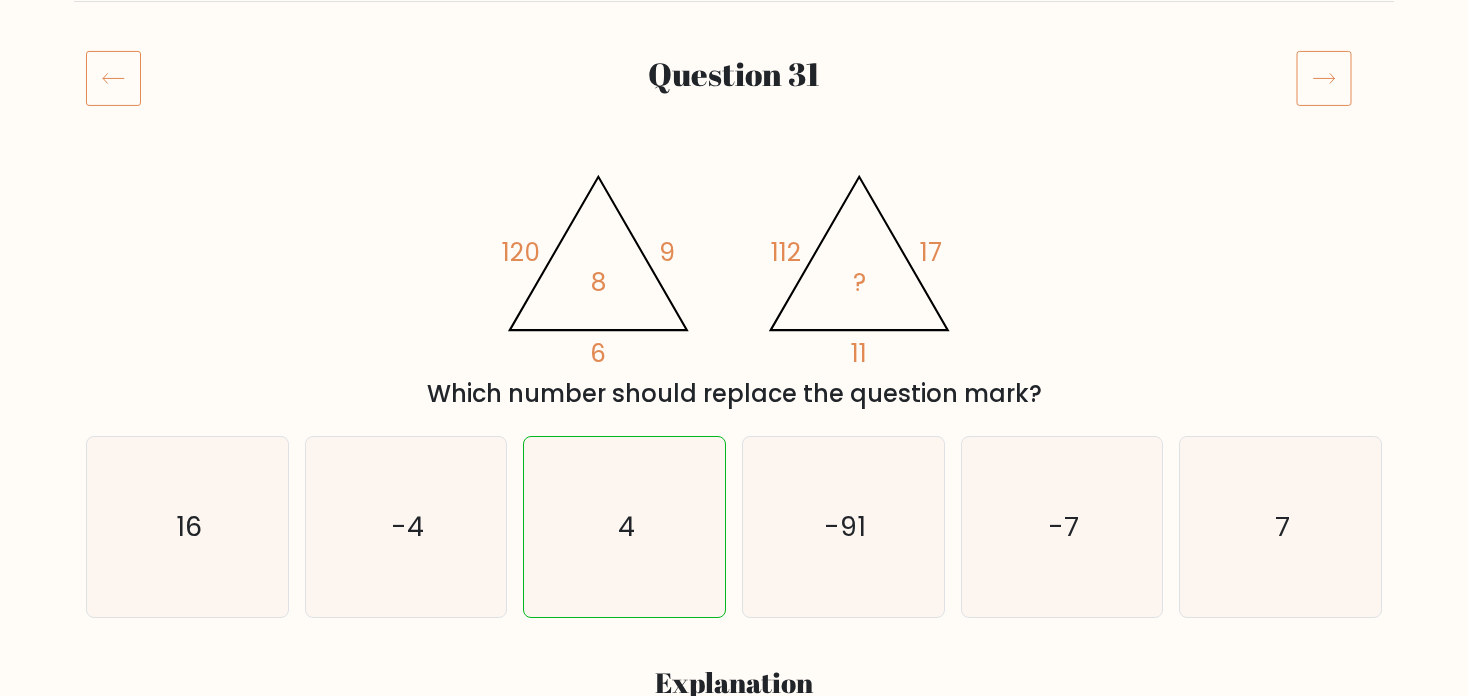 scroll, scrollTop: 53, scrollLeft: 0, axis: vertical 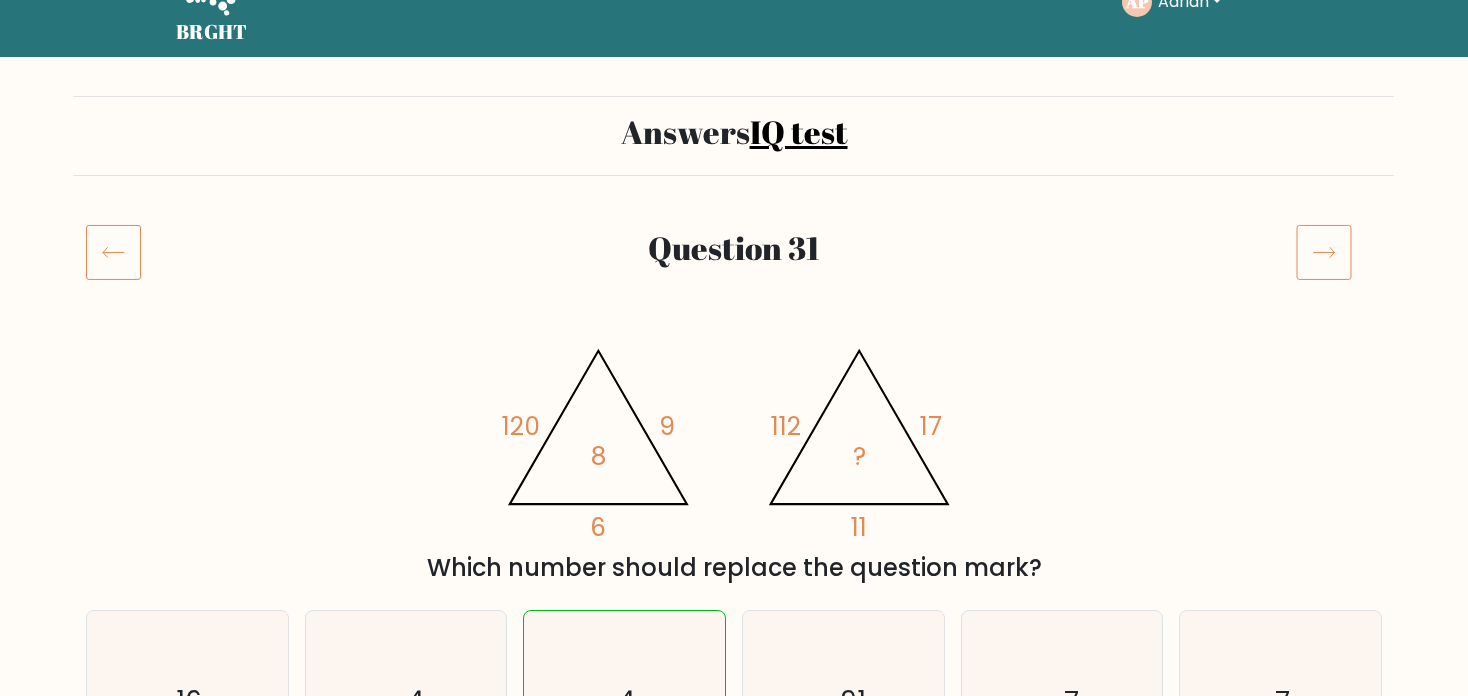 click 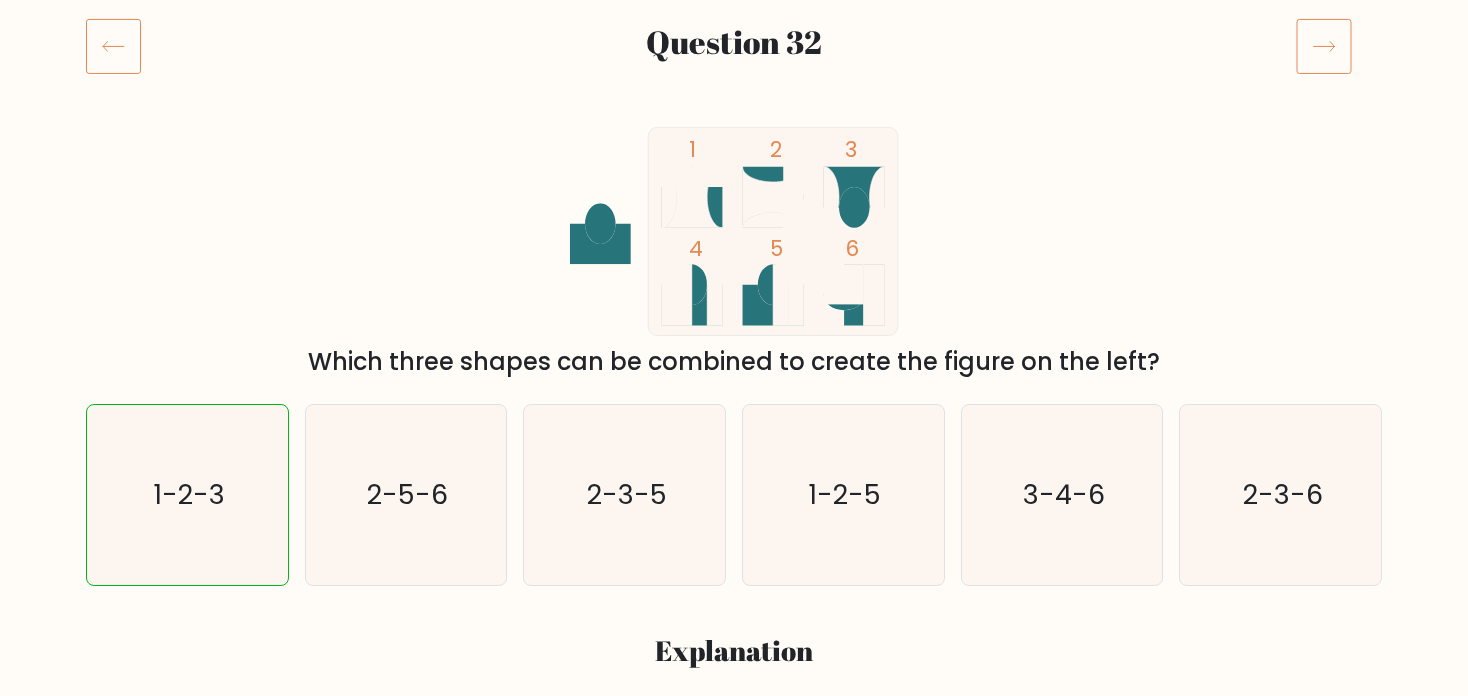 scroll, scrollTop: 0, scrollLeft: 0, axis: both 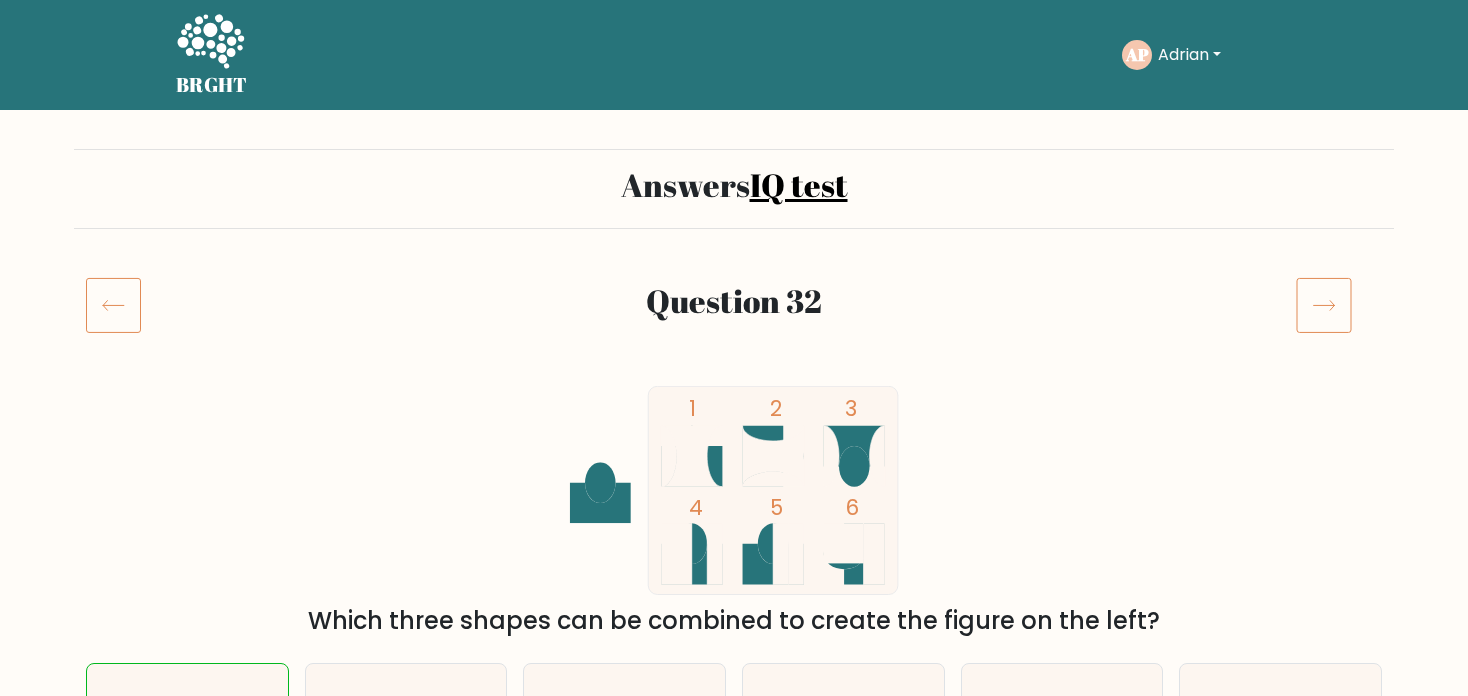click 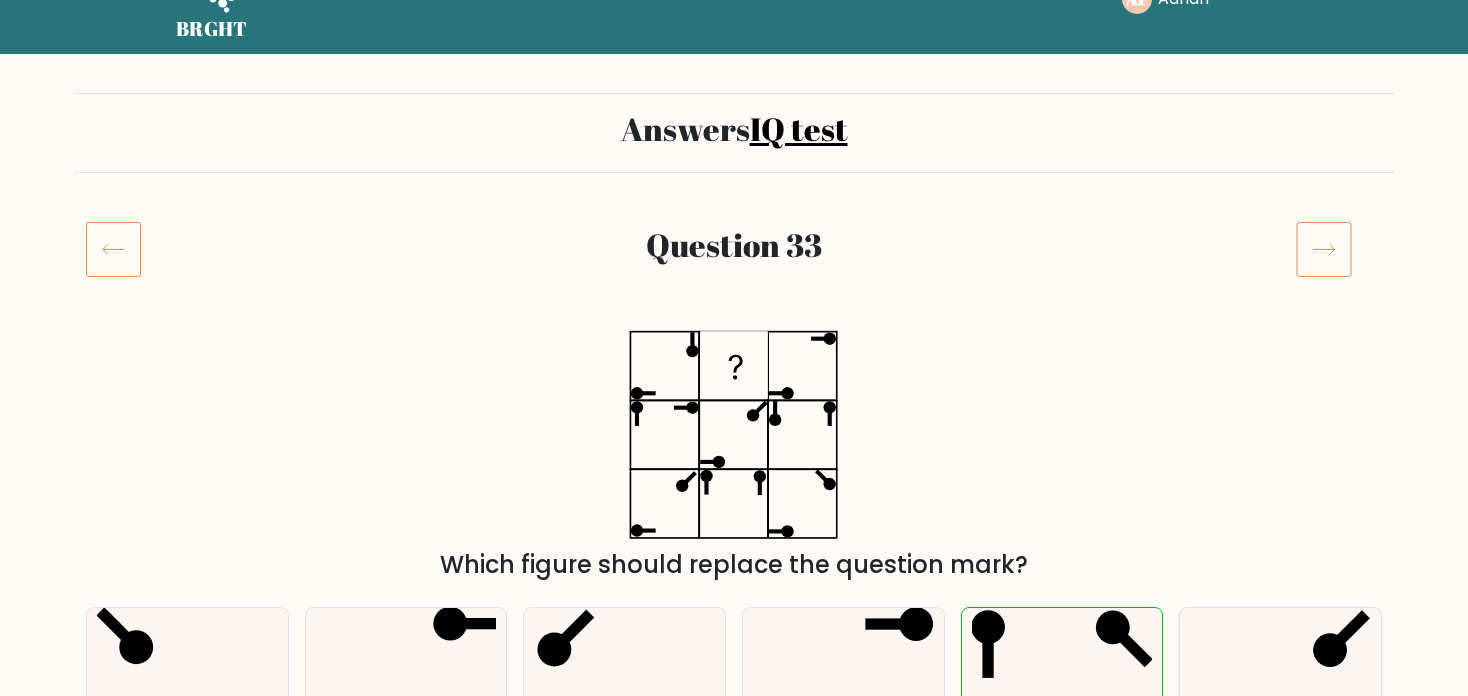 scroll, scrollTop: 0, scrollLeft: 0, axis: both 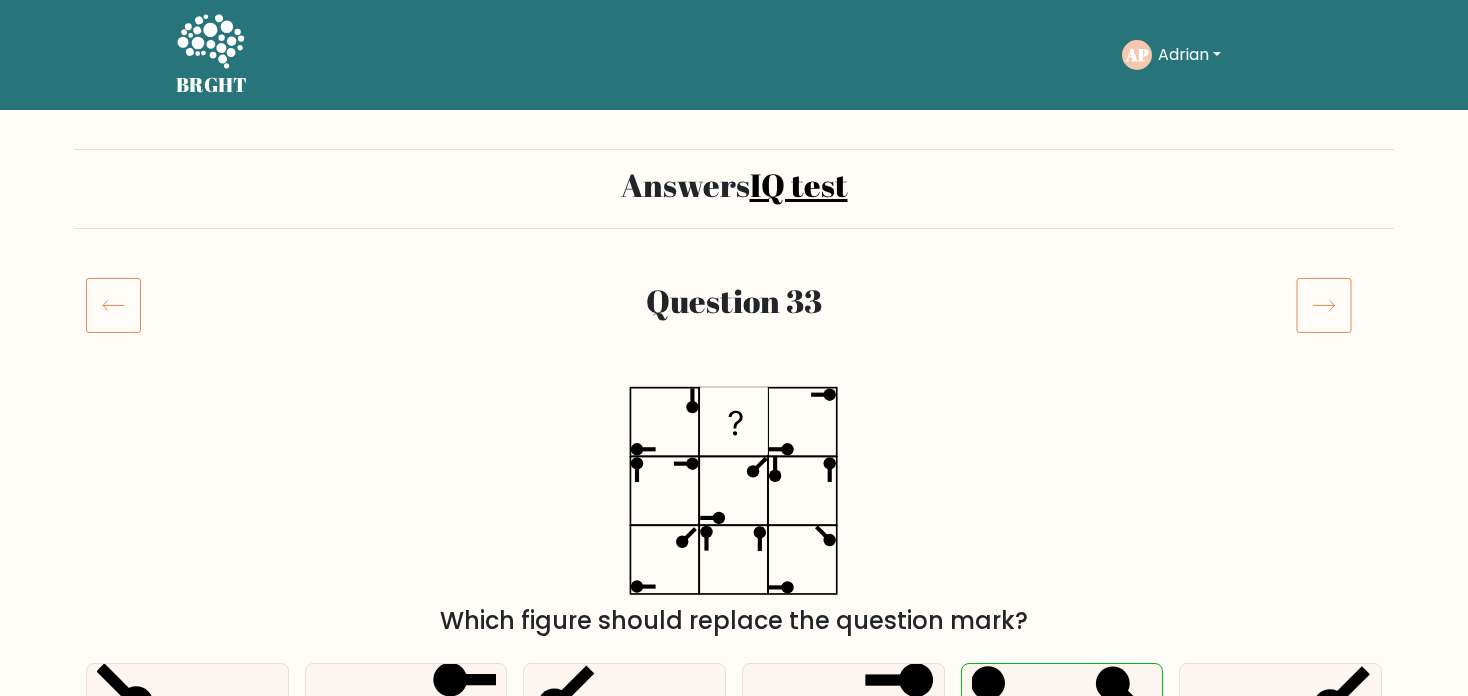 click 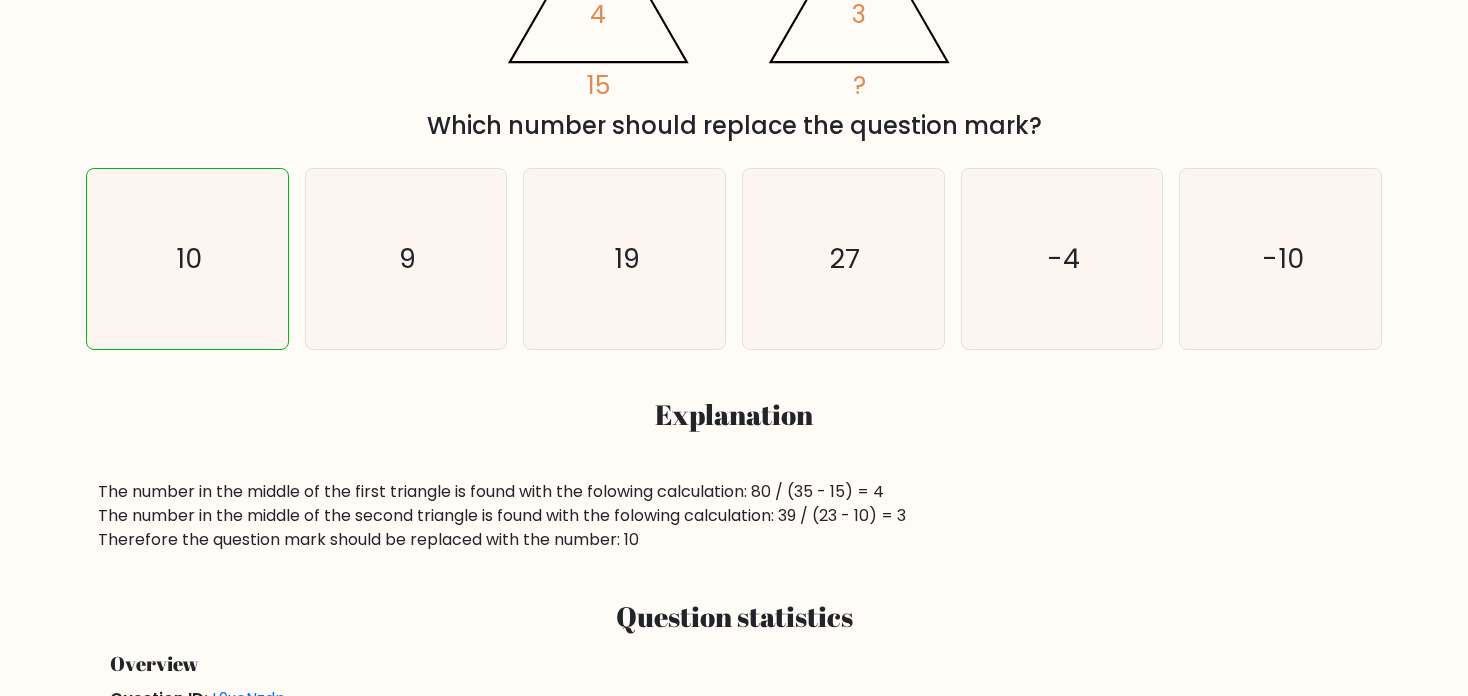 scroll, scrollTop: 0, scrollLeft: 0, axis: both 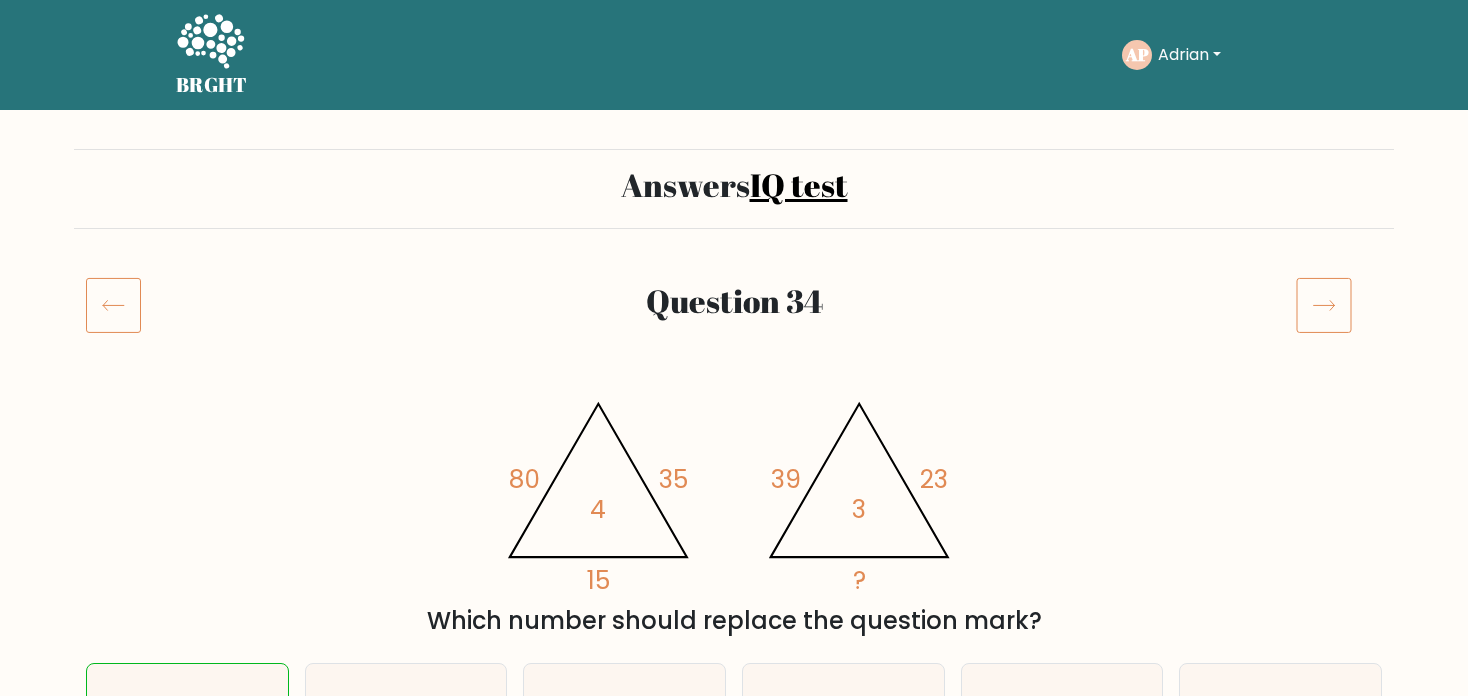 click 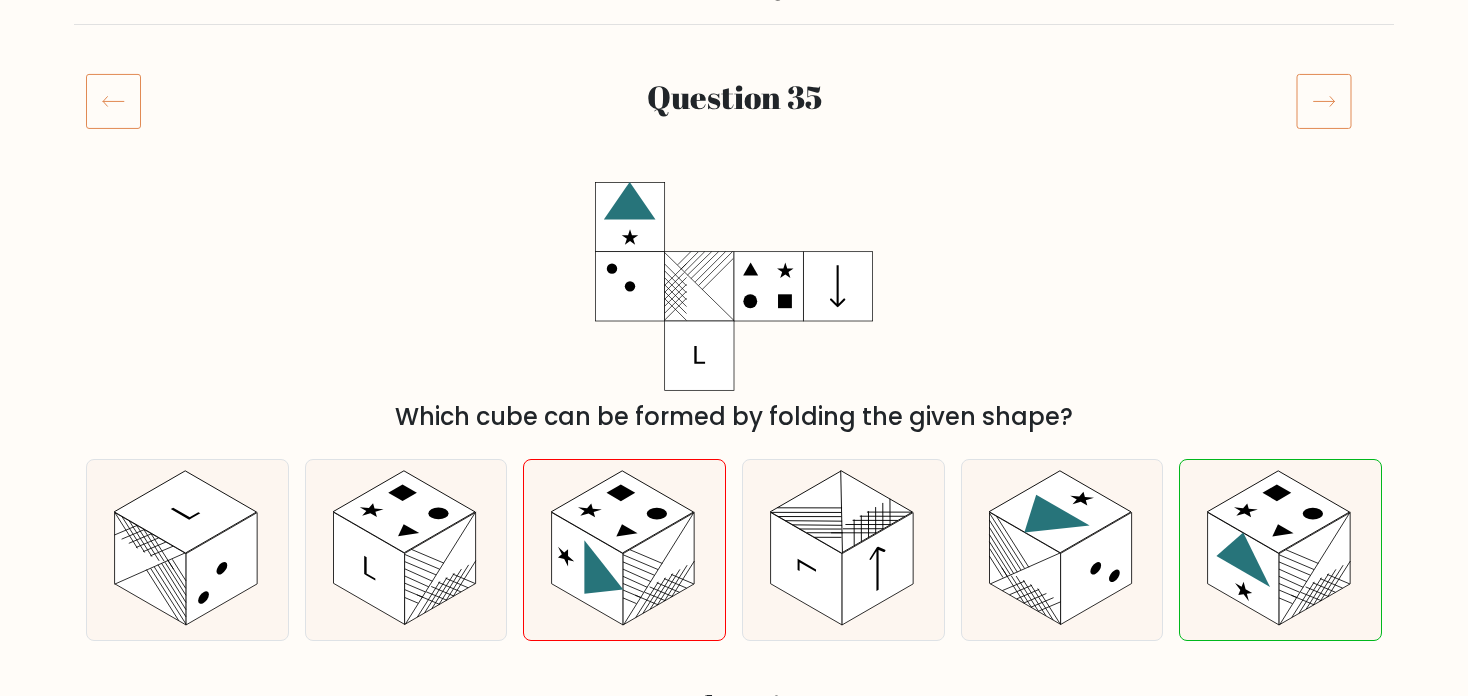 scroll, scrollTop: 203, scrollLeft: 0, axis: vertical 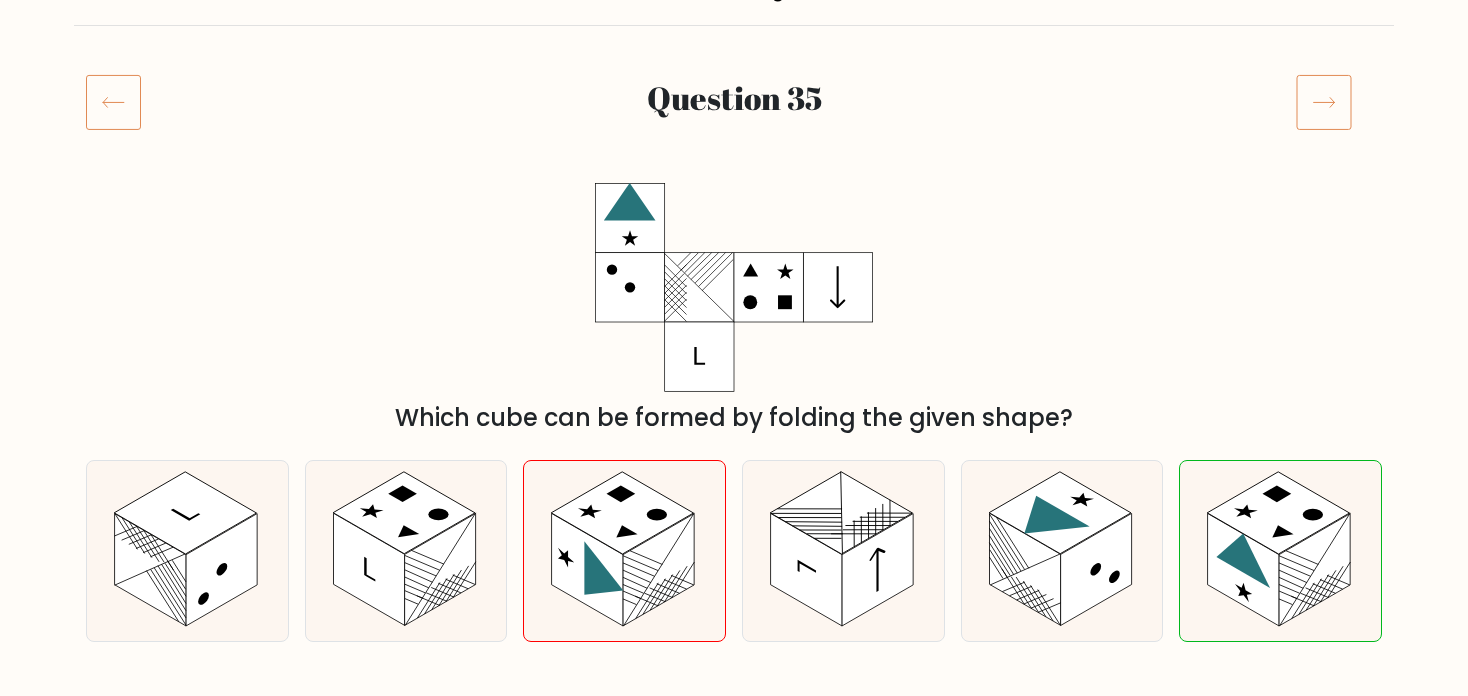 click 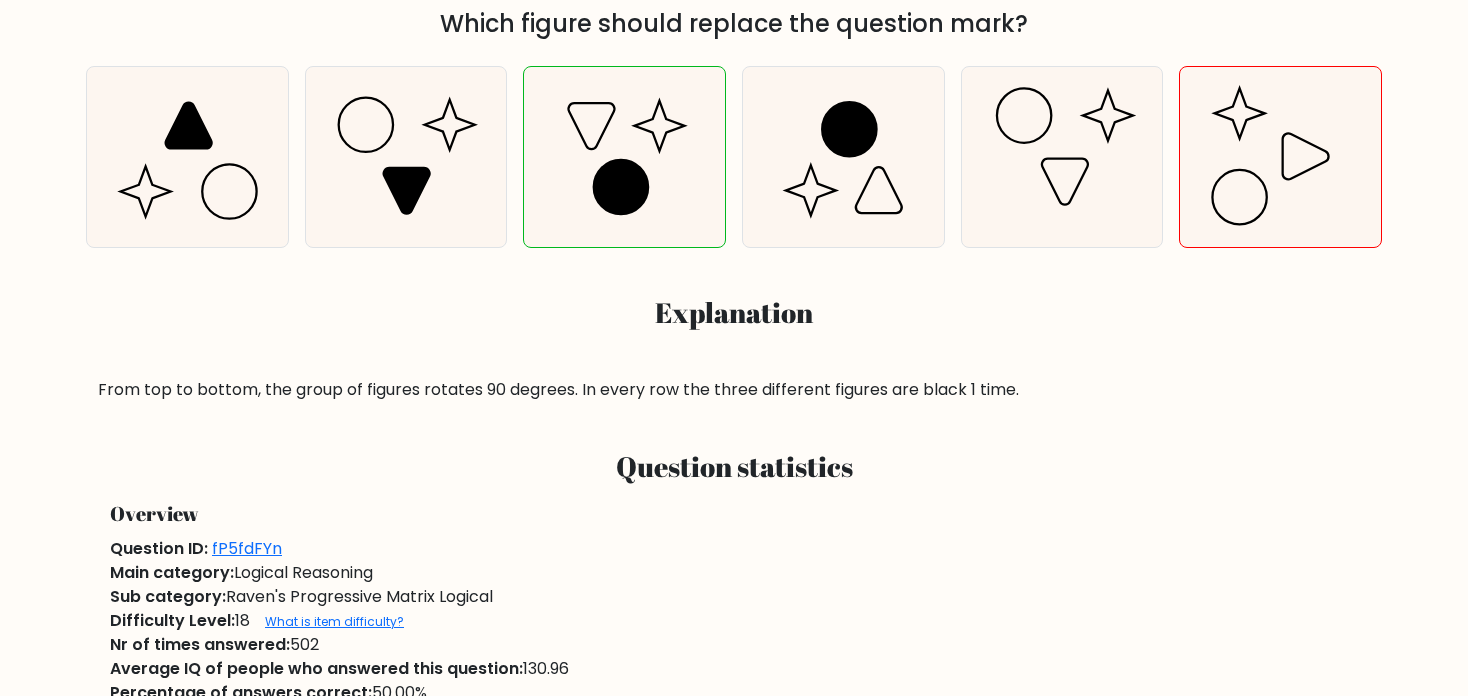 scroll, scrollTop: 0, scrollLeft: 0, axis: both 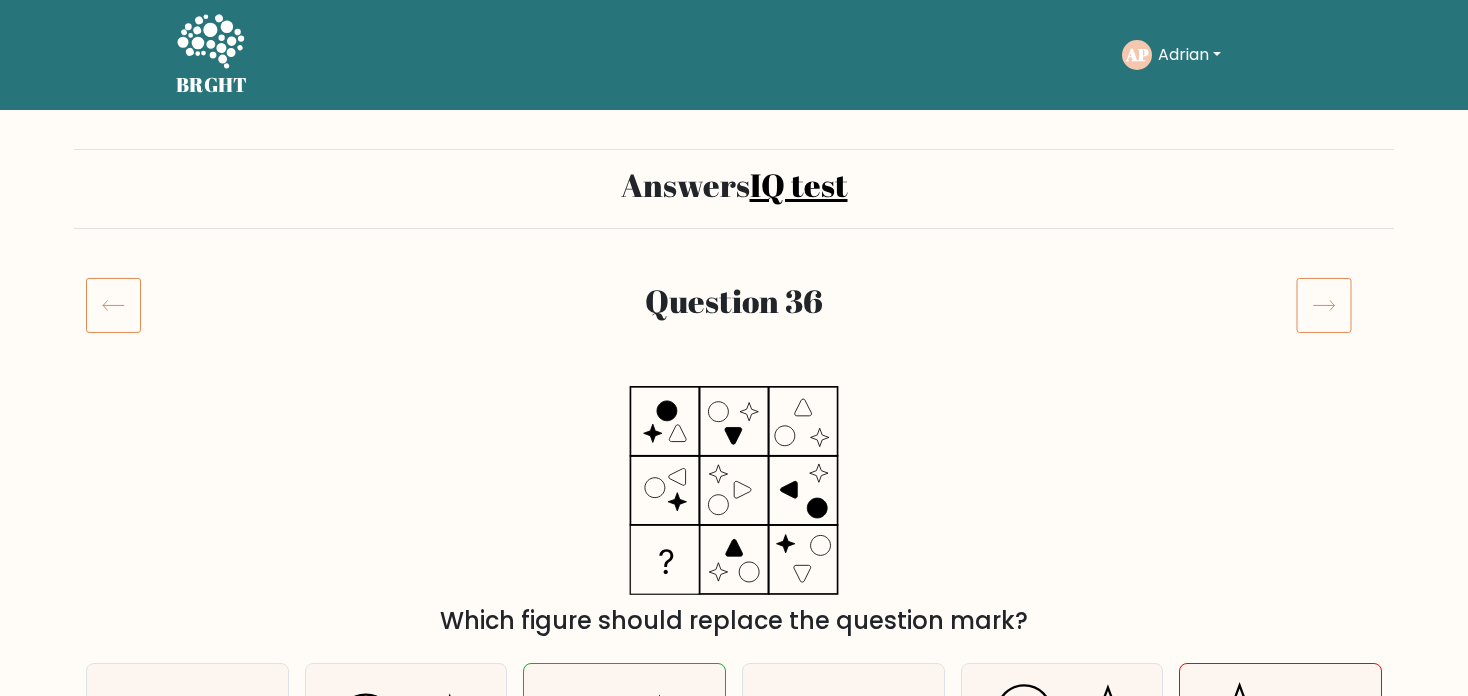 click 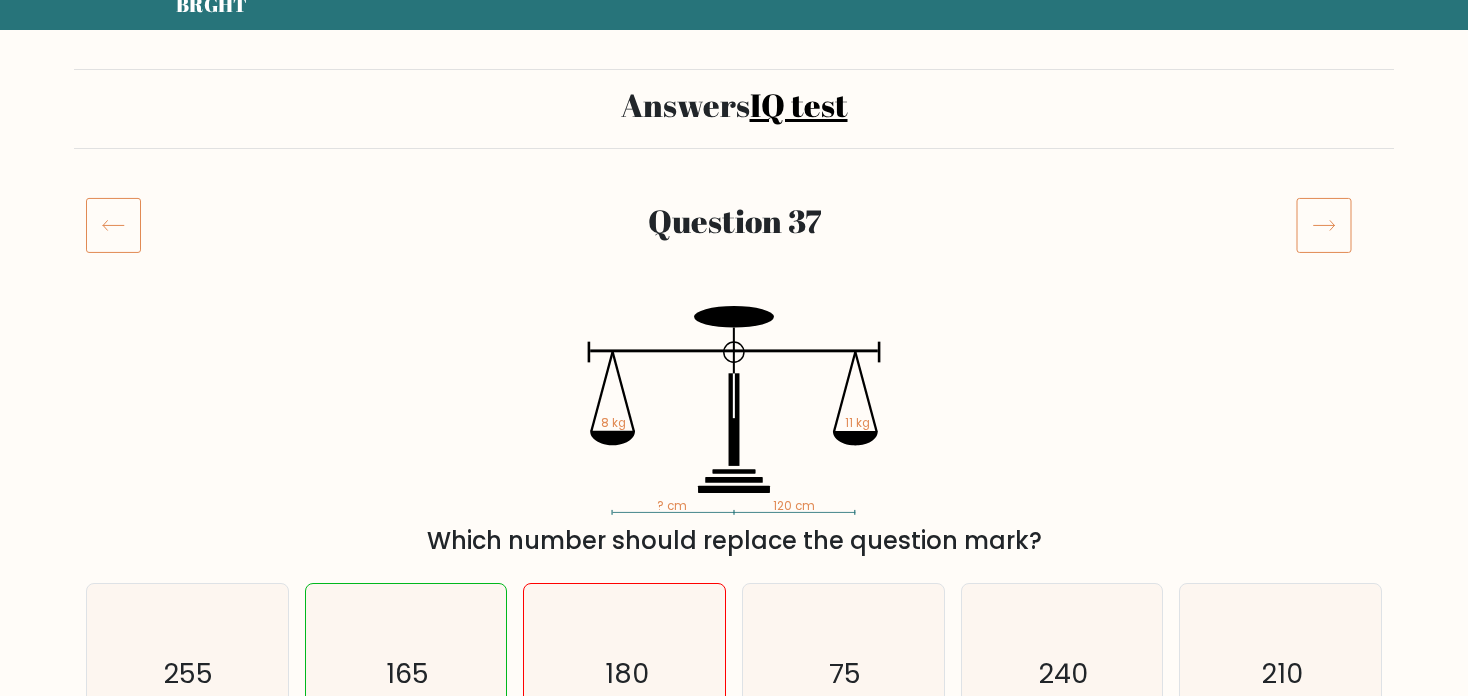 scroll, scrollTop: 80, scrollLeft: 0, axis: vertical 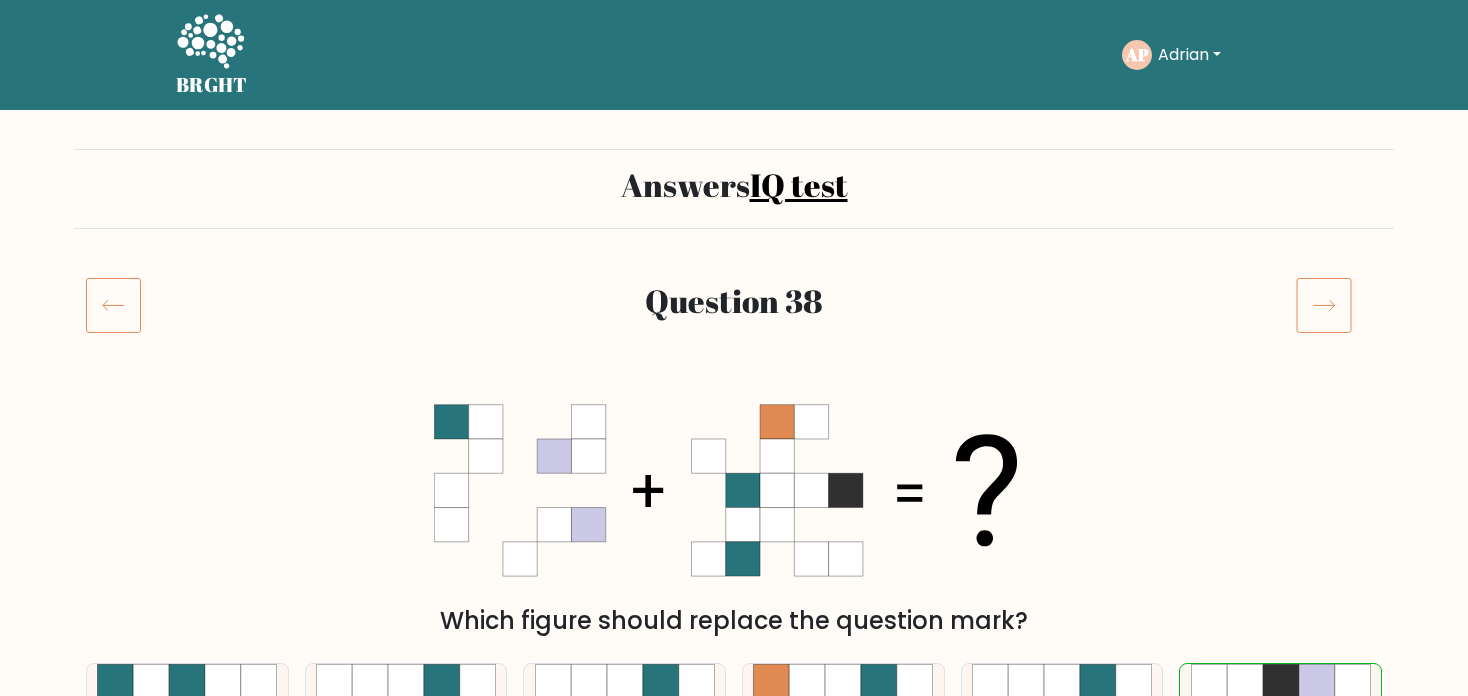 click 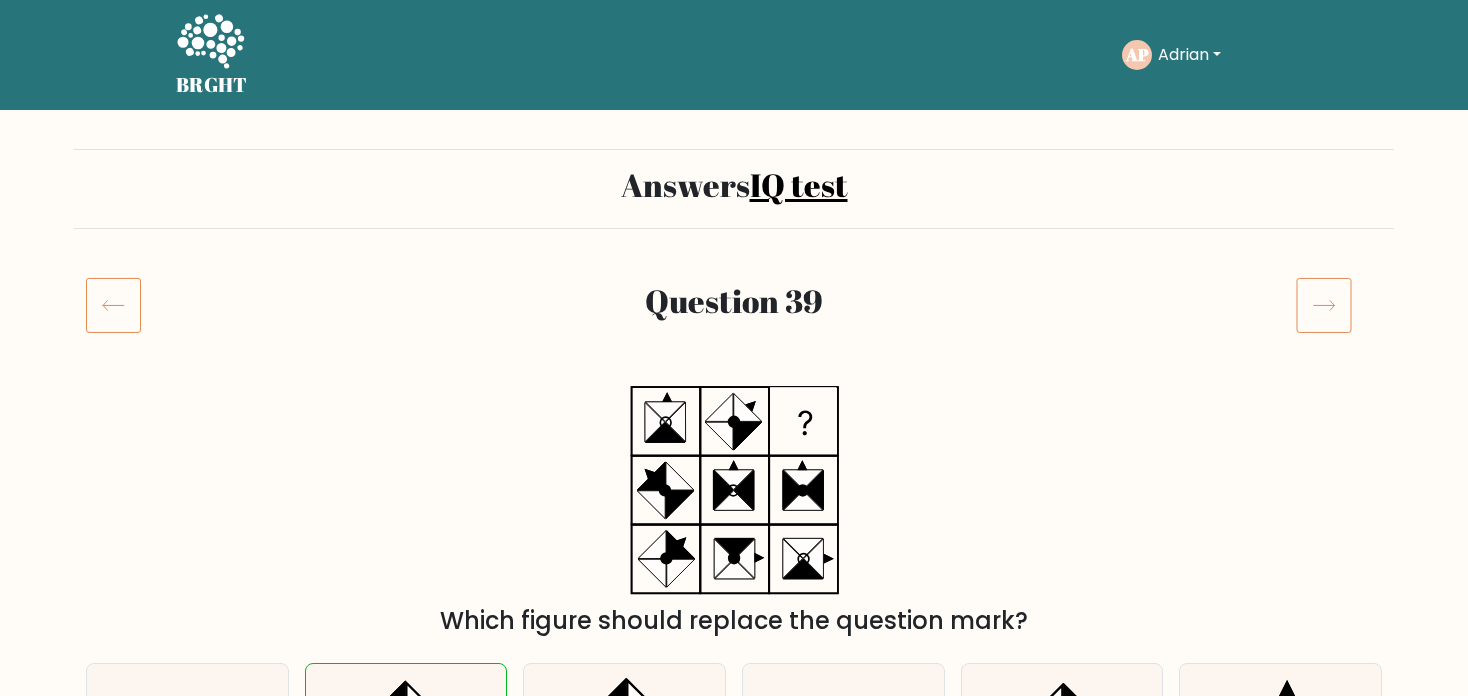 scroll, scrollTop: 0, scrollLeft: 0, axis: both 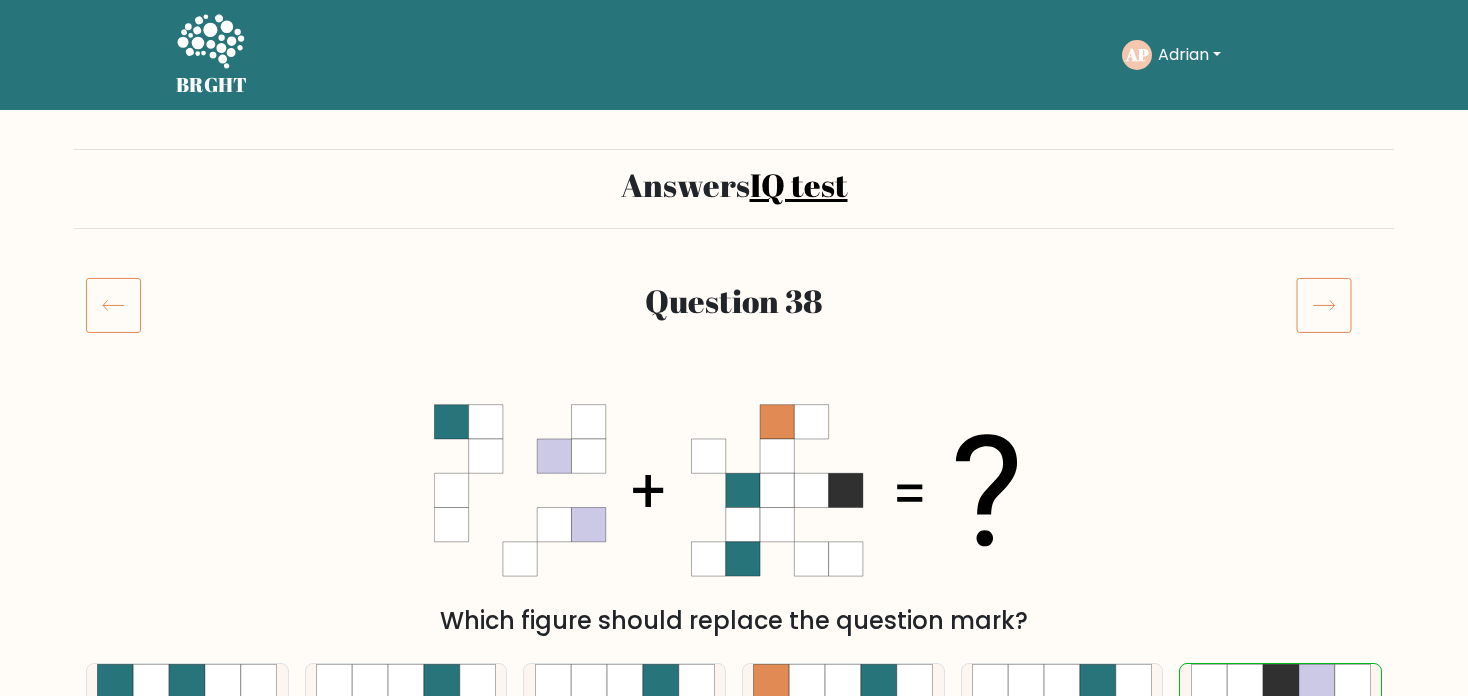 click 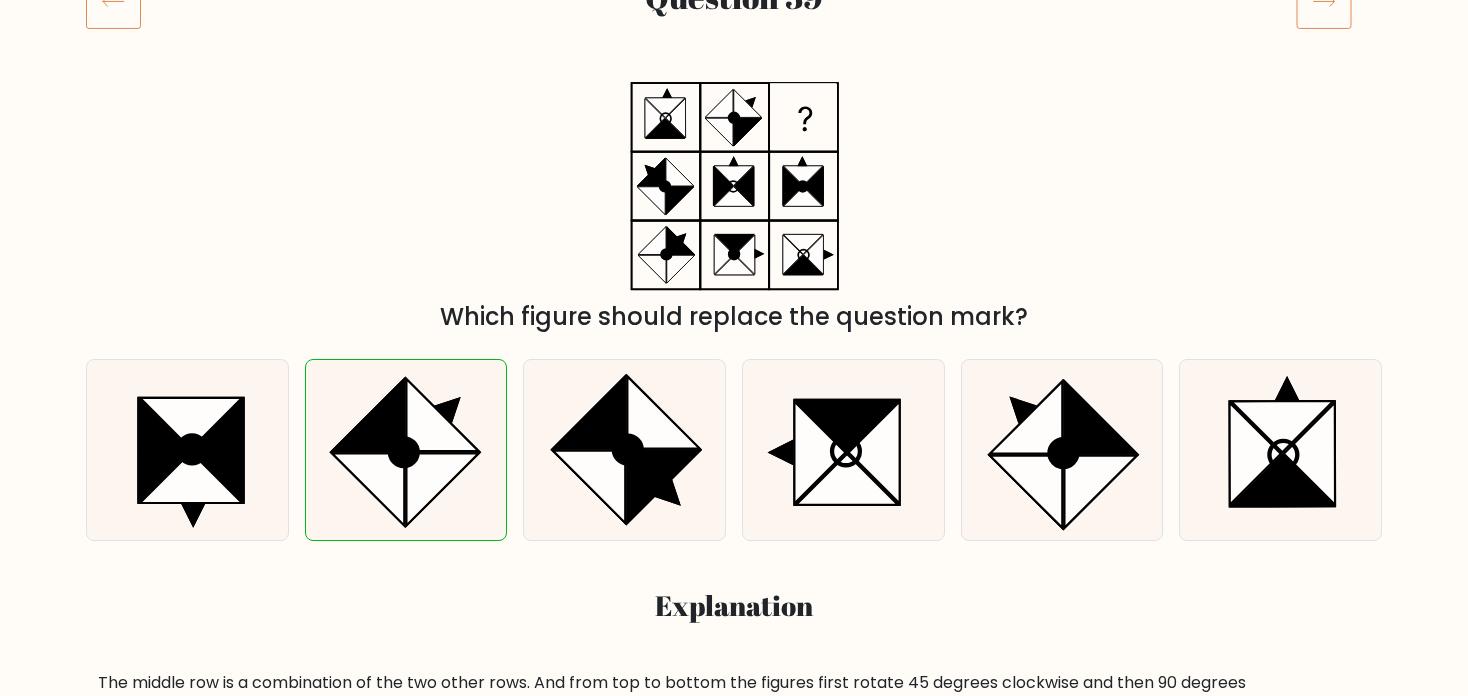 scroll, scrollTop: 300, scrollLeft: 0, axis: vertical 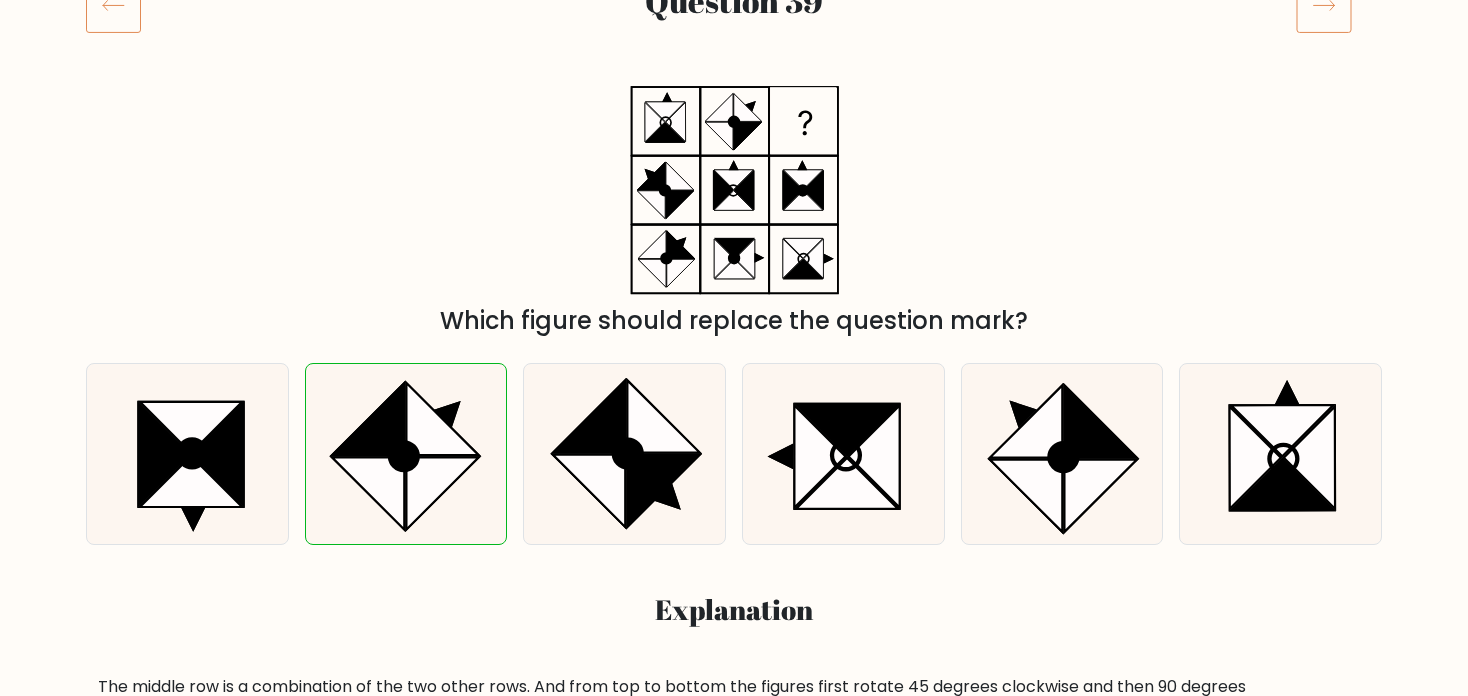 click 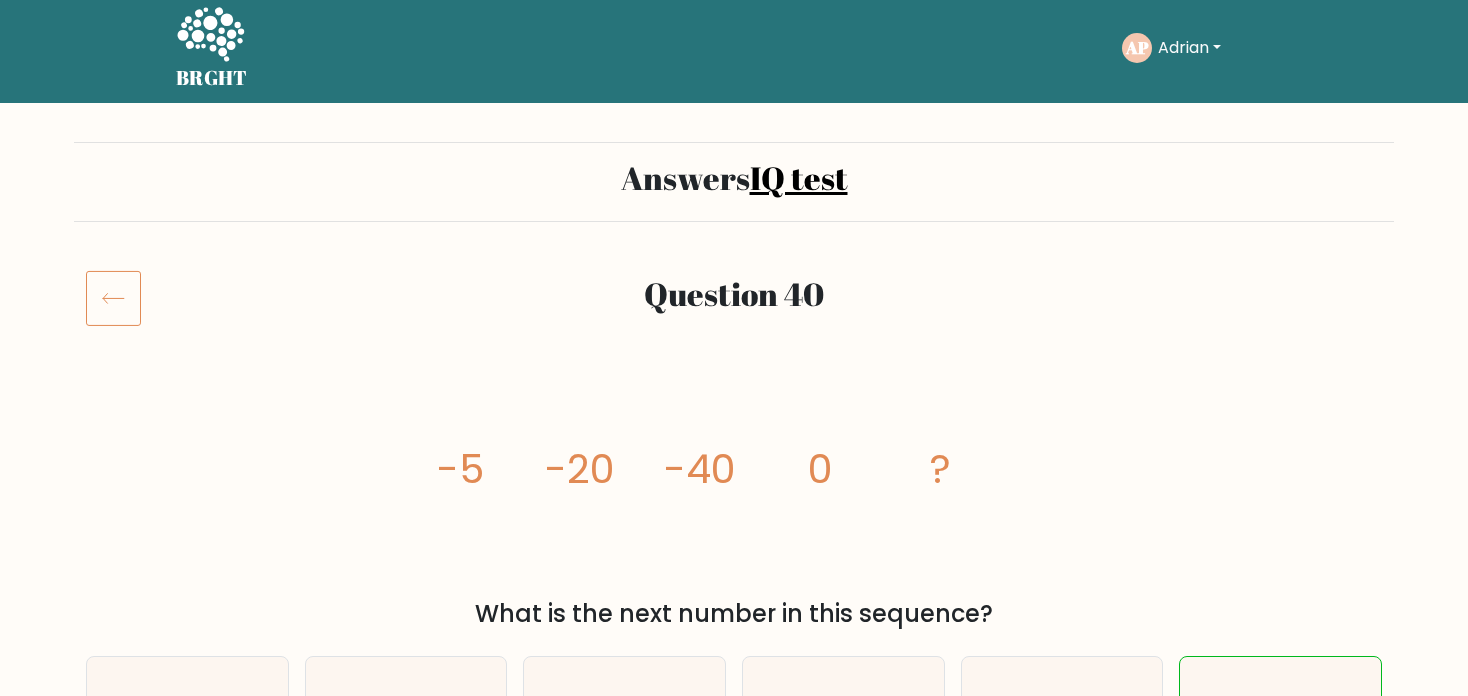 scroll, scrollTop: 0, scrollLeft: 0, axis: both 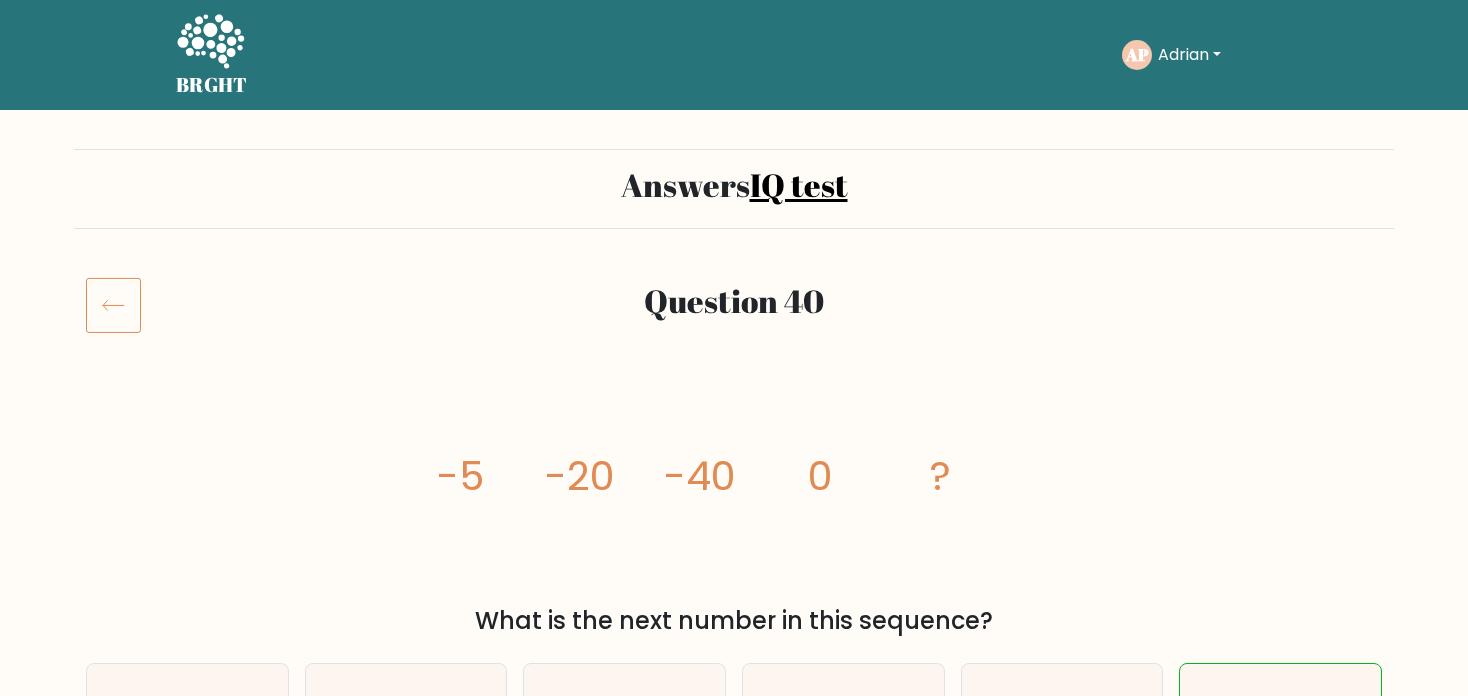 click on "Adrian" at bounding box center [1189, 55] 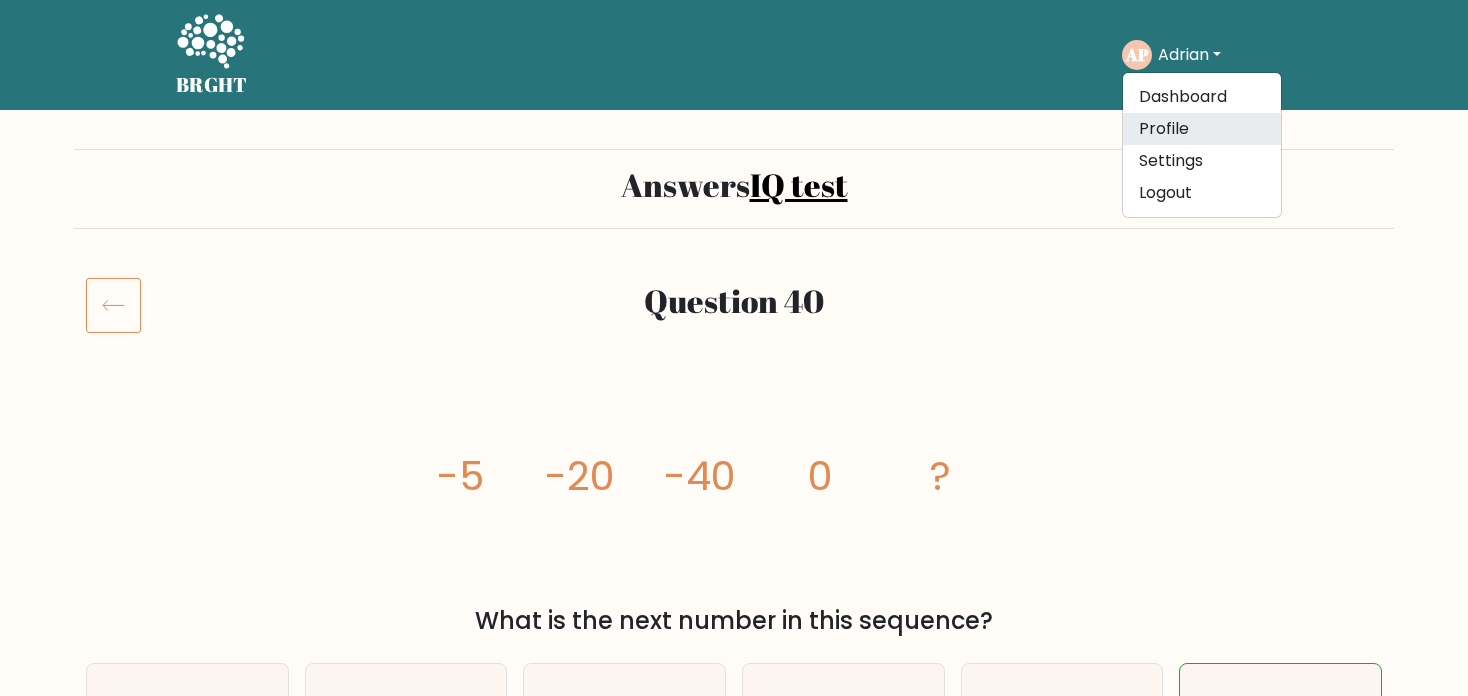 click on "Profile" at bounding box center [1202, 129] 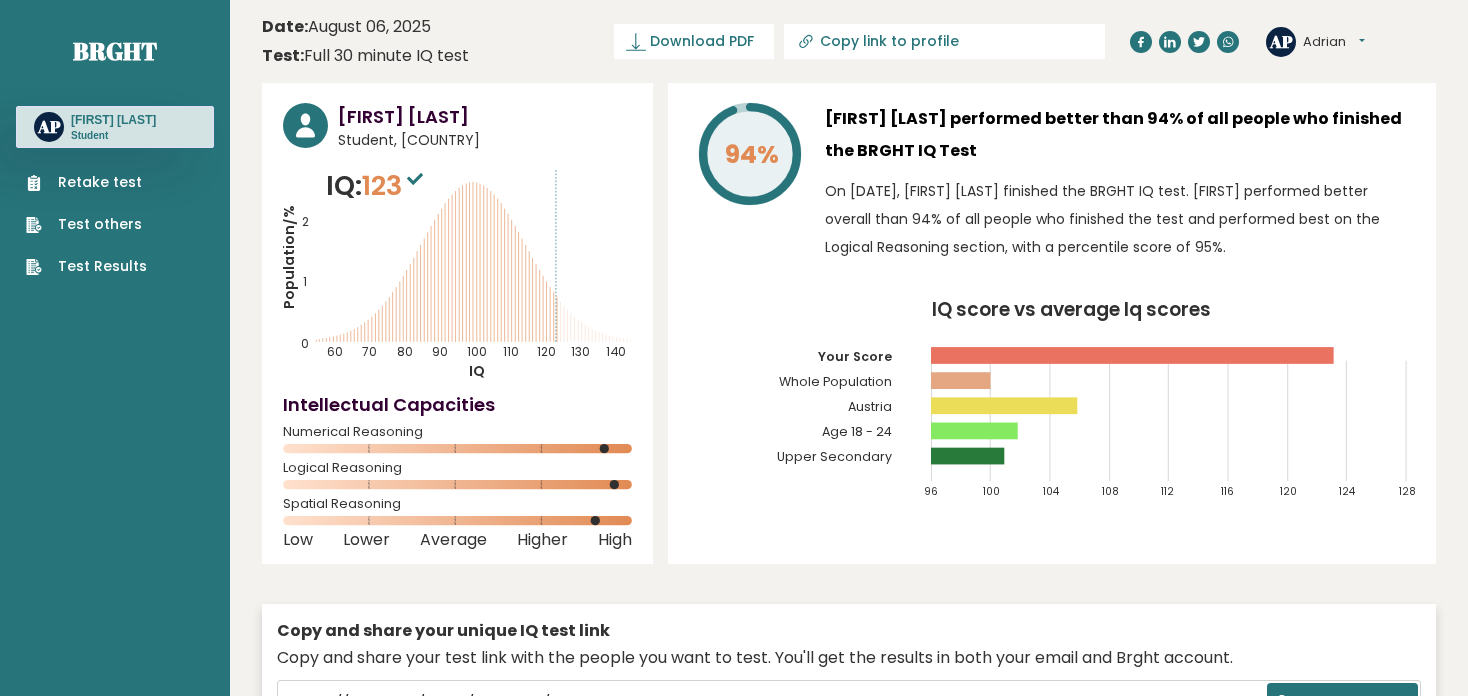 scroll, scrollTop: 0, scrollLeft: 0, axis: both 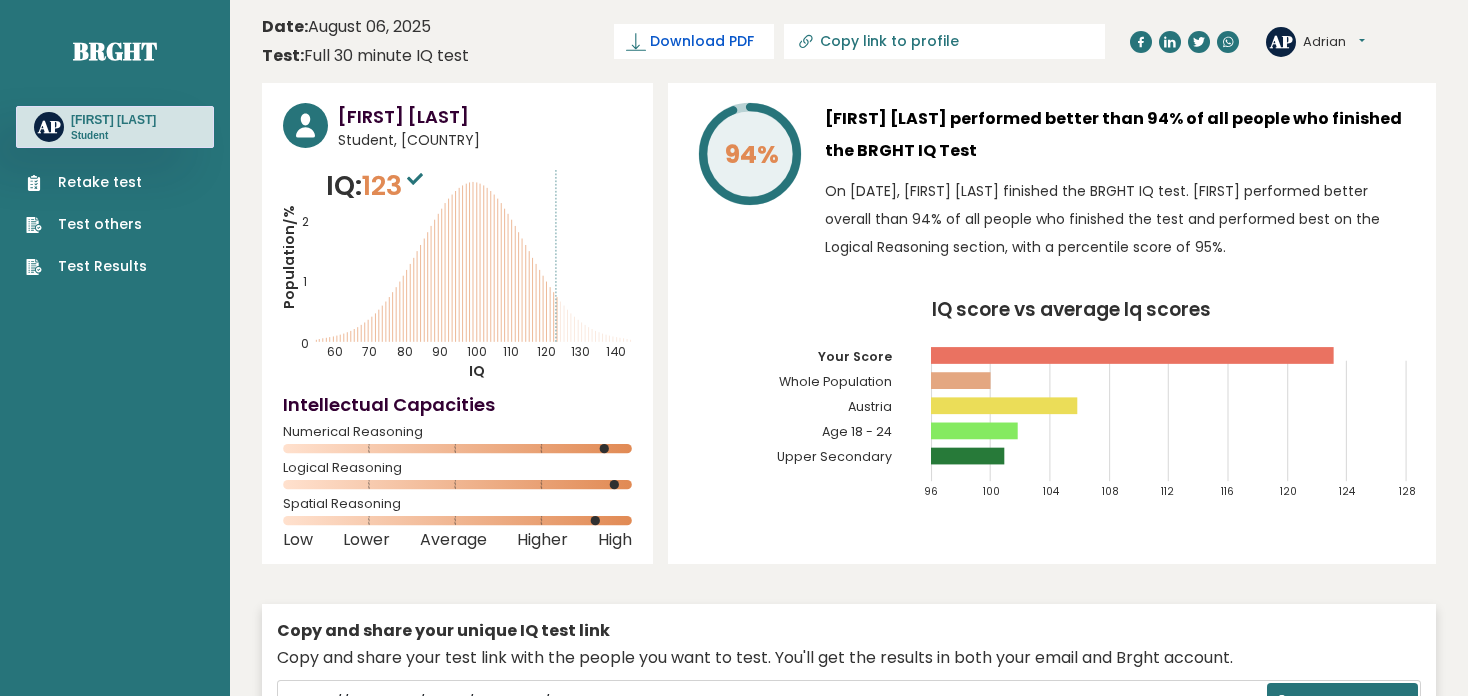 click on "Download PDF" at bounding box center [702, 41] 